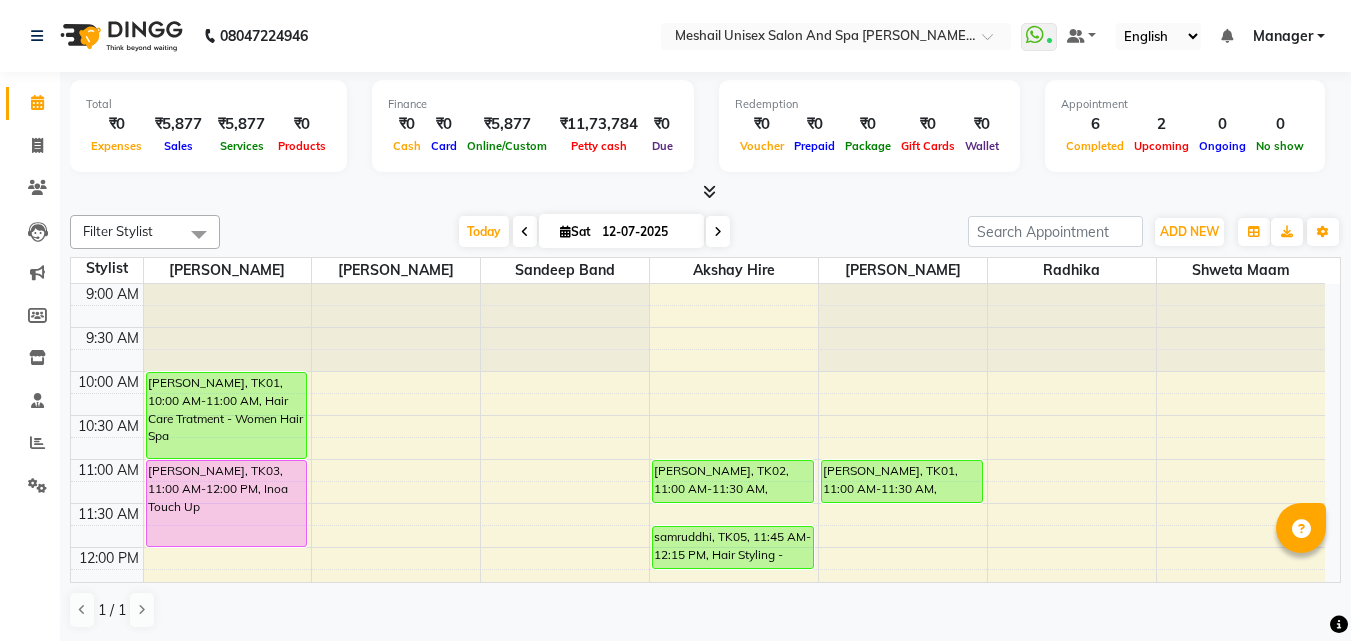 scroll, scrollTop: 0, scrollLeft: 0, axis: both 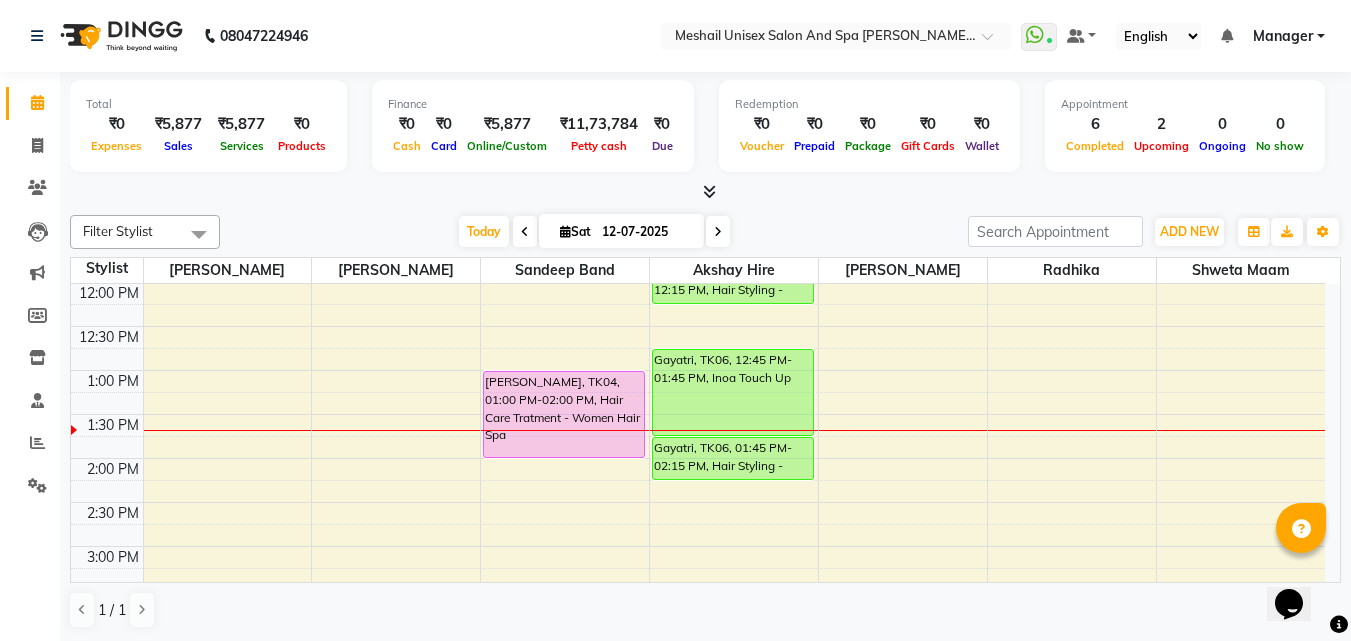 click on "9:00 AM 9:30 AM 10:00 AM 10:30 AM 11:00 AM 11:30 AM 12:00 PM 12:30 PM 1:00 PM 1:30 PM 2:00 PM 2:30 PM 3:00 PM 3:30 PM 4:00 PM 4:30 PM 5:00 PM 5:30 PM 6:00 PM 6:30 PM 7:00 PM 7:30 PM 8:00 PM 8:30 PM 9:00 PM 9:30 PM    [PERSON_NAME], TK01, 10:00 AM-11:00 AM, Hair Care Tratment - Women Hair Spa    [PERSON_NAME], TK03, 11:00 AM-12:00 PM, Inoa Touch Up    [PERSON_NAME], TK04, 01:00 PM-02:00 PM, Hair Care Tratment - Women Hair Spa    [PERSON_NAME], TK02, 11:00 AM-11:30 AM, [MEDICAL_DATA] tretment    samruddhi, TK05, 11:45 AM-12:15 PM, Hair Styling - Women Hair Wash    Gayatri, TK06, 12:45 PM-01:45 PM, Inoa Touch Up    Gayatri, TK06, 01:45 PM-02:15 PM, Hair Styling - Women Hair Cut    [PERSON_NAME], TK01, 11:00 AM-11:30 AM, Waxing - WAXING Woman Imported Full Face" at bounding box center (698, 590) 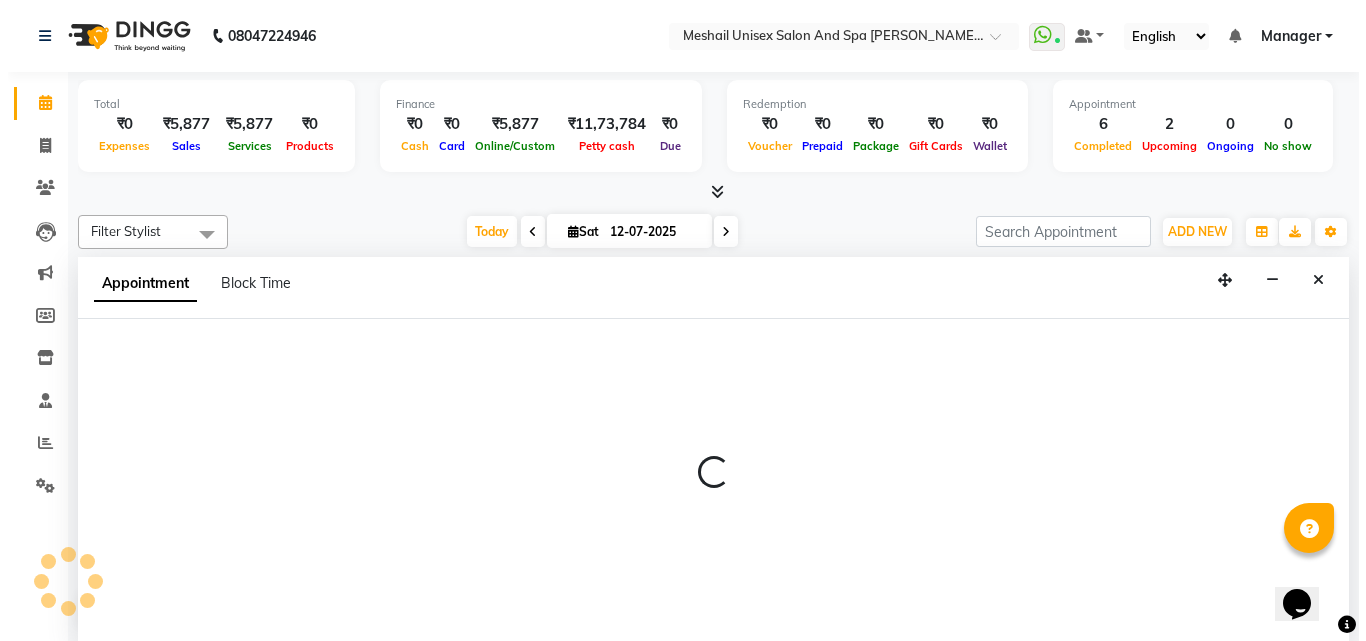 scroll, scrollTop: 1, scrollLeft: 0, axis: vertical 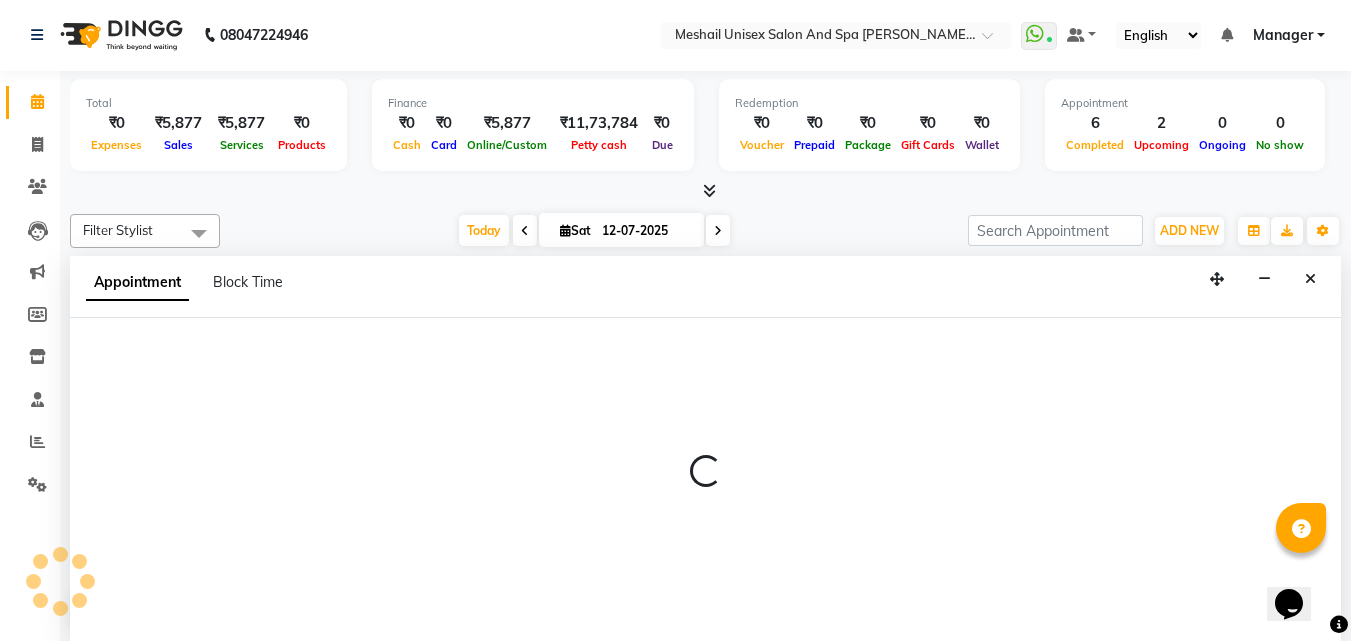 select on "52967" 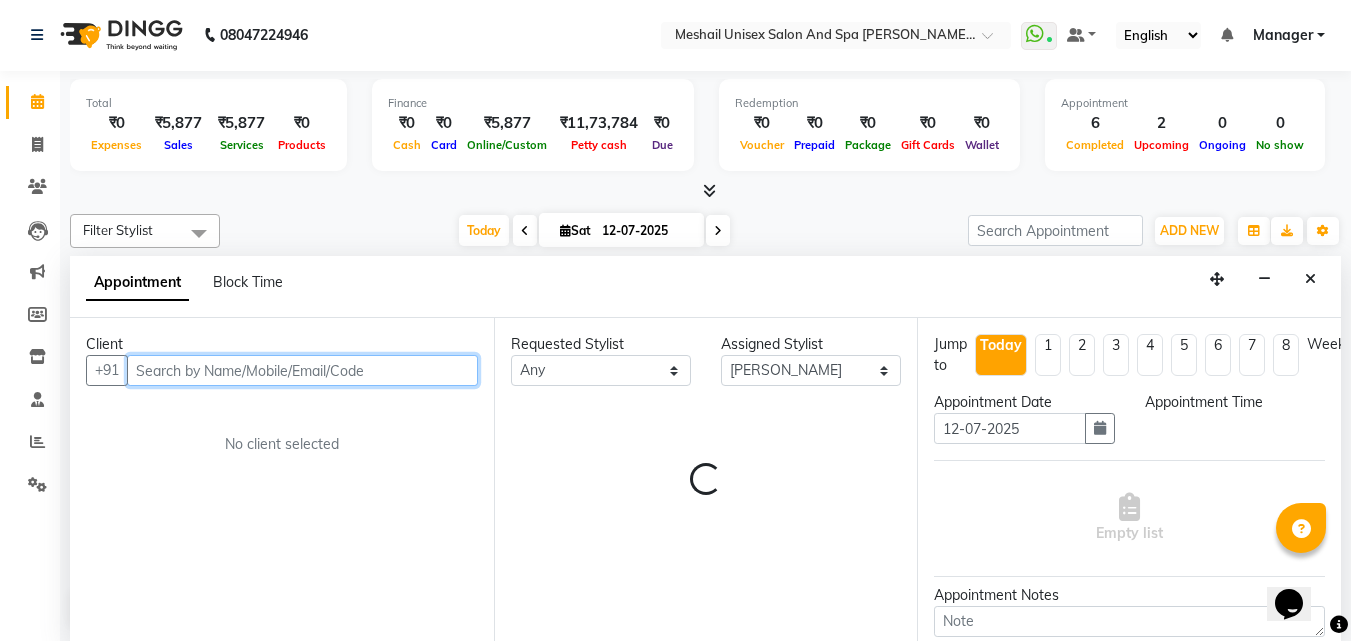 select on "795" 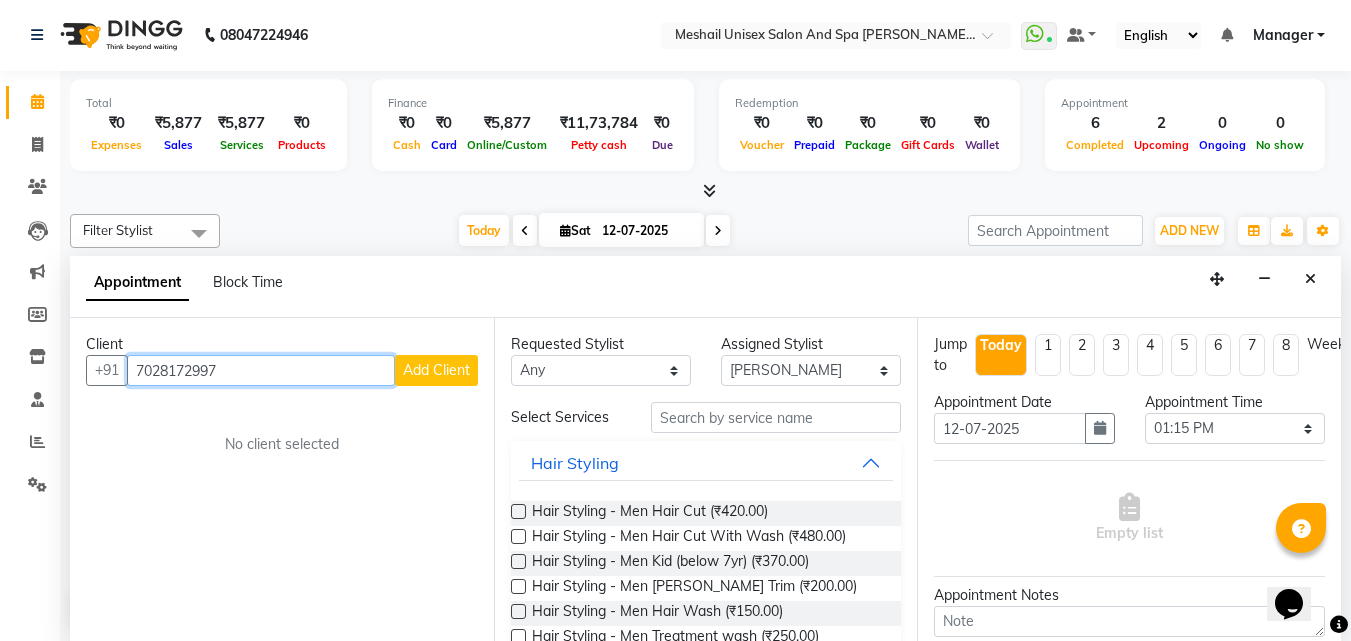 type on "7028172997" 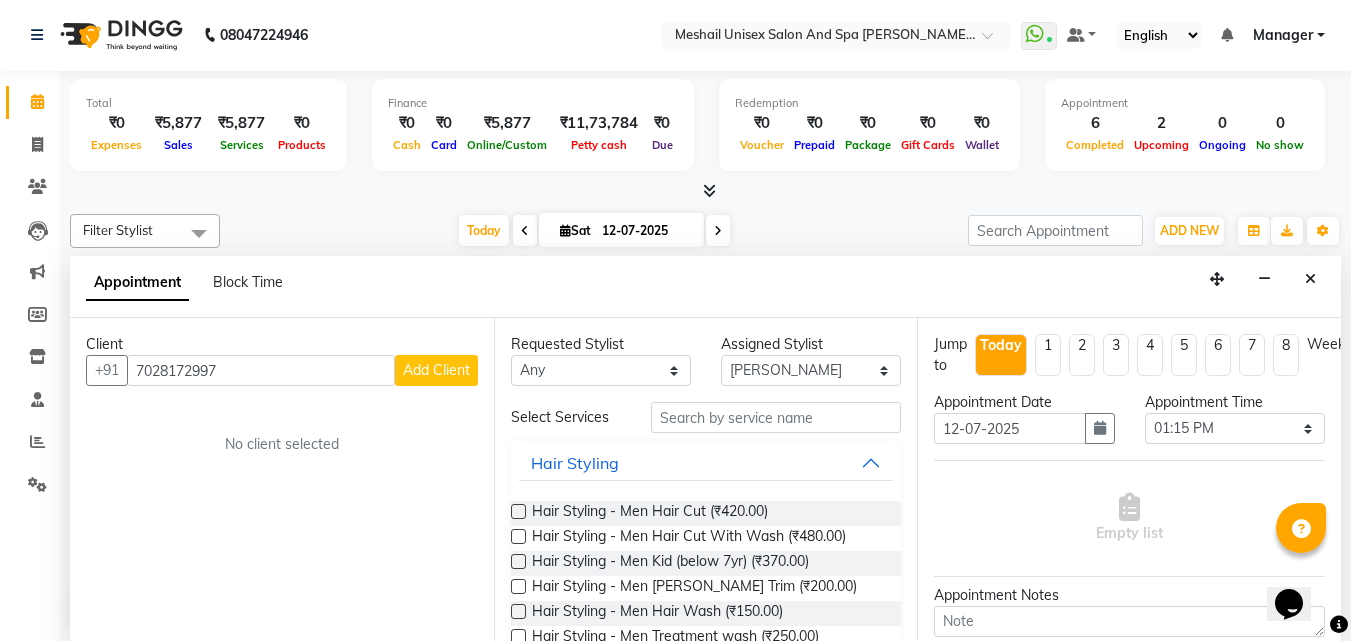 click on "Add Client" at bounding box center (436, 370) 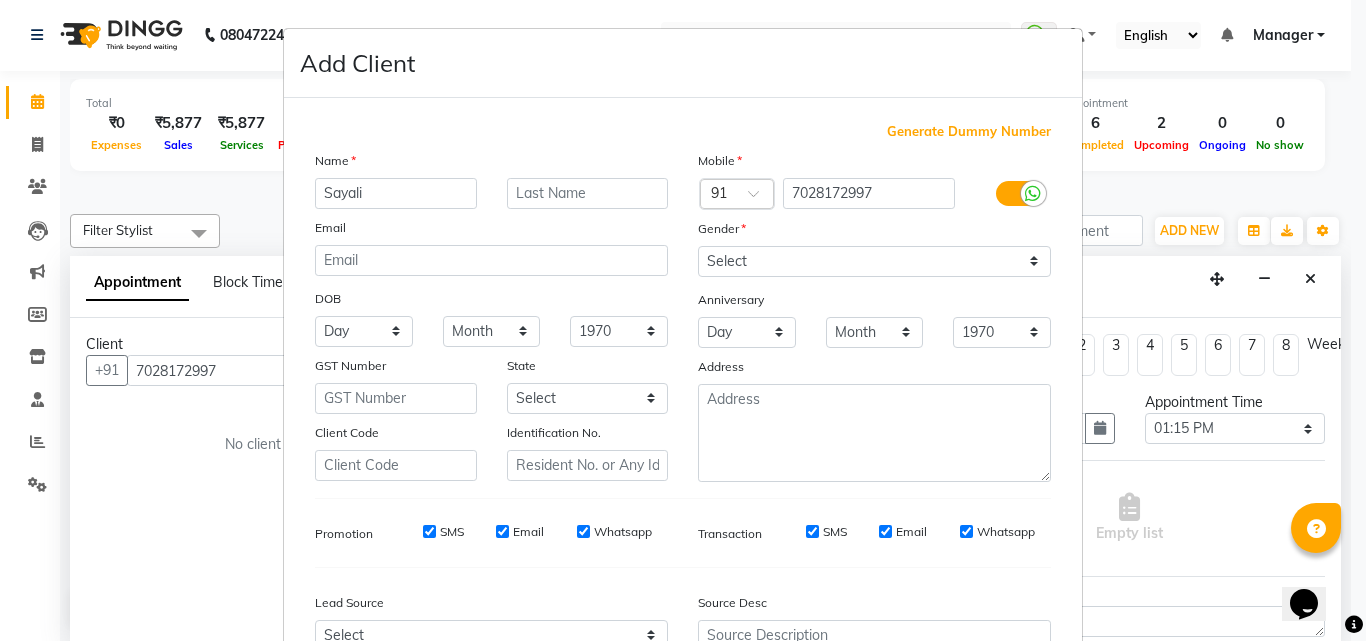 type on "Sayali" 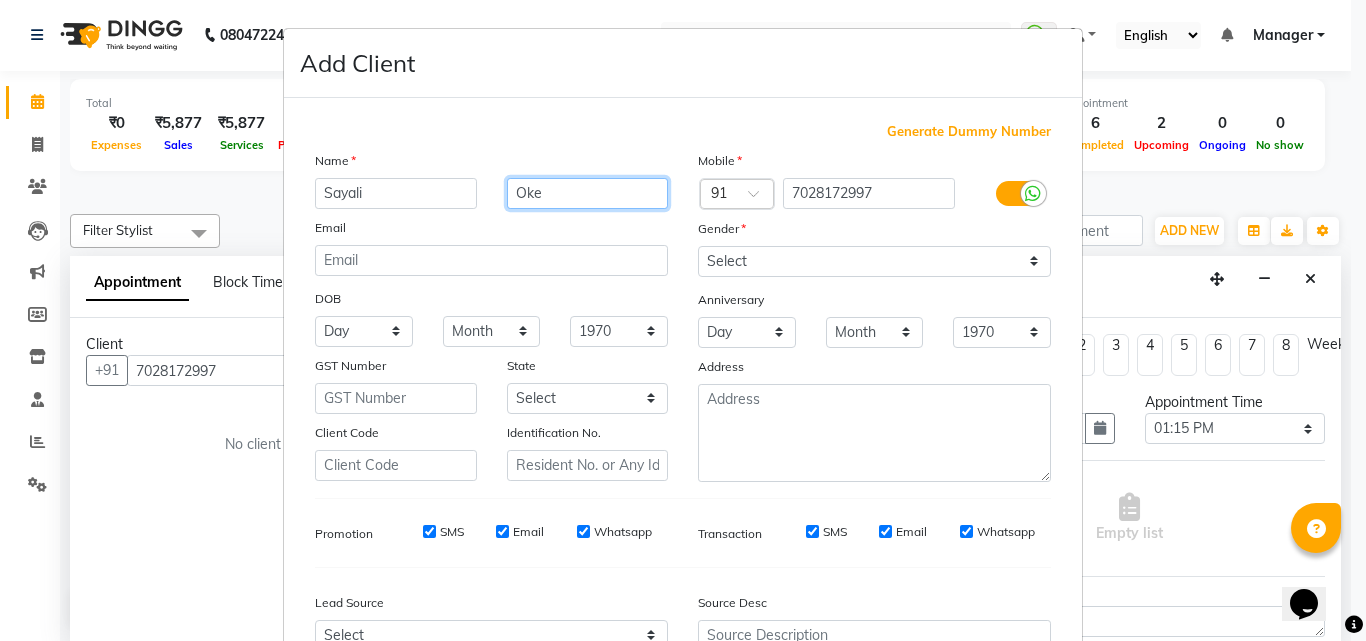 type on "Oke" 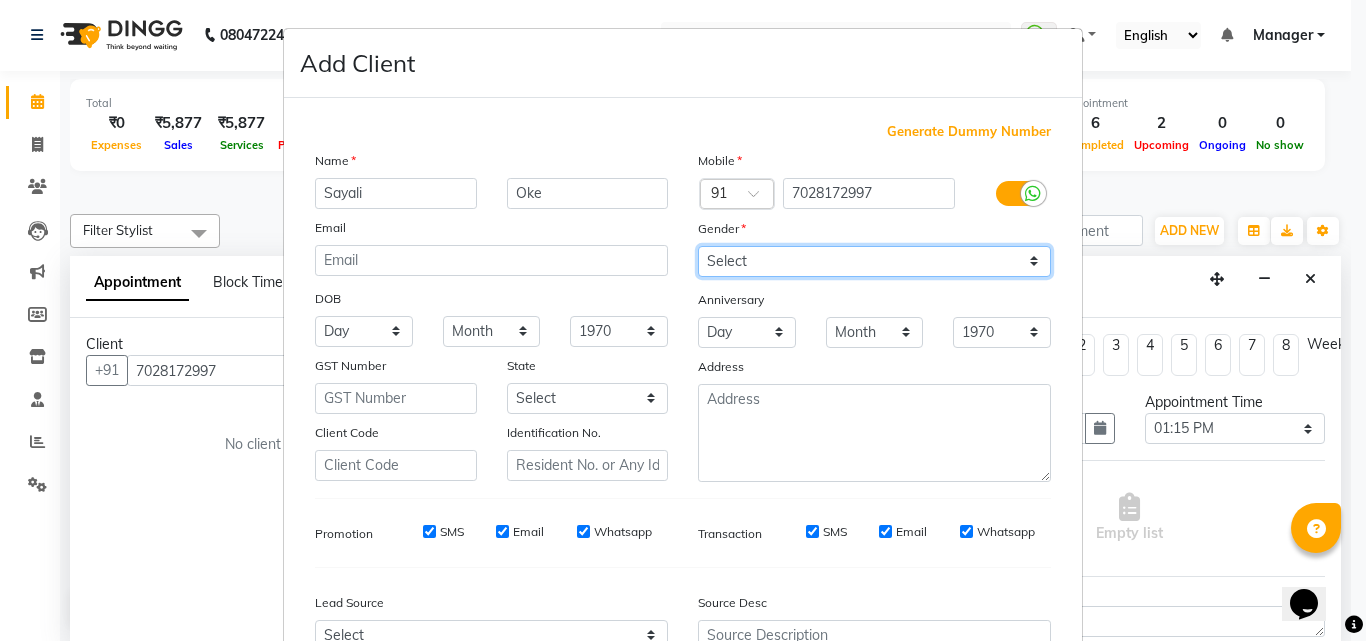 click on "Select [DEMOGRAPHIC_DATA] [DEMOGRAPHIC_DATA] Other Prefer Not To Say" at bounding box center [874, 261] 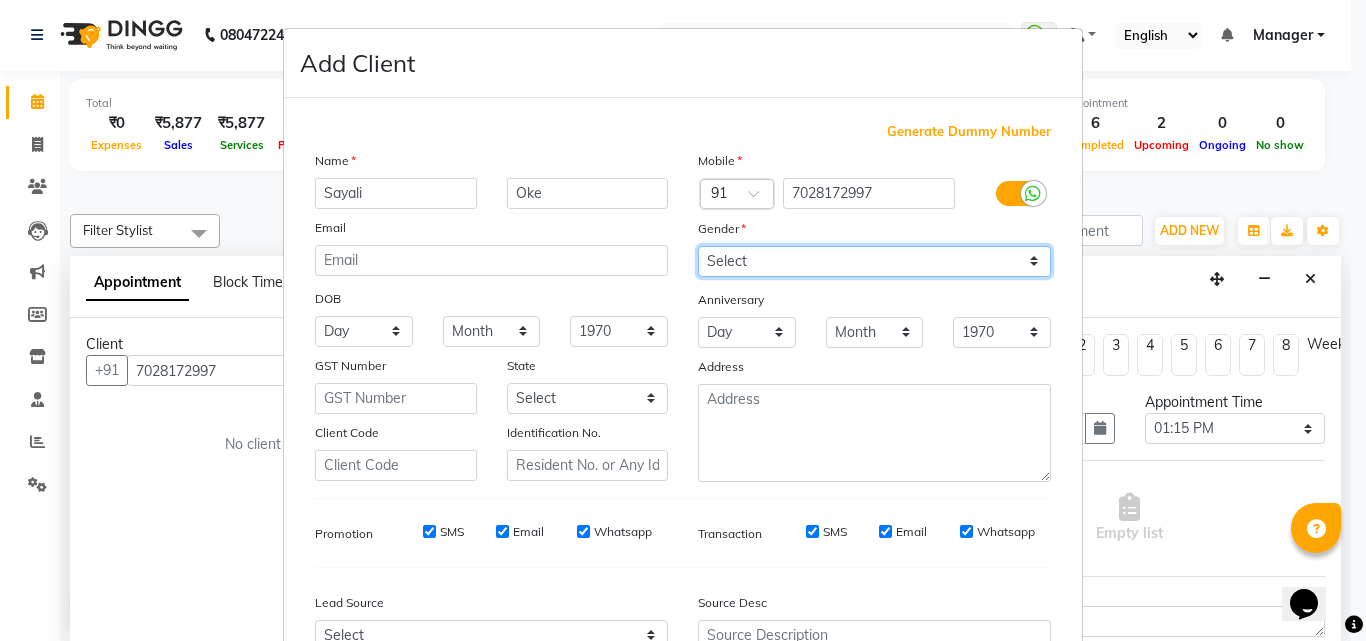 click on "Select [DEMOGRAPHIC_DATA] [DEMOGRAPHIC_DATA] Other Prefer Not To Say" at bounding box center [874, 261] 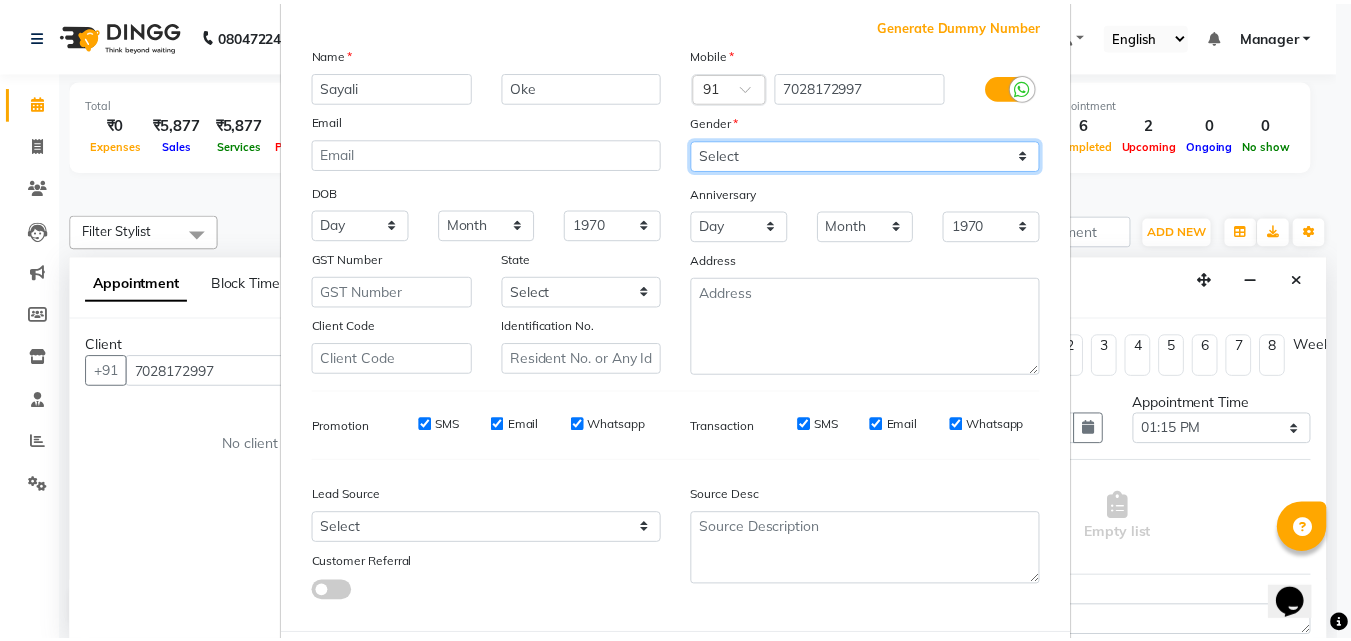 scroll, scrollTop: 208, scrollLeft: 0, axis: vertical 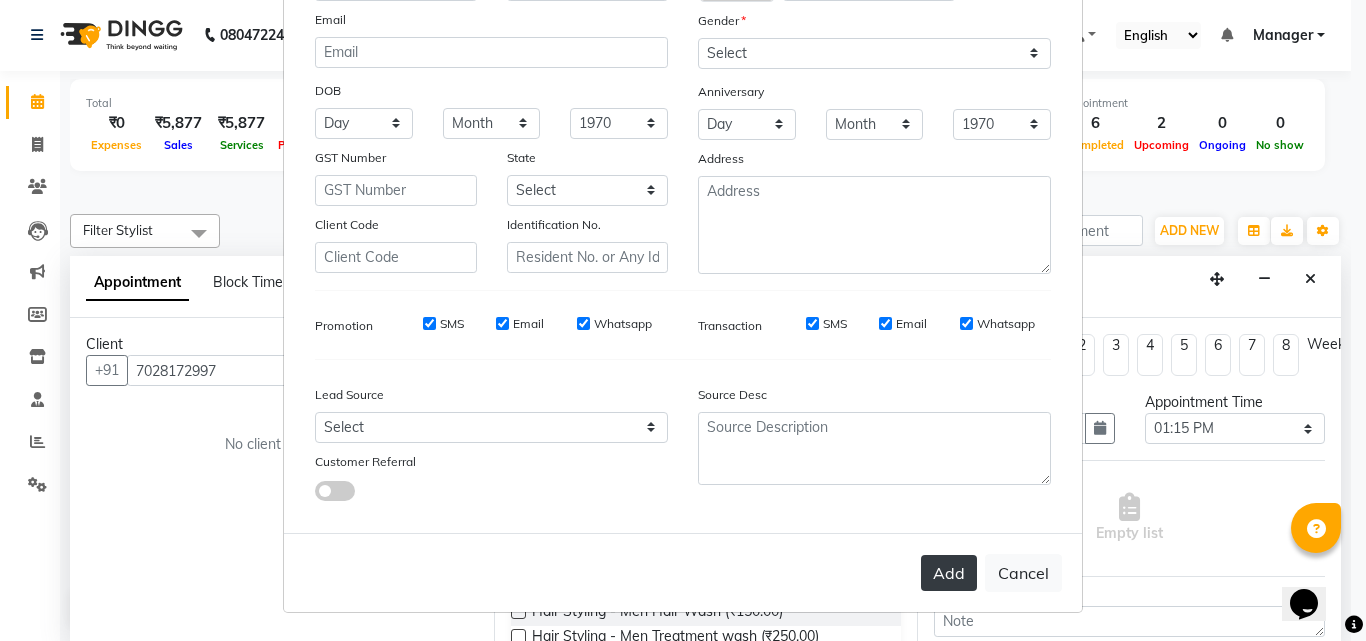 click on "Add" at bounding box center [949, 573] 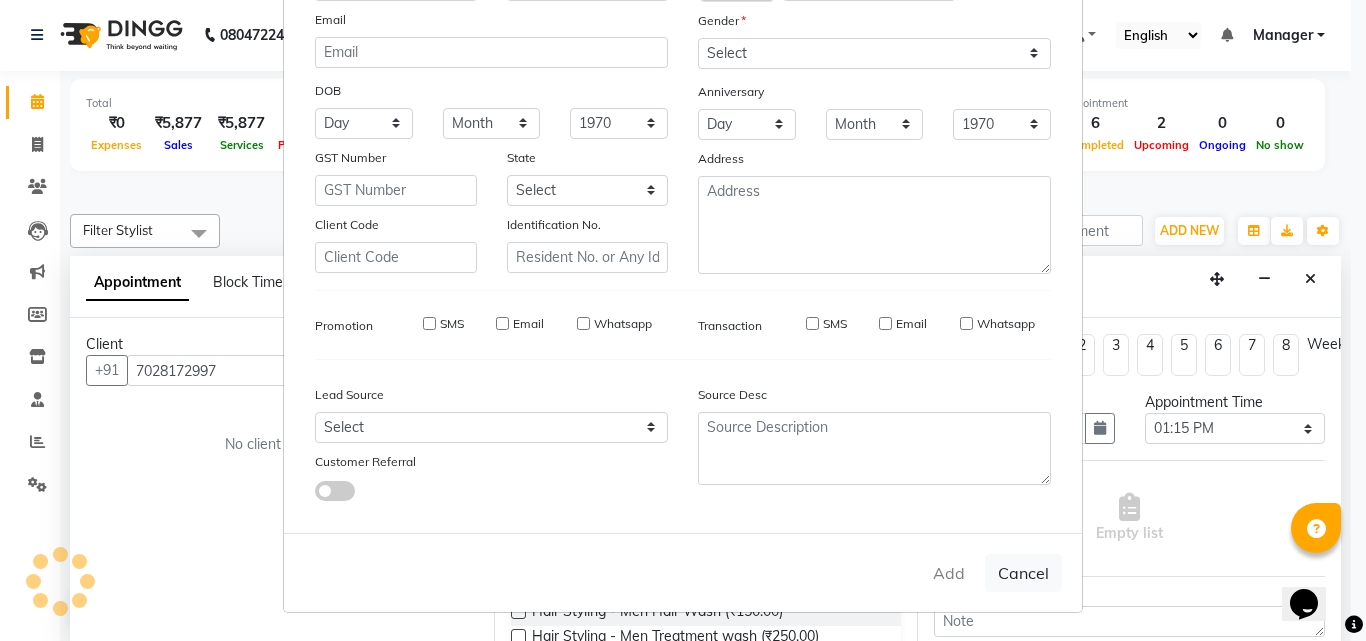 type on "70******97" 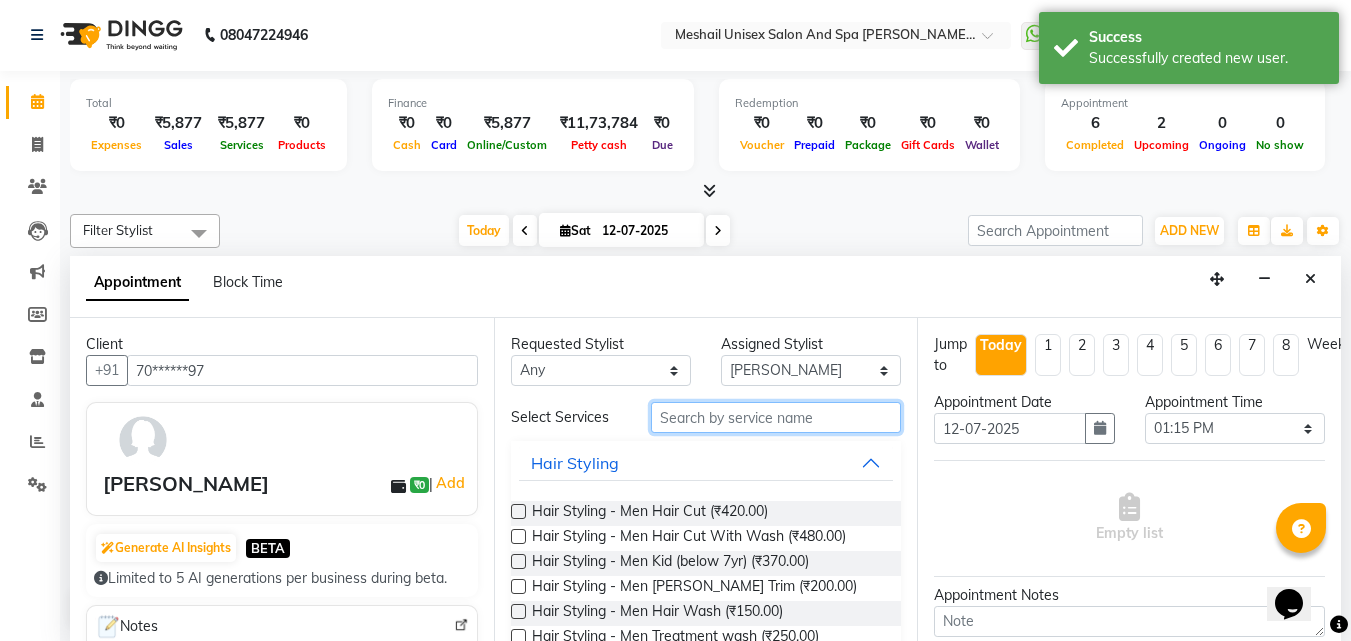 click at bounding box center [776, 417] 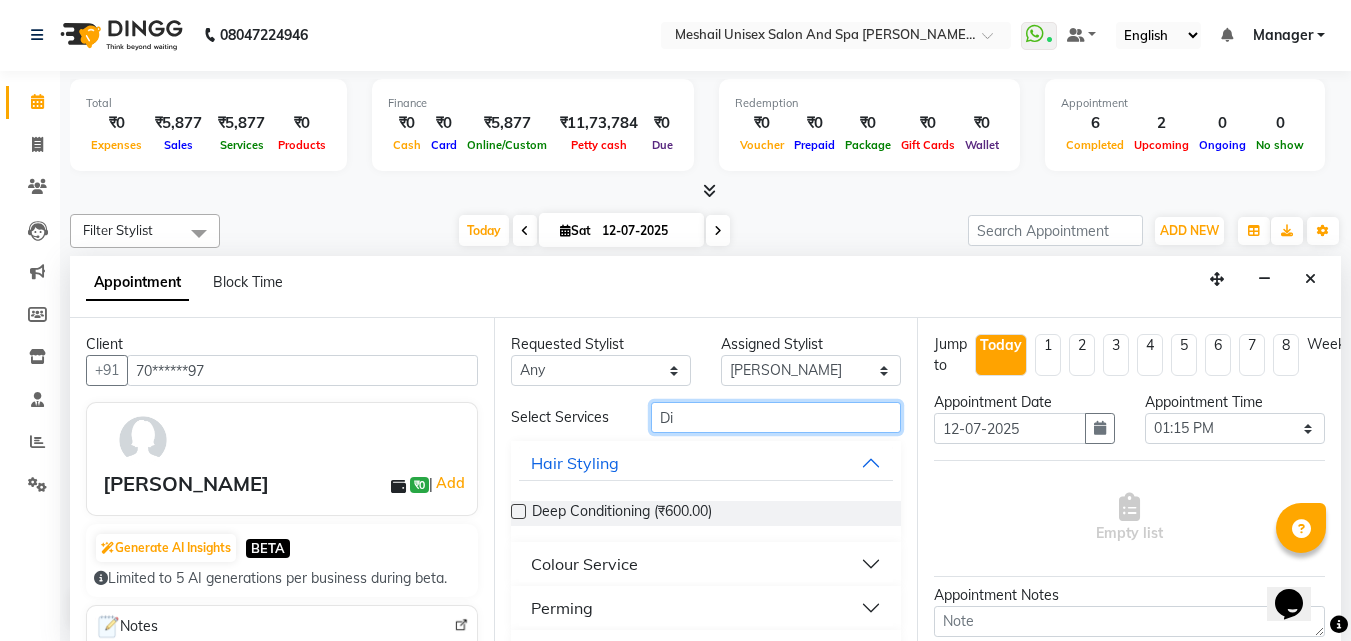 type on "D" 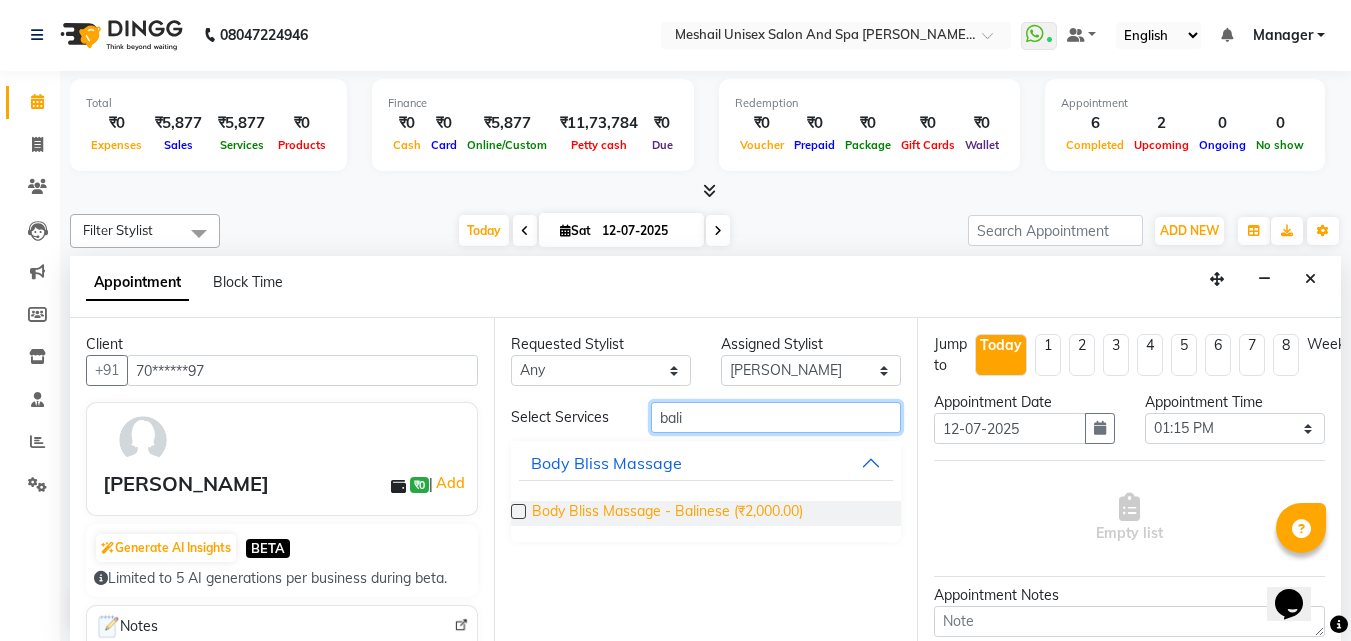 type on "bali" 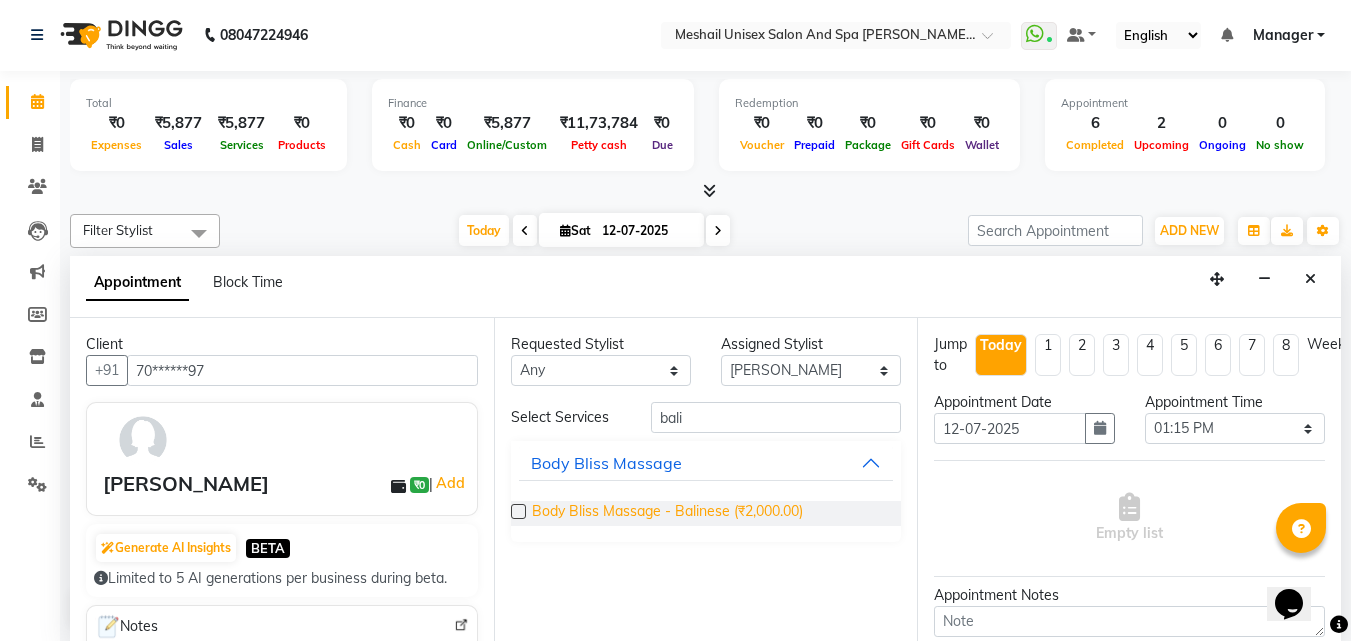 click on "Body Bliss Massage - Balinese (₹2,000.00)" at bounding box center [667, 513] 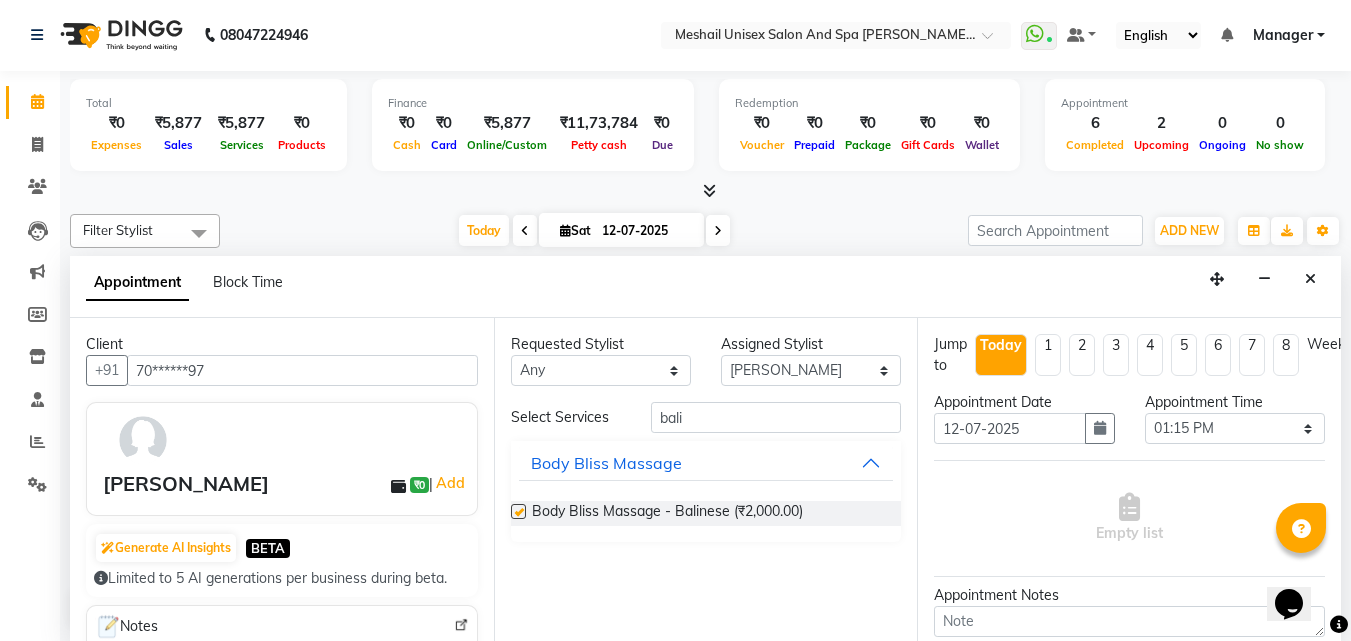 checkbox on "false" 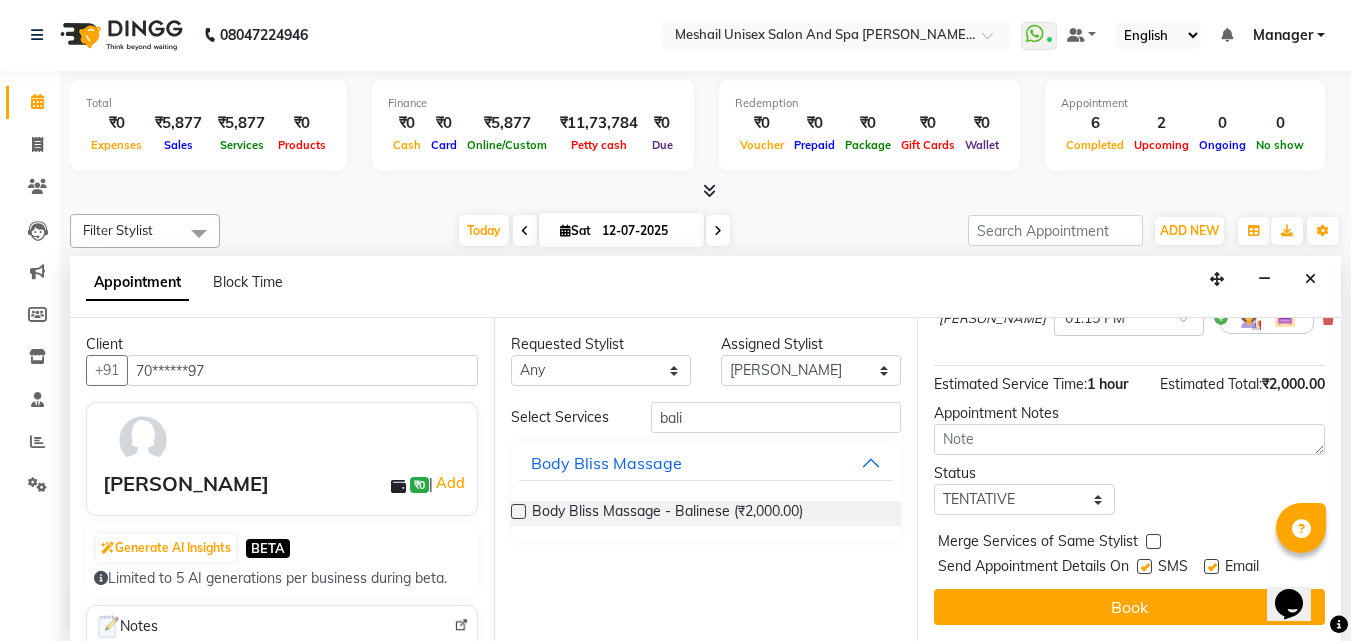 scroll, scrollTop: 221, scrollLeft: 0, axis: vertical 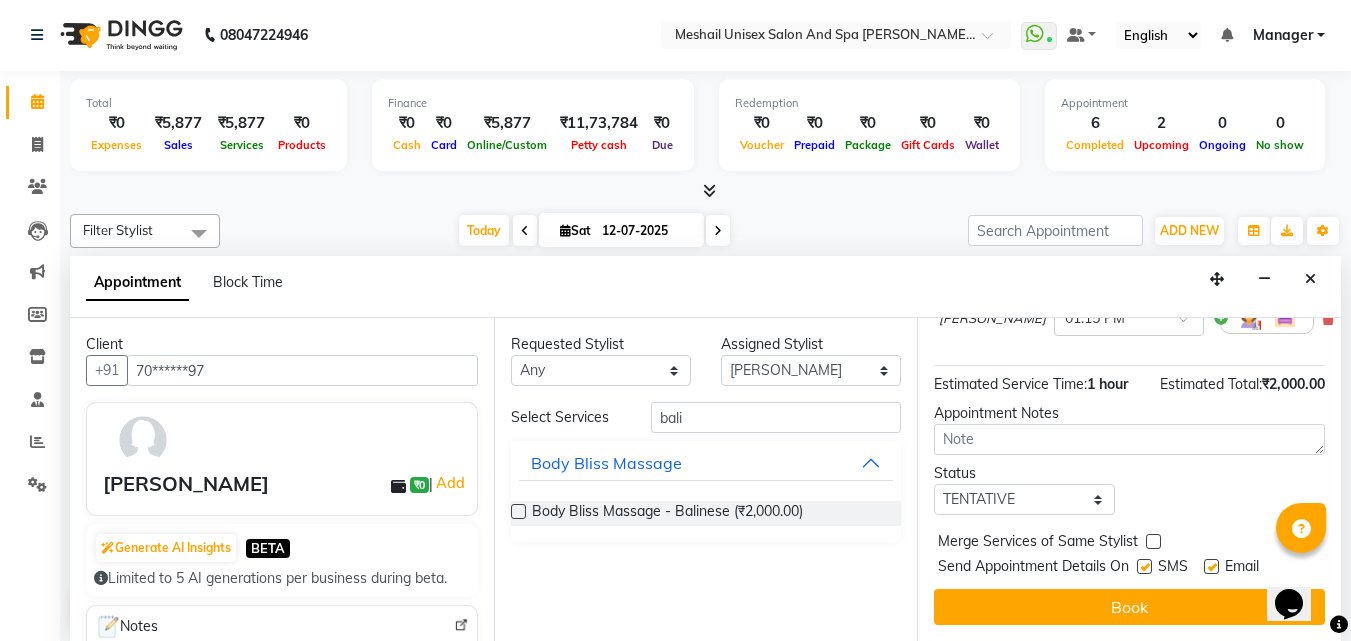 click at bounding box center (1144, 566) 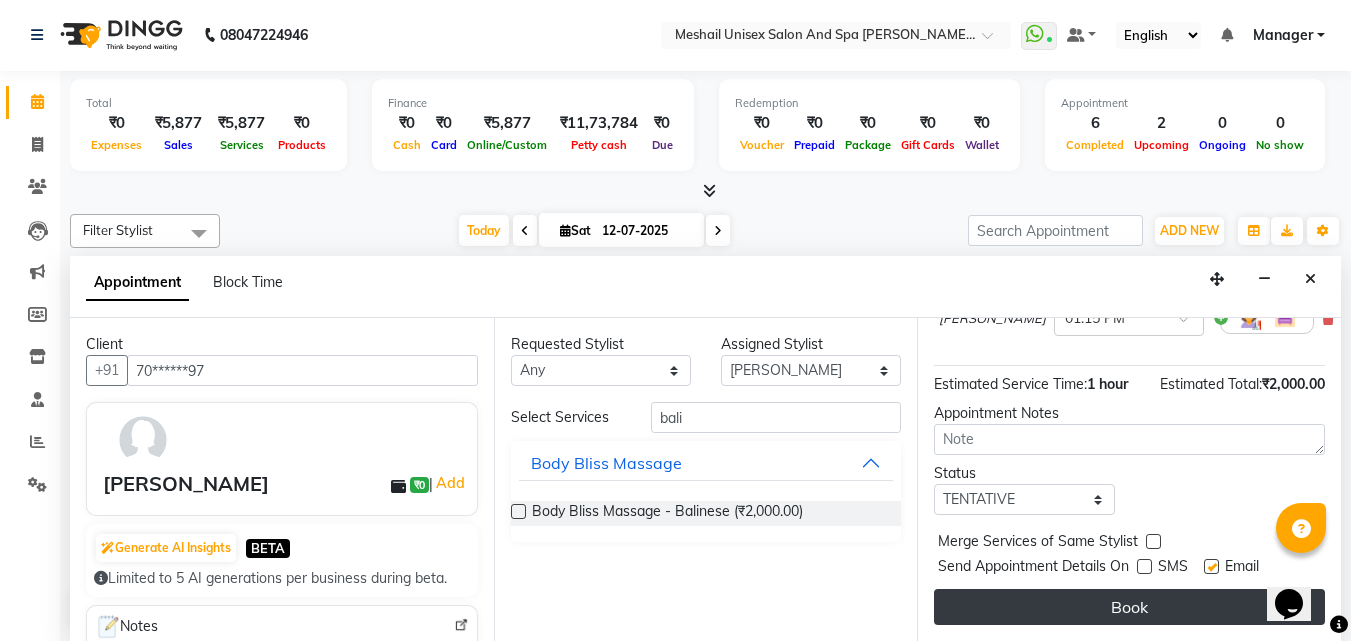 click on "Book" at bounding box center [1129, 607] 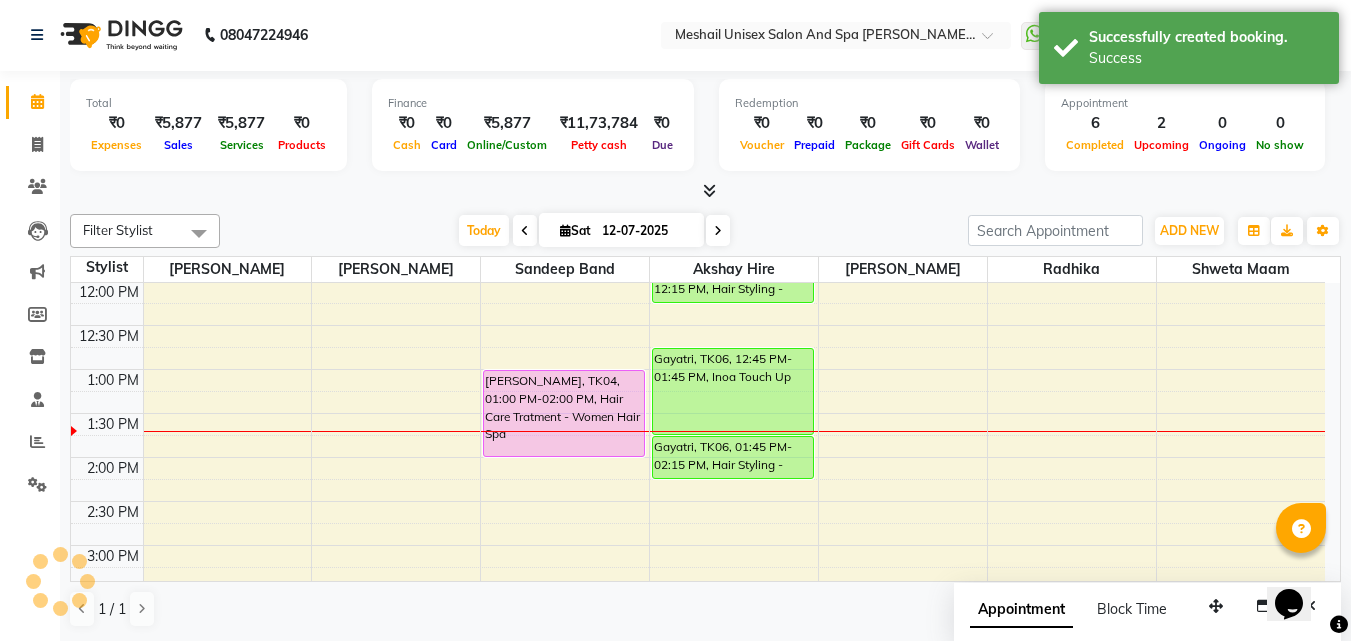 scroll, scrollTop: 0, scrollLeft: 0, axis: both 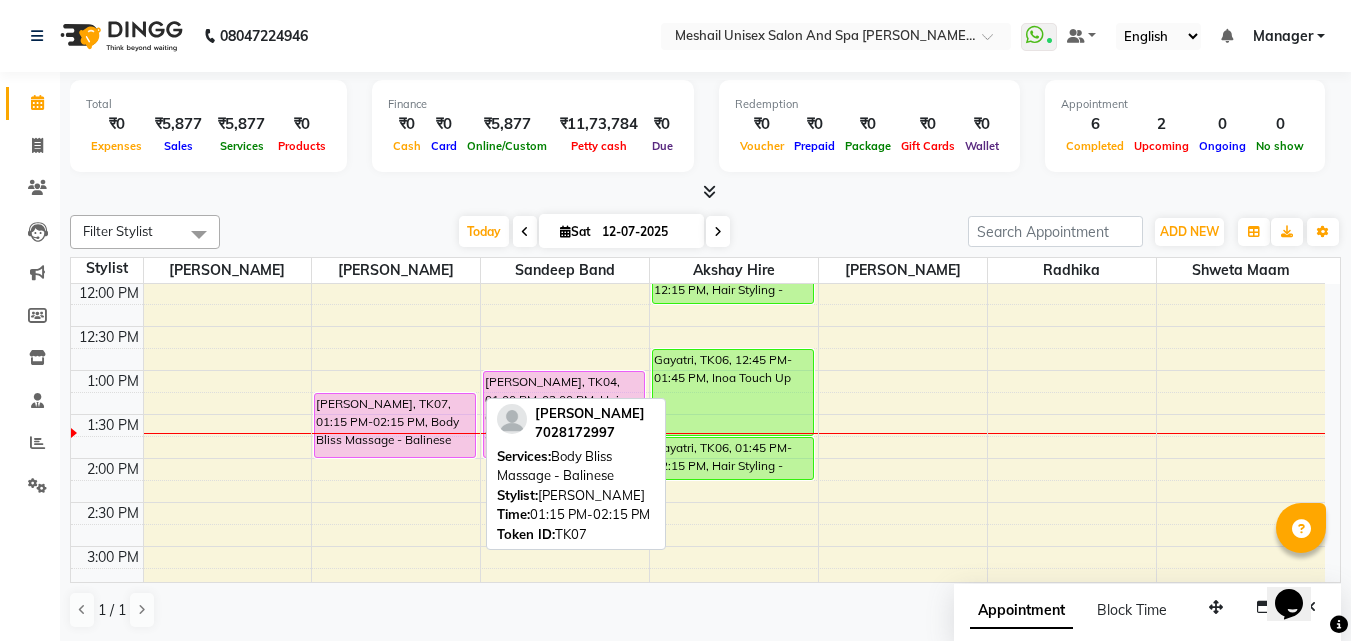 drag, startPoint x: 424, startPoint y: 480, endPoint x: 419, endPoint y: 446, distance: 34.36568 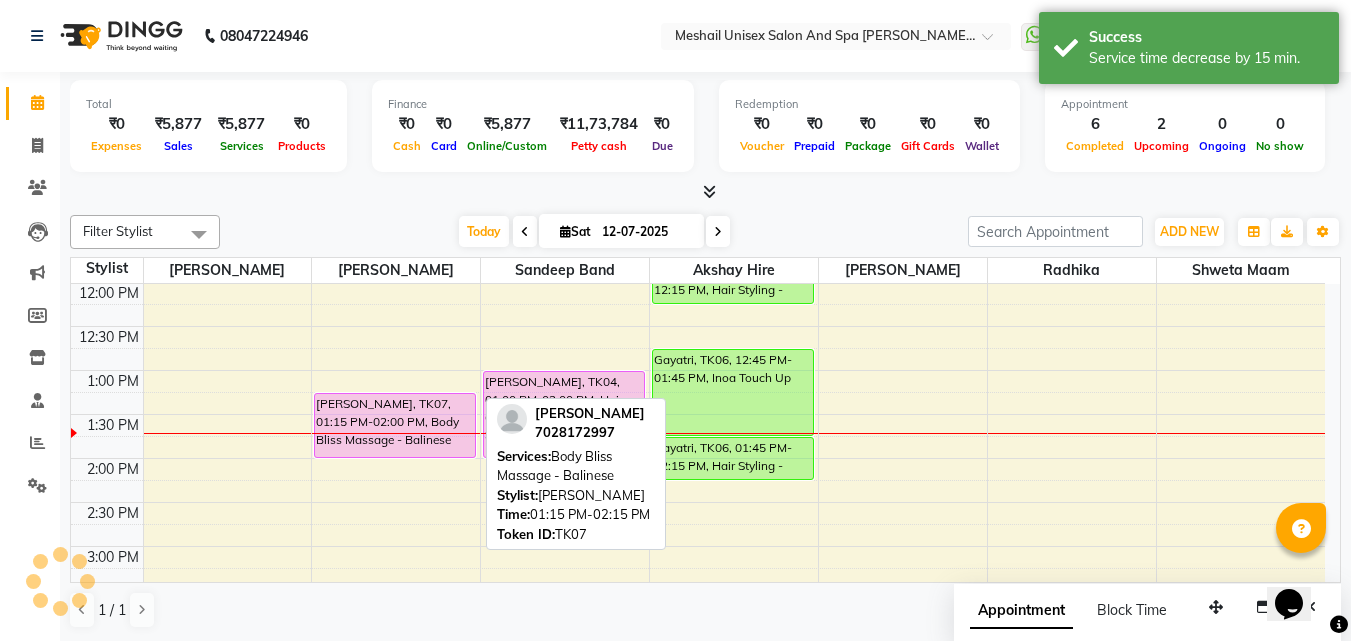 click on "[PERSON_NAME], TK07, 01:15 PM-02:00 PM, Body Bliss Massage - Balinese" at bounding box center [395, 425] 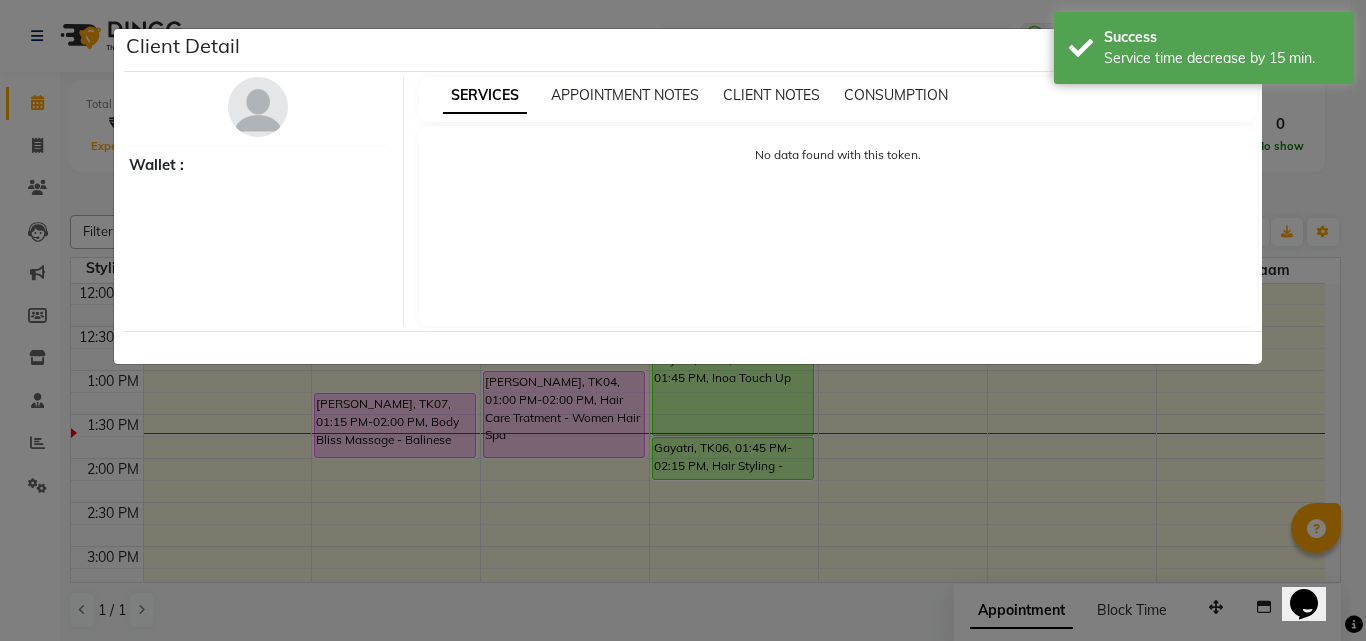select on "7" 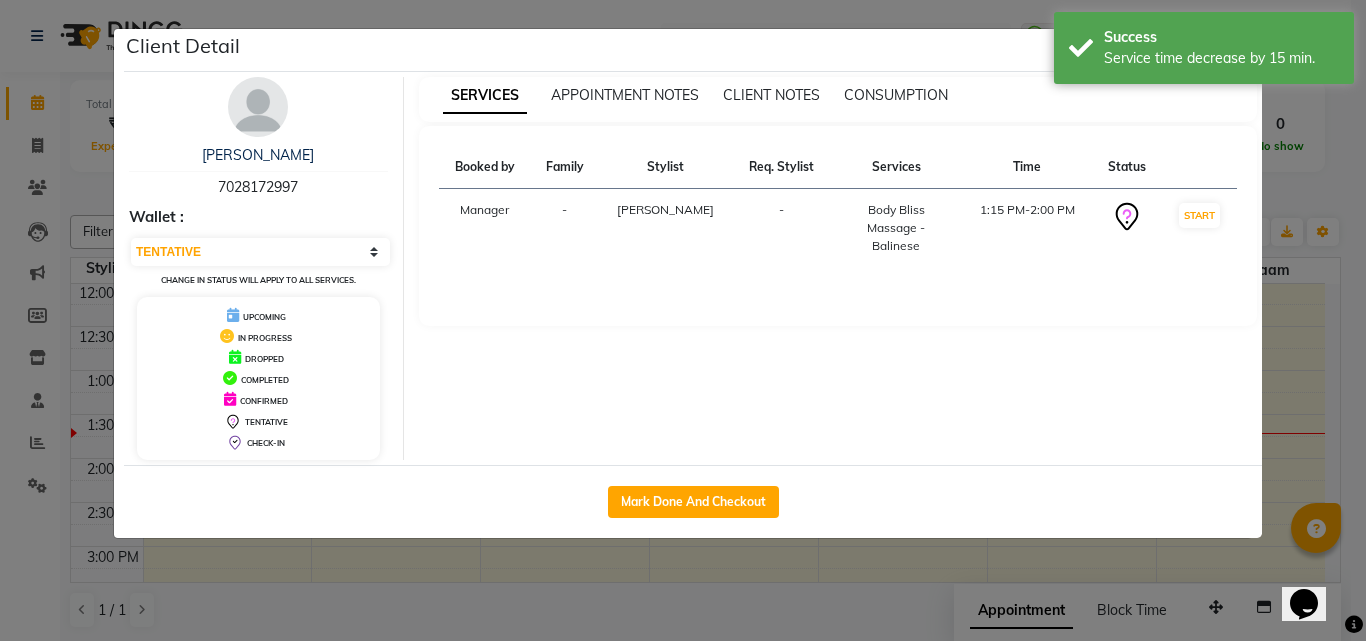 click on "Client Detail  [PERSON_NAME]   7028172997 Wallet : Select IN SERVICE CONFIRMED TENTATIVE CHECK IN MARK DONE DROPPED UPCOMING Change in status will apply to all services. UPCOMING IN PROGRESS DROPPED COMPLETED CONFIRMED TENTATIVE CHECK-IN SERVICES APPOINTMENT NOTES CLIENT NOTES CONSUMPTION Booked by Family Stylist Req. Stylist Services Time Status  Manager  - [GEOGRAPHIC_DATA][PERSON_NAME] -  Body Bliss Massage - [GEOGRAPHIC_DATA]   1:15 PM-2:00 PM   START   Mark Done And Checkout" 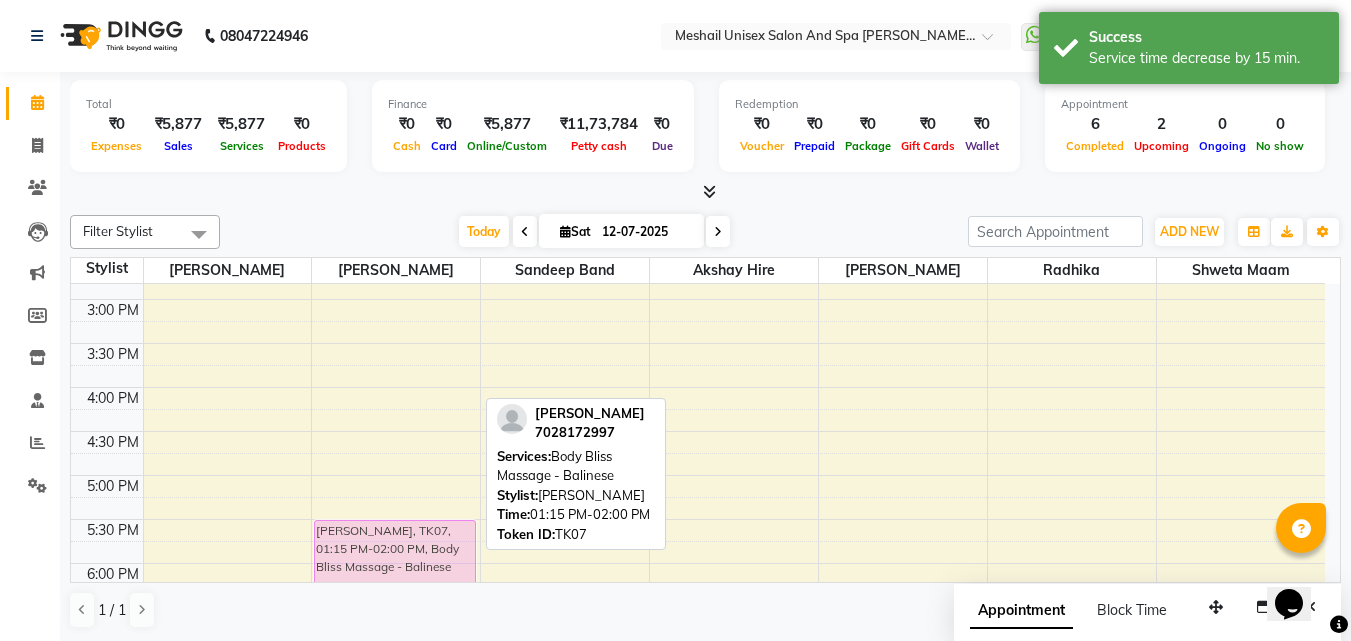 scroll, scrollTop: 518, scrollLeft: 0, axis: vertical 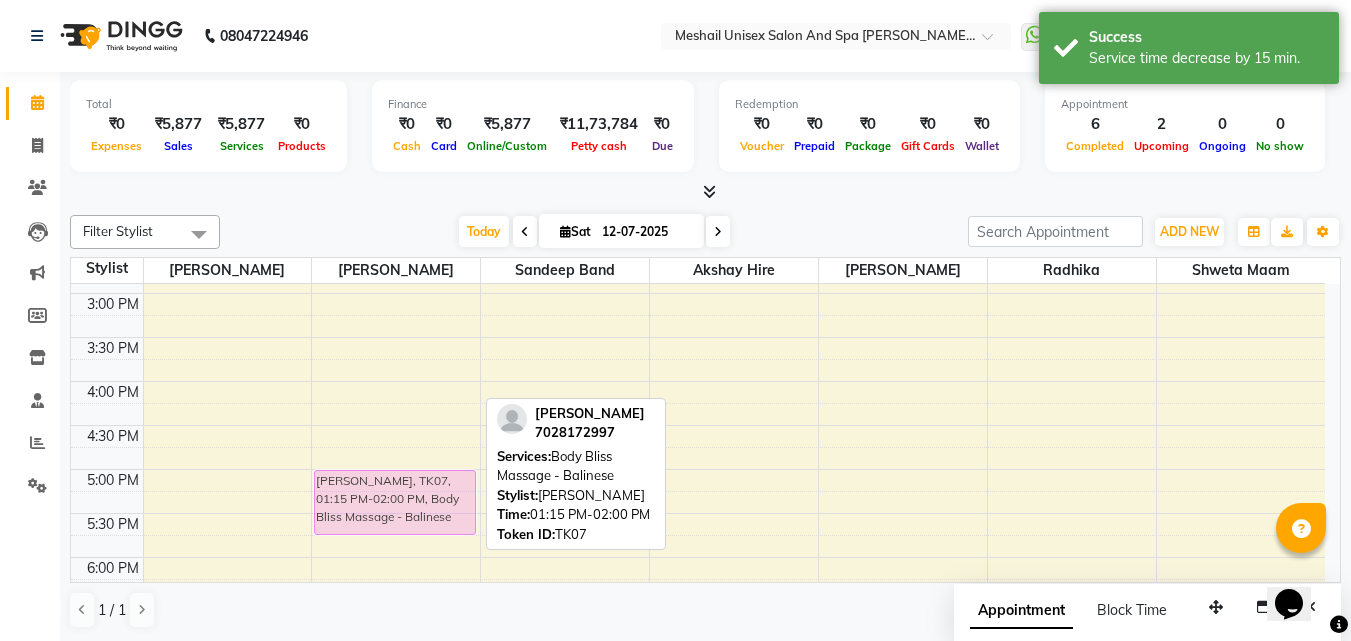 drag, startPoint x: 457, startPoint y: 407, endPoint x: 443, endPoint y: 494, distance: 88.11924 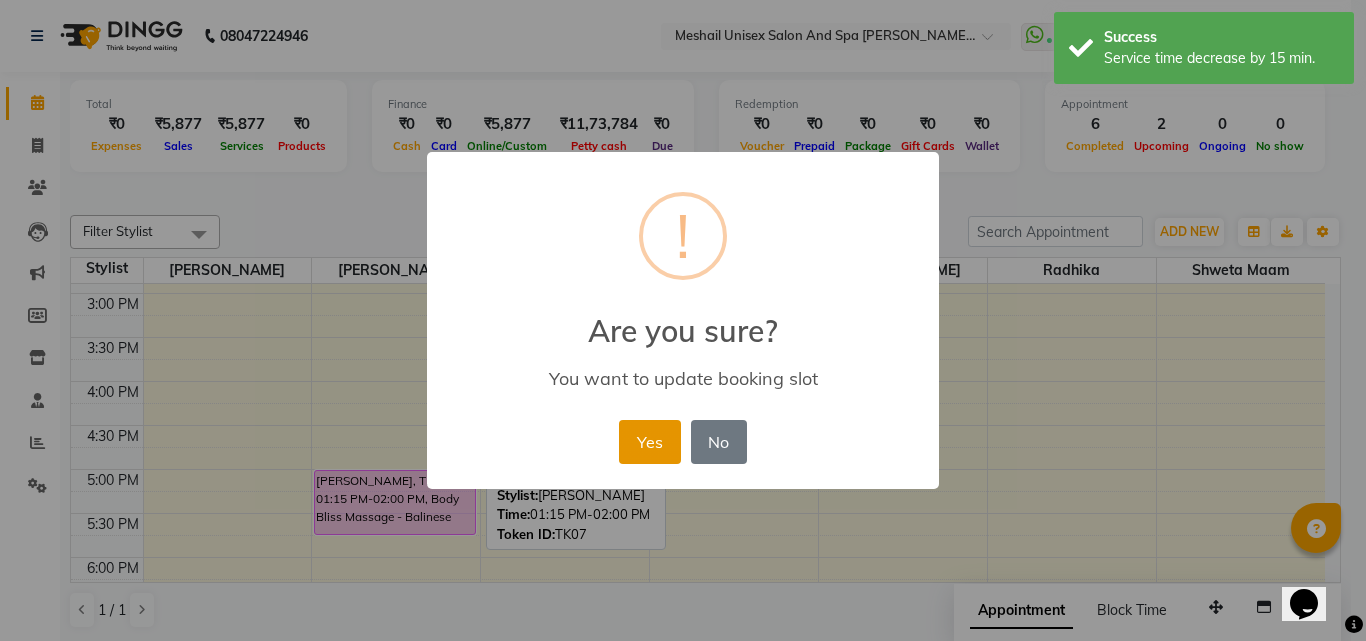 click on "Yes" at bounding box center (649, 442) 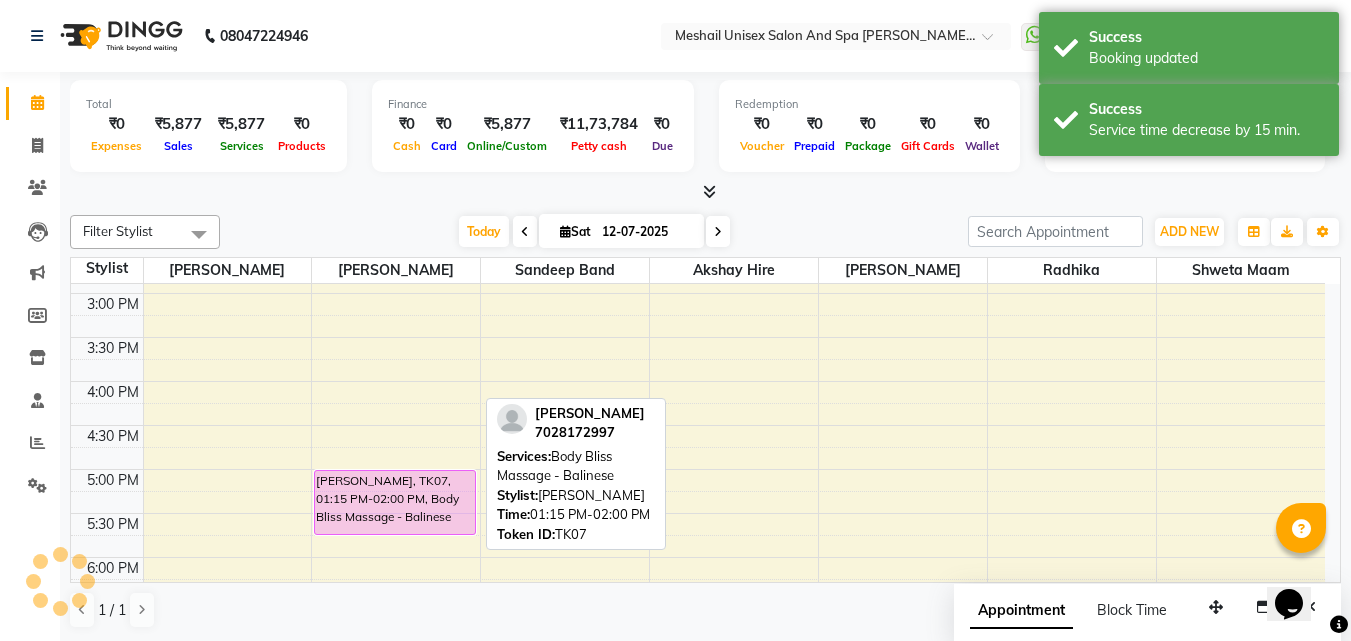 click on "[PERSON_NAME], TK07, 01:15 PM-02:00 PM, Body Bliss Massage - Balinese" at bounding box center (395, 502) 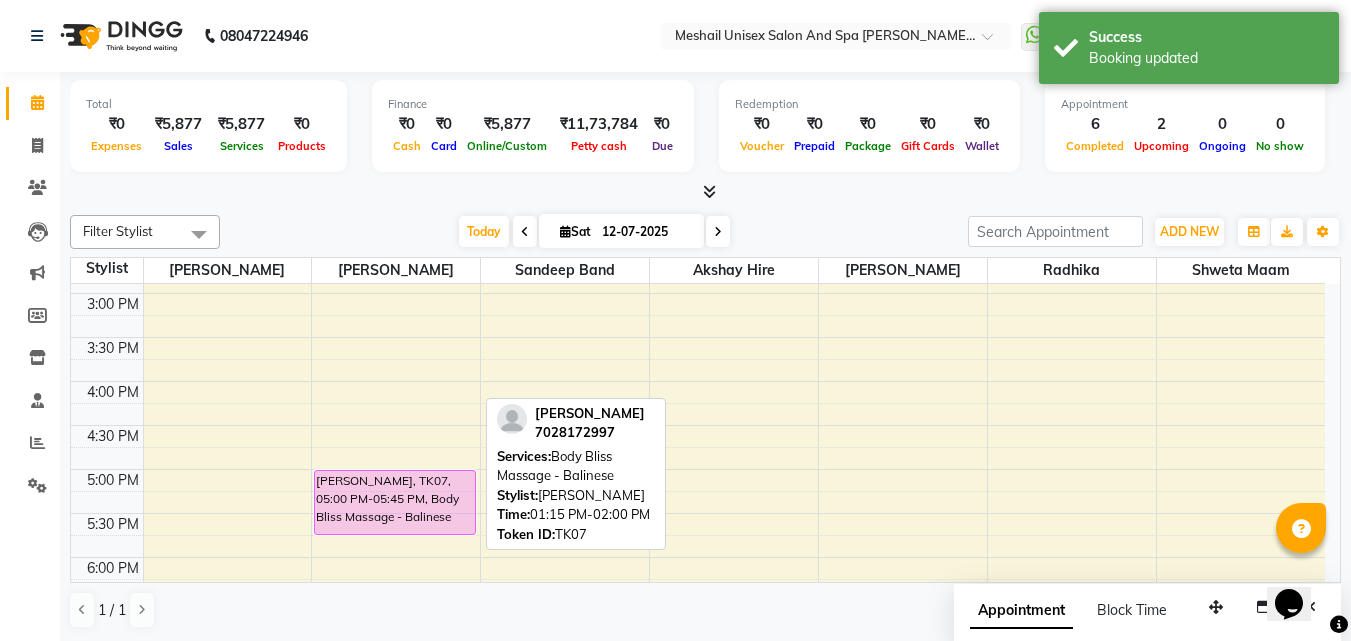 click on "[PERSON_NAME], TK07, 05:00 PM-05:45 PM, Body Bliss Massage - Balinese" at bounding box center [395, 502] 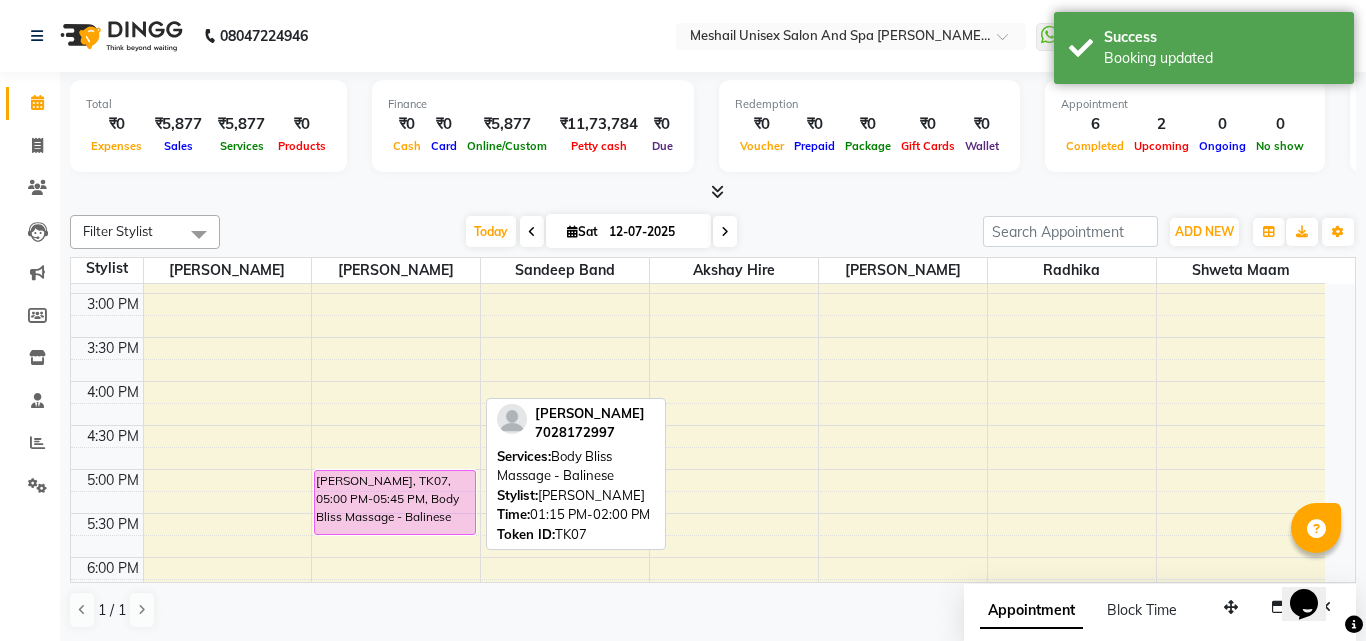 select on "7" 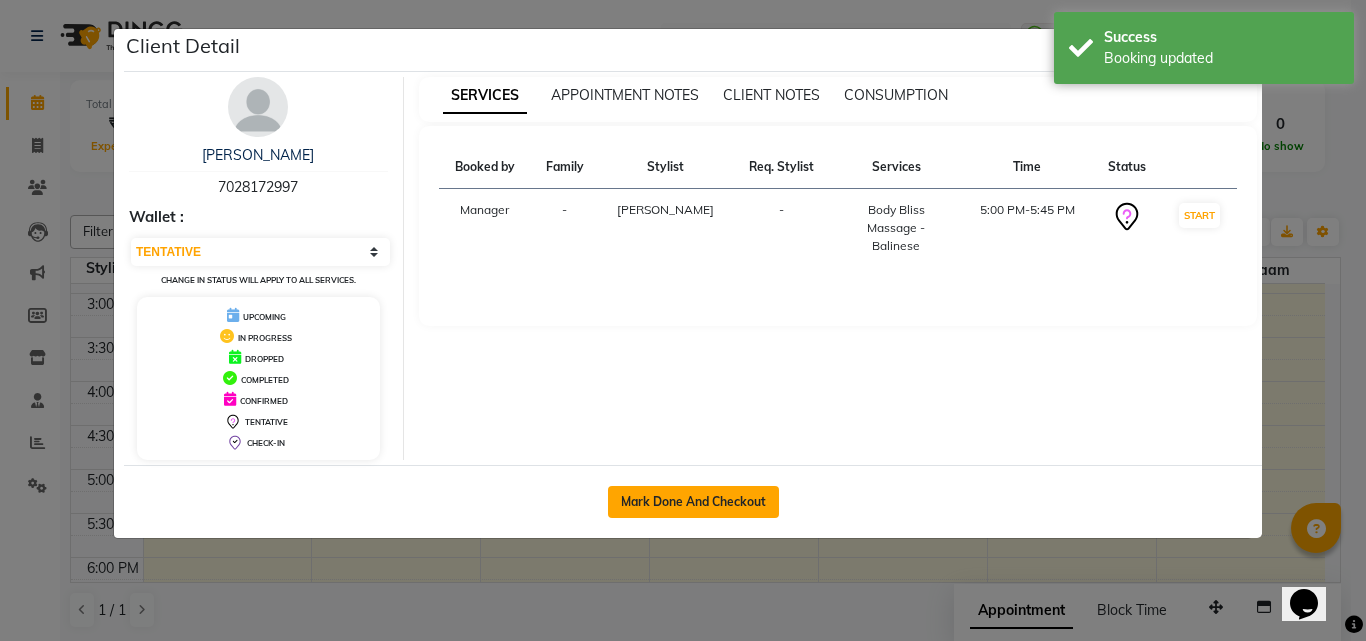 click on "Mark Done And Checkout" 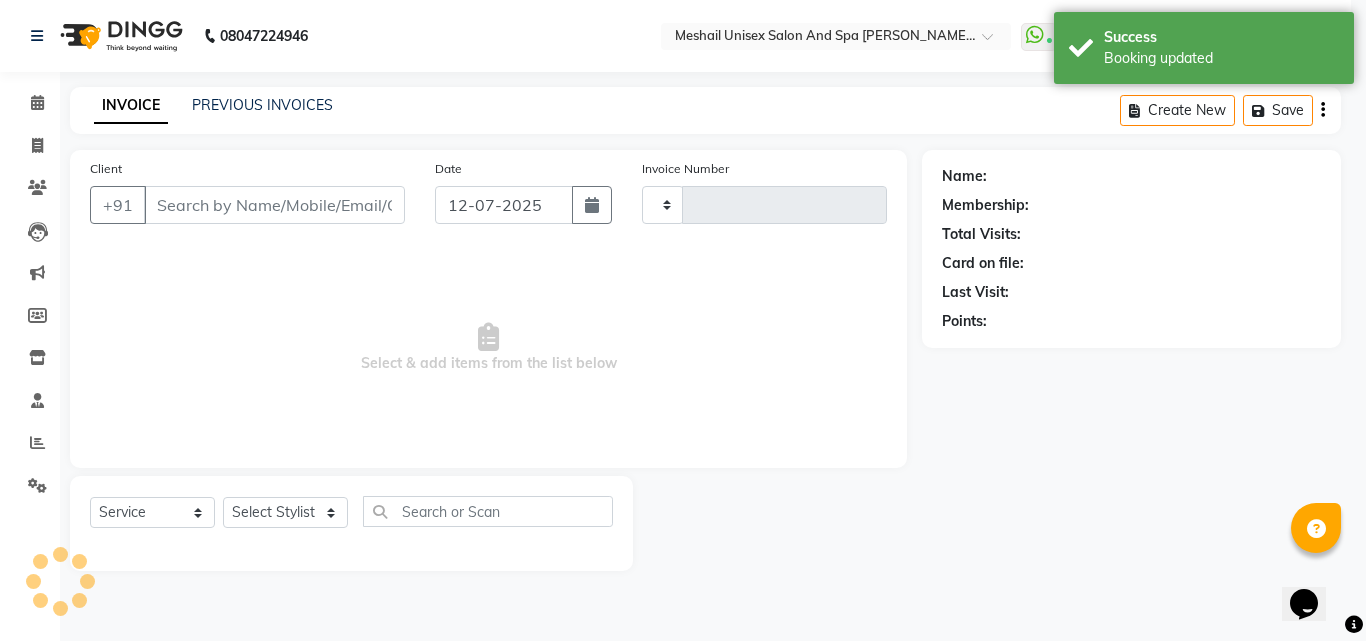 type on "1662" 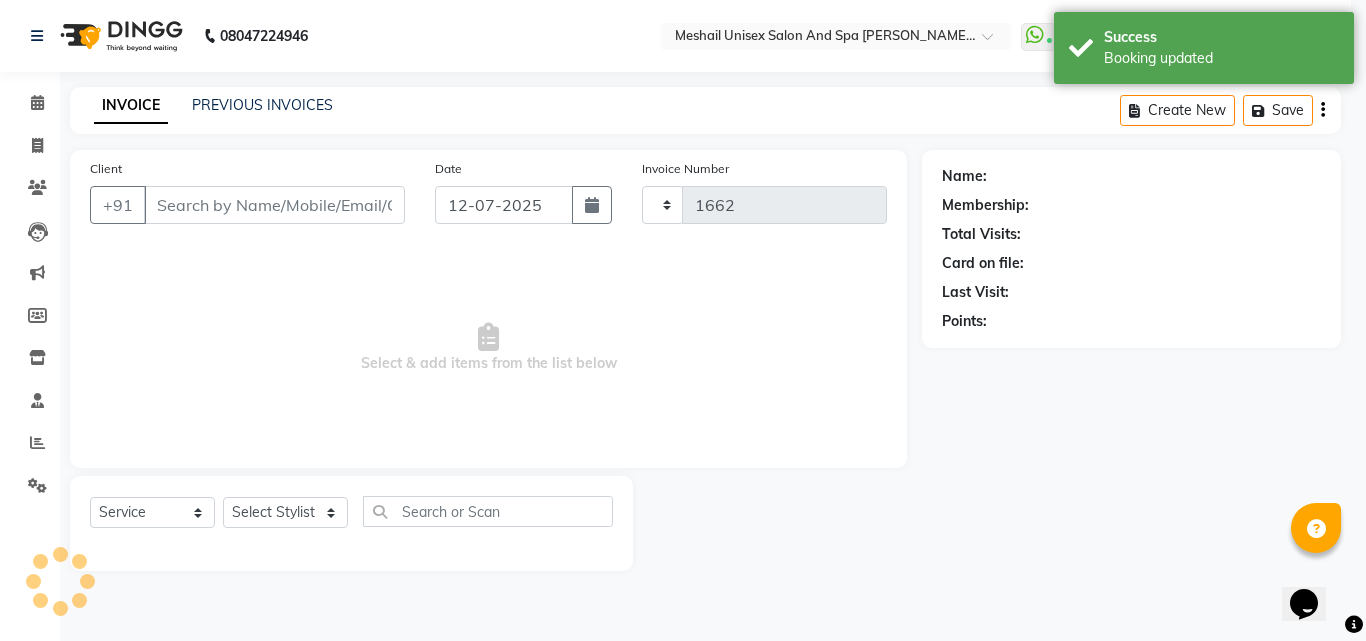 select on "6713" 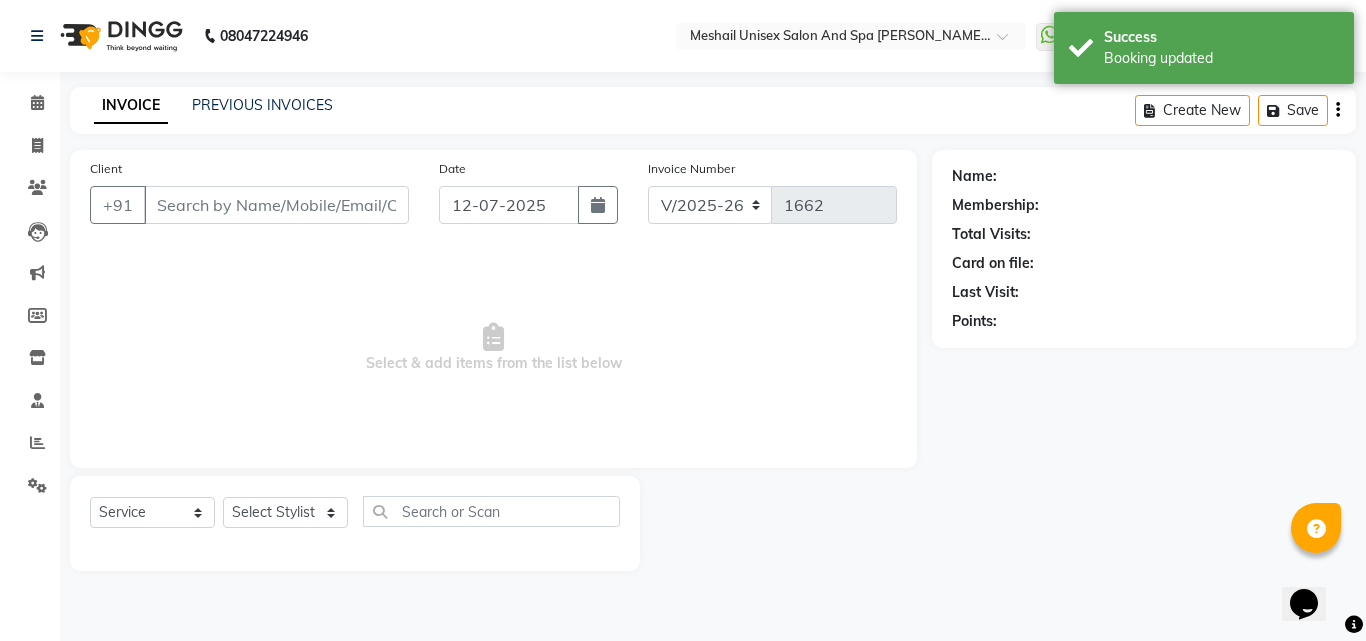 type on "70******97" 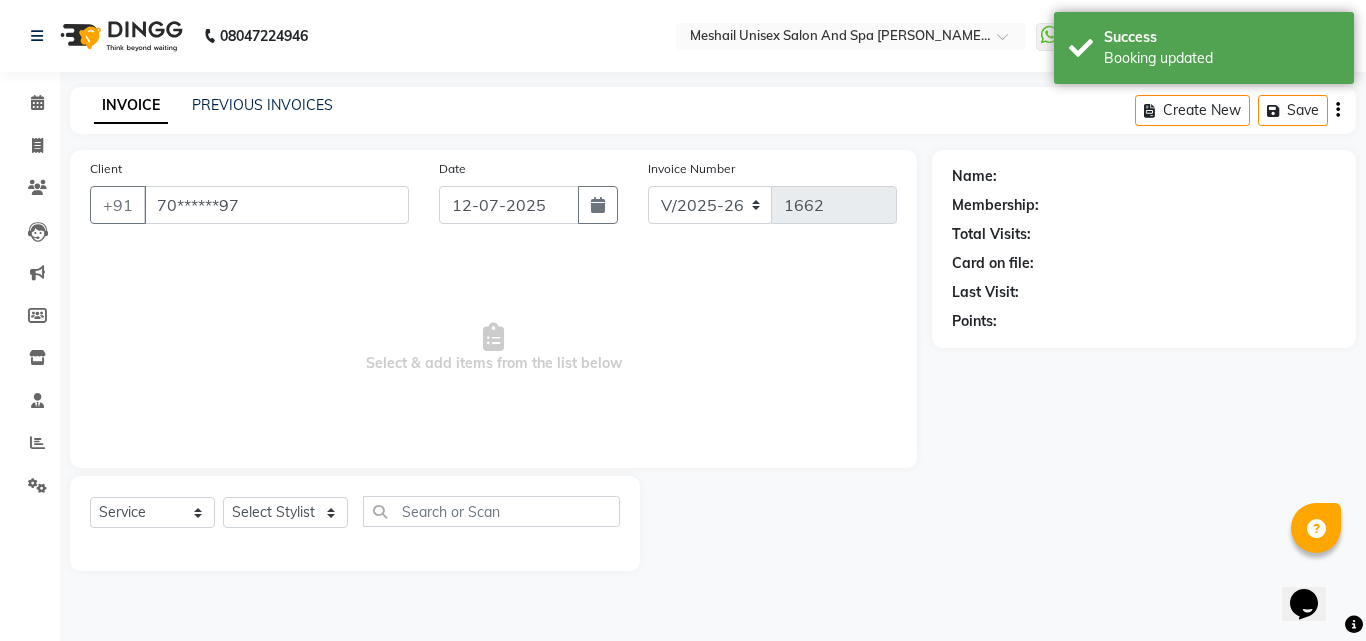 select on "52967" 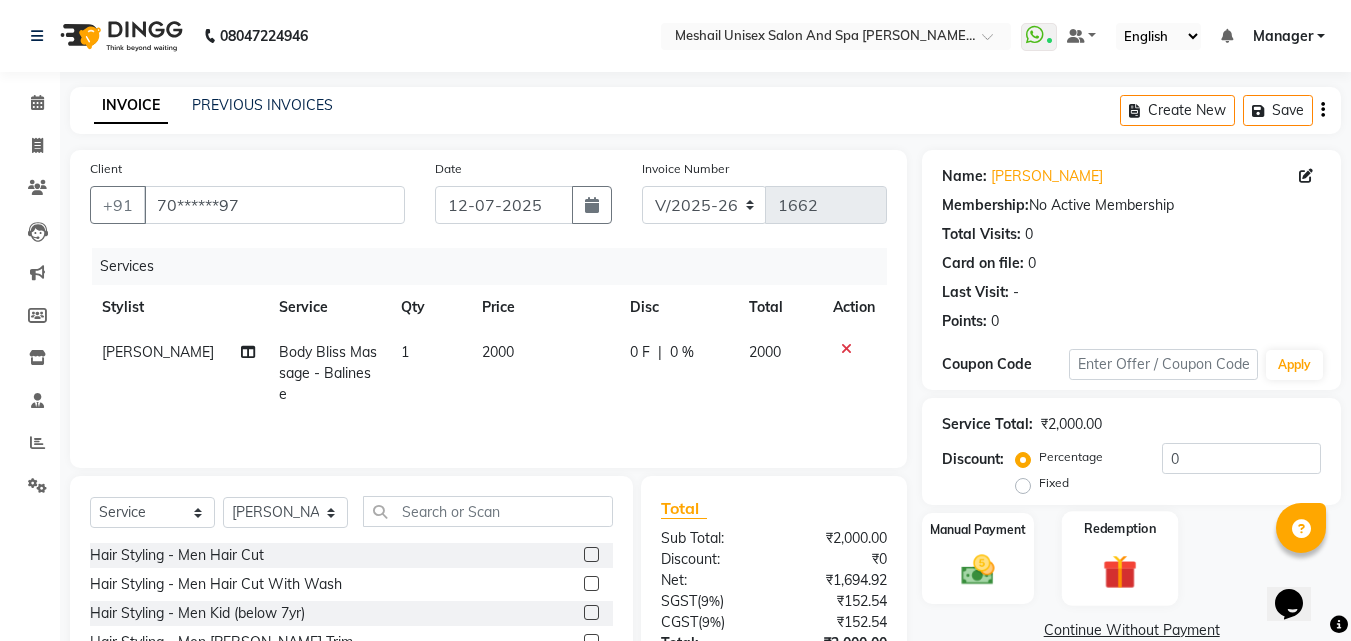 scroll, scrollTop: 160, scrollLeft: 0, axis: vertical 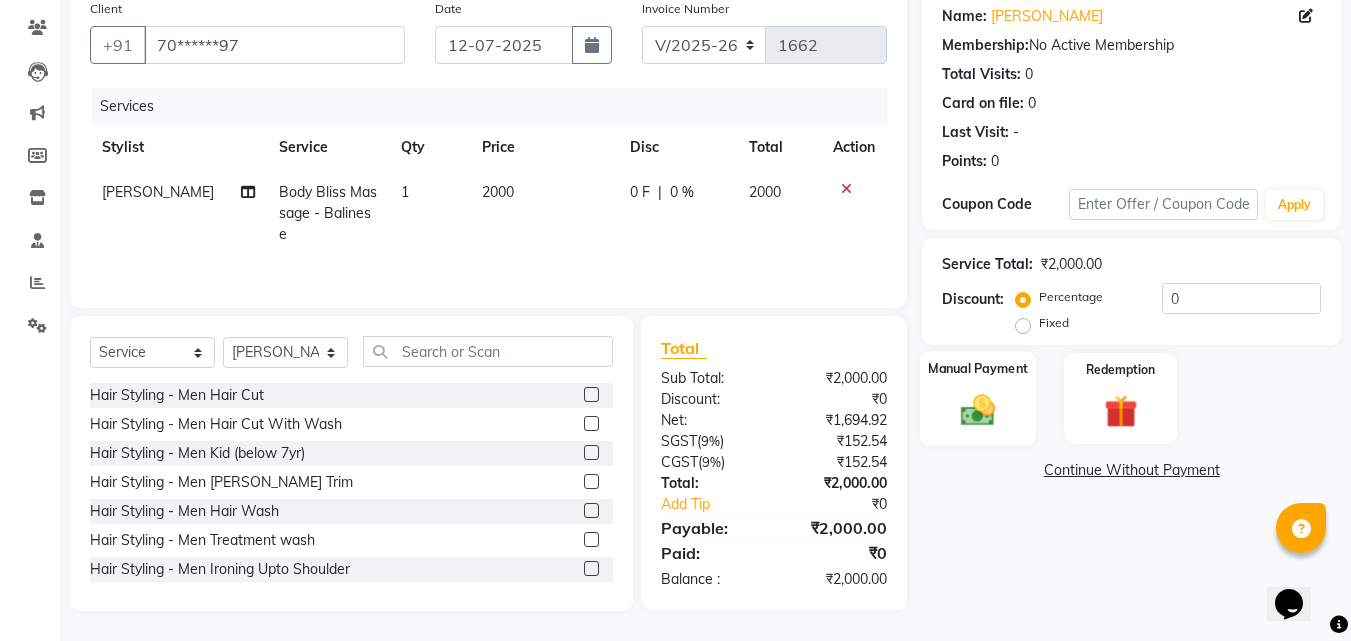 click on "Manual Payment" 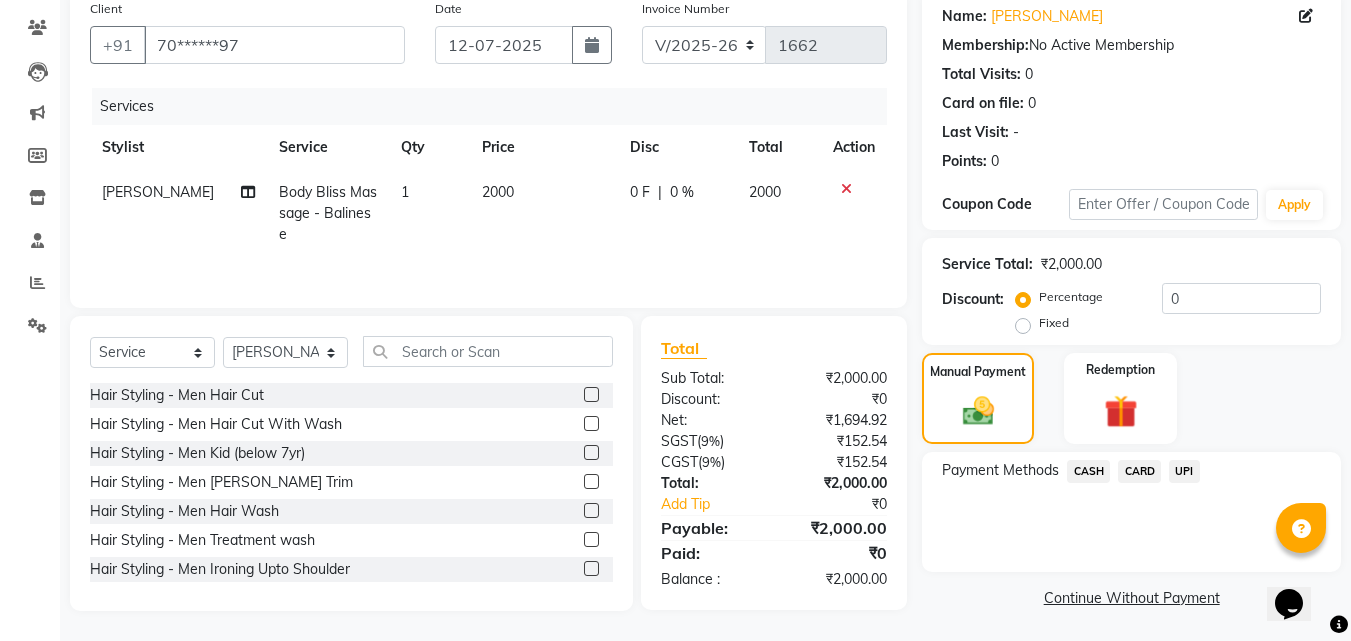click on "UPI" 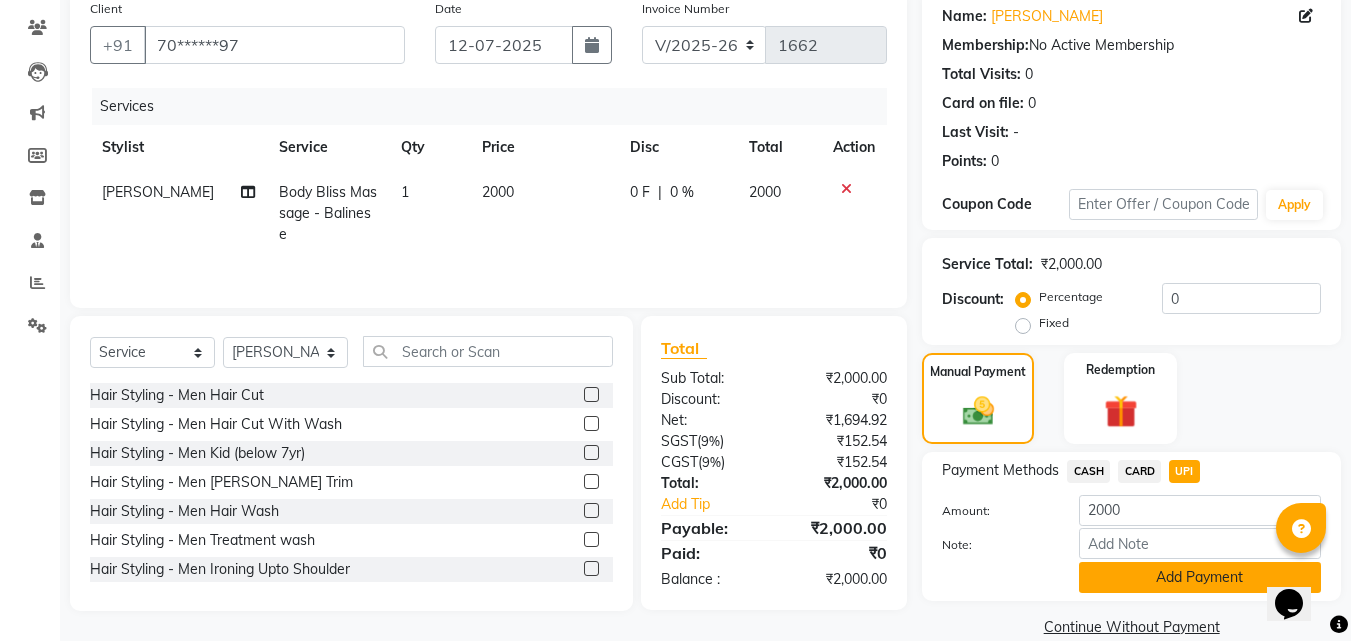 scroll, scrollTop: 191, scrollLeft: 0, axis: vertical 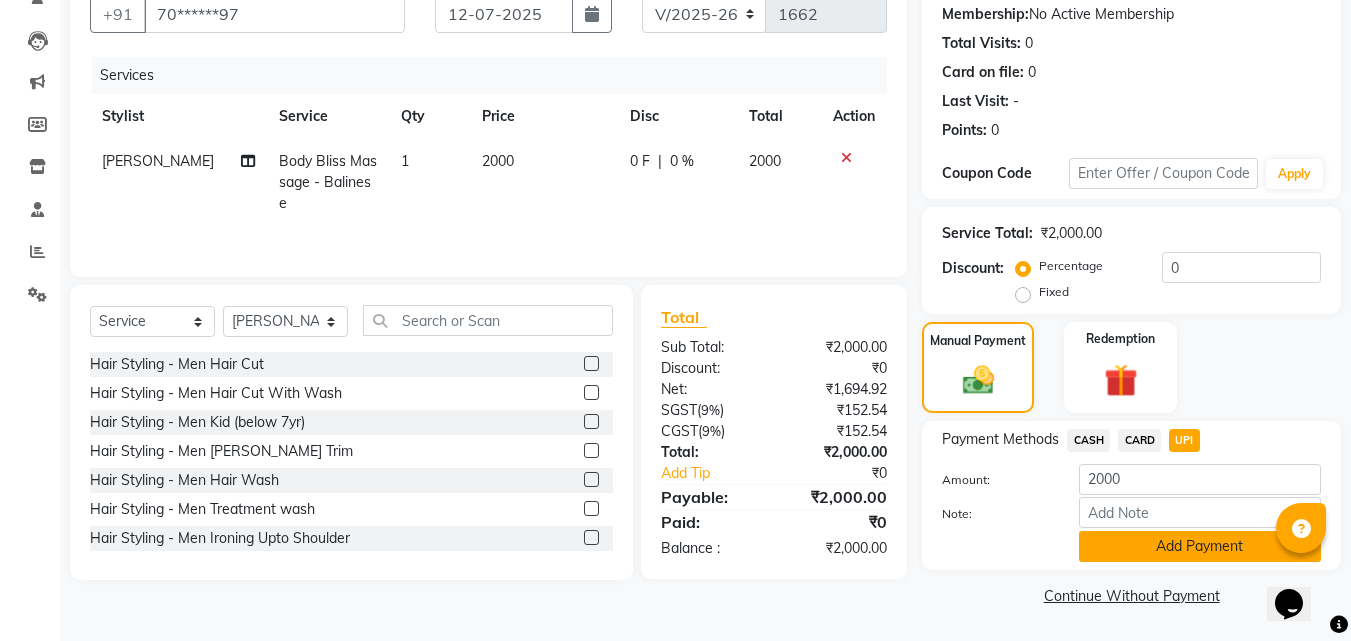 click on "Add Payment" 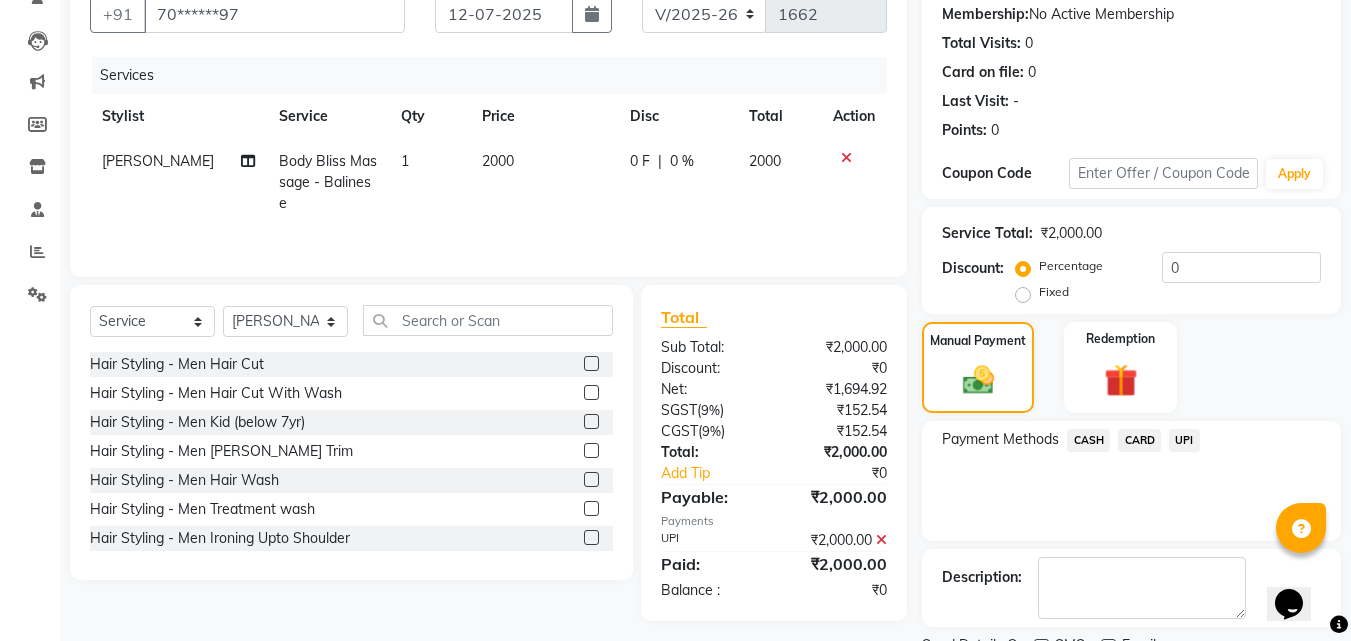 scroll, scrollTop: 275, scrollLeft: 0, axis: vertical 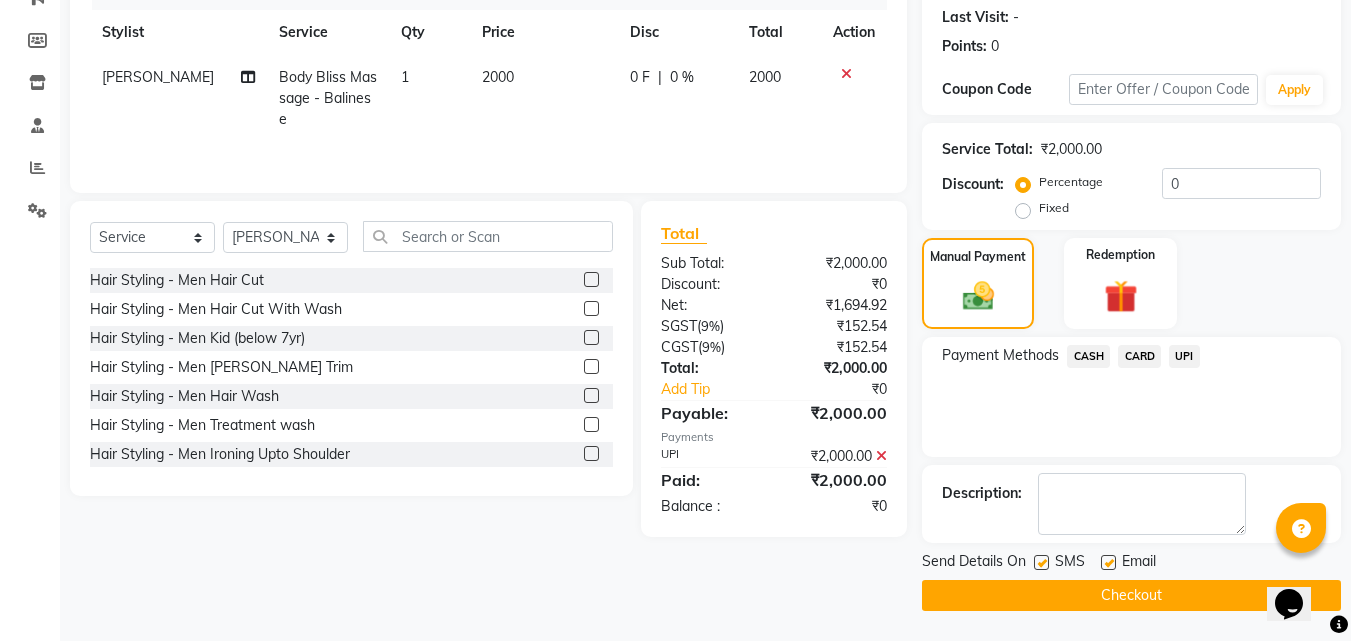 click 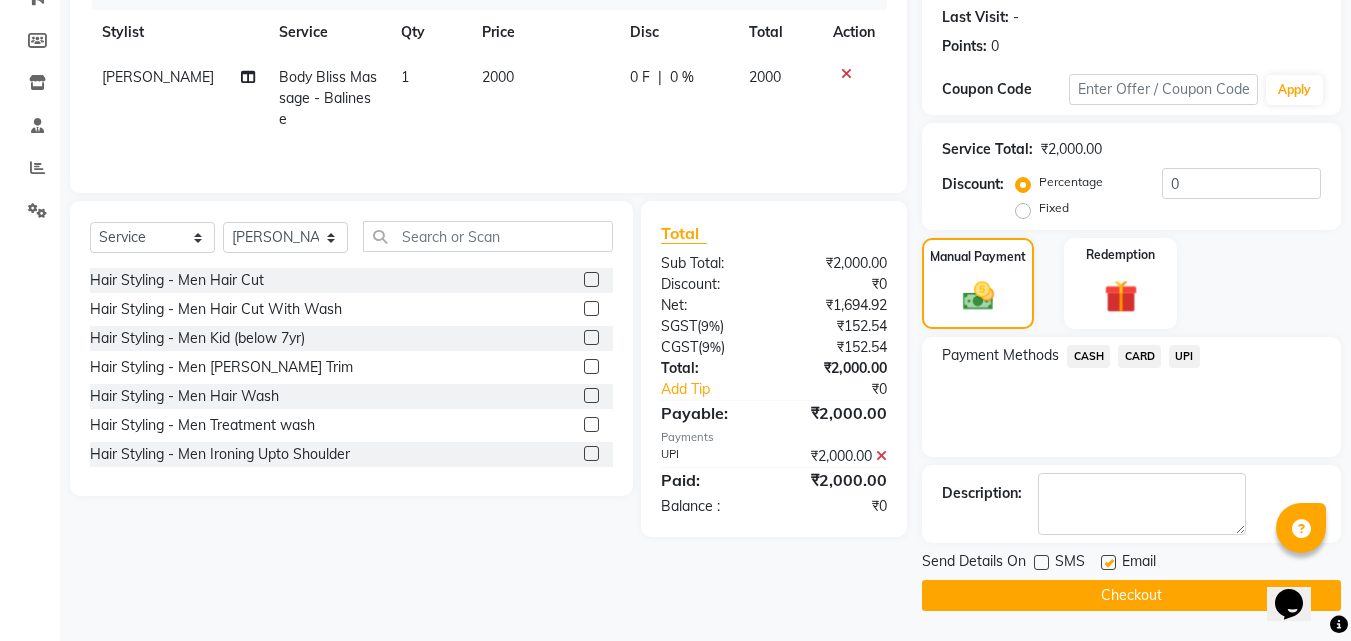 click on "Checkout" 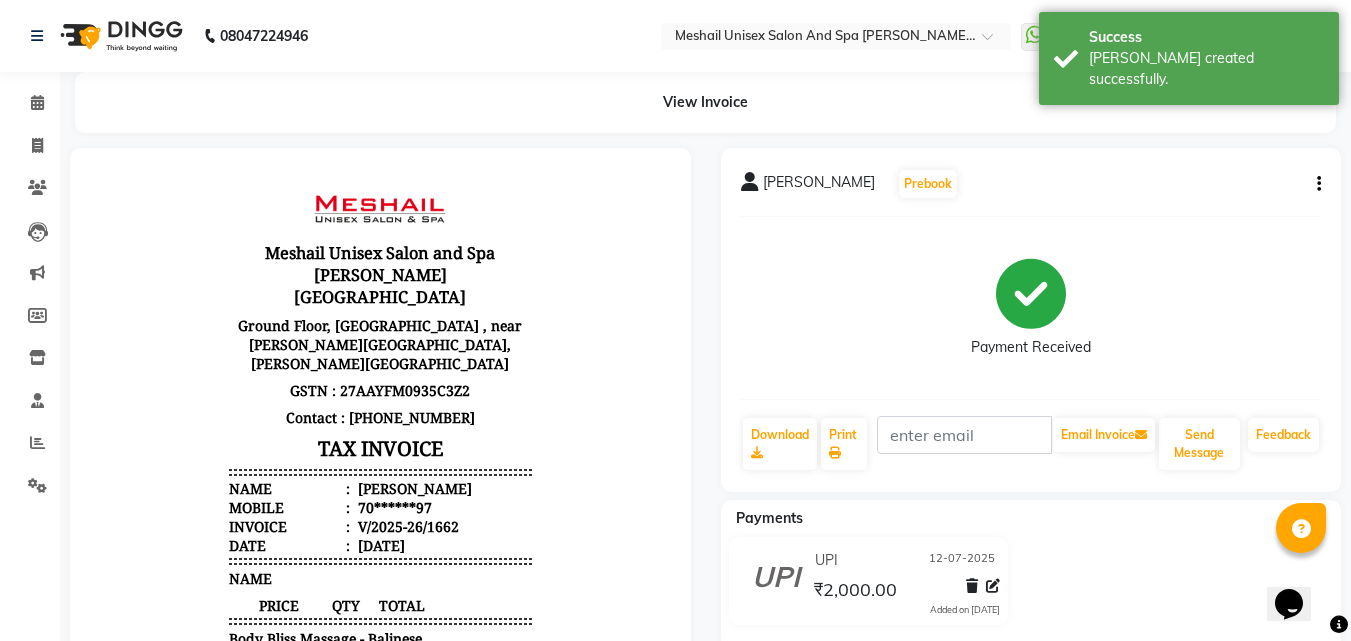 scroll, scrollTop: 0, scrollLeft: 0, axis: both 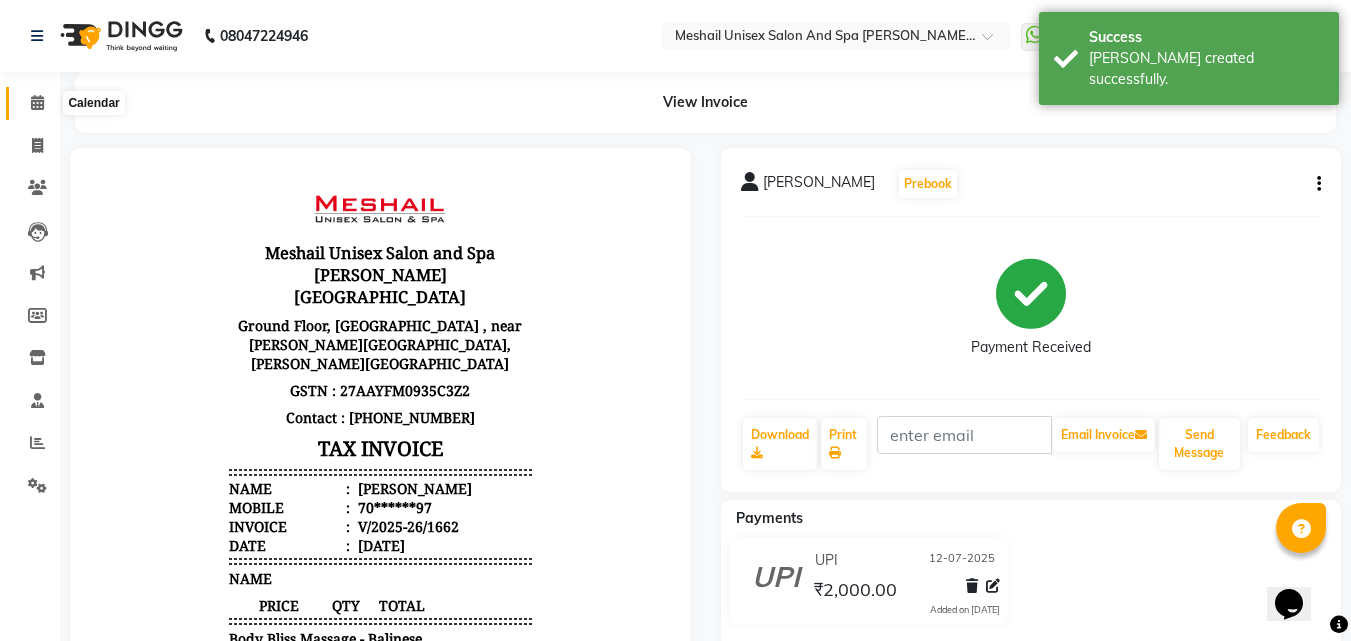 click 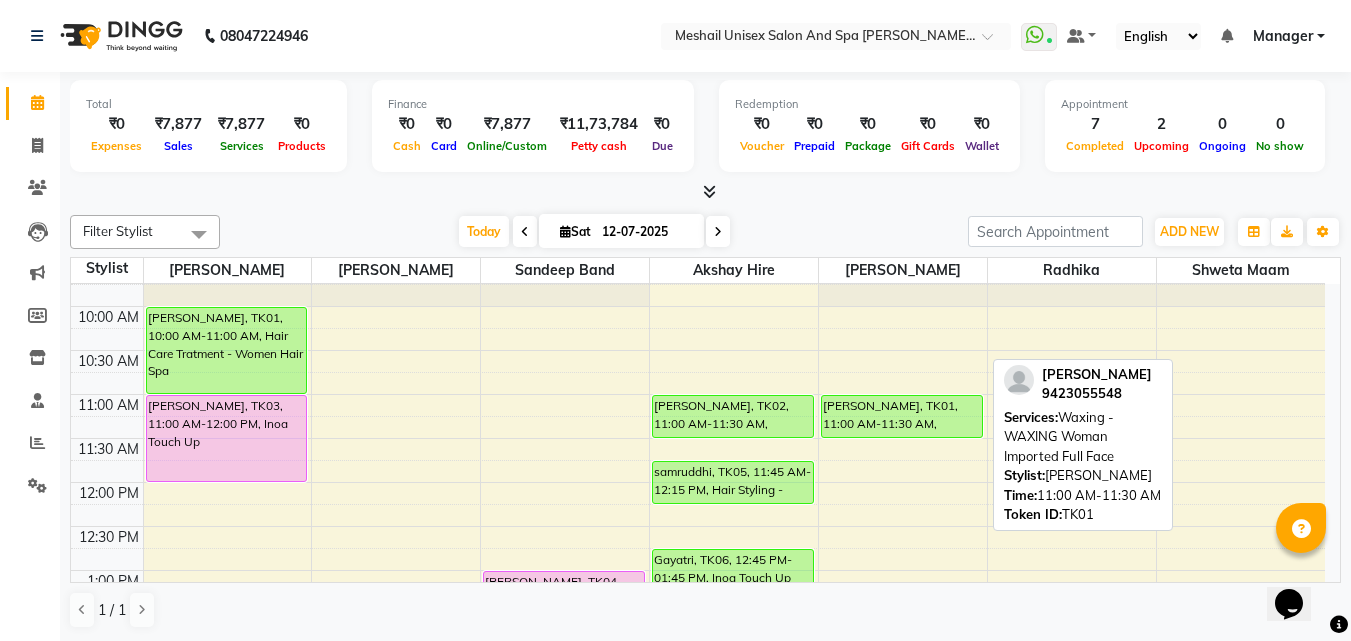 scroll, scrollTop: 100, scrollLeft: 0, axis: vertical 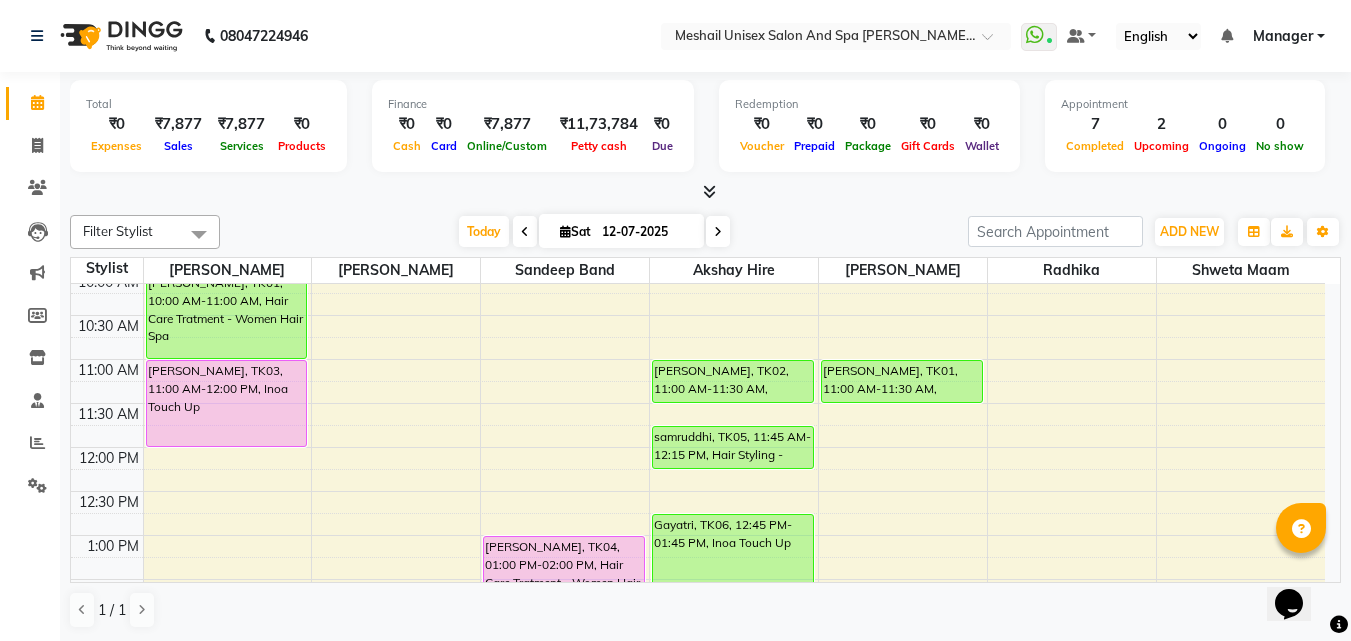 click on "9:00 AM 9:30 AM 10:00 AM 10:30 AM 11:00 AM 11:30 AM 12:00 PM 12:30 PM 1:00 PM 1:30 PM 2:00 PM 2:30 PM 3:00 PM 3:30 PM 4:00 PM 4:30 PM 5:00 PM 5:30 PM 6:00 PM 6:30 PM 7:00 PM 7:30 PM 8:00 PM 8:30 PM 9:00 PM 9:30 PM    [PERSON_NAME], TK01, 10:00 AM-11:00 AM, Hair Care Tratment - Women Hair Spa    [PERSON_NAME], TK03, 11:00 AM-12:00 PM, Inoa Touch Up    [PERSON_NAME], TK07, 05:00 PM-05:45 PM, Body Bliss Massage - Balinese    [PERSON_NAME], TK04, 01:00 PM-02:00 PM, Hair Care Tratment - Women Hair Spa    [PERSON_NAME], TK02, 11:00 AM-11:30 AM, [MEDICAL_DATA] tretment    samruddhi, TK05, 11:45 AM-12:15 PM, Hair Styling - Women Hair Wash    Gayatri, TK06, 12:45 PM-01:45 PM, Inoa Touch Up    Gayatri, TK06, 01:45 PM-02:15 PM, Hair Styling - Women Hair Cut    [PERSON_NAME], TK01, 11:00 AM-11:30 AM, Waxing - WAXING Woman Imported Full Face" at bounding box center (698, 755) 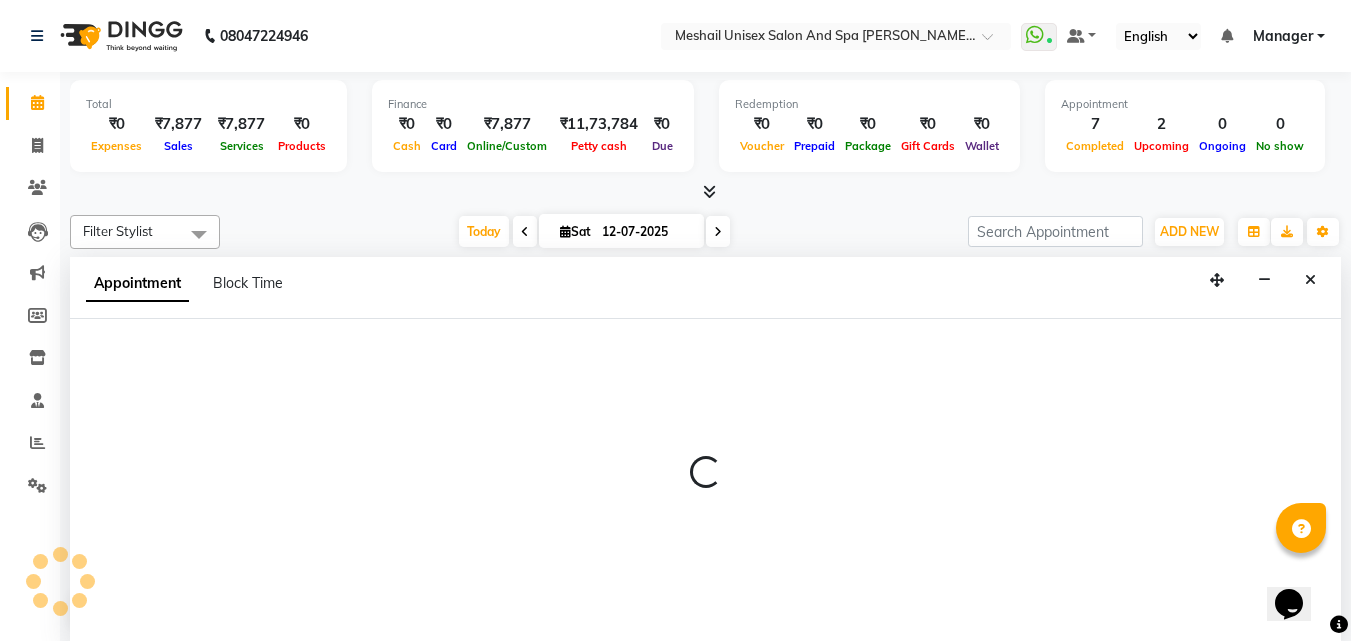 scroll, scrollTop: 1, scrollLeft: 0, axis: vertical 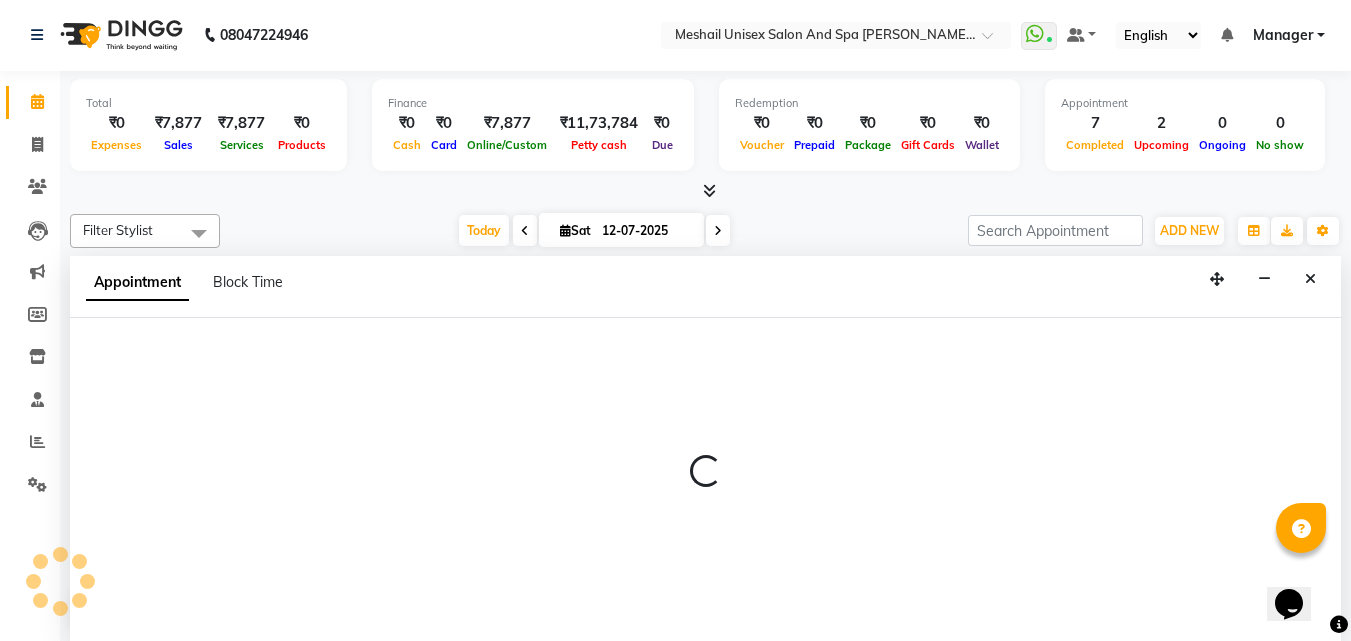 select on "52970" 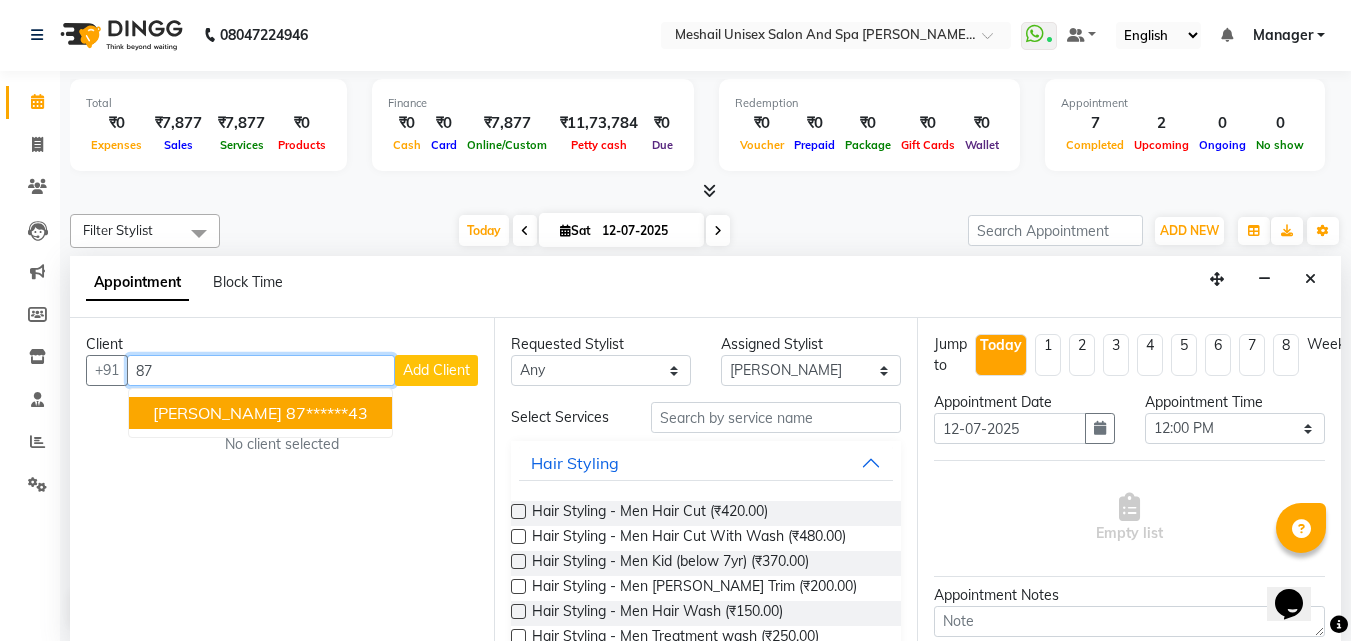 type on "8" 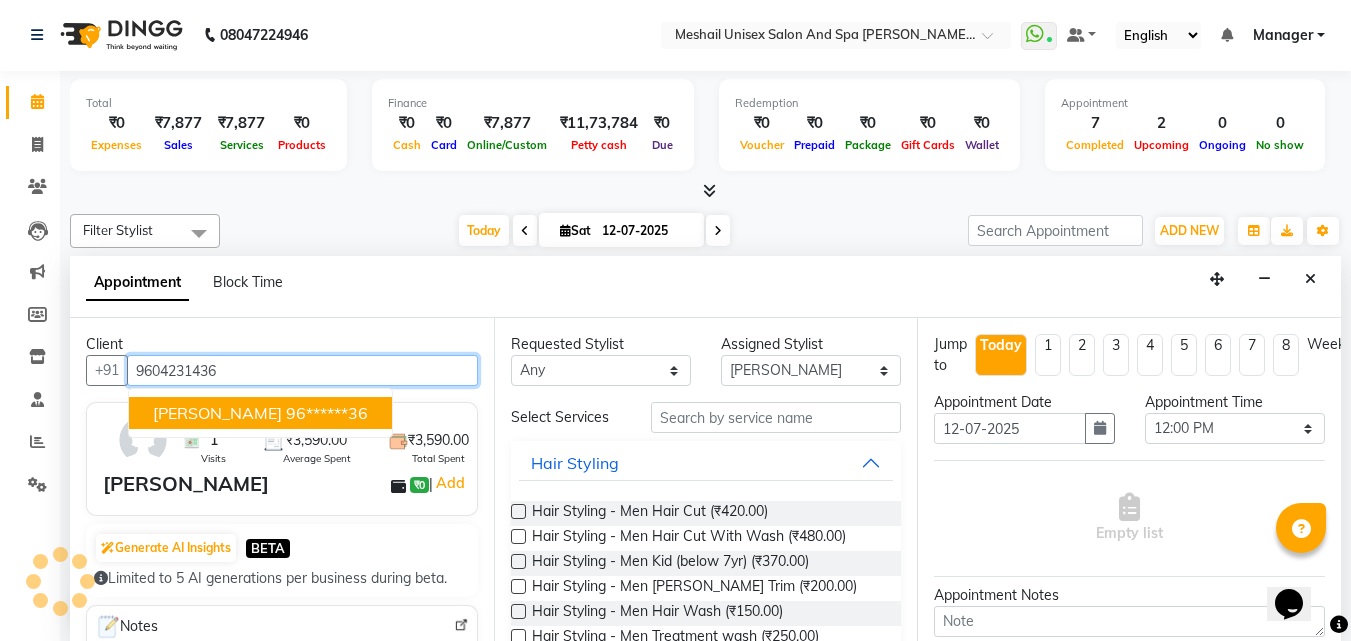 click on "96******36" at bounding box center (327, 413) 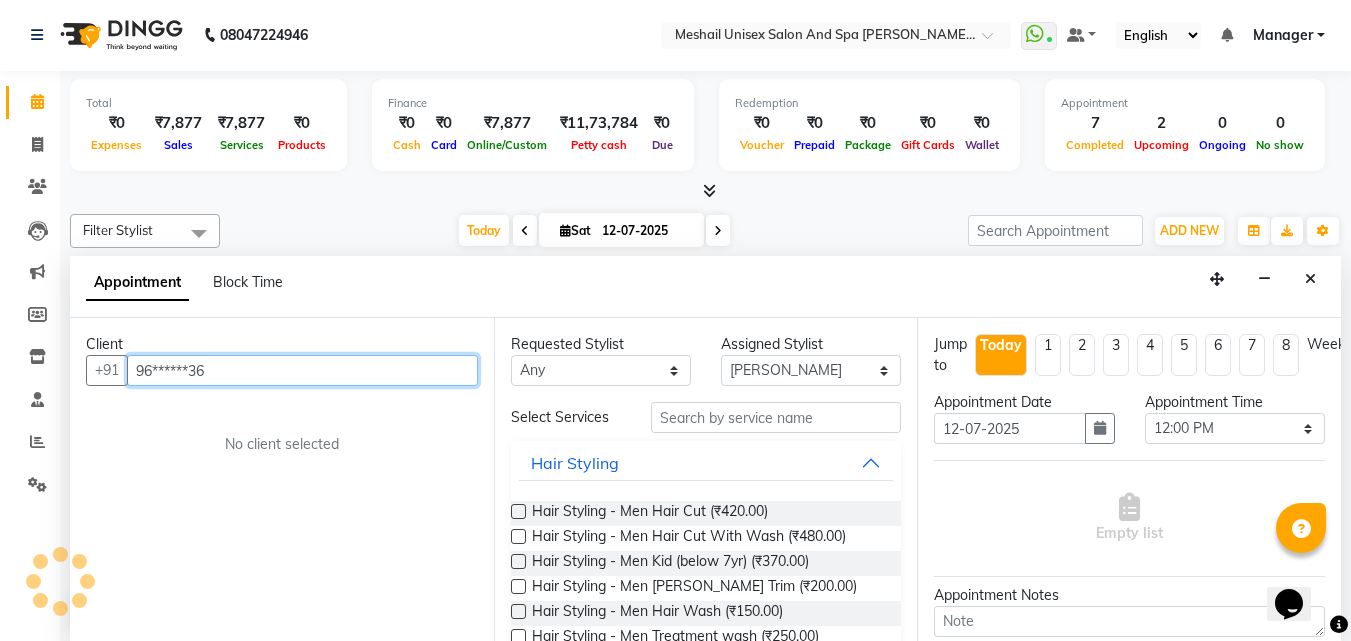 type on "96******36" 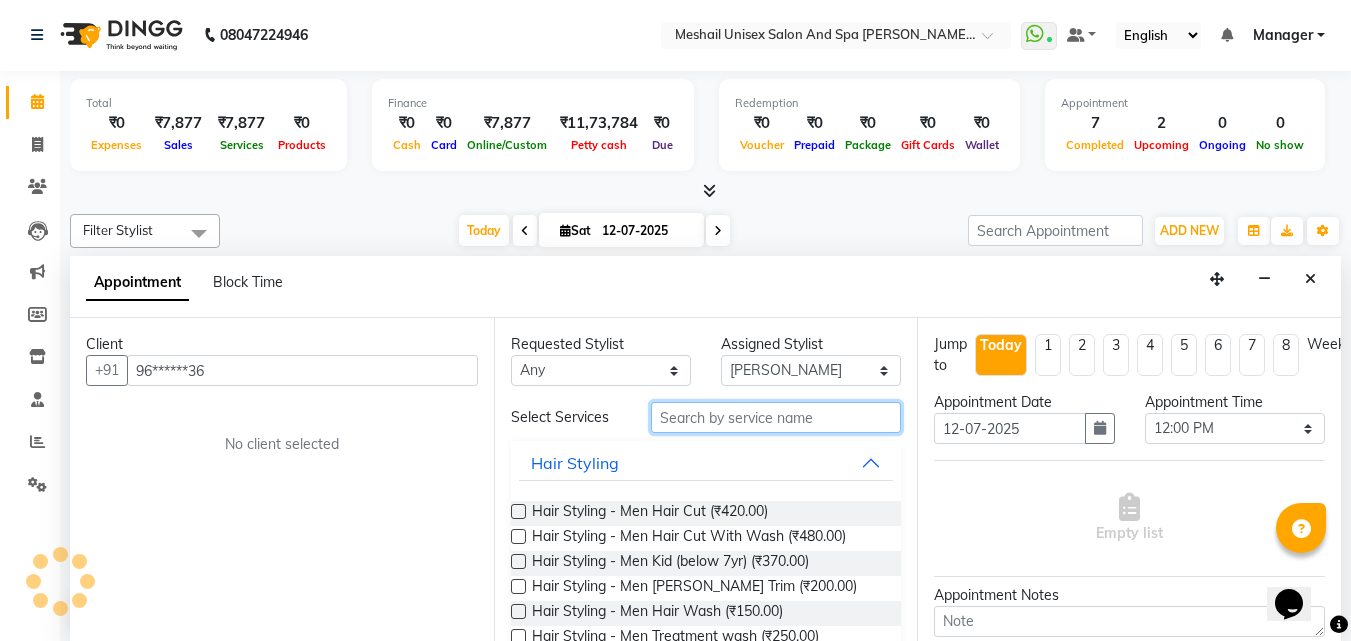 click at bounding box center (776, 417) 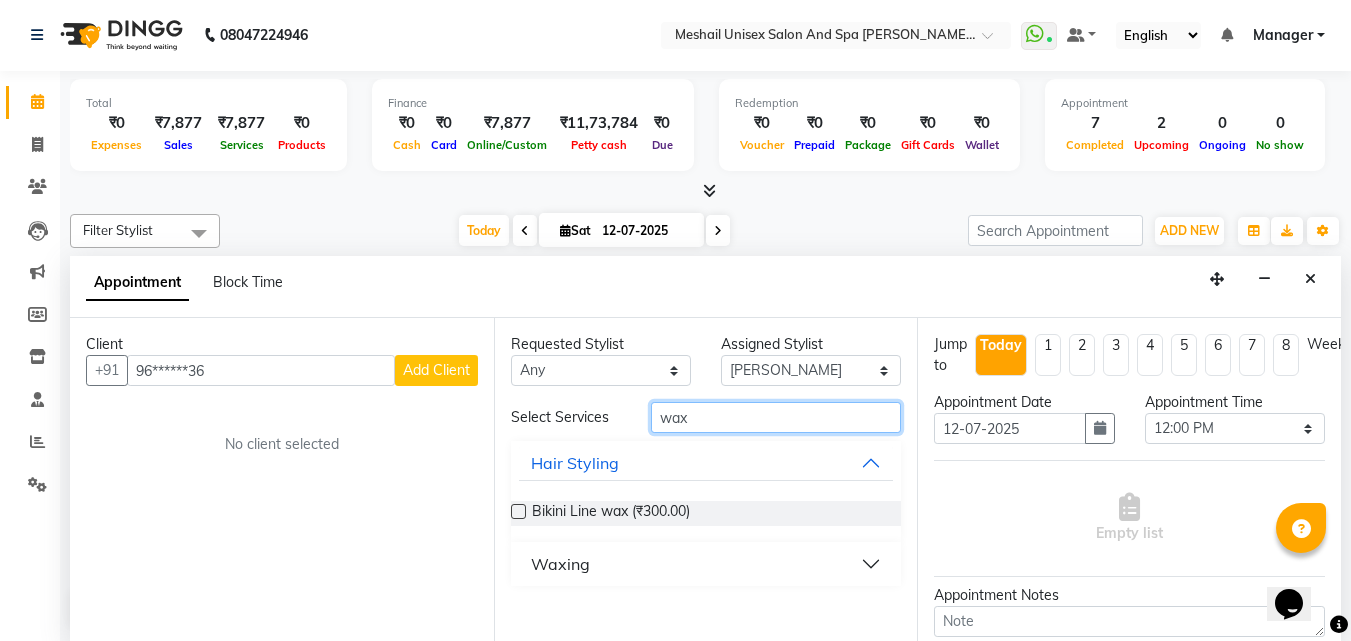 type on "wax" 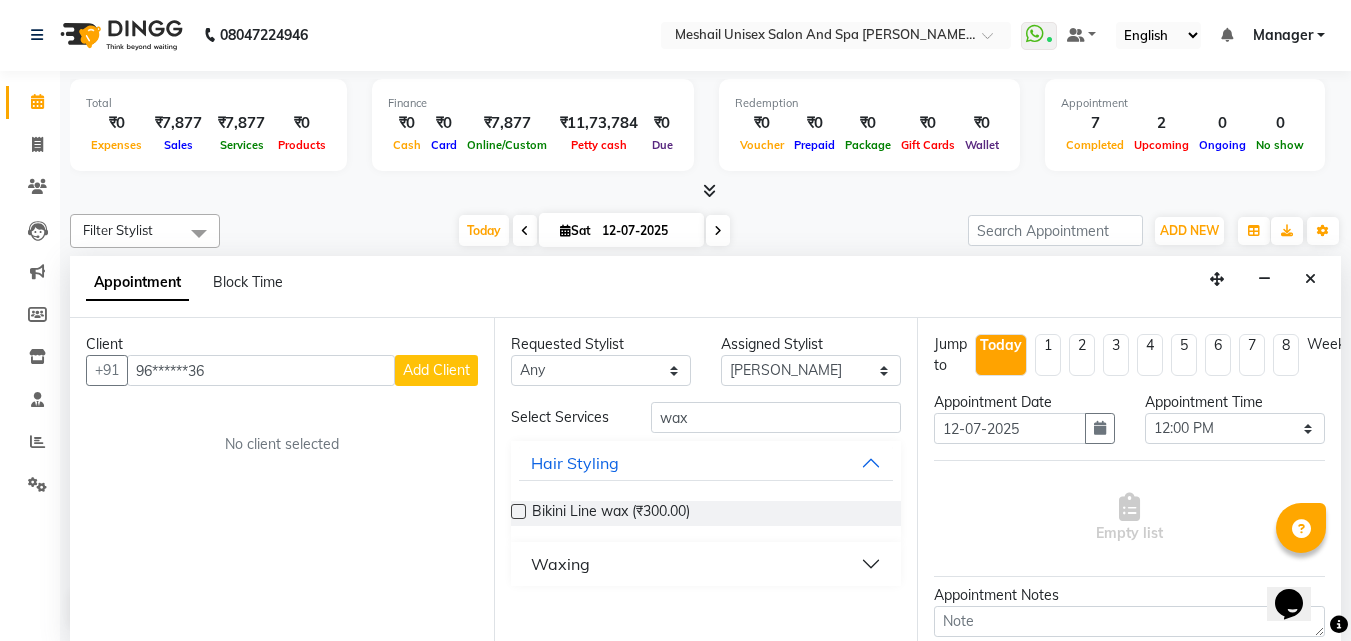 click on "Waxing" at bounding box center [706, 564] 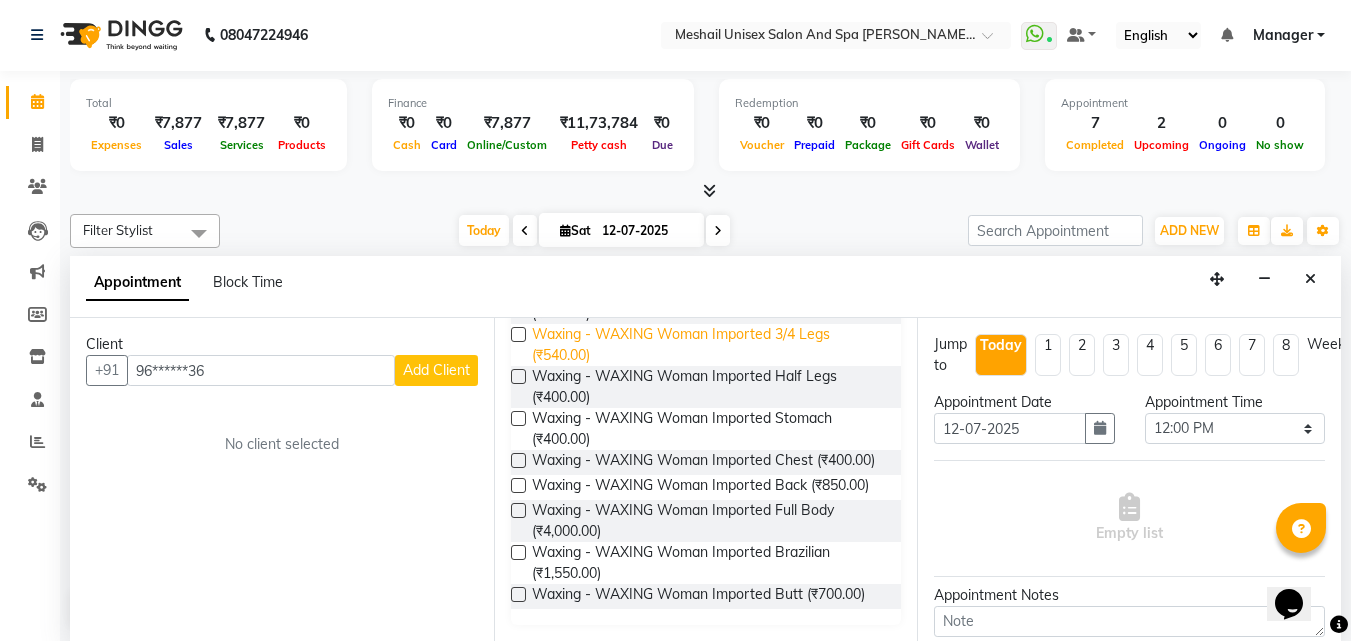 scroll, scrollTop: 1949, scrollLeft: 0, axis: vertical 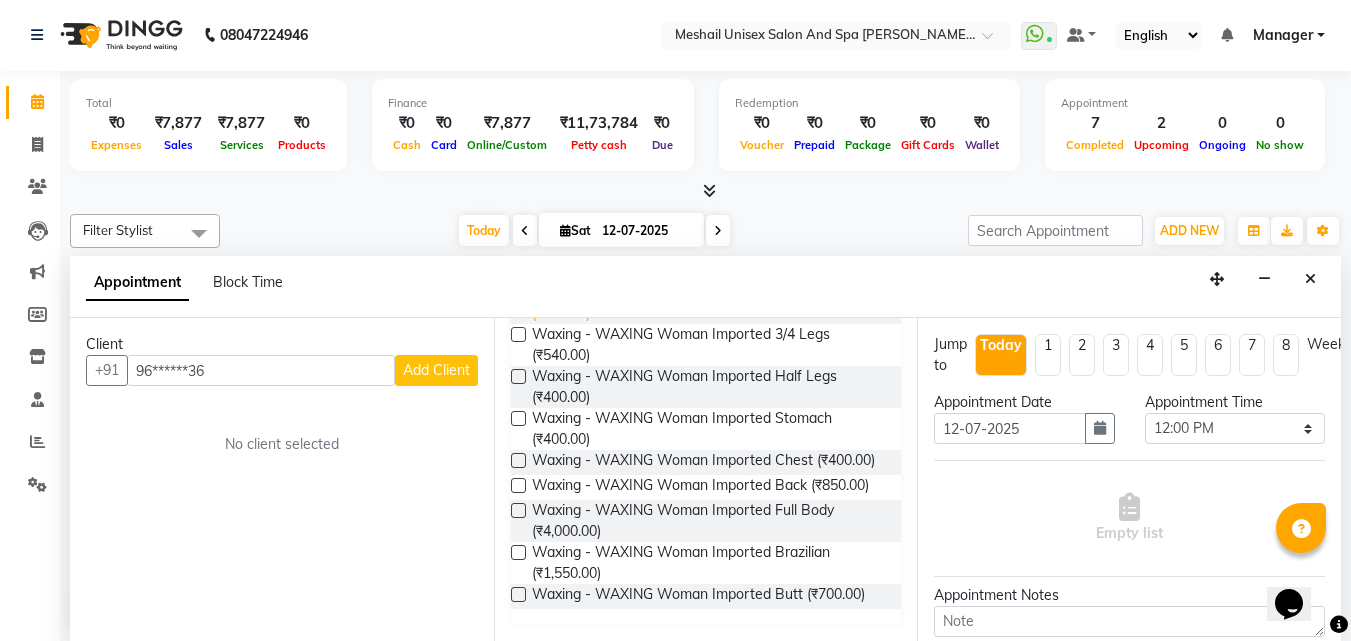 click on "Waxing - WAXING Woman Imported Full Legs (₹750.00)" at bounding box center [709, 303] 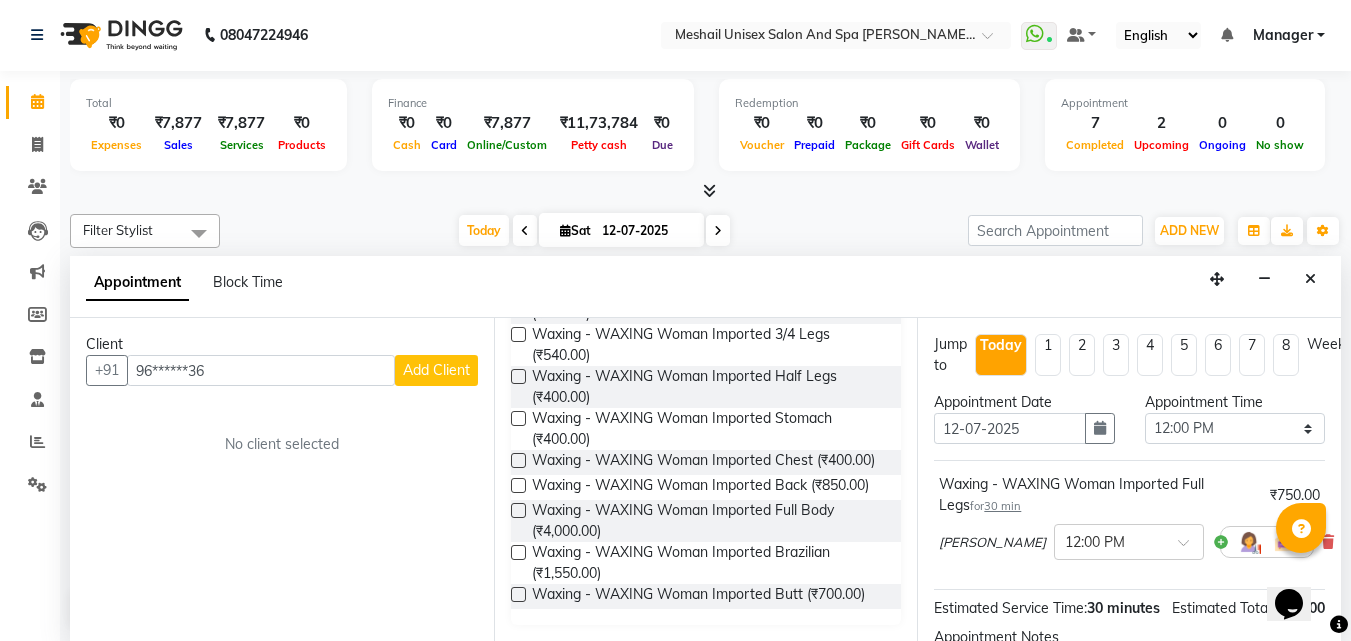 checkbox on "false" 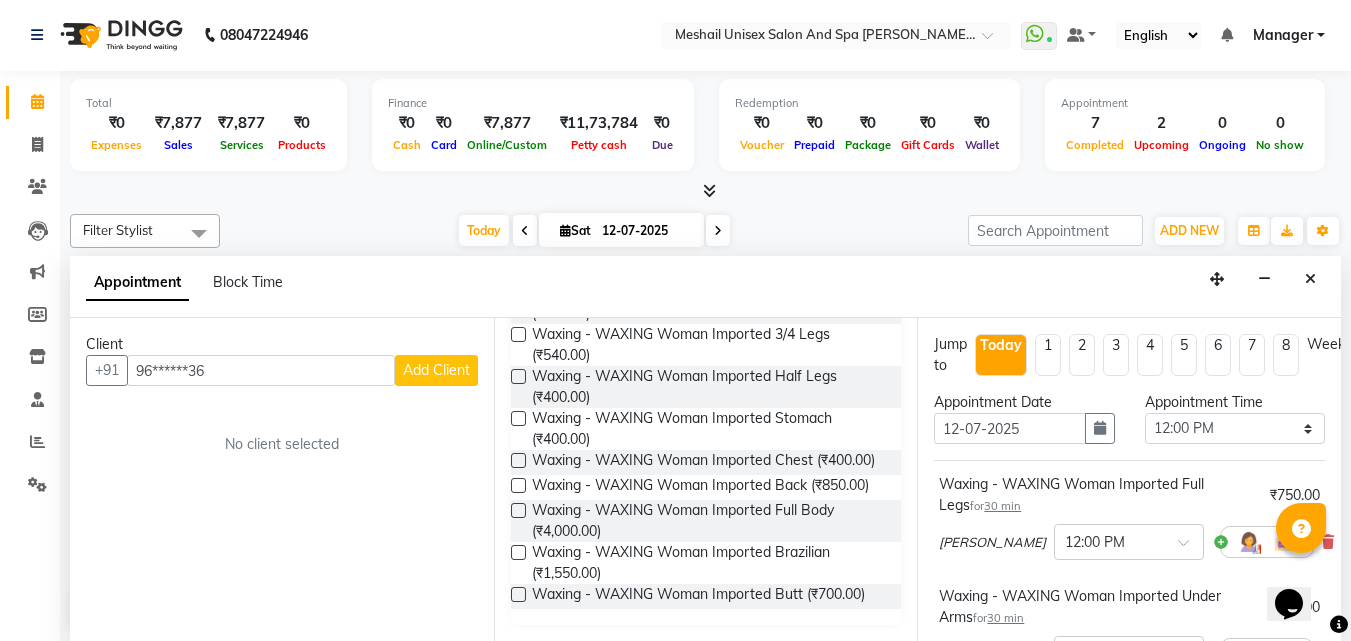 checkbox on "false" 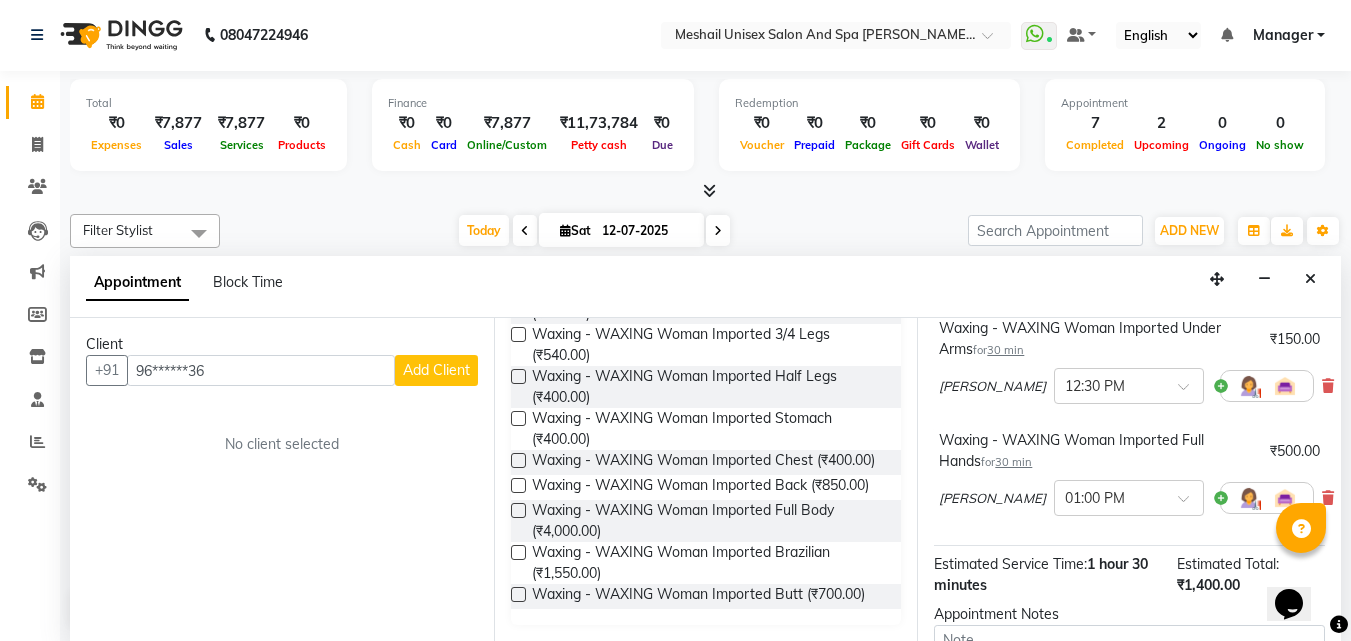 scroll, scrollTop: 495, scrollLeft: 0, axis: vertical 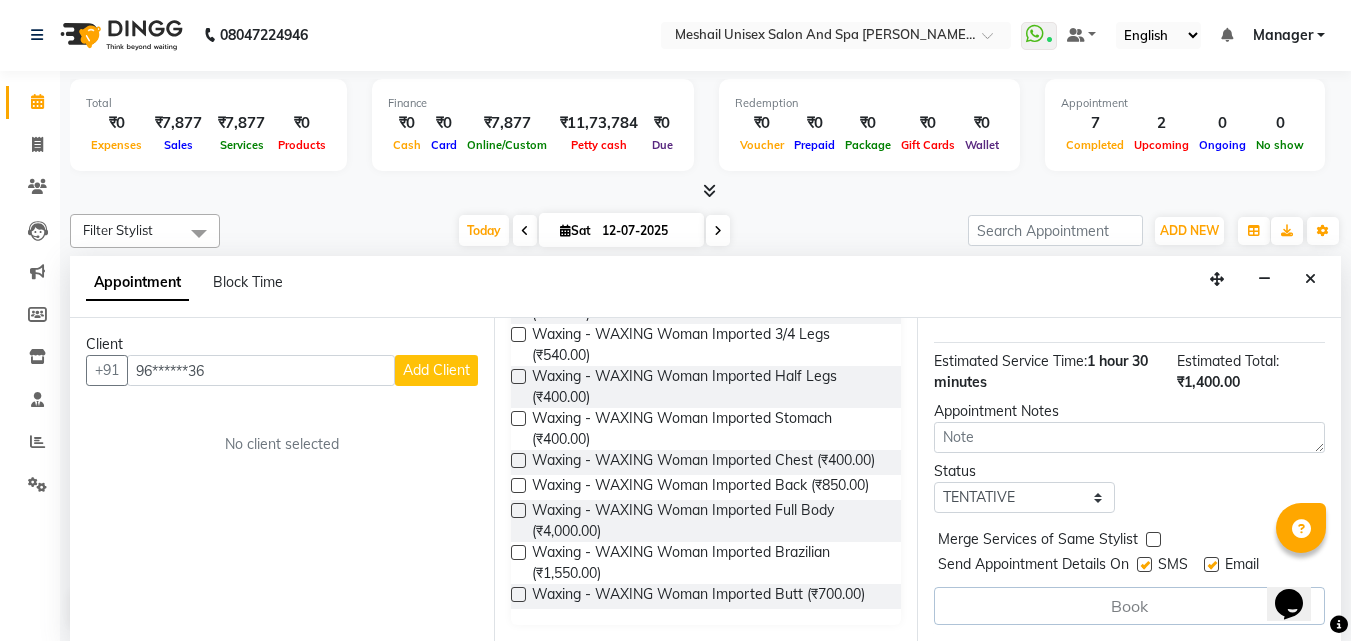 click at bounding box center [1144, 564] 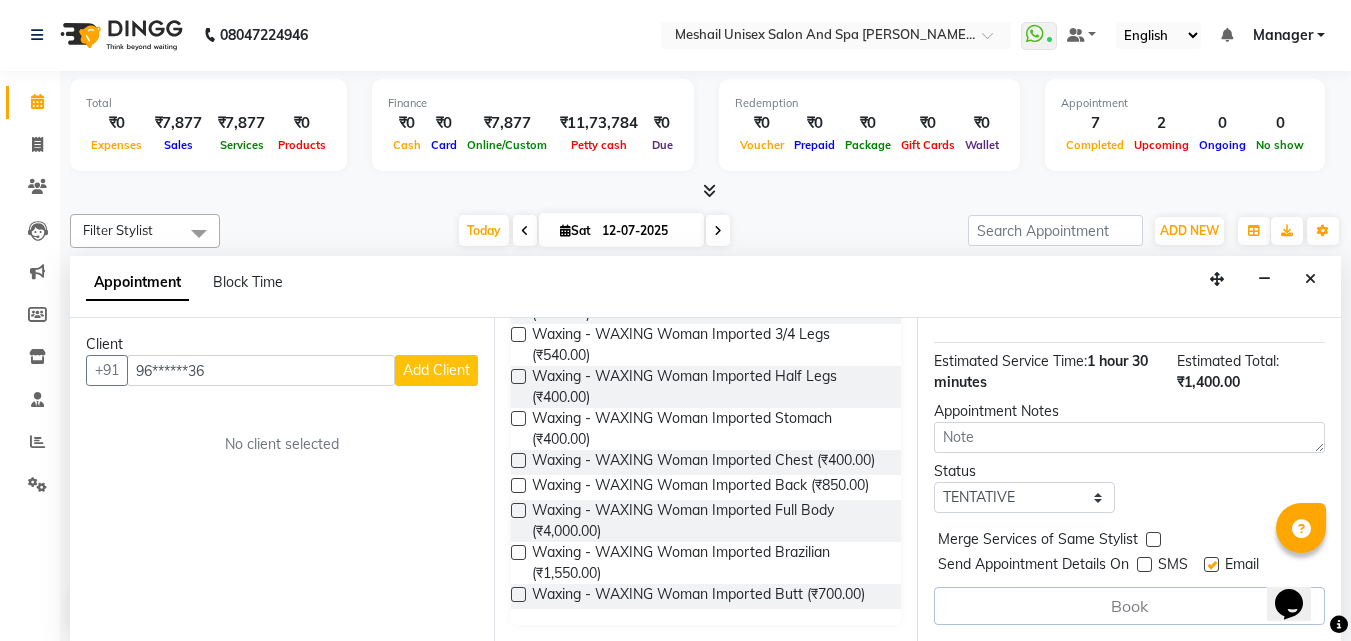 scroll, scrollTop: 1449, scrollLeft: 0, axis: vertical 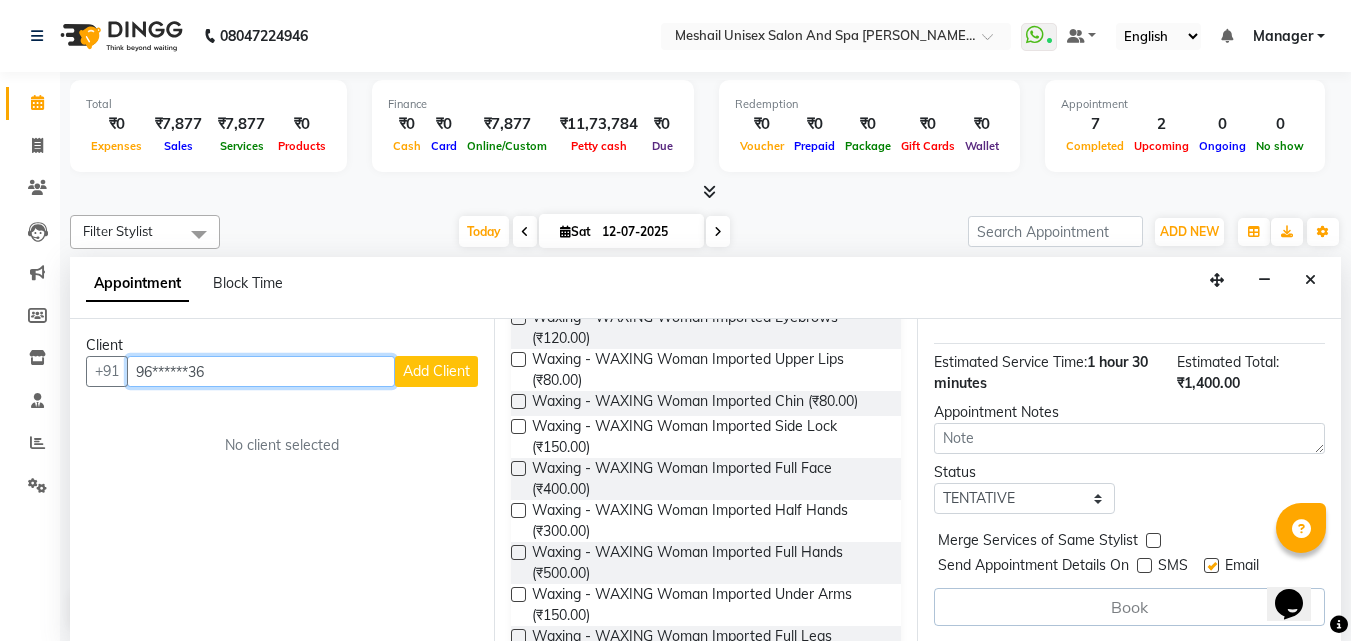 click on "96******36" at bounding box center [261, 371] 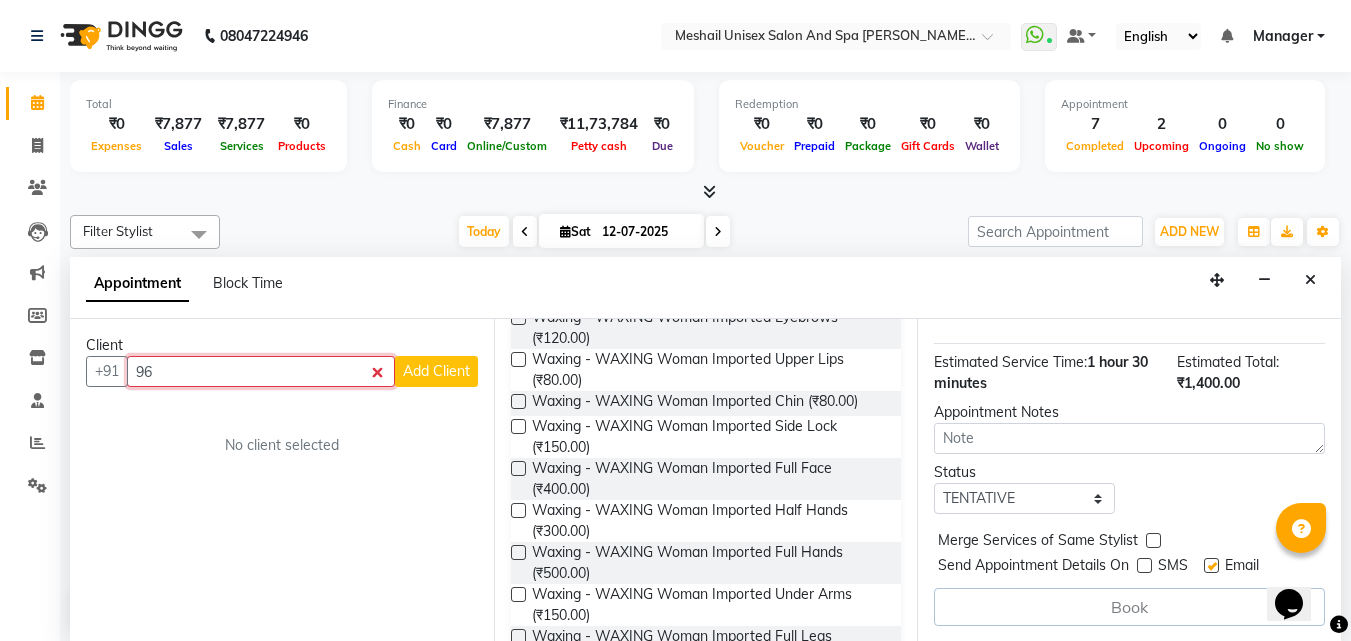 type on "9" 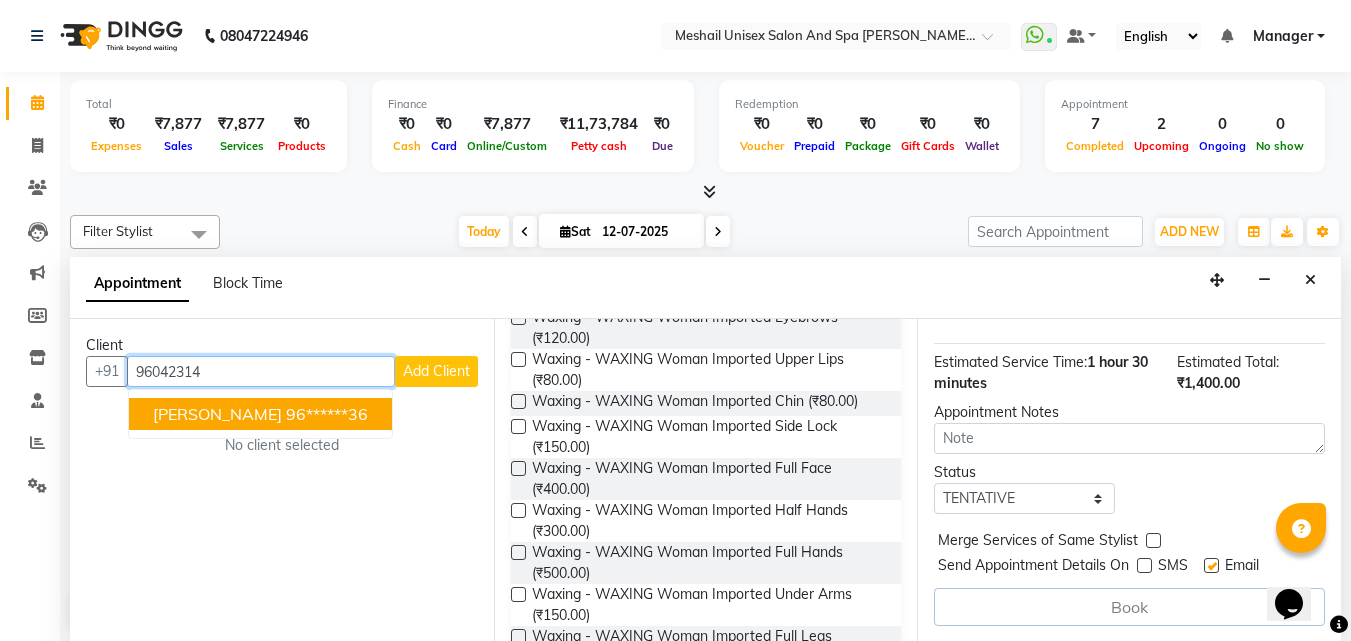 click on "[PERSON_NAME]" at bounding box center [217, 414] 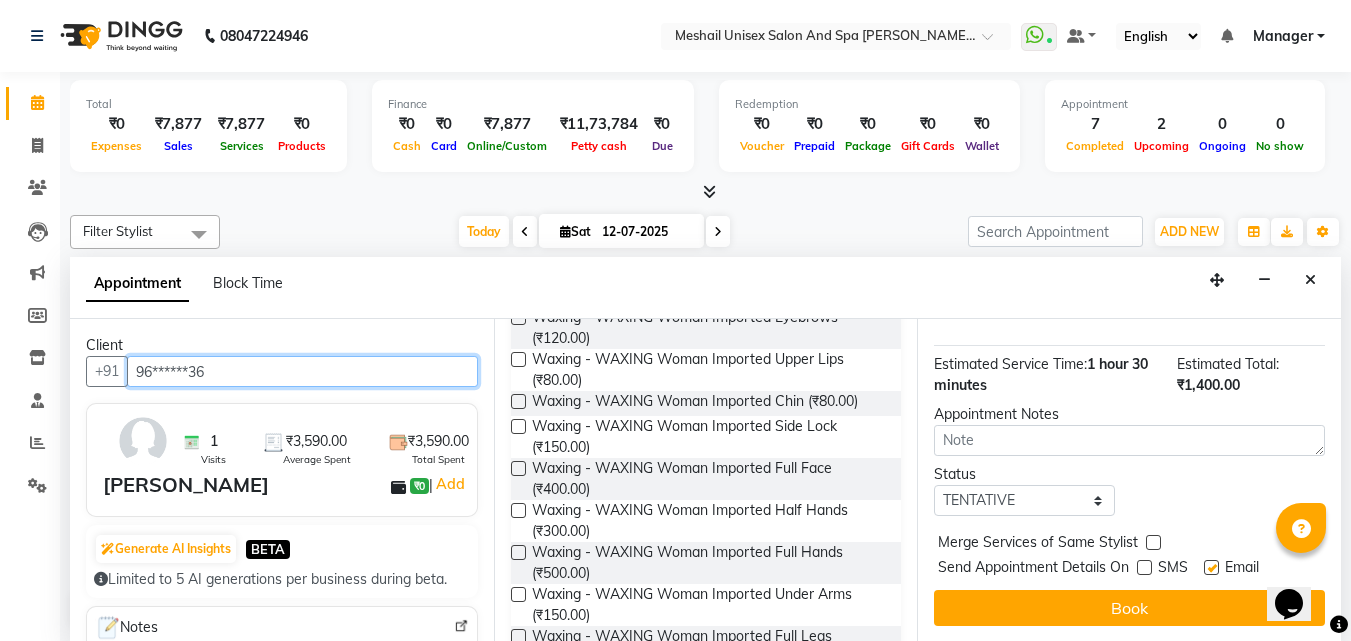 scroll, scrollTop: 493, scrollLeft: 0, axis: vertical 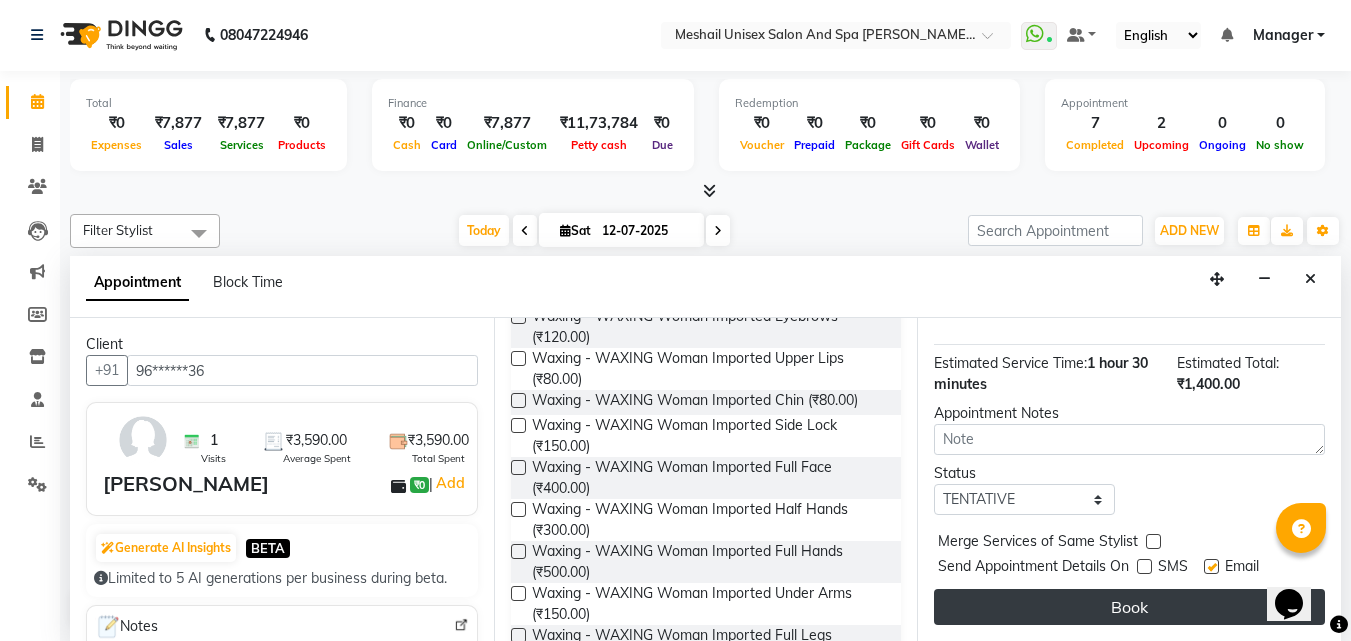click on "Book" at bounding box center [1129, 607] 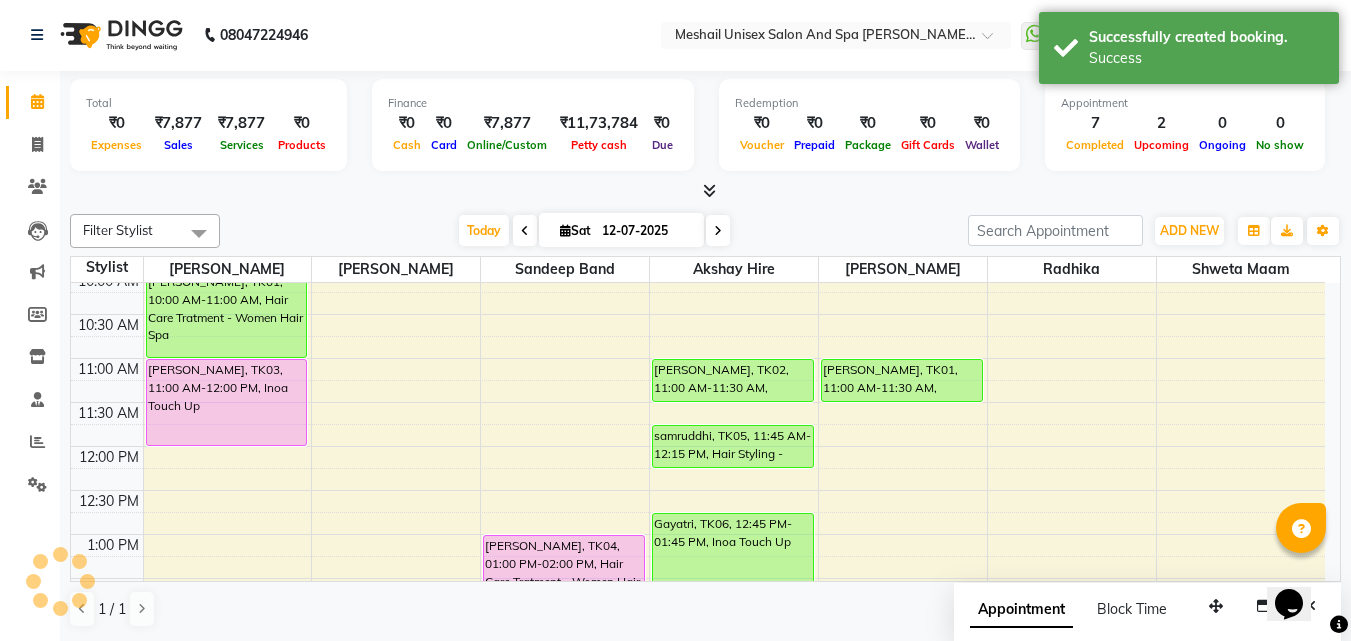 scroll, scrollTop: 0, scrollLeft: 0, axis: both 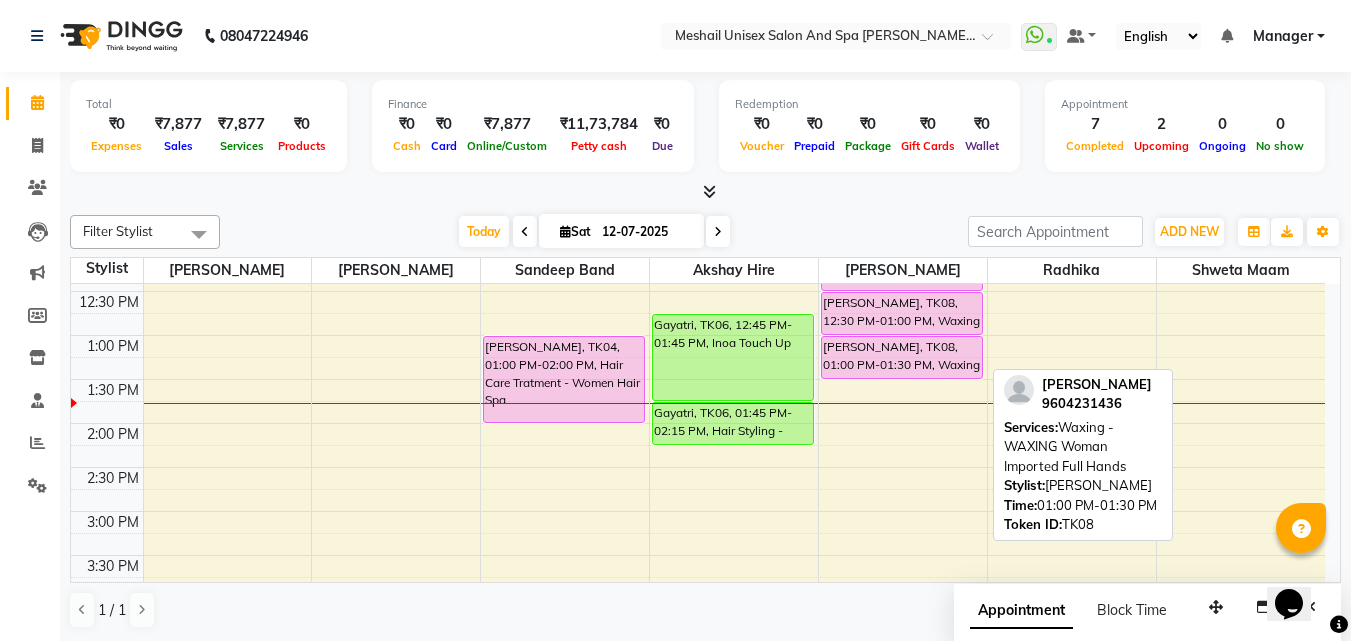 click on "[PERSON_NAME], TK08, 01:00 PM-01:30 PM, Waxing - WAXING Woman Imported Full Hands" at bounding box center [902, 357] 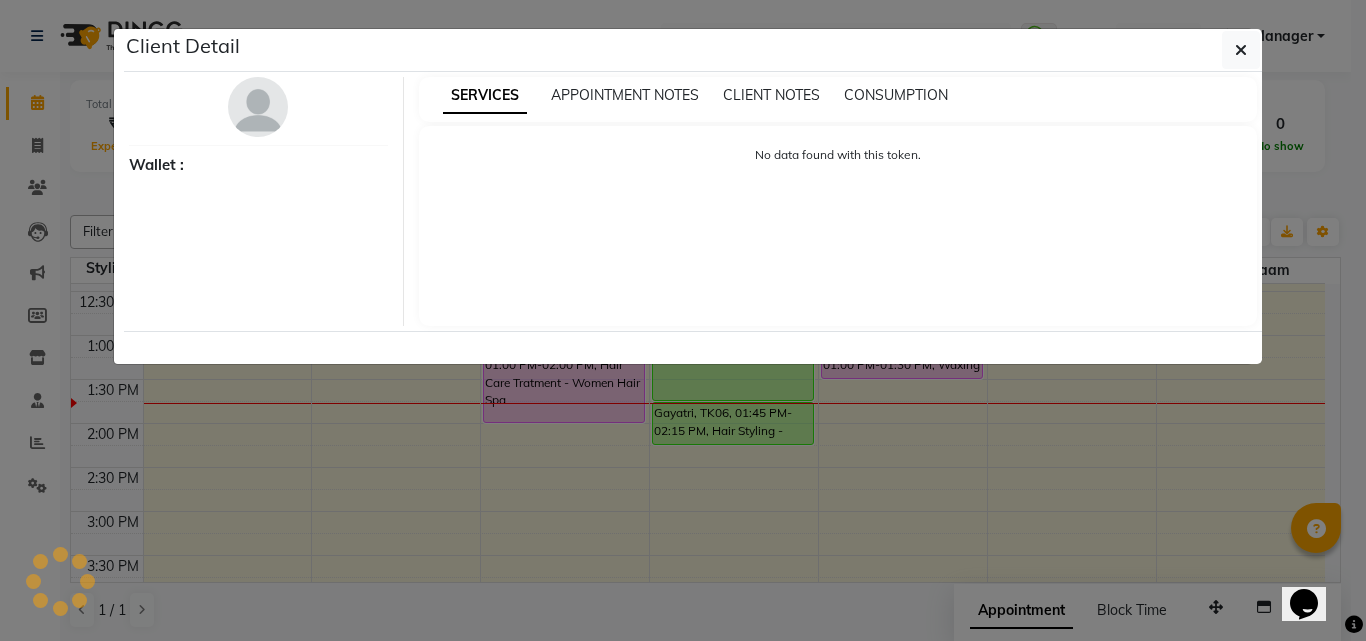 select on "7" 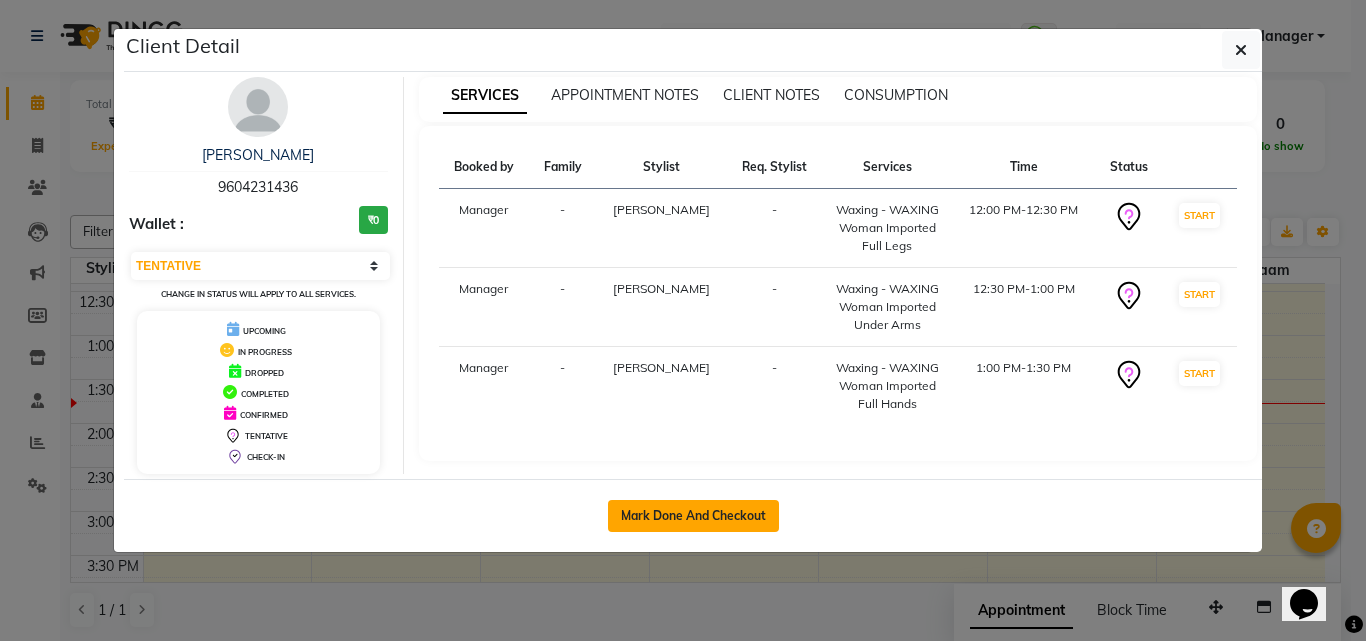 click on "Mark Done And Checkout" 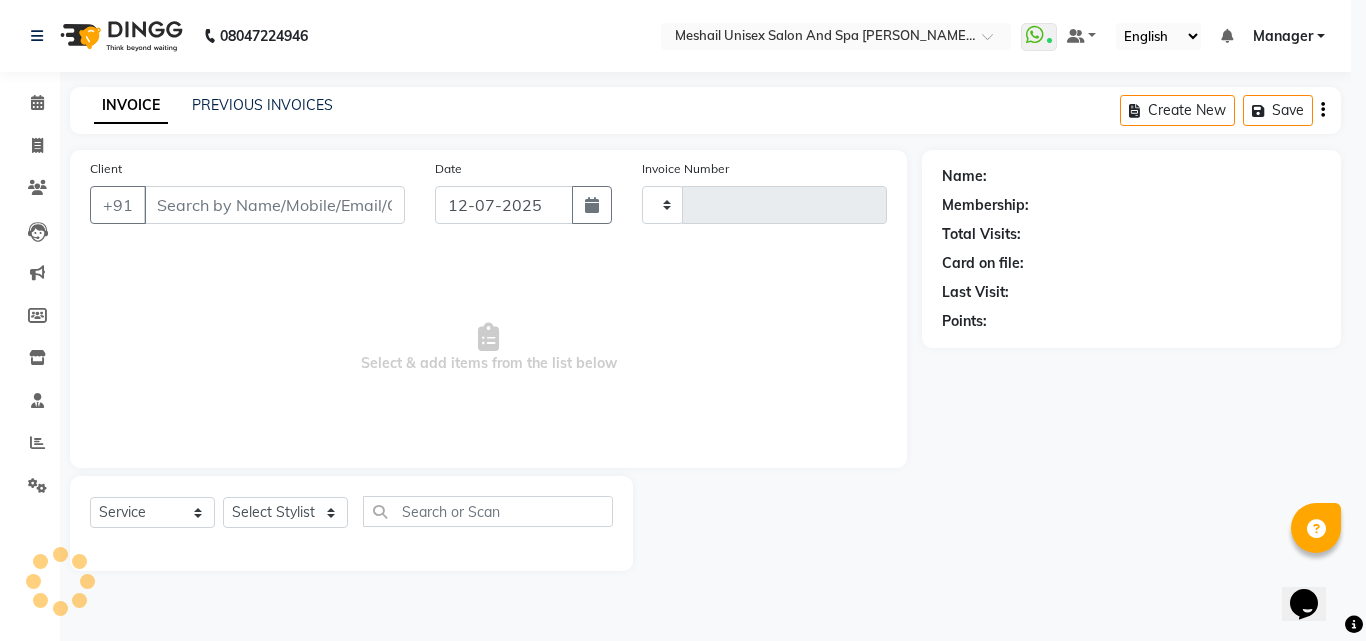 type on "1663" 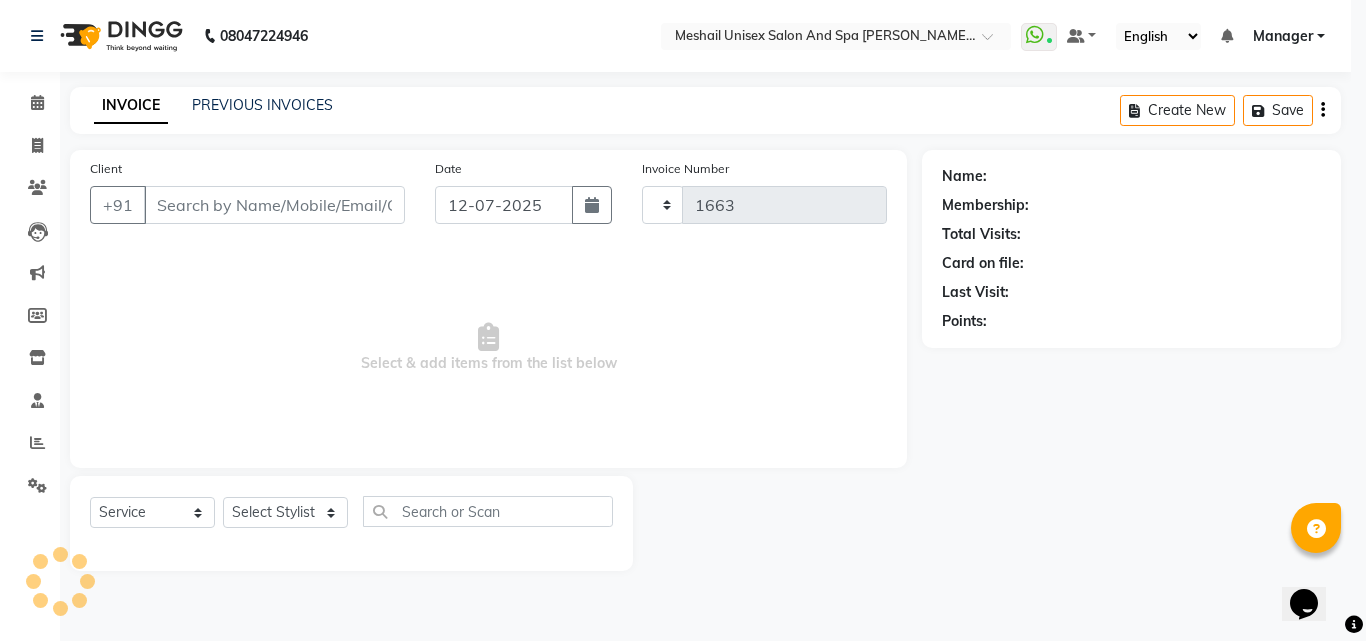 select on "6713" 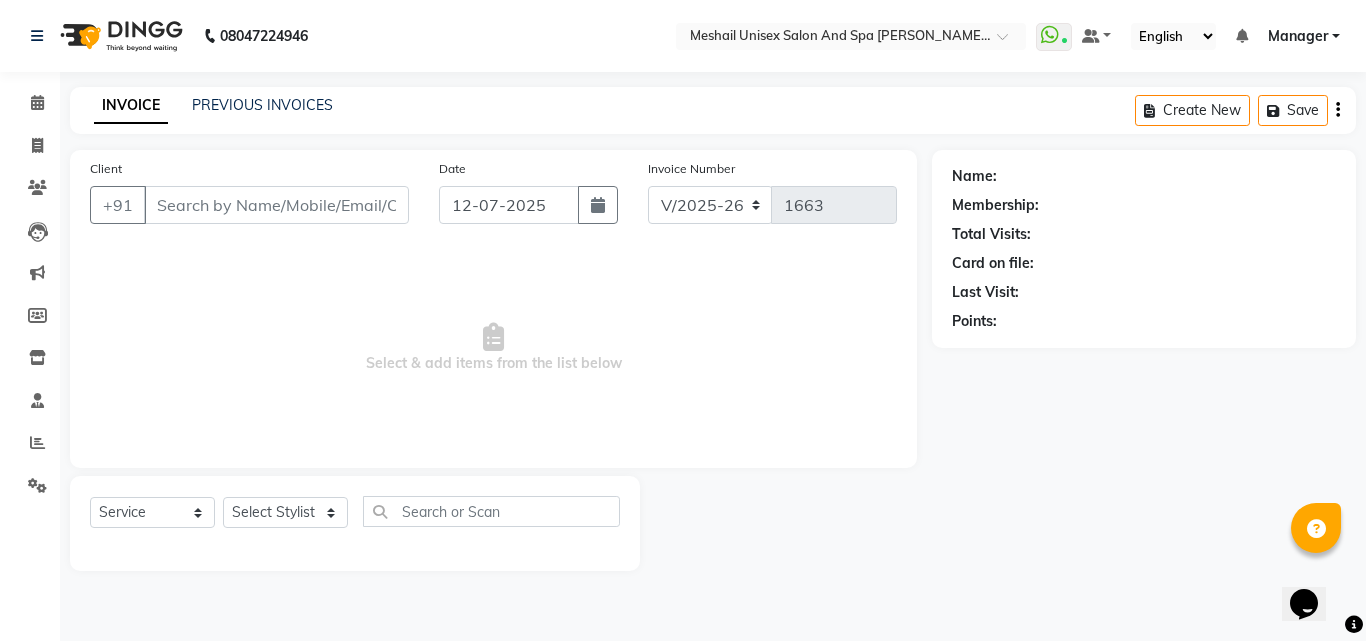 type on "96******36" 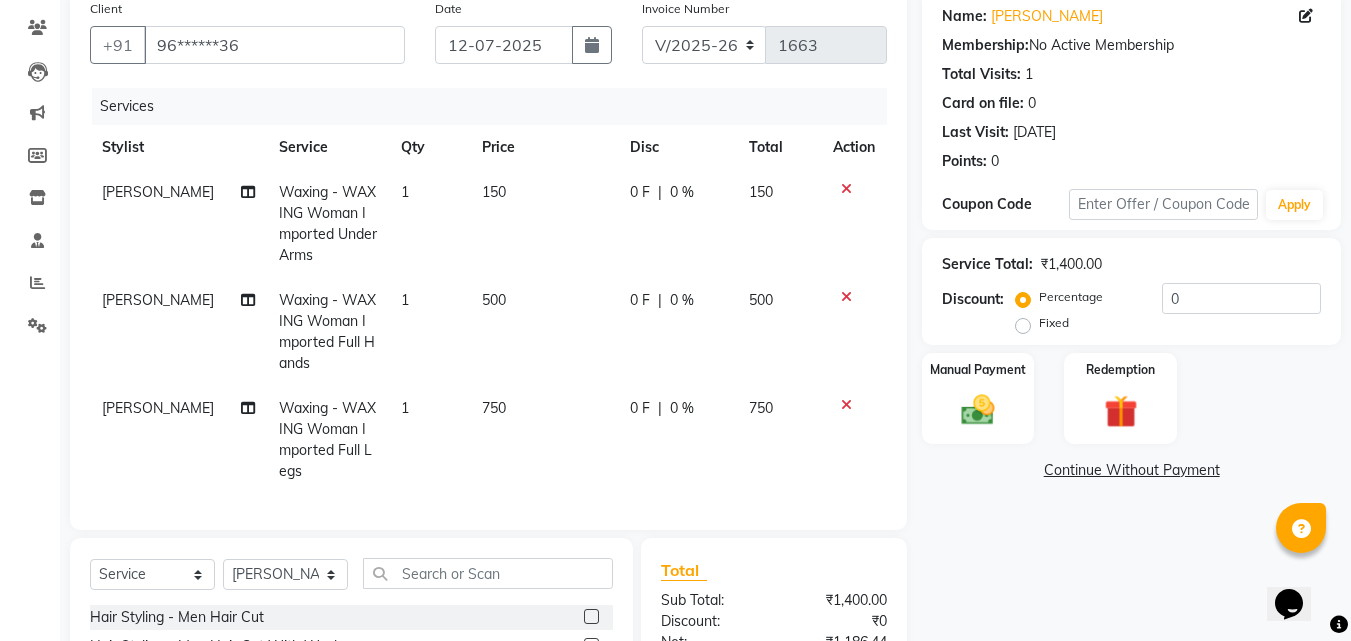 scroll, scrollTop: 97, scrollLeft: 0, axis: vertical 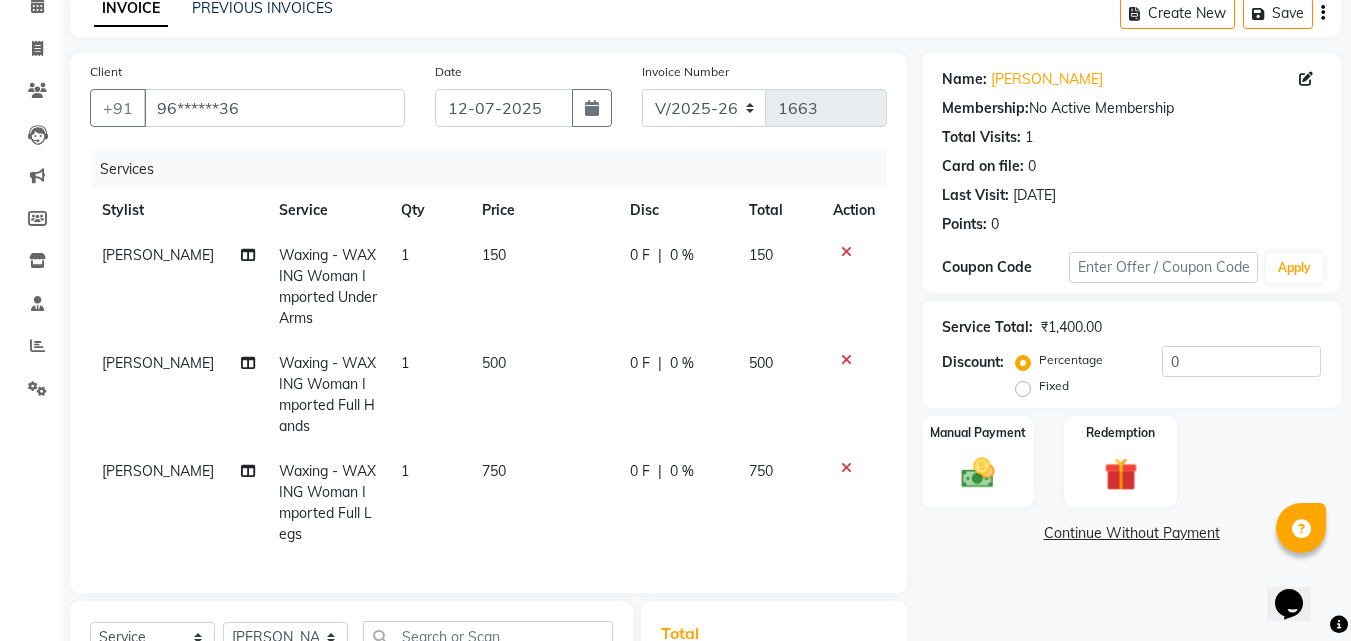 click on "750" 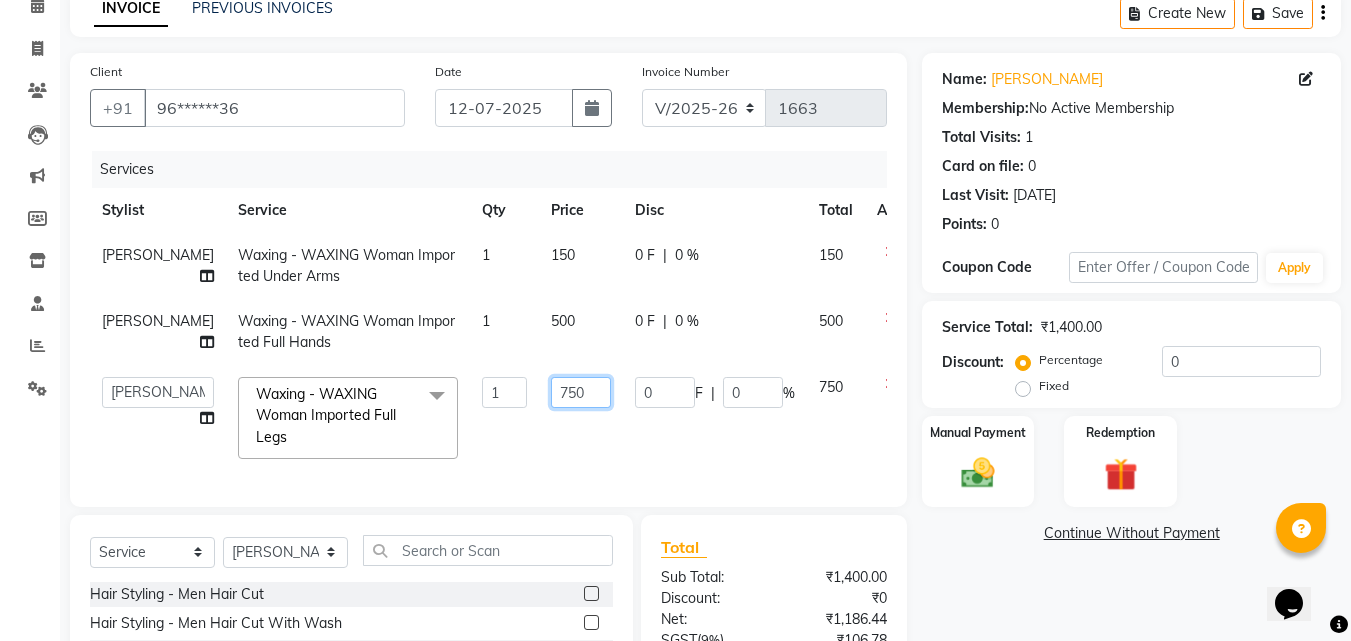 click on "750" 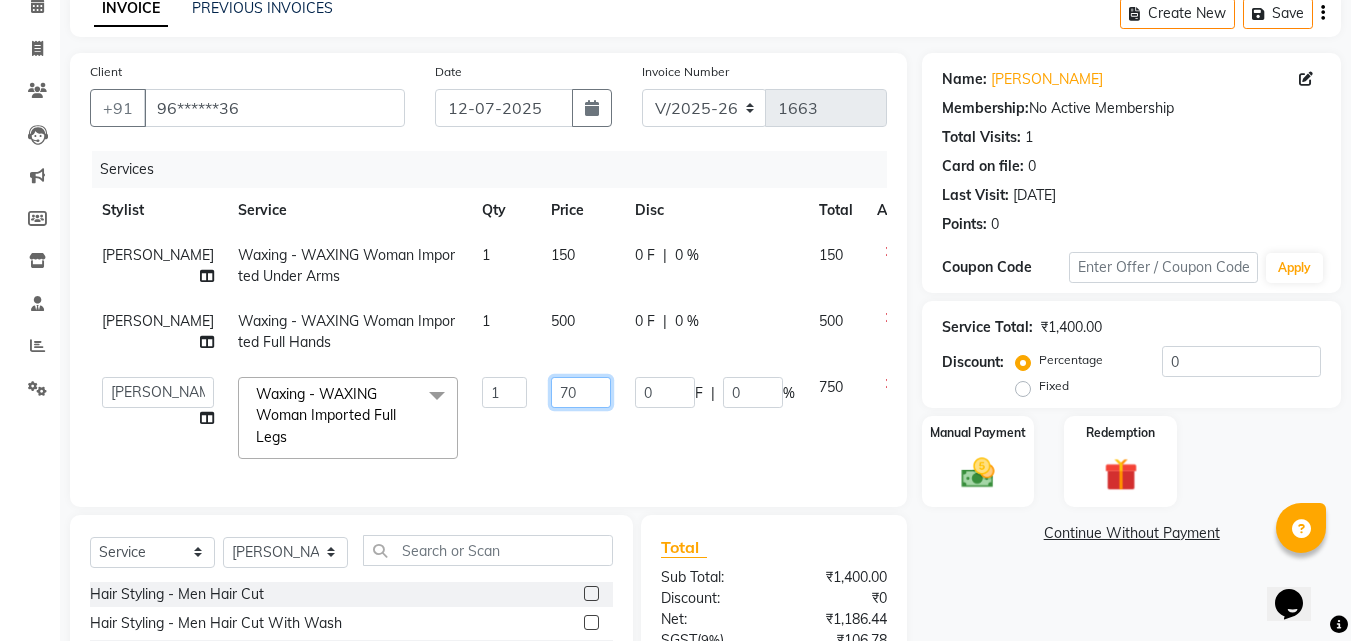 type on "700" 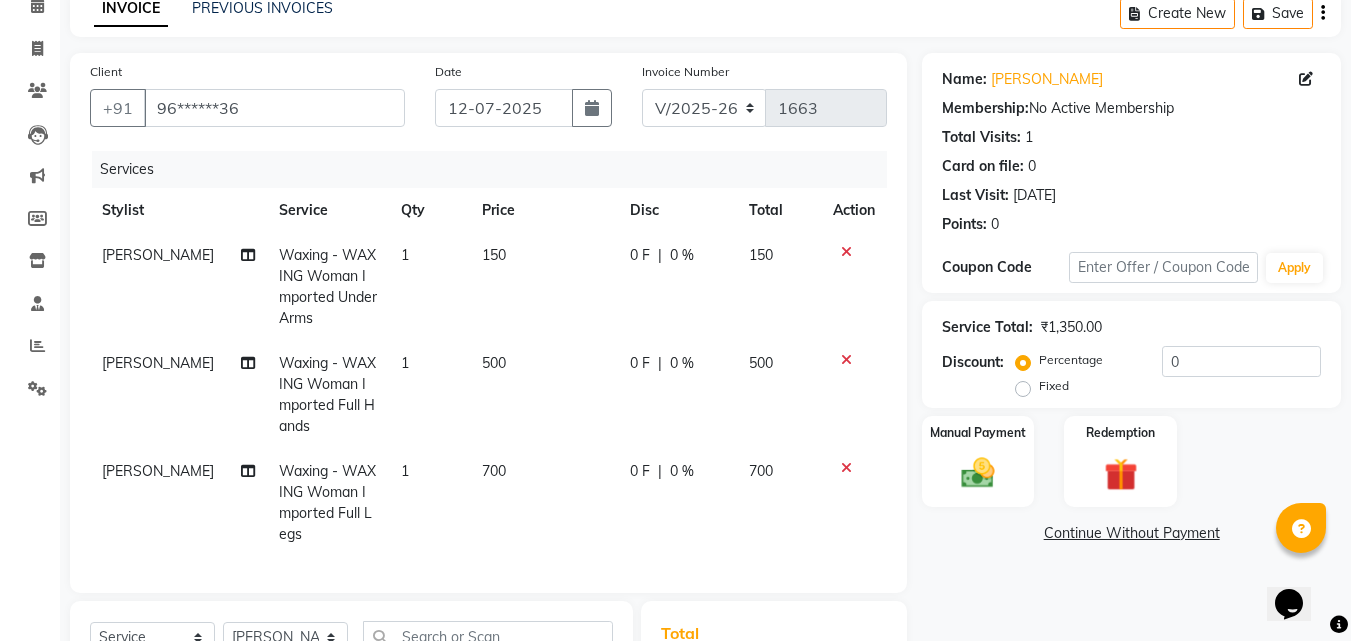 click on "700" 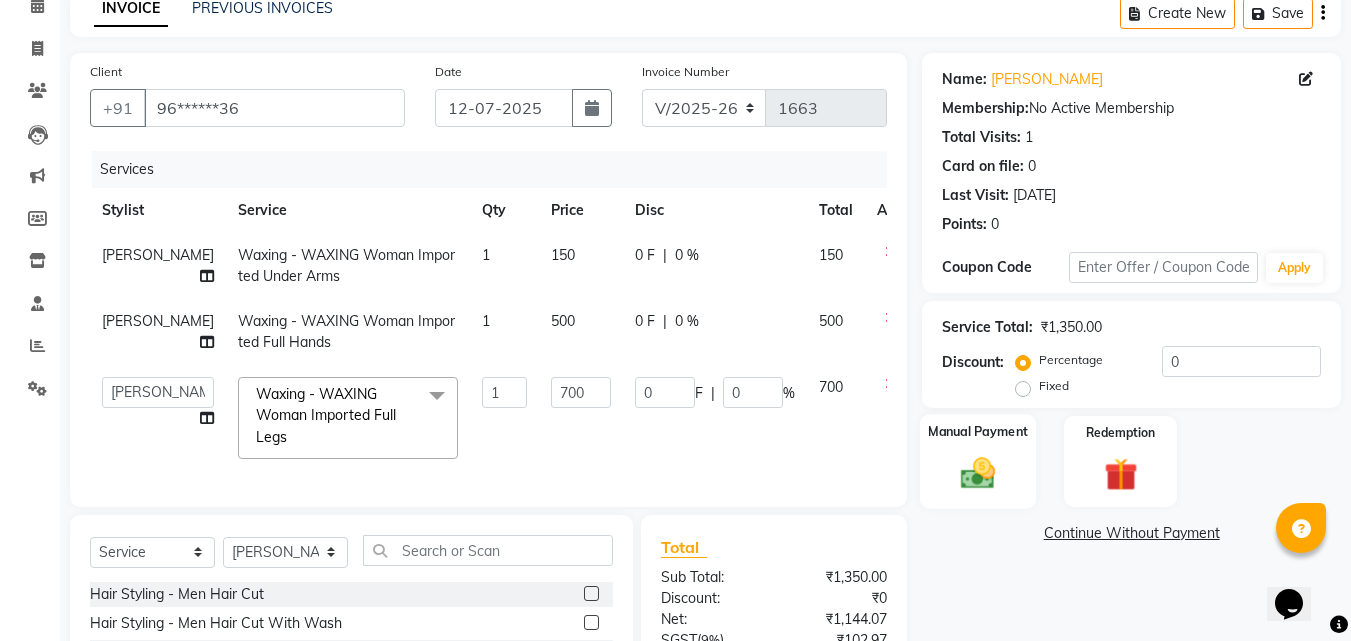 scroll, scrollTop: 200, scrollLeft: 0, axis: vertical 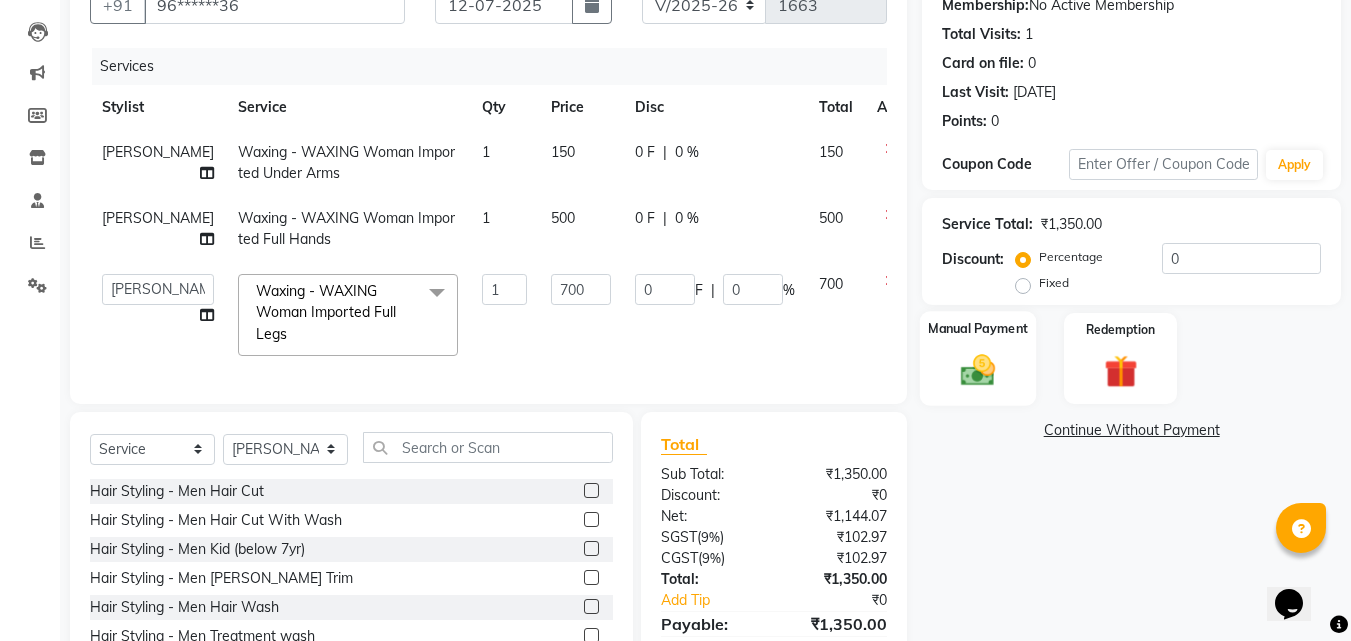 click on "Manual Payment" 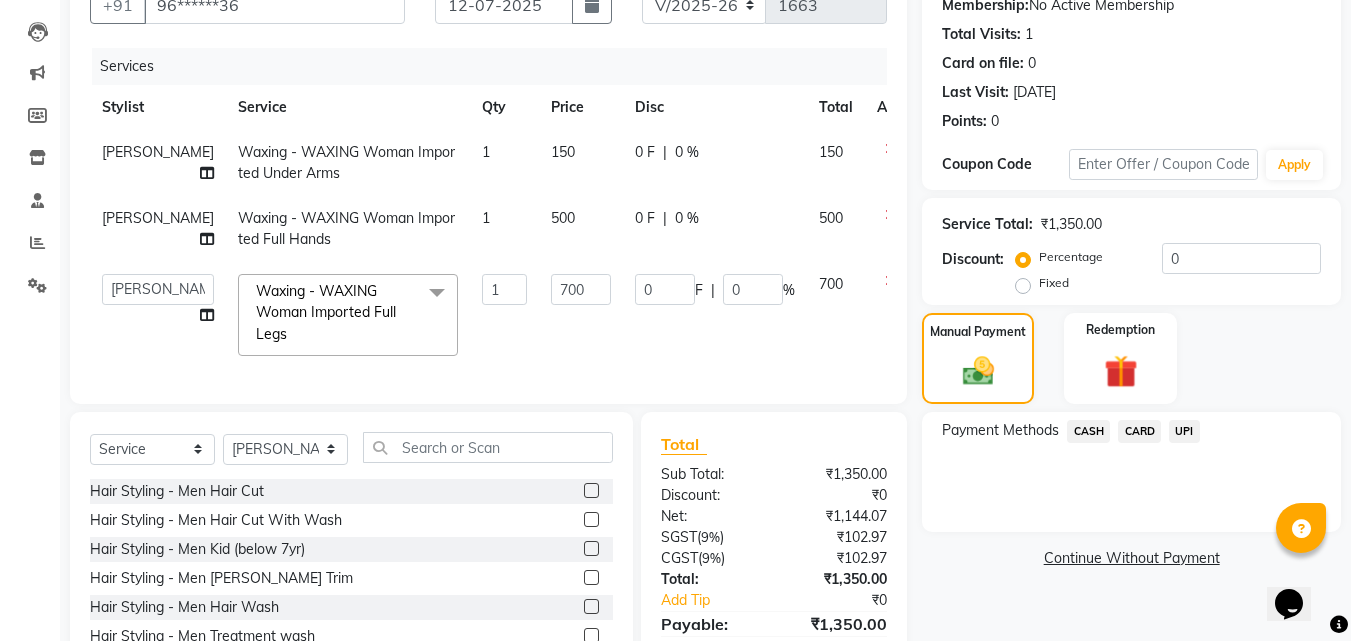 click on "UPI" 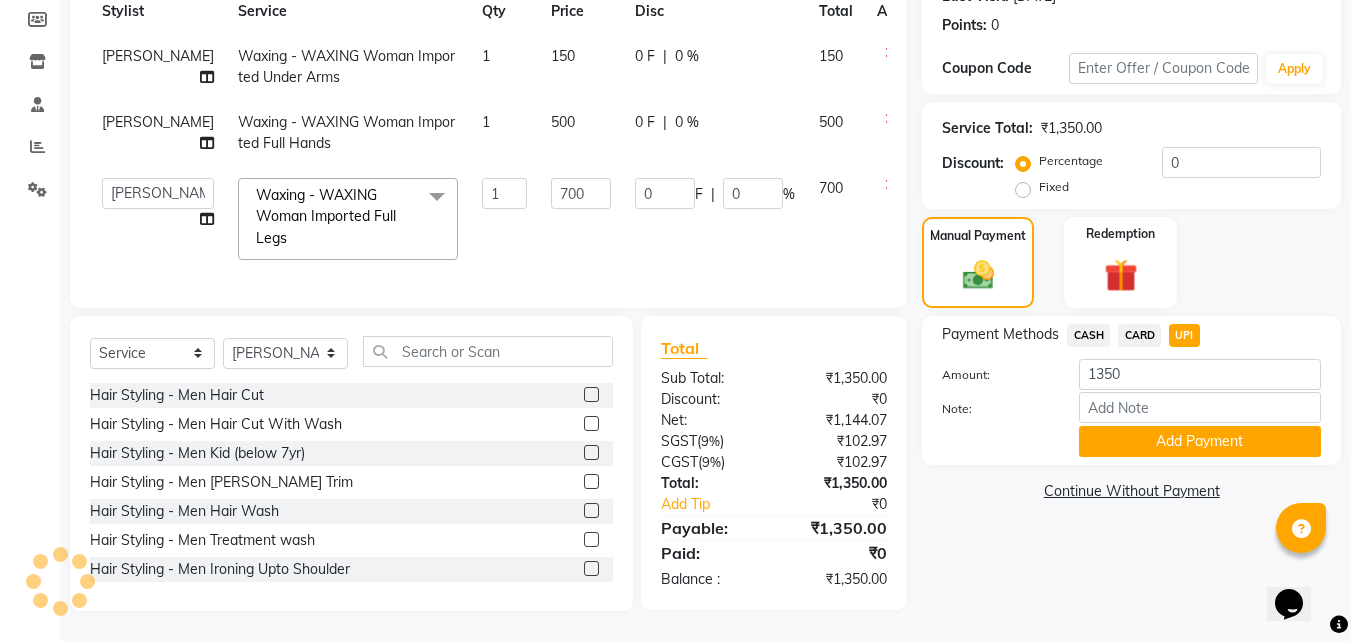 scroll, scrollTop: 153, scrollLeft: 0, axis: vertical 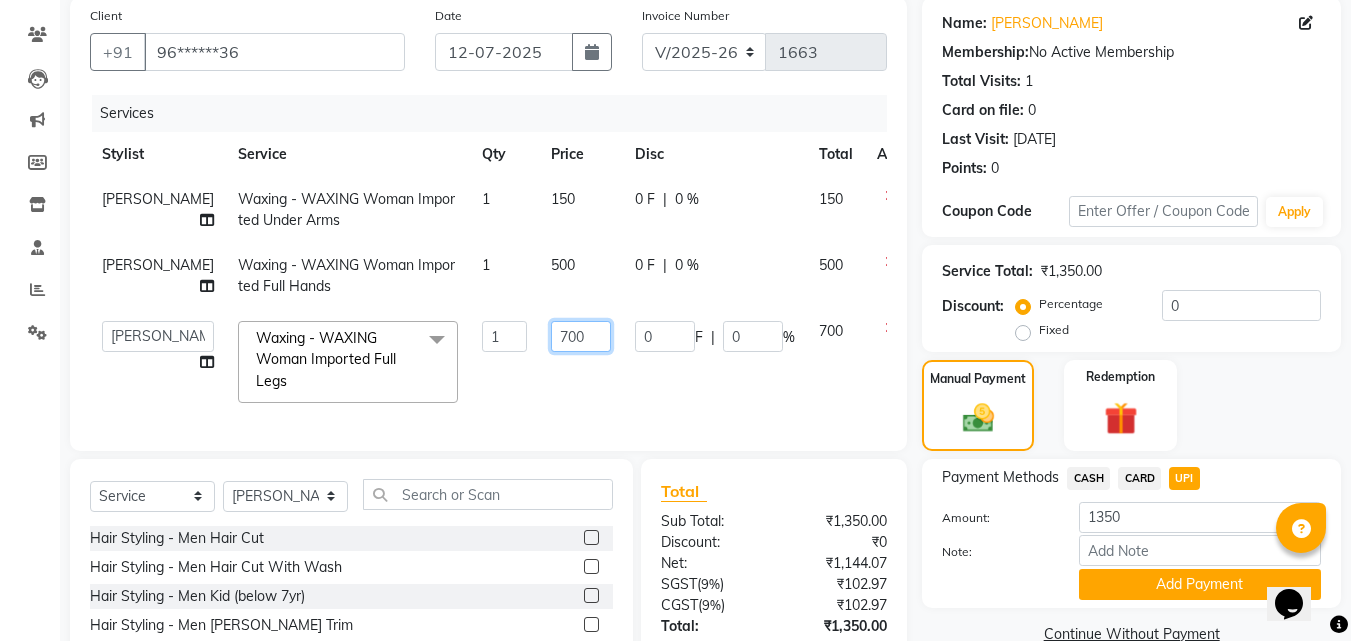 click on "700" 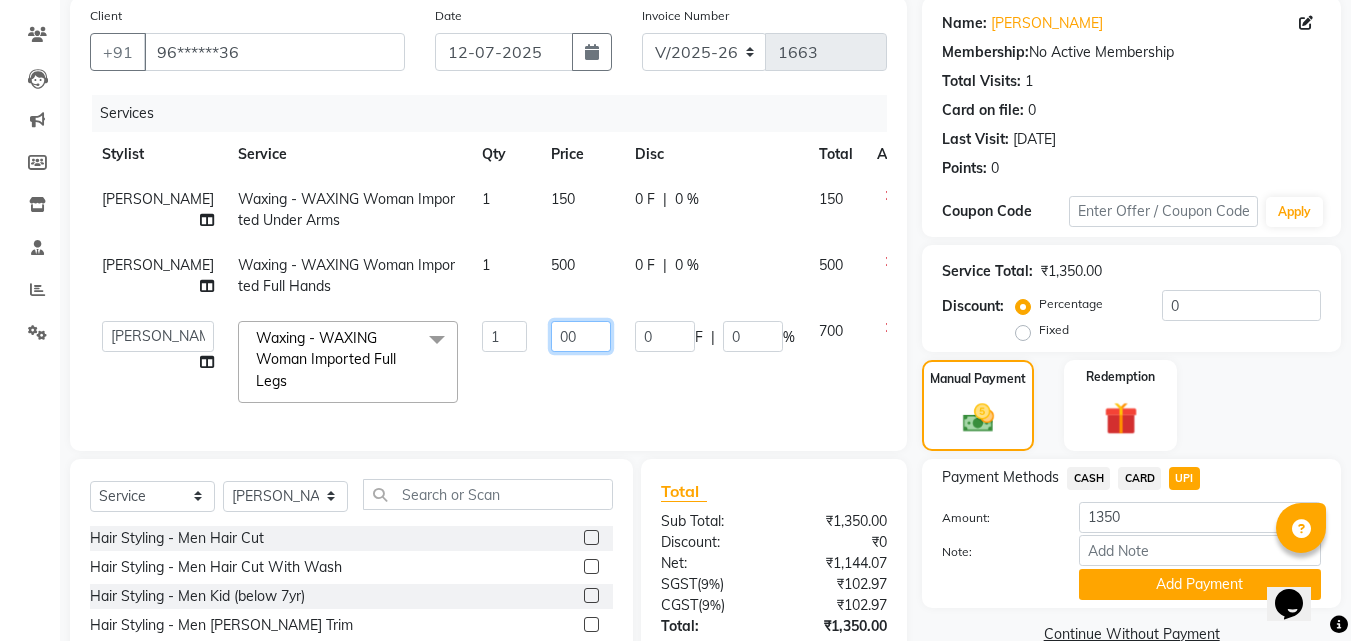 type on "600" 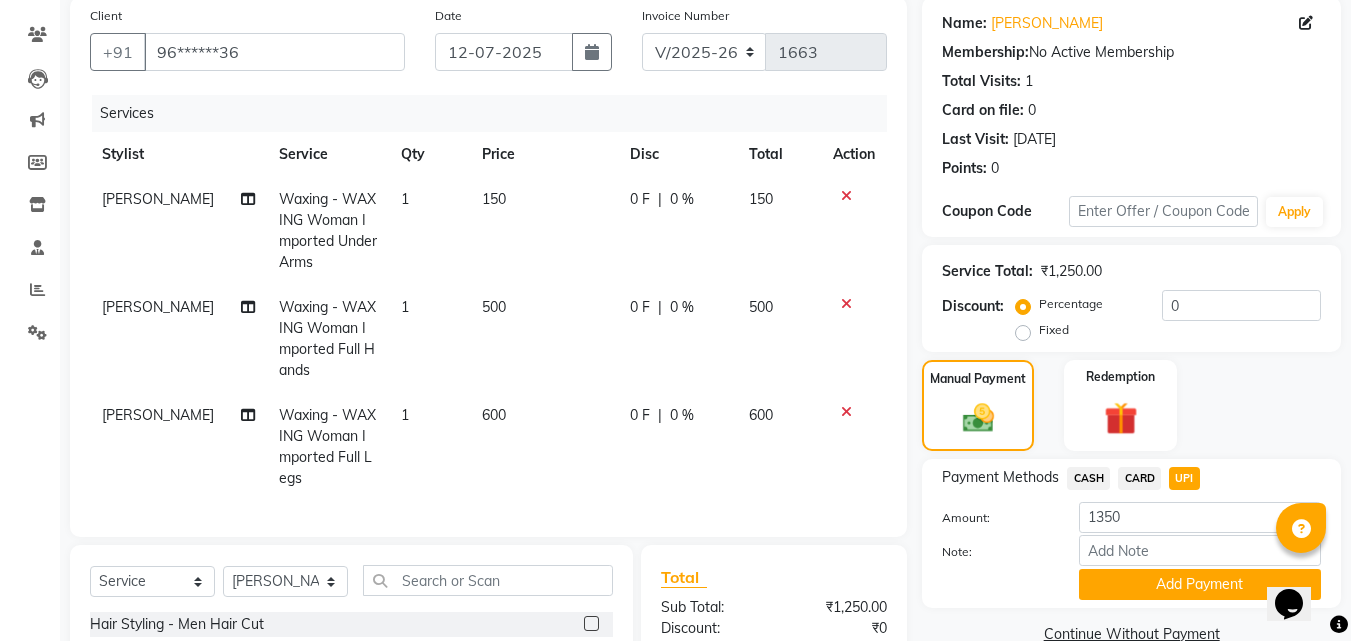 click on "600" 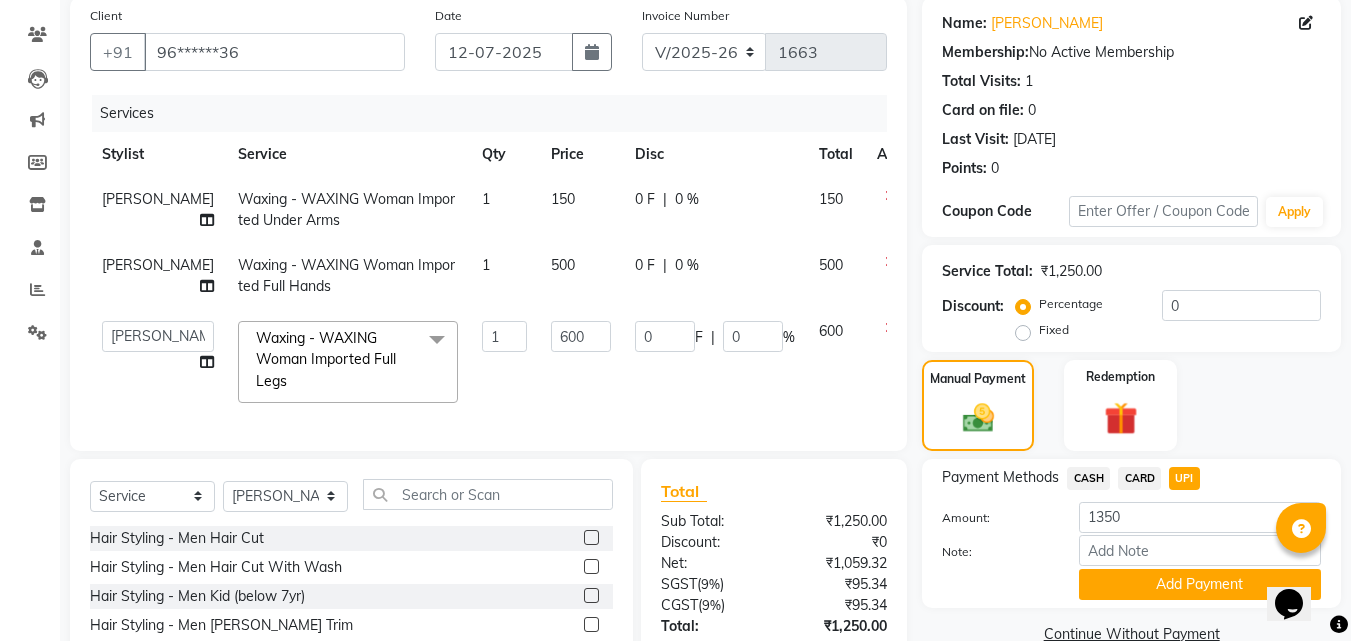 scroll, scrollTop: 353, scrollLeft: 0, axis: vertical 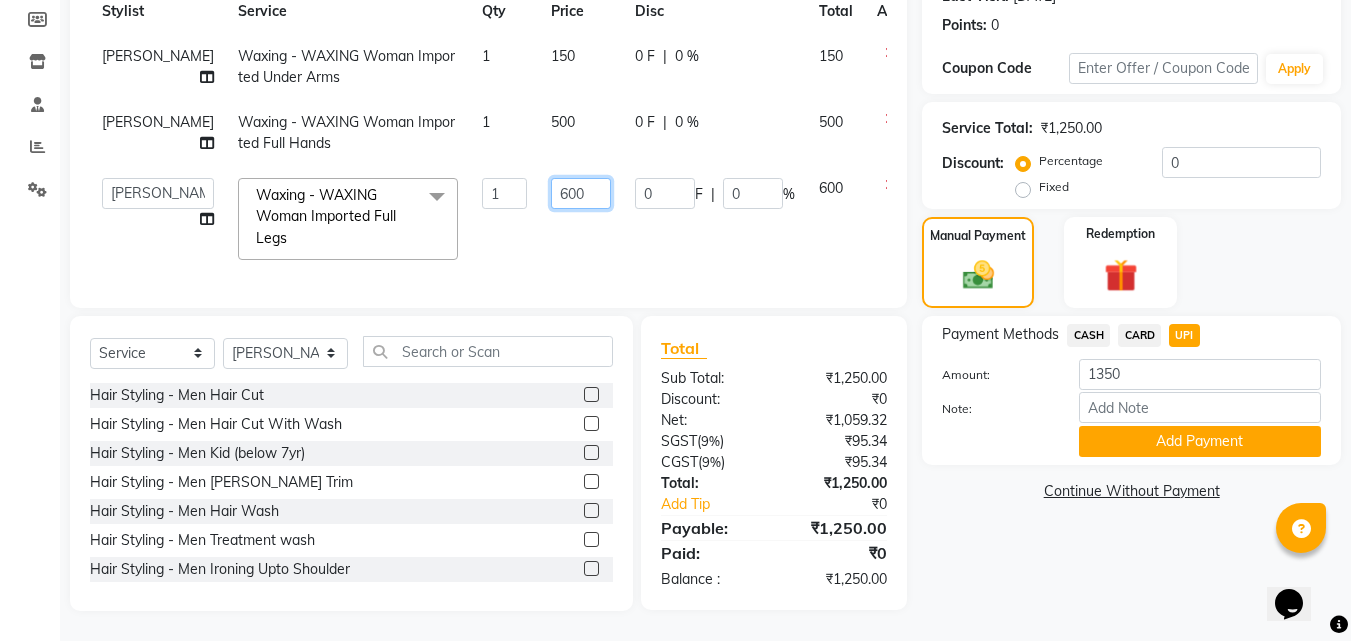 click on "600" 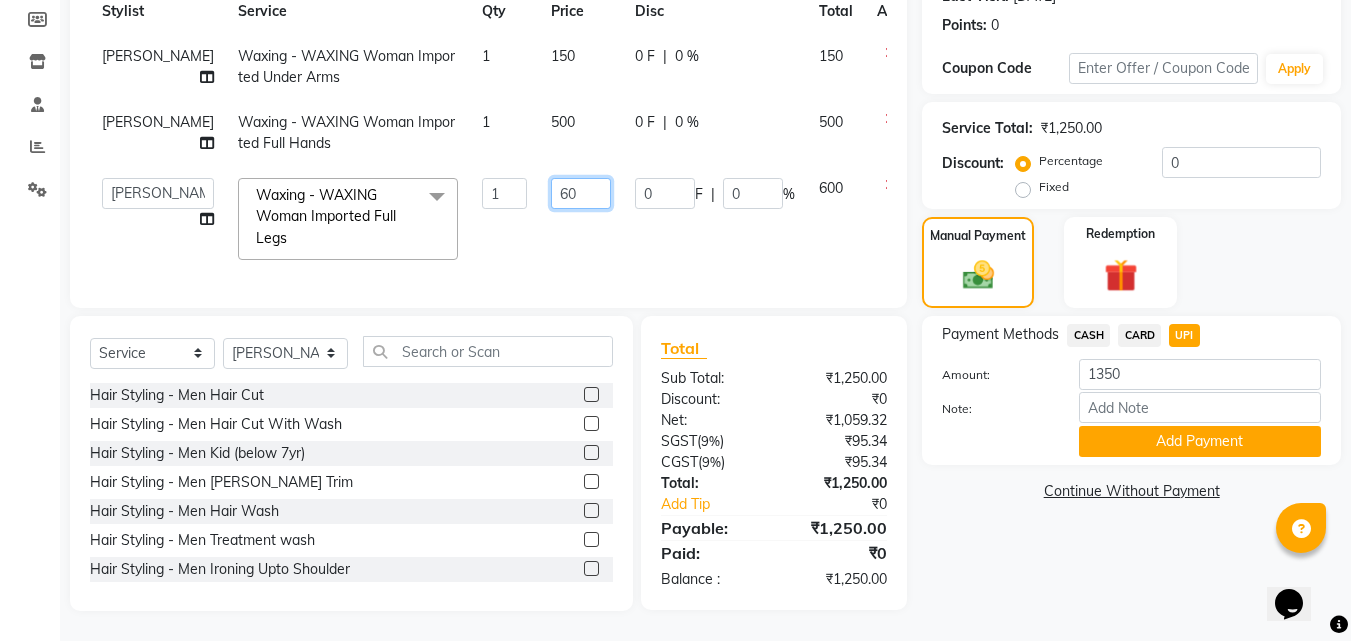 type on "6" 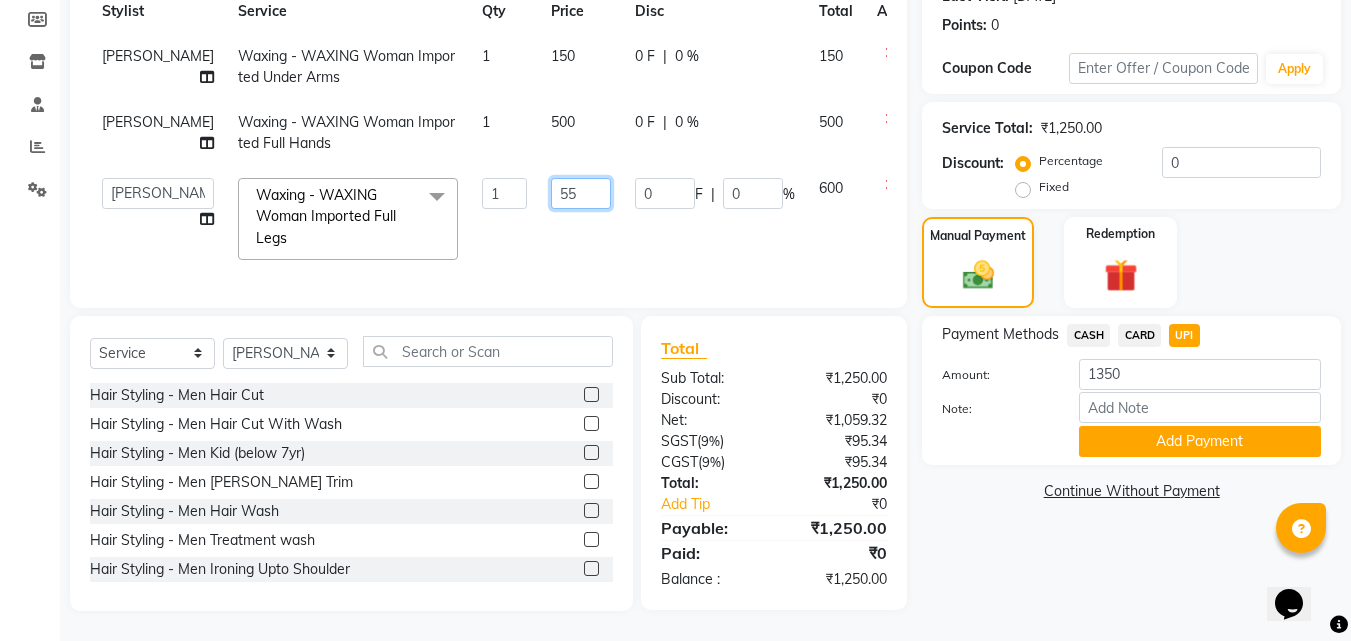 type on "550" 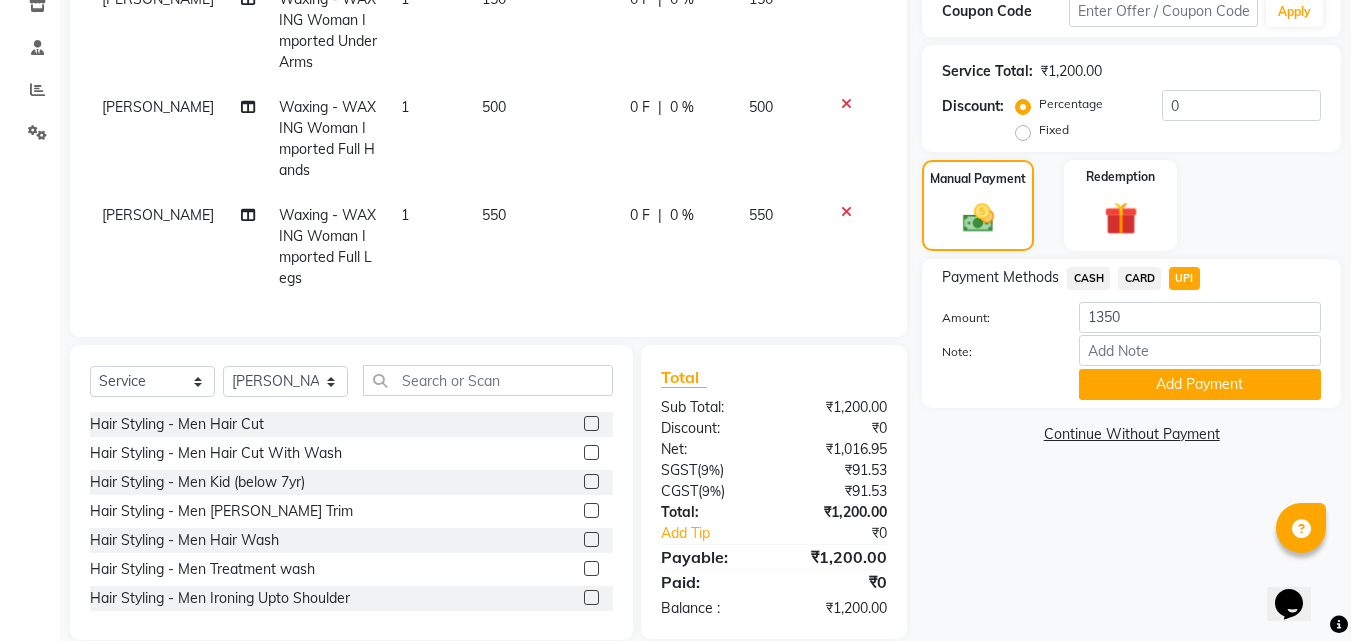 drag, startPoint x: 575, startPoint y: 223, endPoint x: 723, endPoint y: 245, distance: 149.6262 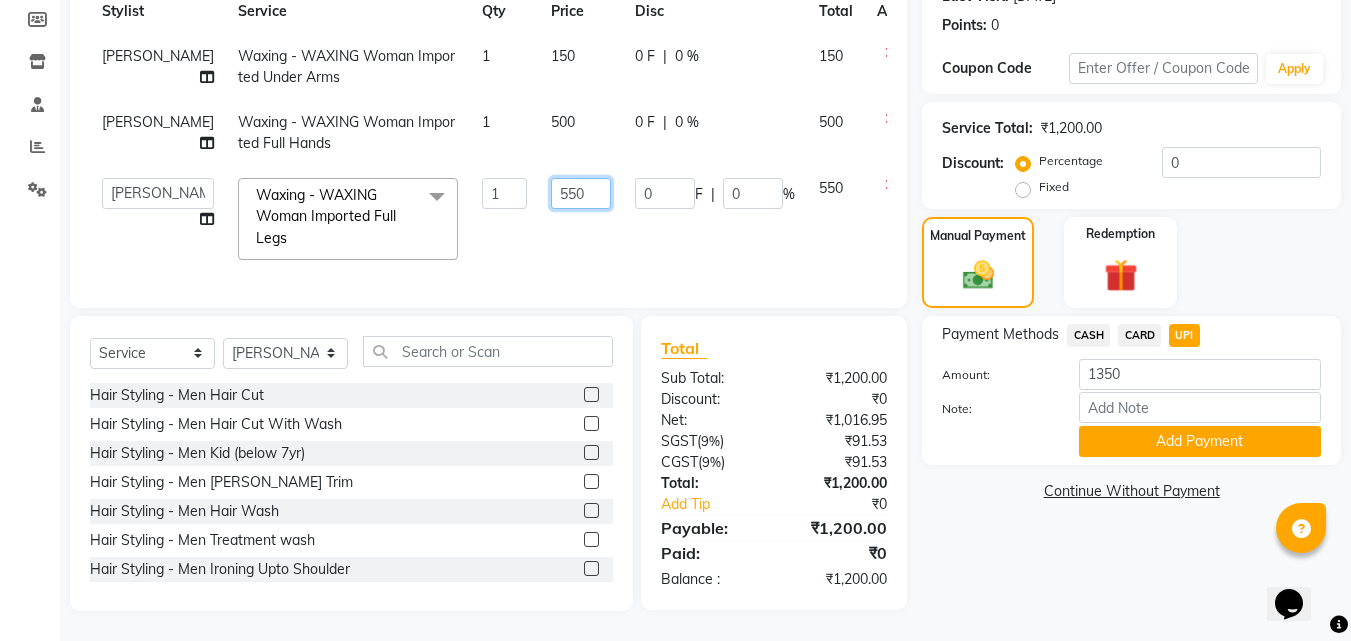 click on "550" 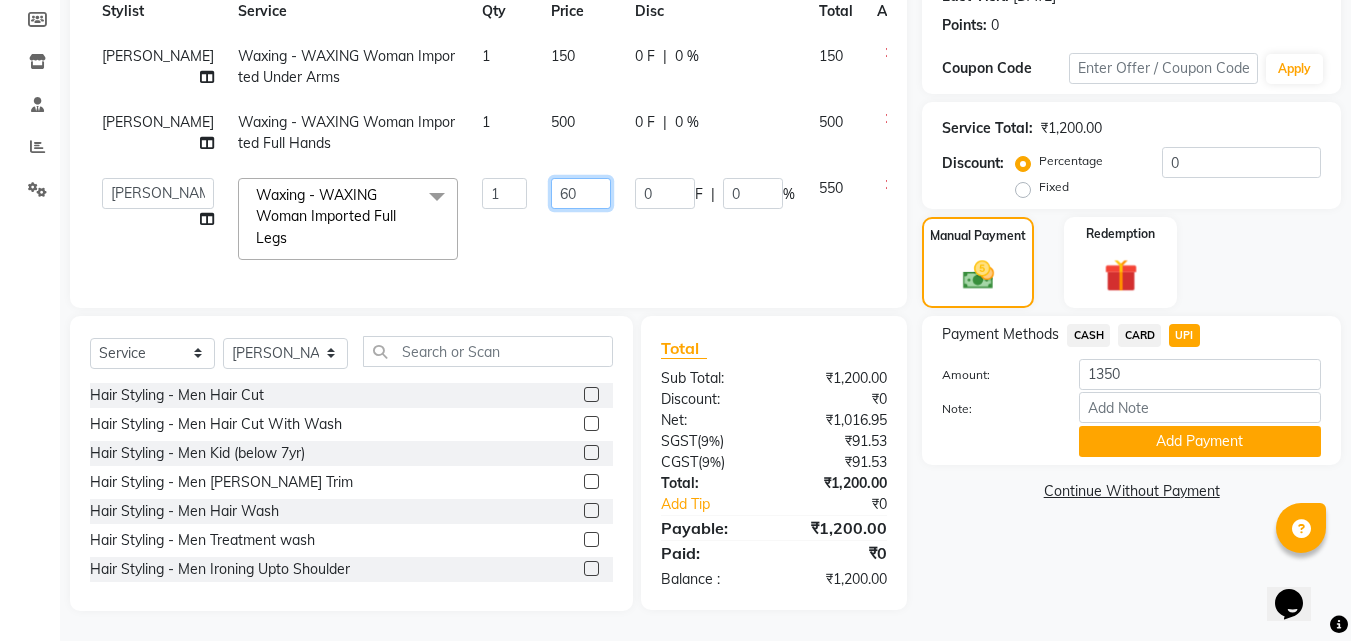 type on "650" 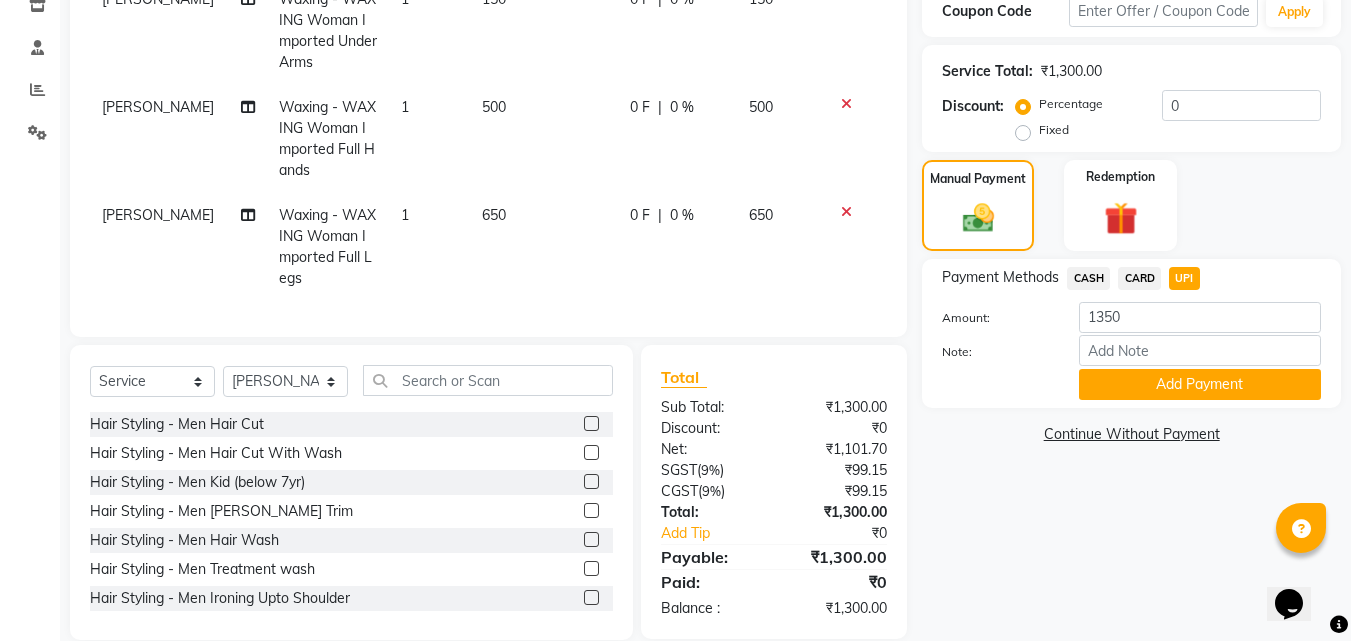 click on "650" 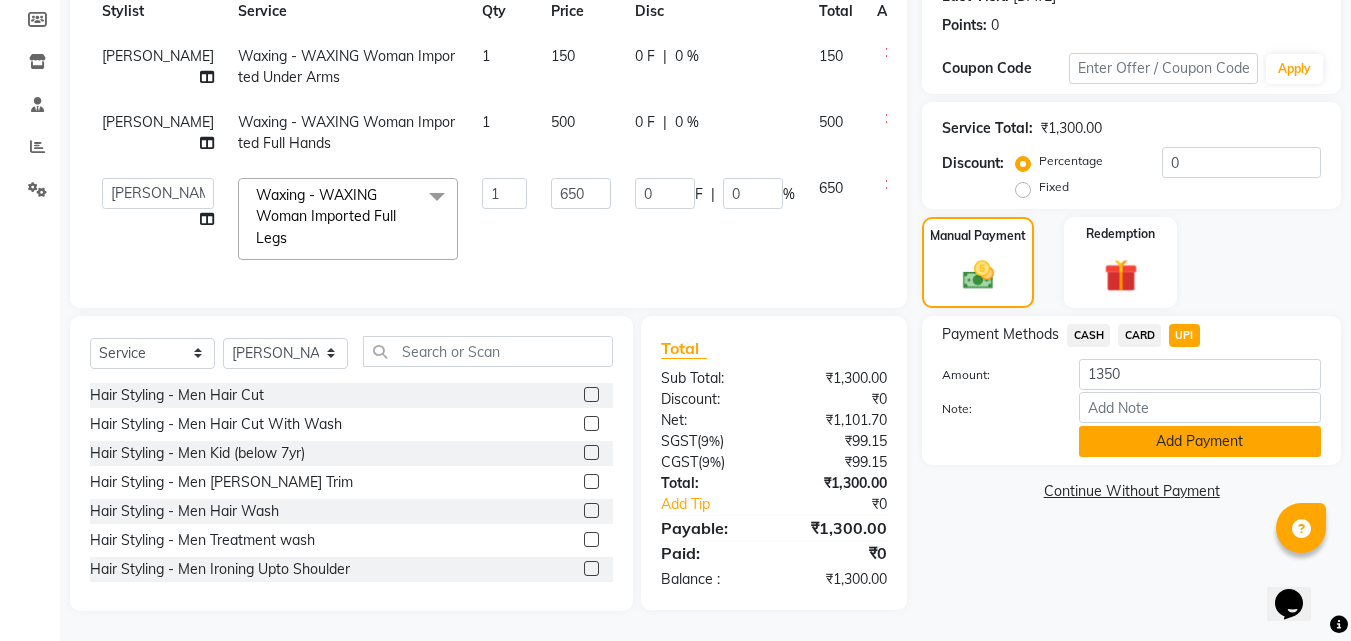 click on "Add Payment" 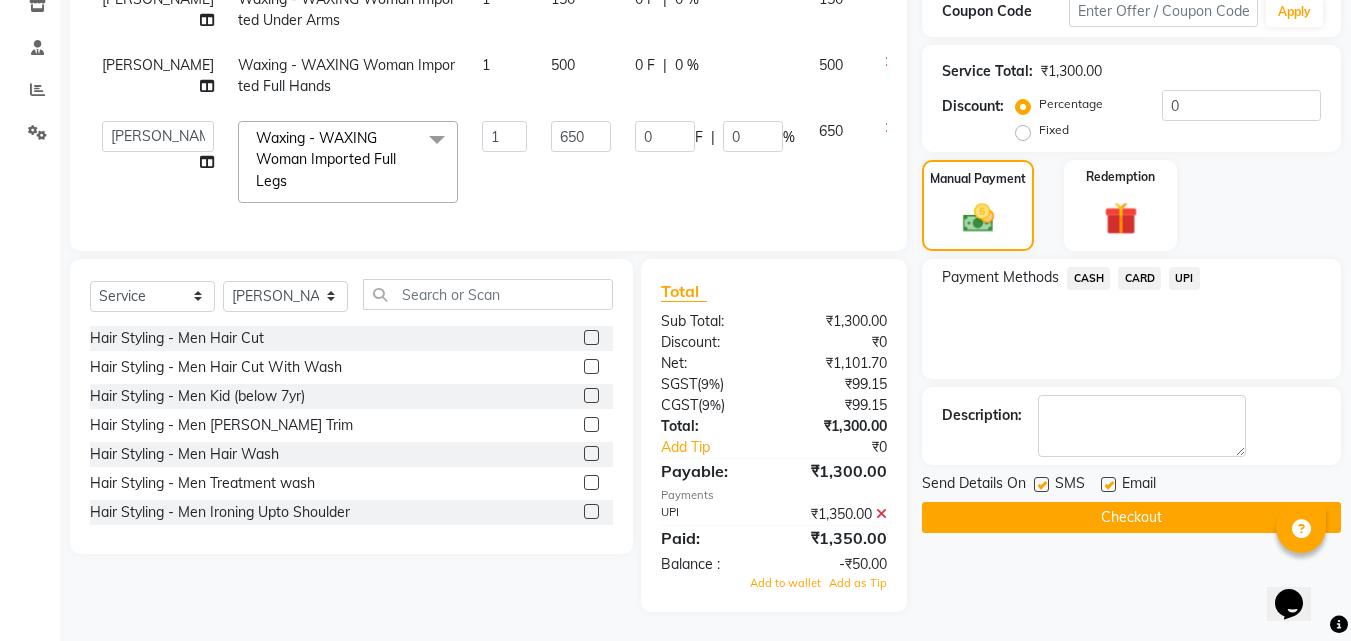 scroll, scrollTop: 411, scrollLeft: 0, axis: vertical 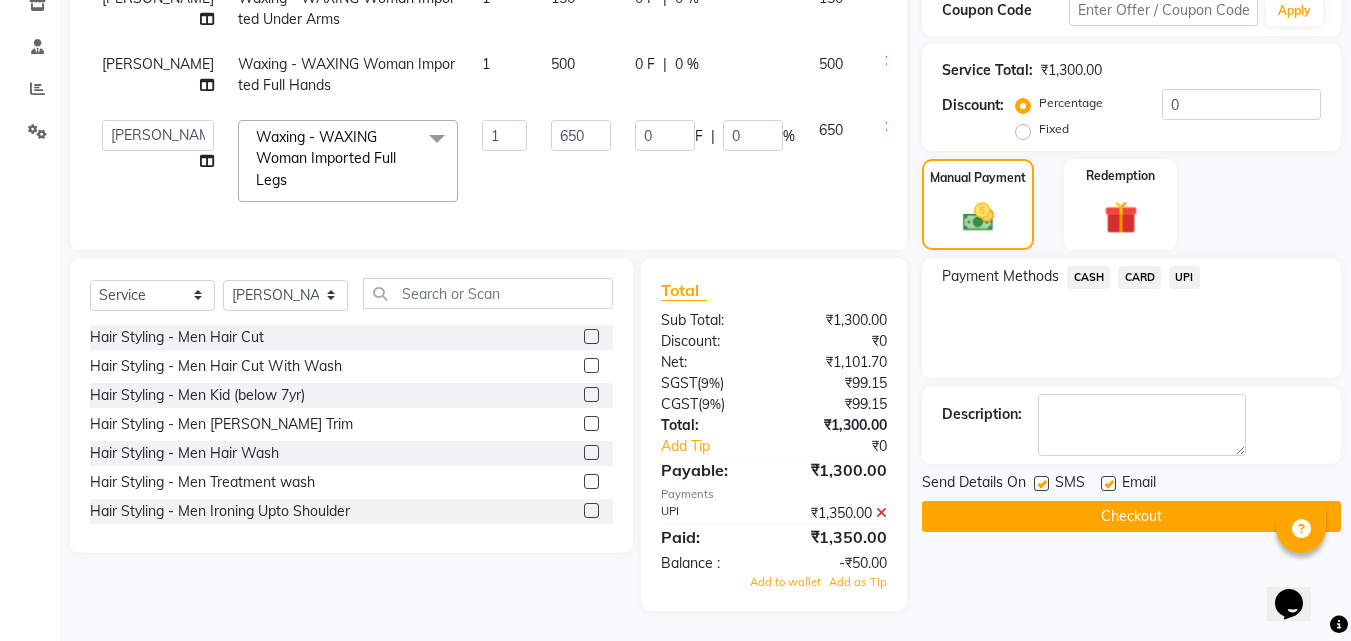 click 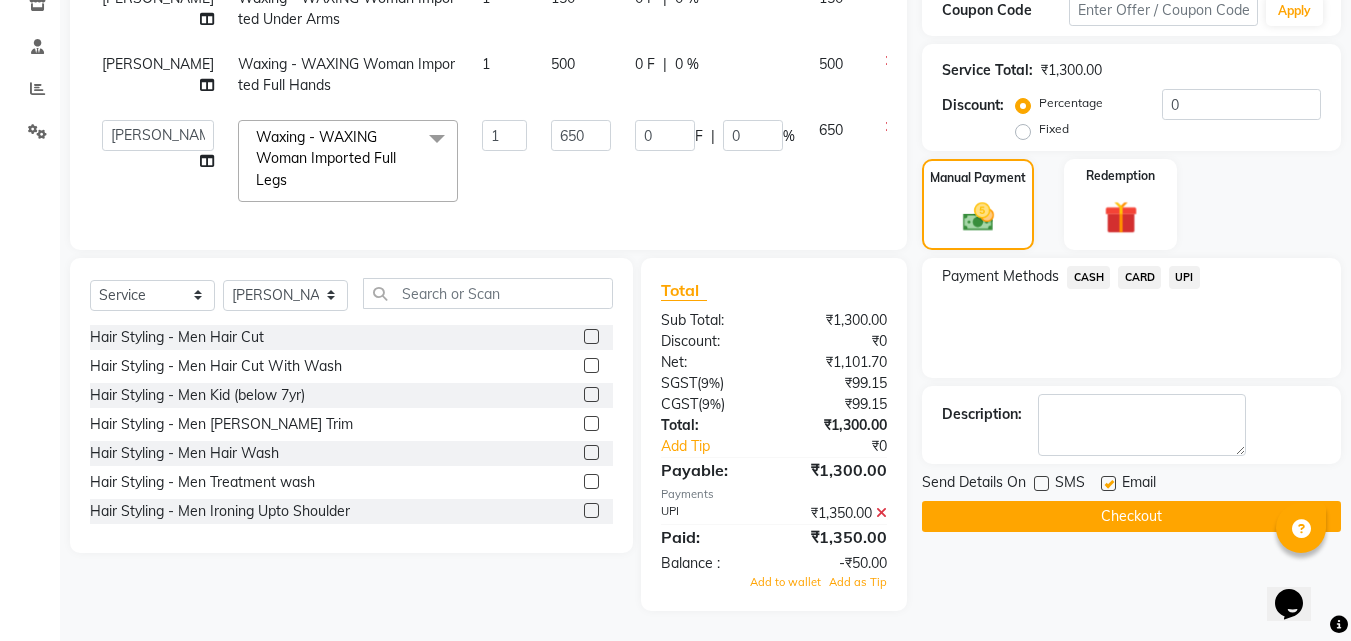 click 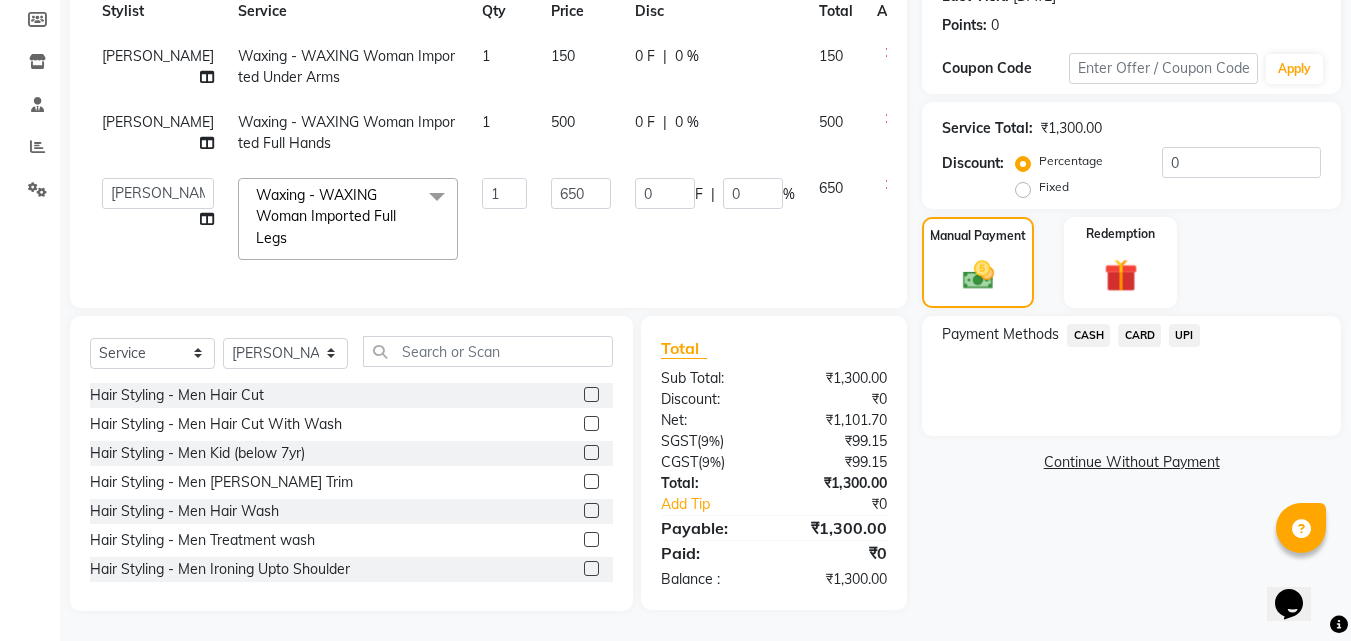 click on "UPI" 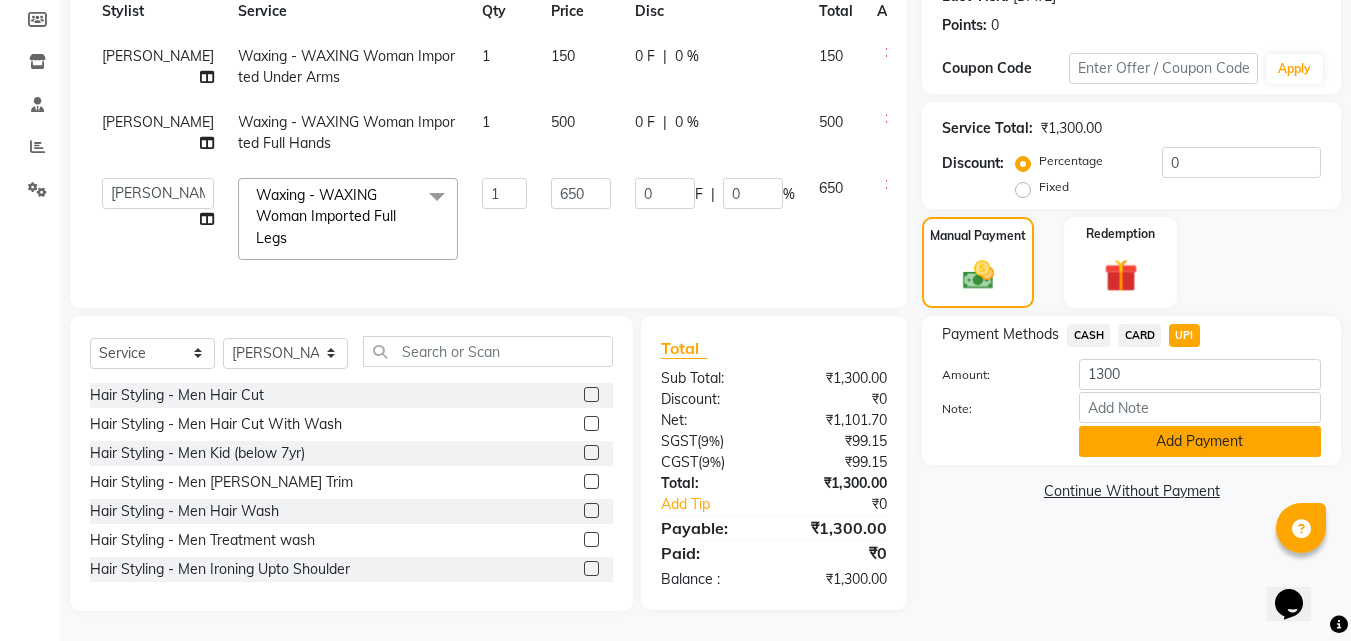 click on "Add Payment" 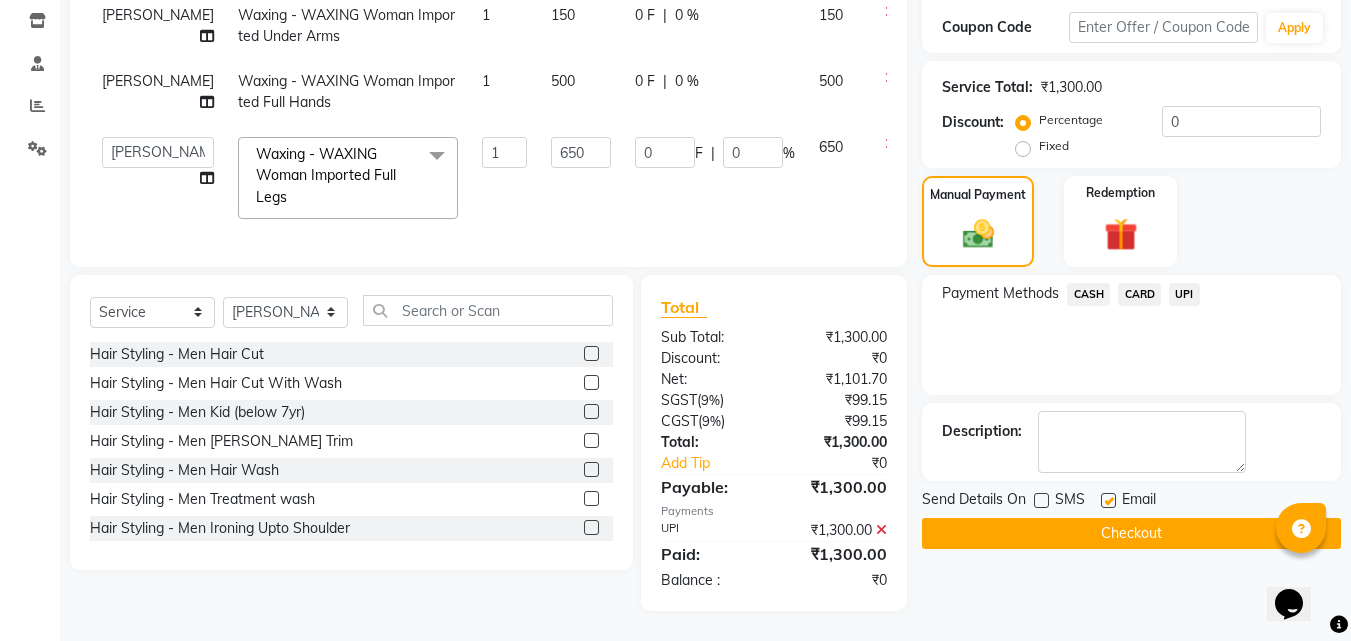 scroll, scrollTop: 394, scrollLeft: 0, axis: vertical 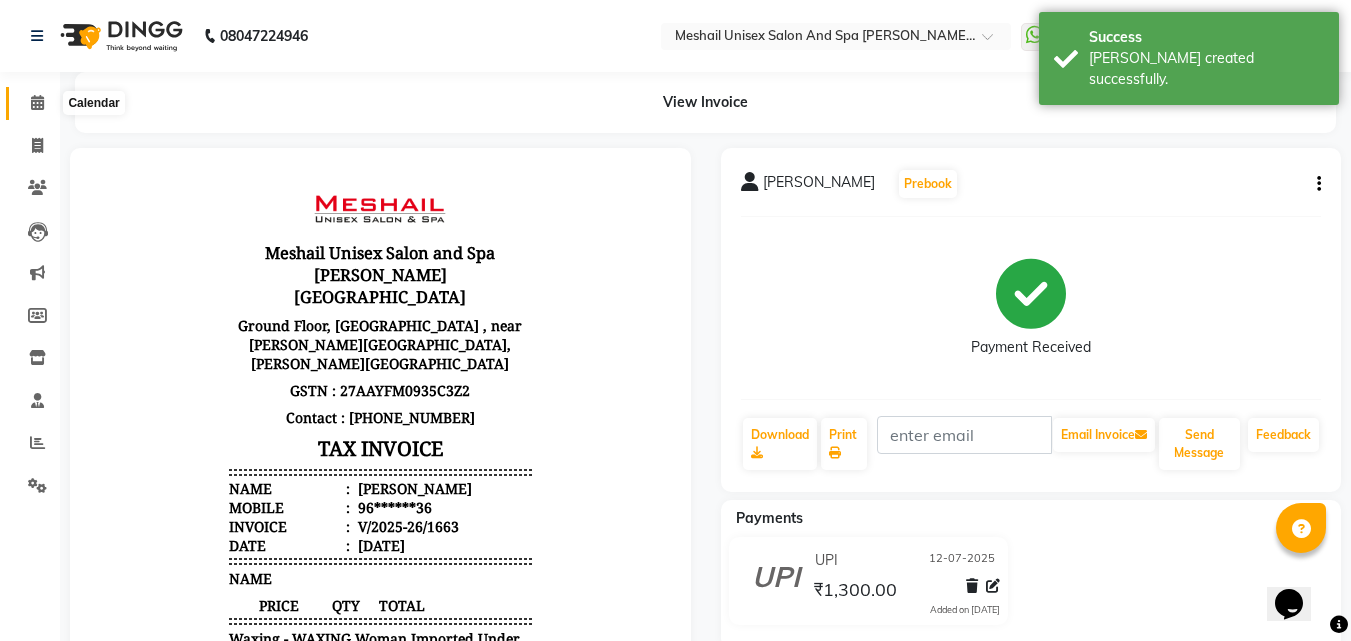 click 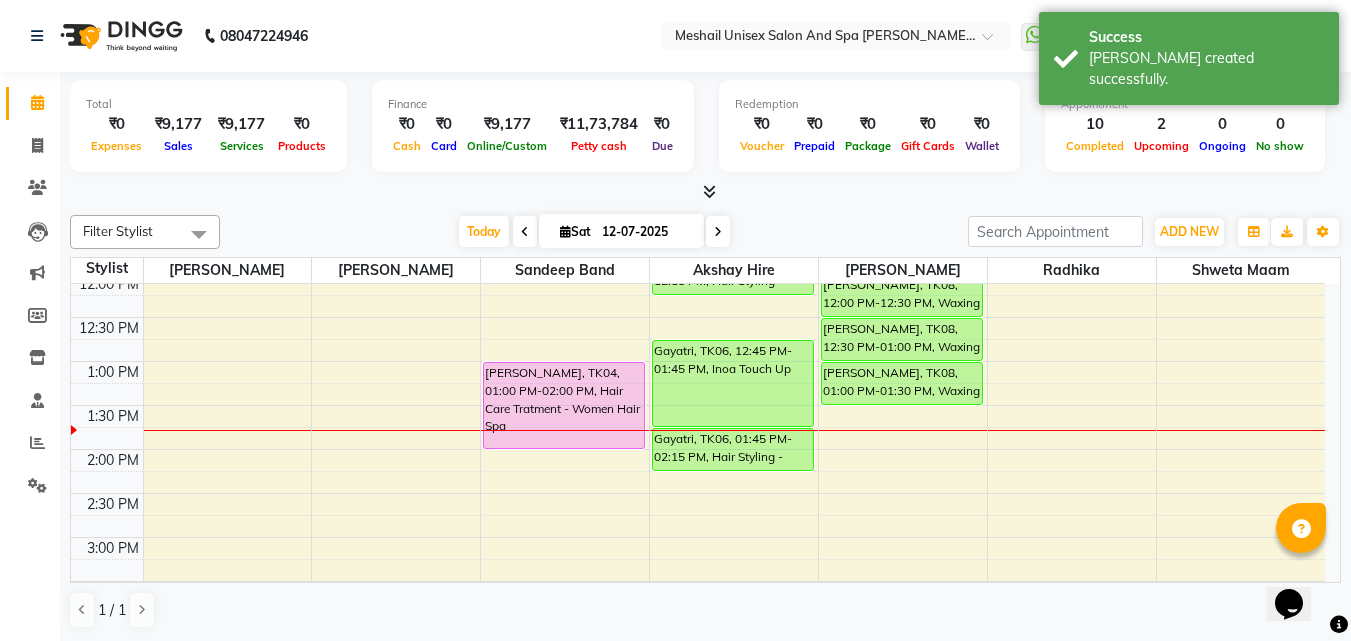 scroll, scrollTop: 153, scrollLeft: 0, axis: vertical 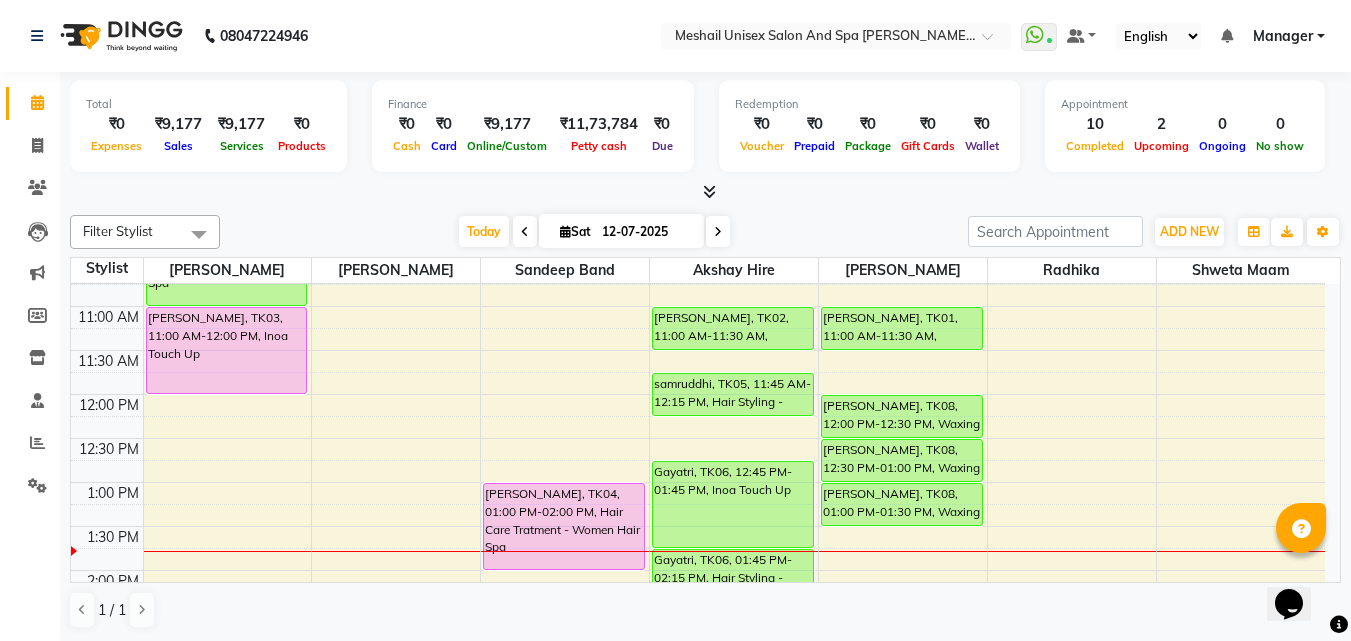 click on "9:00 AM 9:30 AM 10:00 AM 10:30 AM 11:00 AM 11:30 AM 12:00 PM 12:30 PM 1:00 PM 1:30 PM 2:00 PM 2:30 PM 3:00 PM 3:30 PM 4:00 PM 4:30 PM 5:00 PM 5:30 PM 6:00 PM 6:30 PM 7:00 PM 7:30 PM 8:00 PM 8:30 PM 9:00 PM 9:30 PM    [PERSON_NAME], TK01, 10:00 AM-11:00 AM, Hair Care Tratment - Women Hair Spa    [PERSON_NAME], TK03, 11:00 AM-12:00 PM, Inoa Touch Up    [PERSON_NAME], TK07, 05:00 PM-05:45 PM, Body Bliss Massage - Balinese    [PERSON_NAME], TK04, 01:00 PM-02:00 PM, Hair Care Tratment - Women Hair Spa    [PERSON_NAME], TK02, 11:00 AM-11:30 AM, [MEDICAL_DATA] tretment    samruddhi, TK05, 11:45 AM-12:15 PM, Hair Styling - Women Hair Wash    Gayatri, TK06, 12:45 PM-01:45 PM, Inoa Touch Up    Gayatri, TK06, 01:45 PM-02:15 PM, Hair Styling - Women Hair Cut    [PERSON_NAME], TK01, 11:00 AM-11:30 AM, Waxing - WAXING Woman Imported Full Face    [PERSON_NAME], TK08, 12:00 PM-12:30 PM, Waxing - WAXING Woman Imported Full Legs    [PERSON_NAME], TK08, 12:30 PM-01:00 PM, Waxing - WAXING Woman Imported Under Arms" at bounding box center [698, 702] 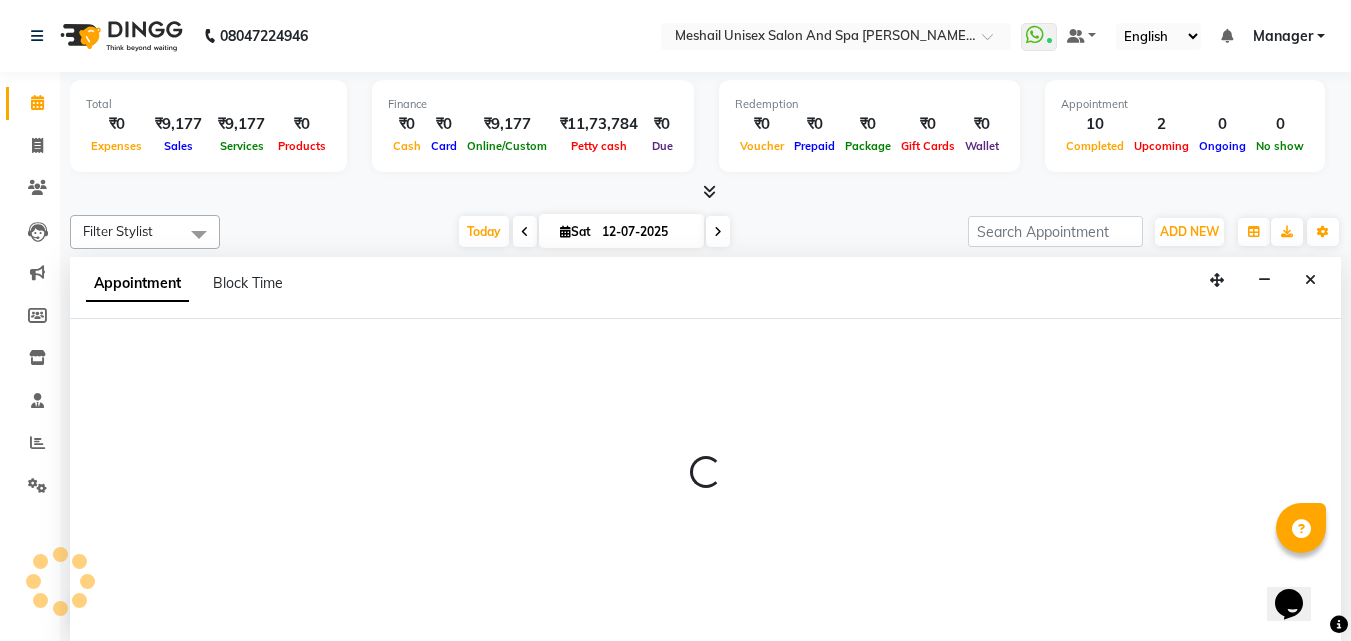 scroll, scrollTop: 1, scrollLeft: 0, axis: vertical 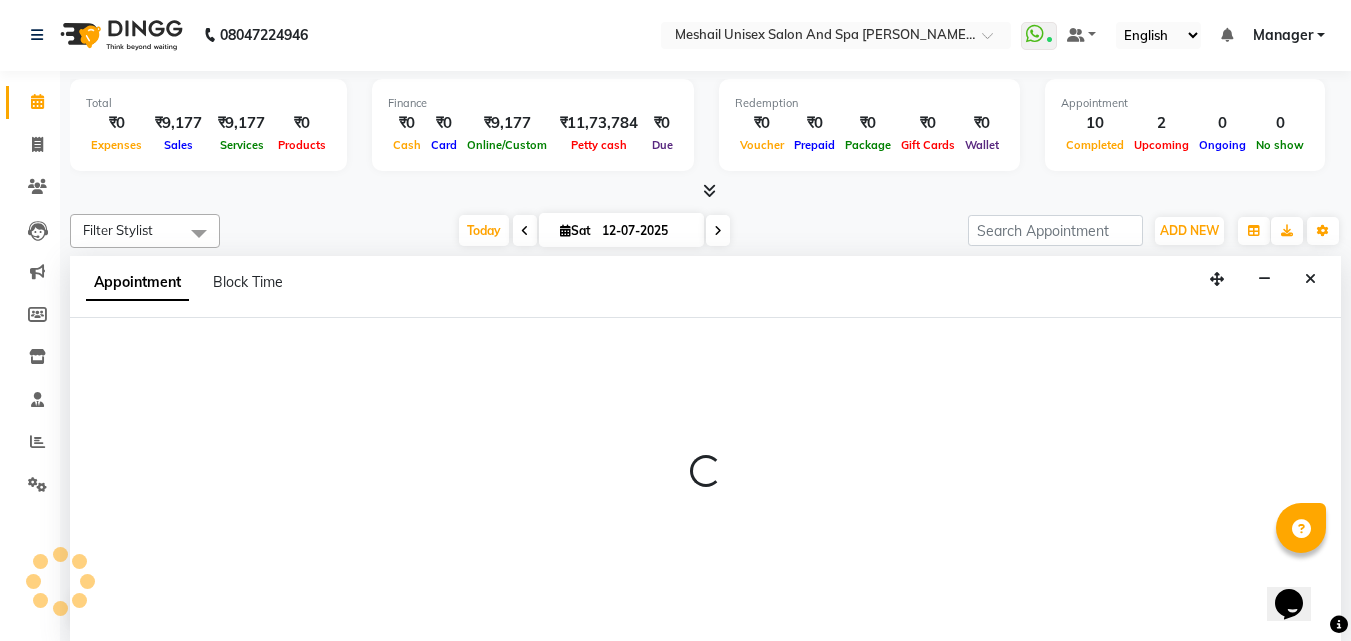 select on "52970" 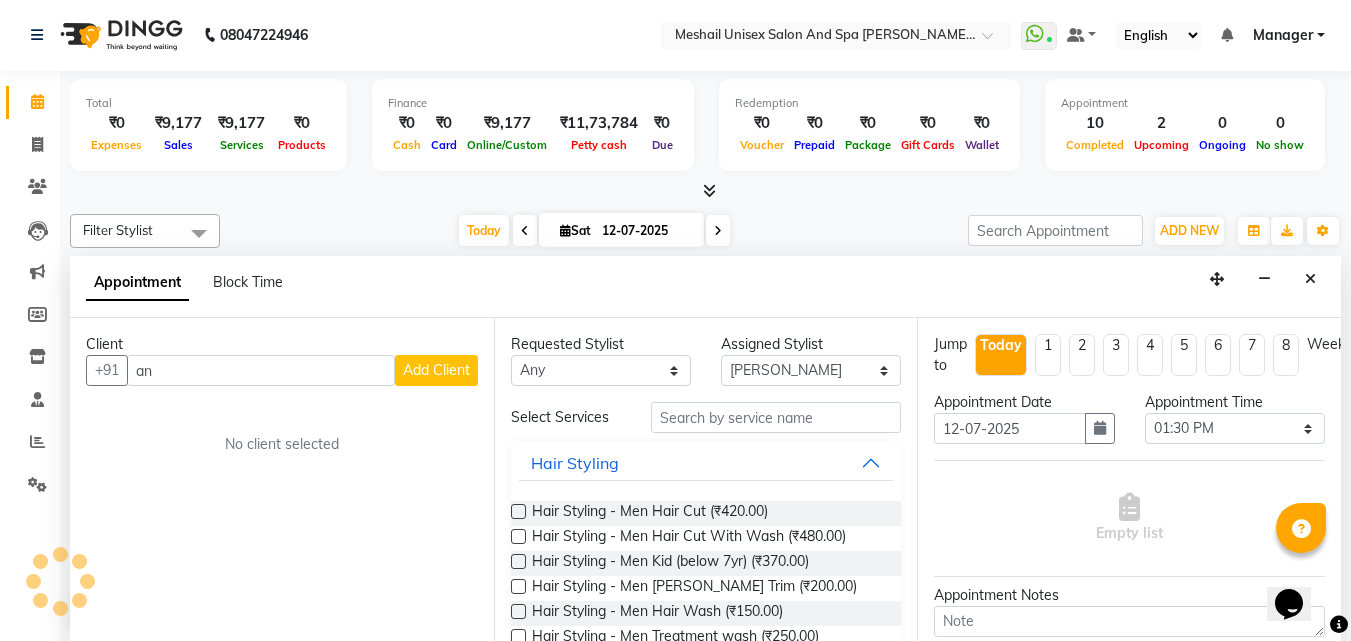 type on "a" 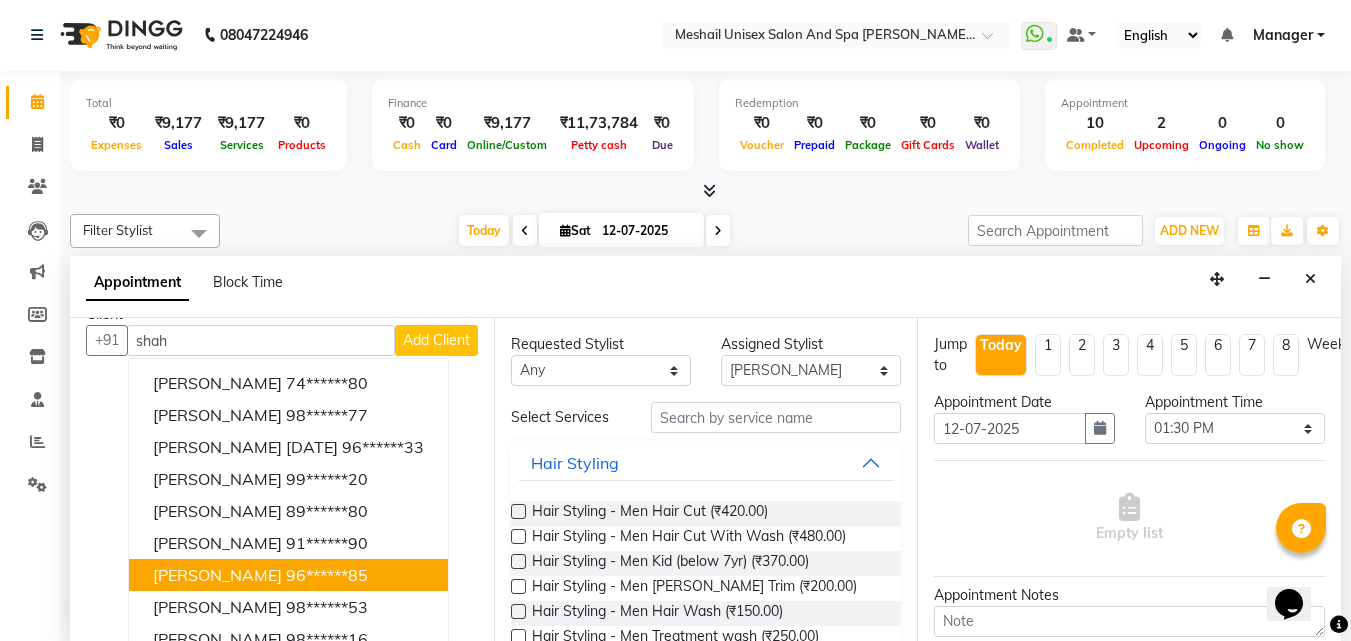 scroll, scrollTop: 0, scrollLeft: 0, axis: both 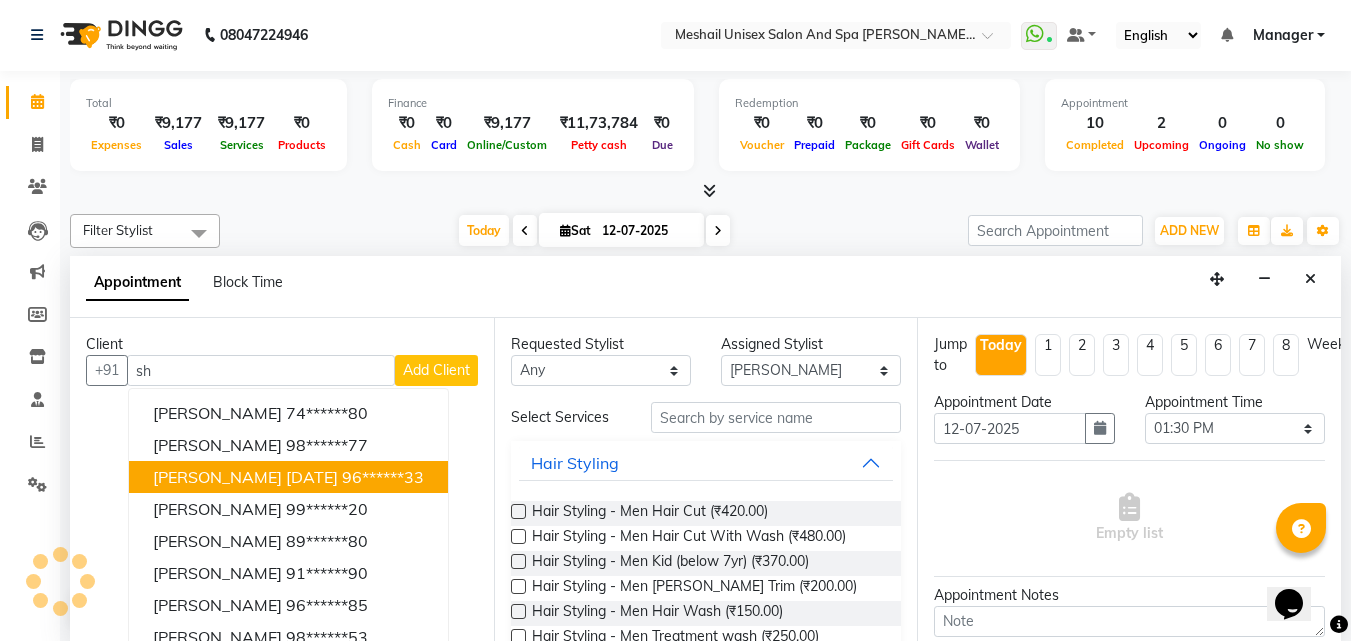 type on "s" 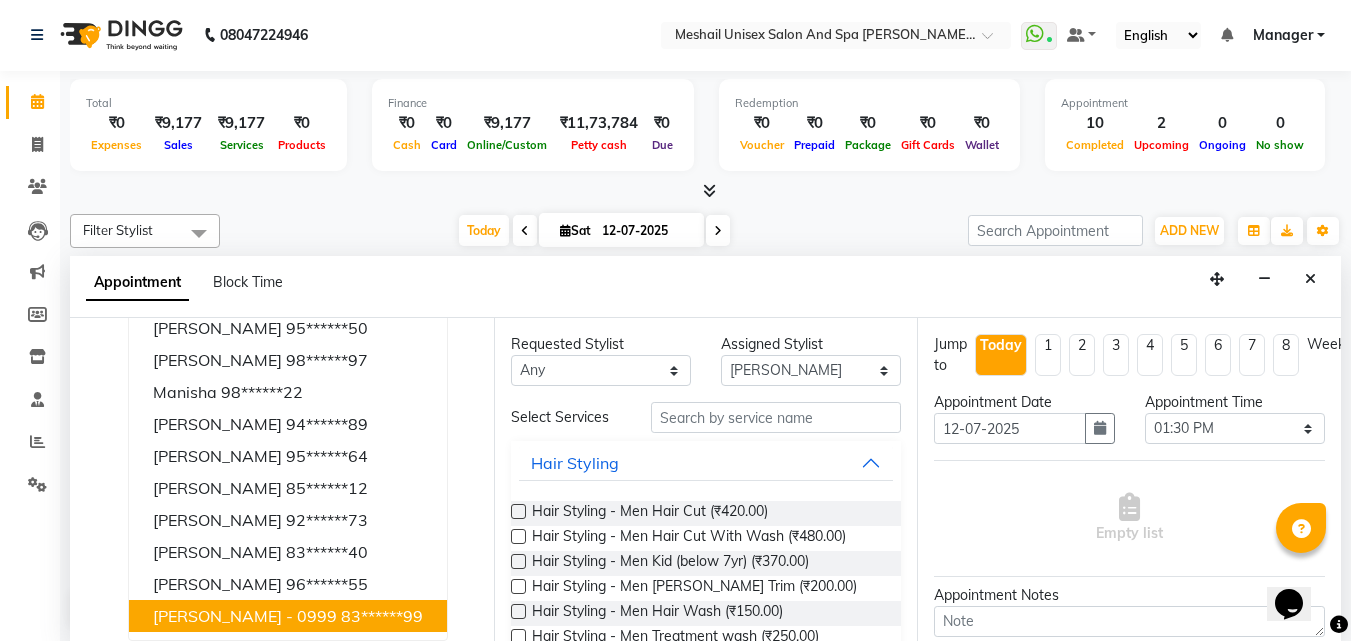 scroll, scrollTop: 44, scrollLeft: 0, axis: vertical 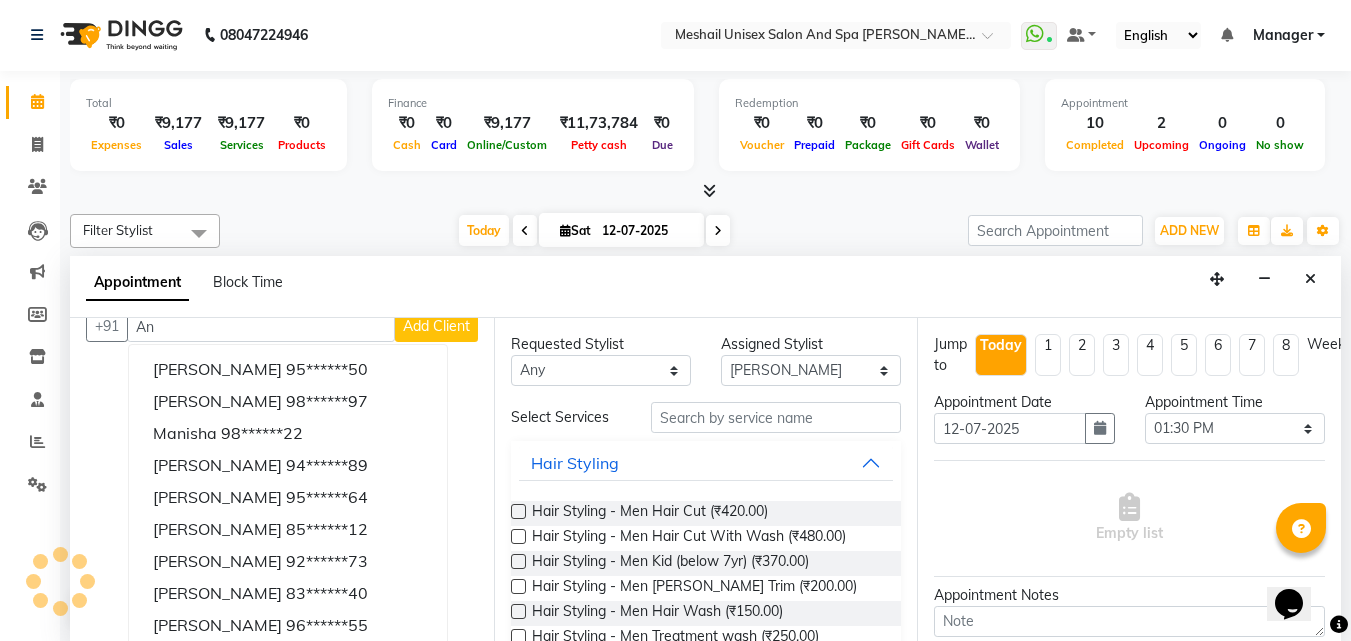 type on "A" 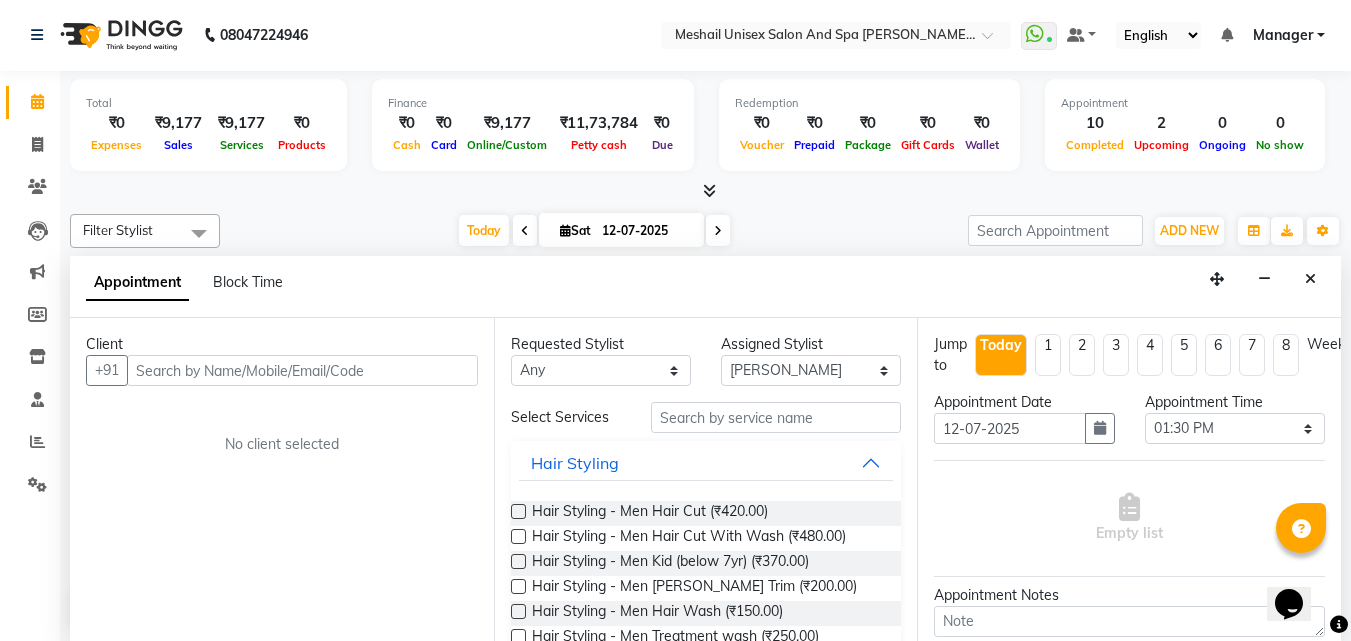 scroll, scrollTop: 0, scrollLeft: 0, axis: both 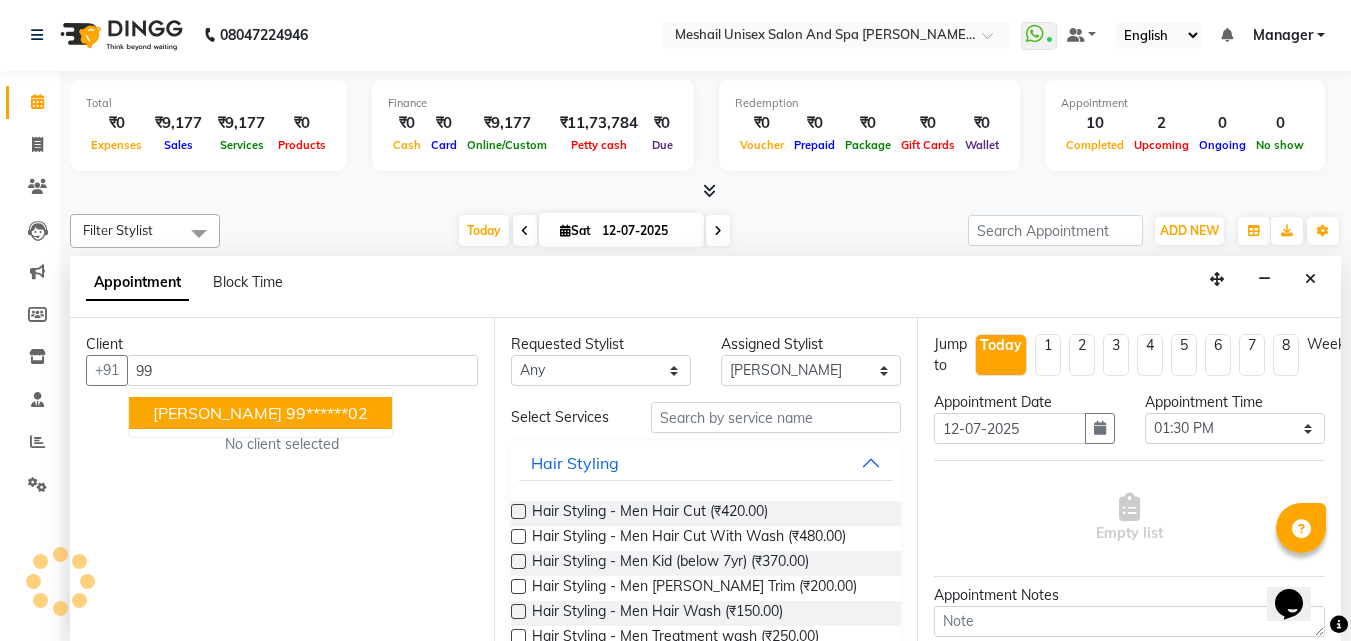 type on "9" 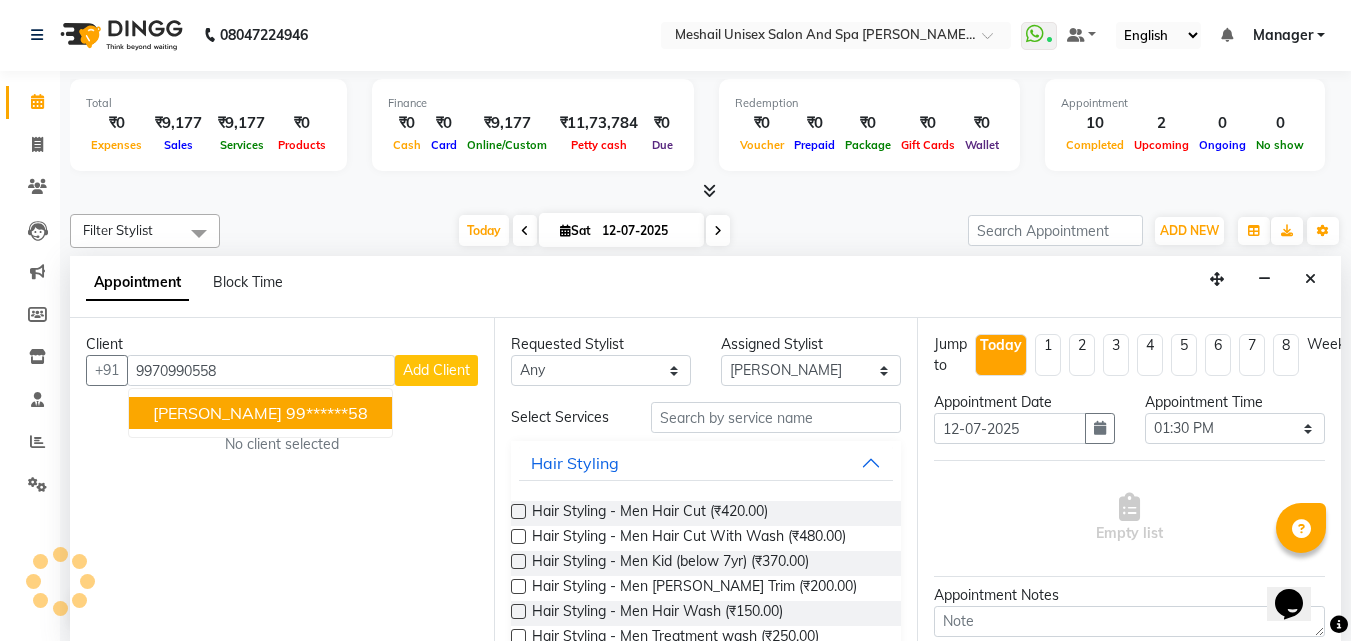 click on "99******58" at bounding box center [327, 413] 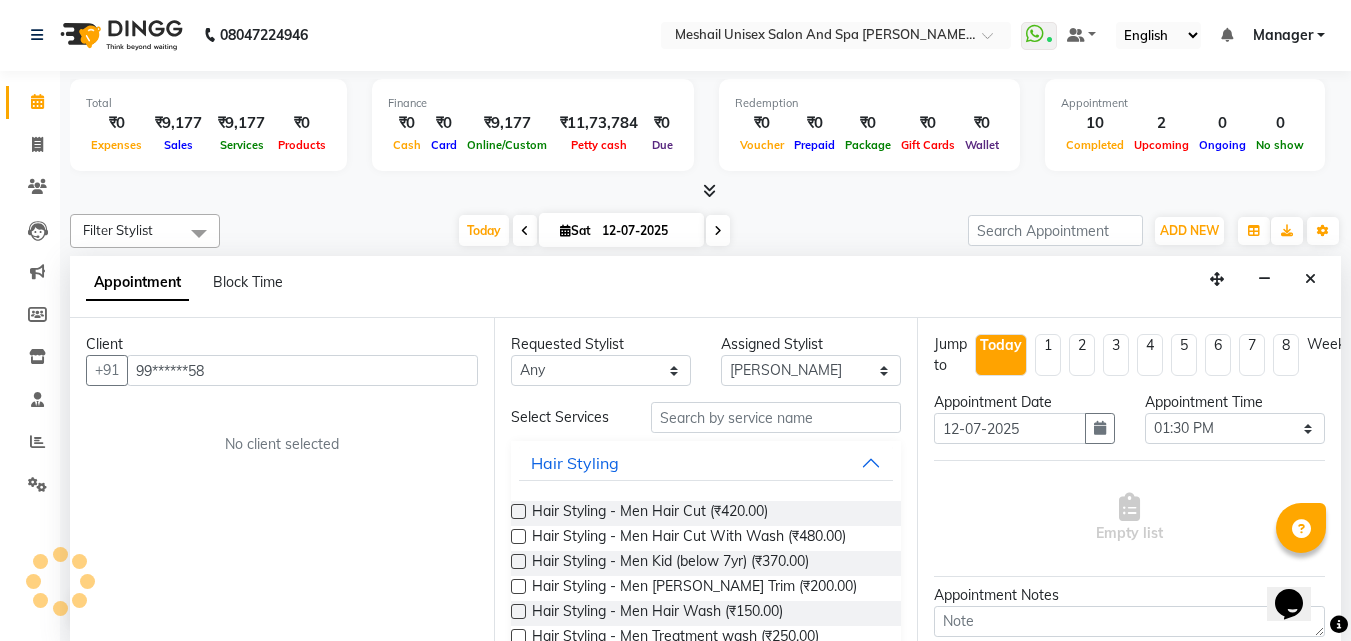 type on "99******58" 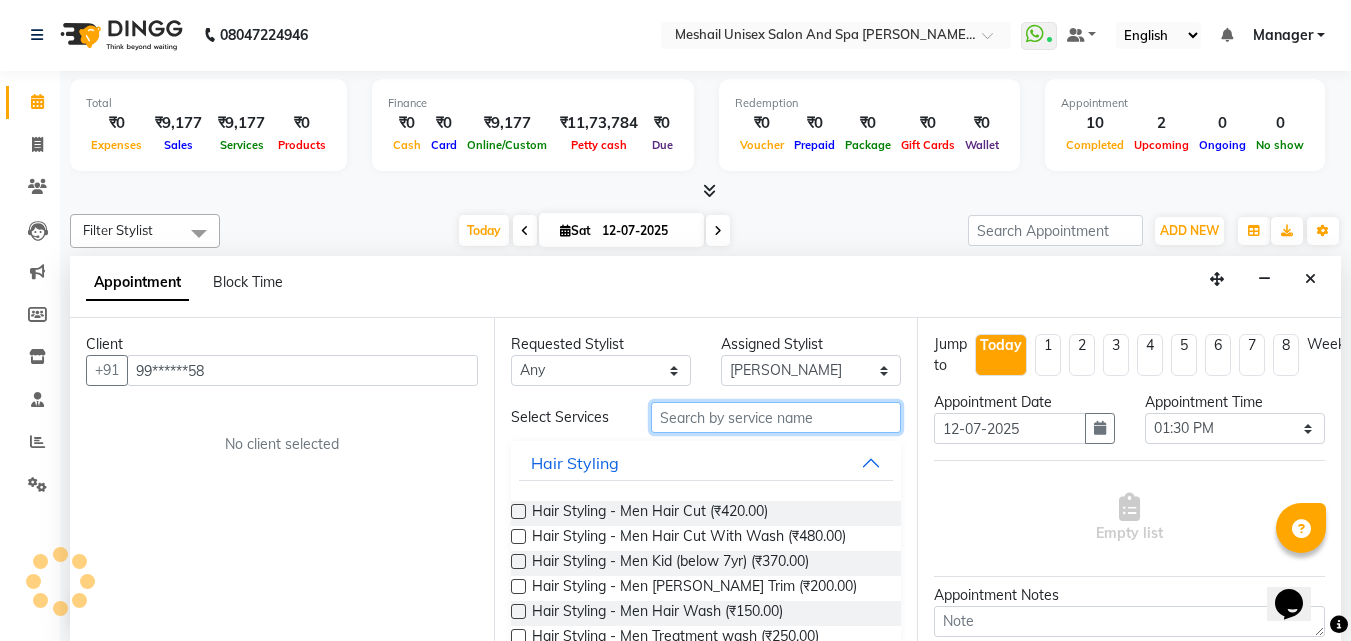 click at bounding box center [776, 417] 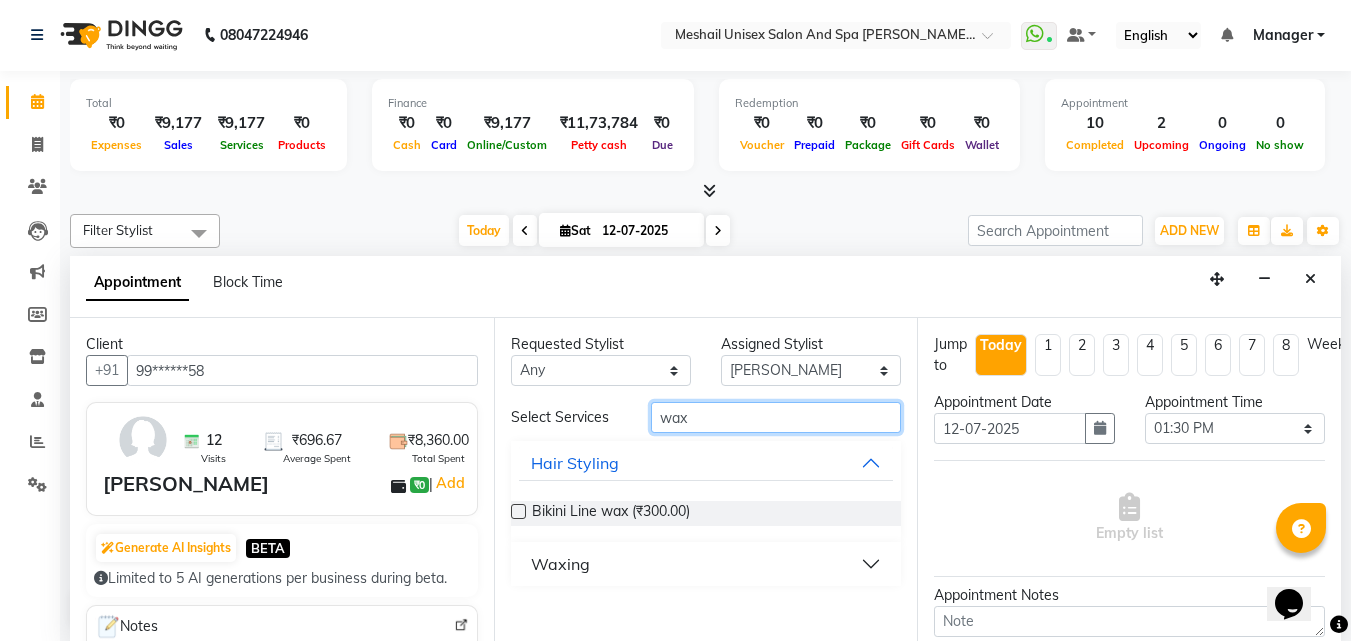 type on "wax" 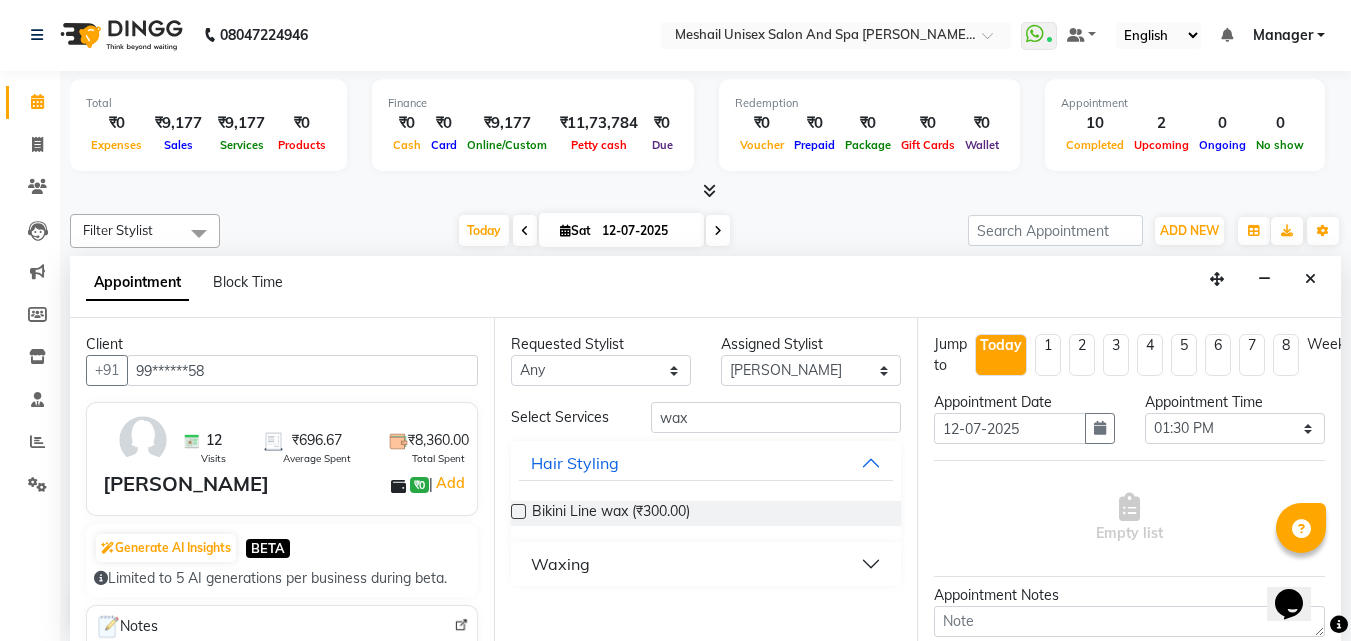 click on "Waxing" at bounding box center [706, 564] 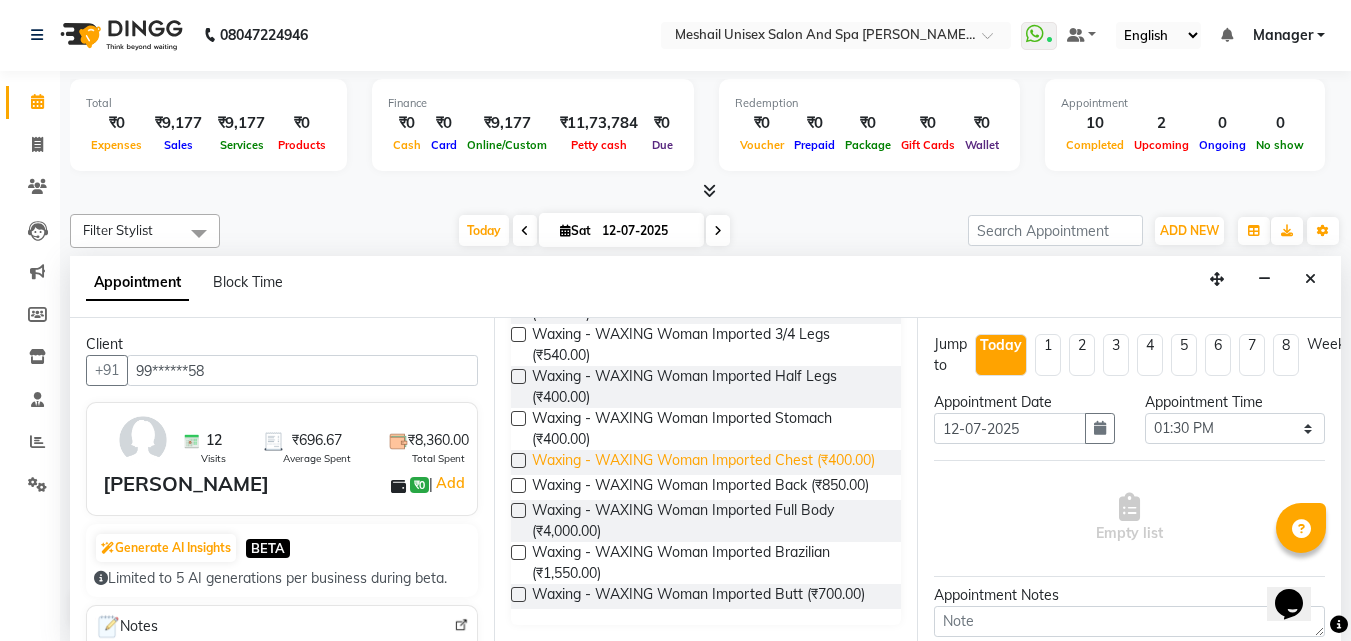 scroll, scrollTop: 2049, scrollLeft: 0, axis: vertical 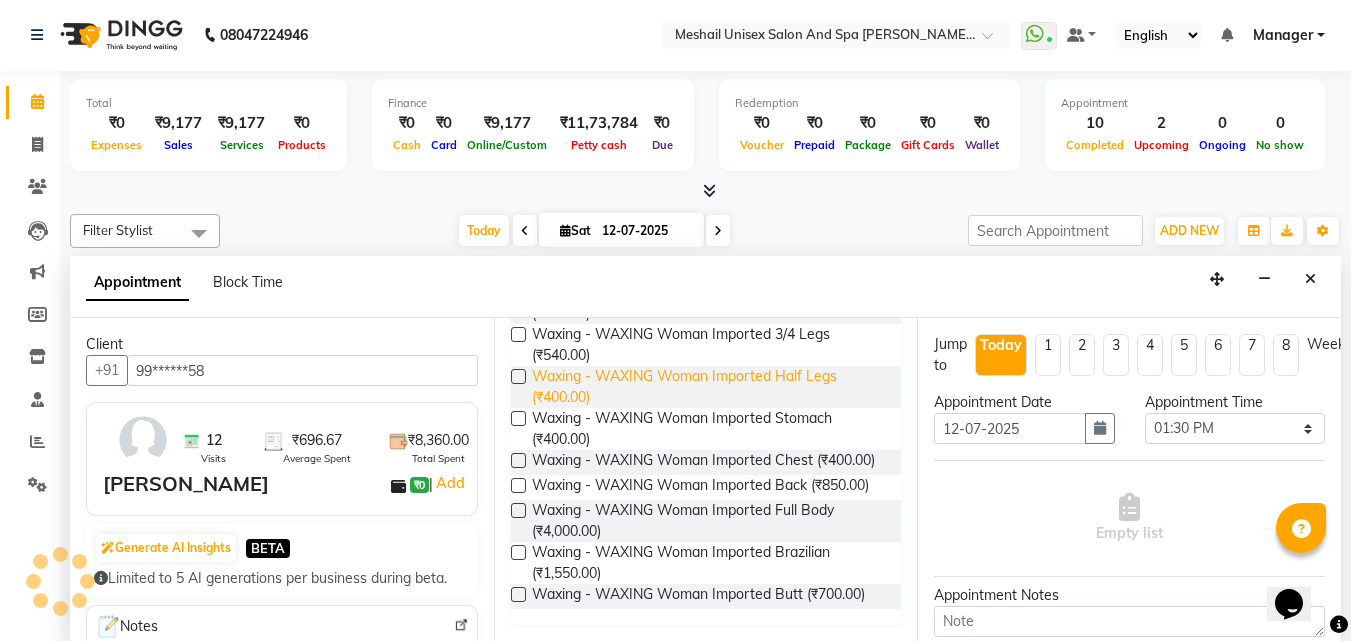 click on "Waxing - WAXING Woman Imported Half Legs (₹400.00)" at bounding box center [709, 387] 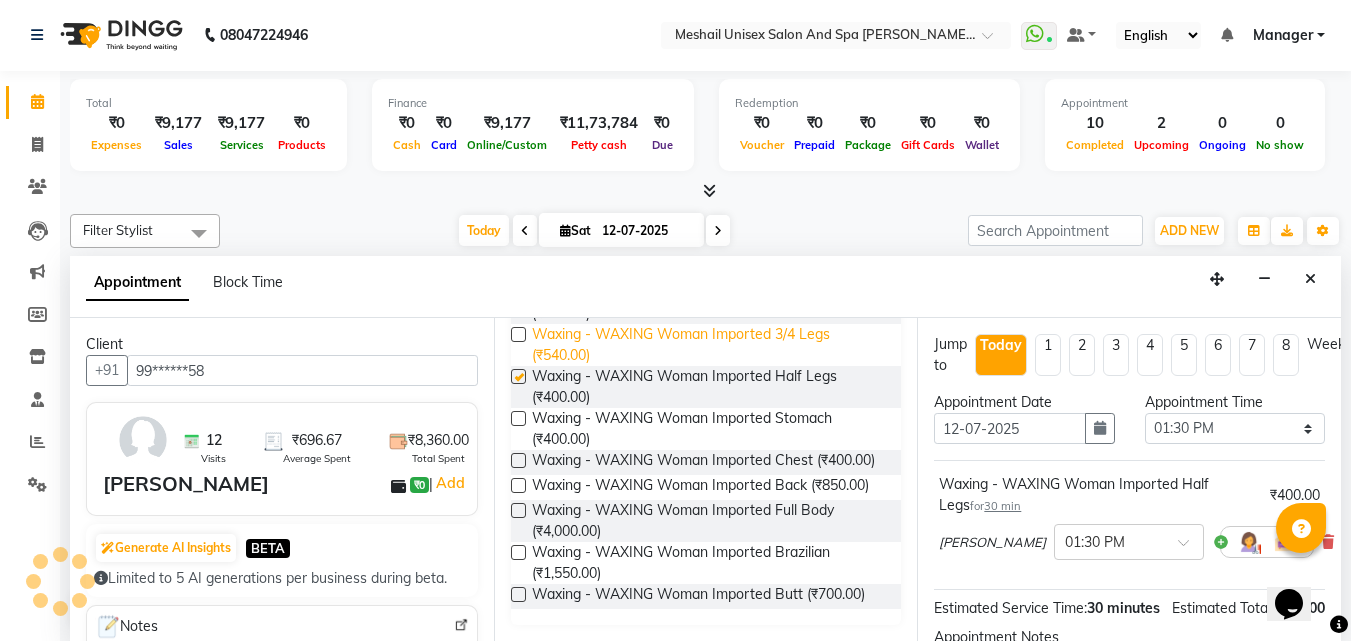 checkbox on "false" 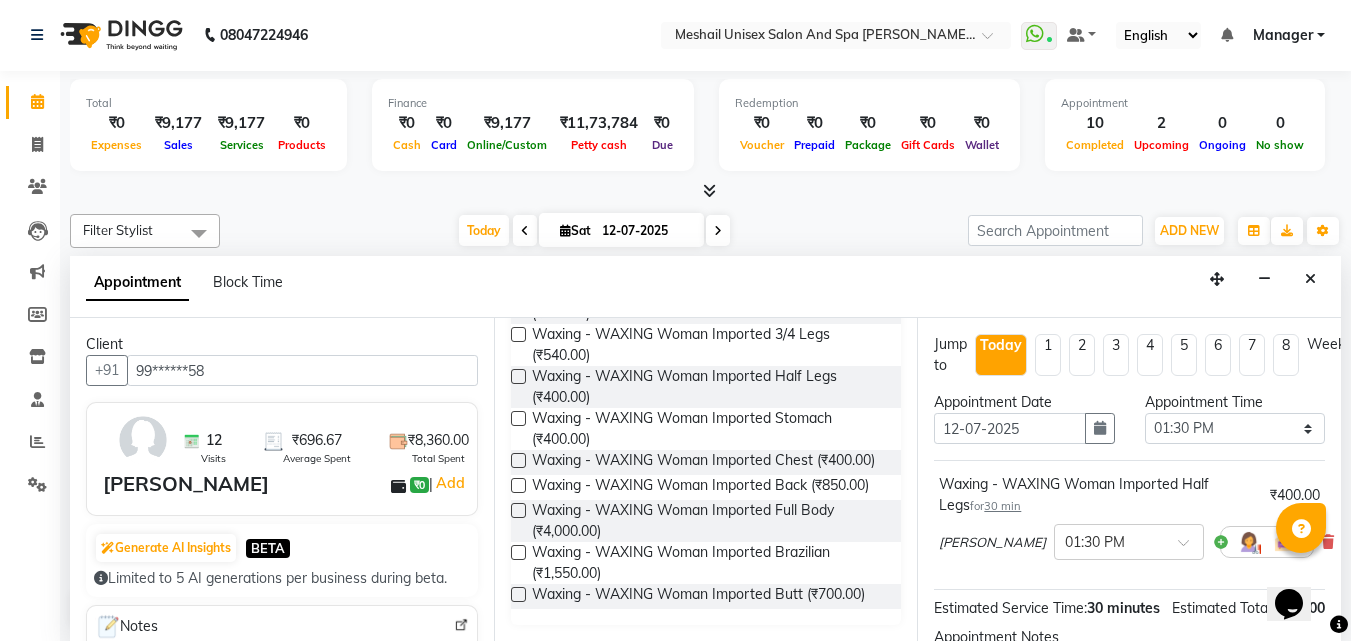 click on "Waxing - WAXING Woman Imported Under Arms (₹150.00)" at bounding box center (709, 261) 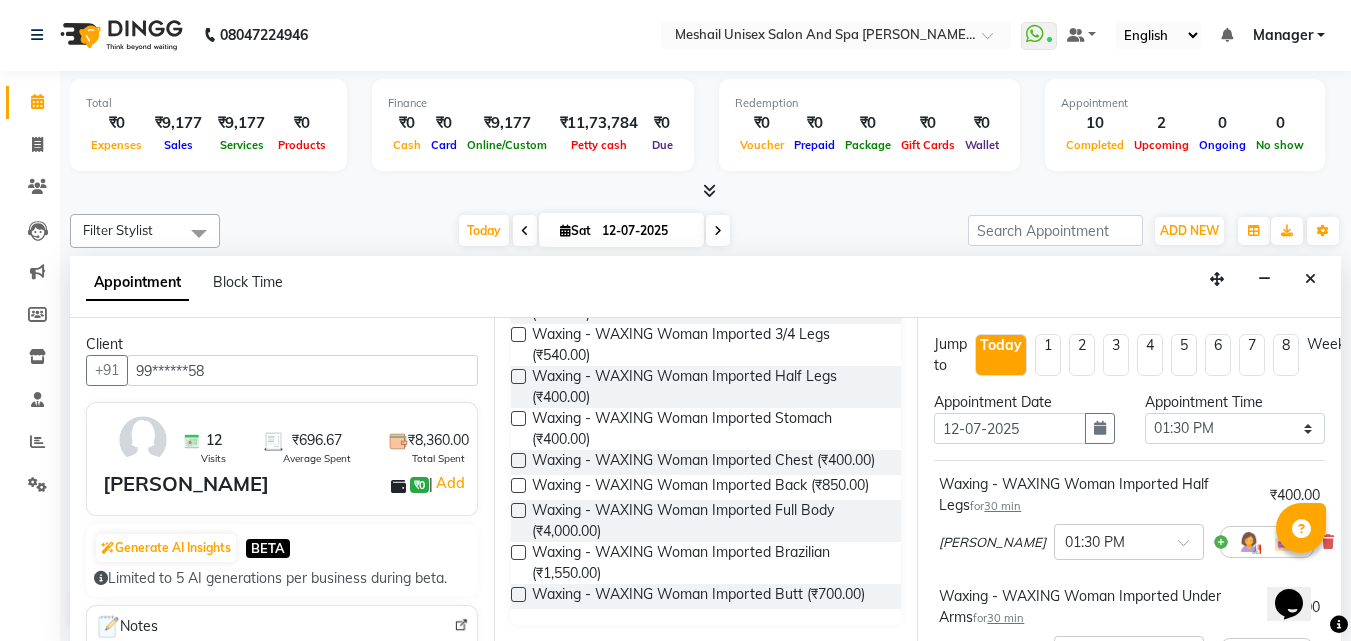 checkbox on "false" 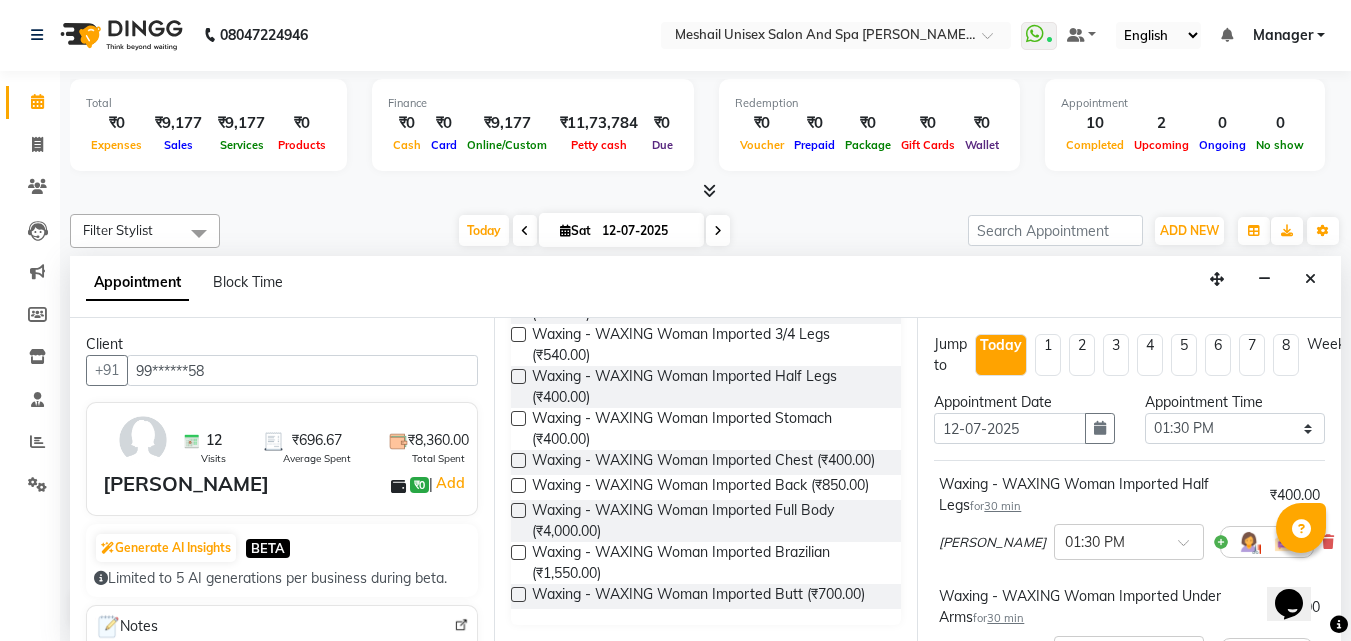 checkbox on "false" 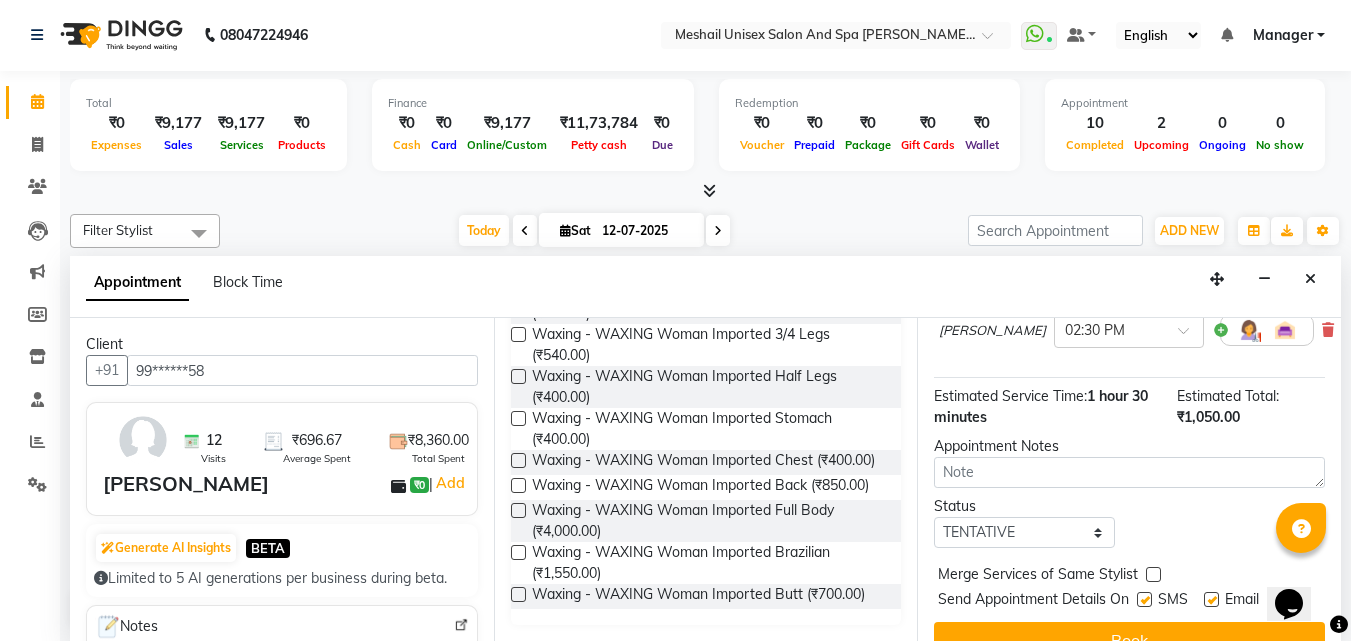 scroll, scrollTop: 493, scrollLeft: 0, axis: vertical 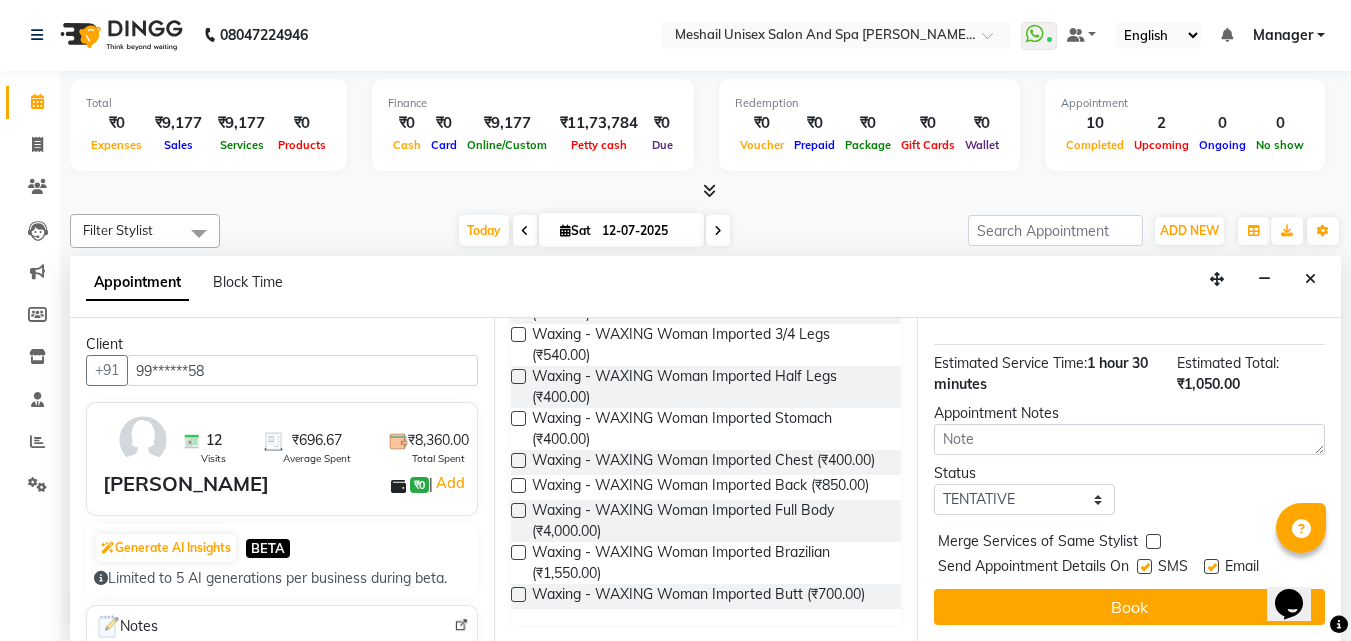 click at bounding box center [1144, 566] 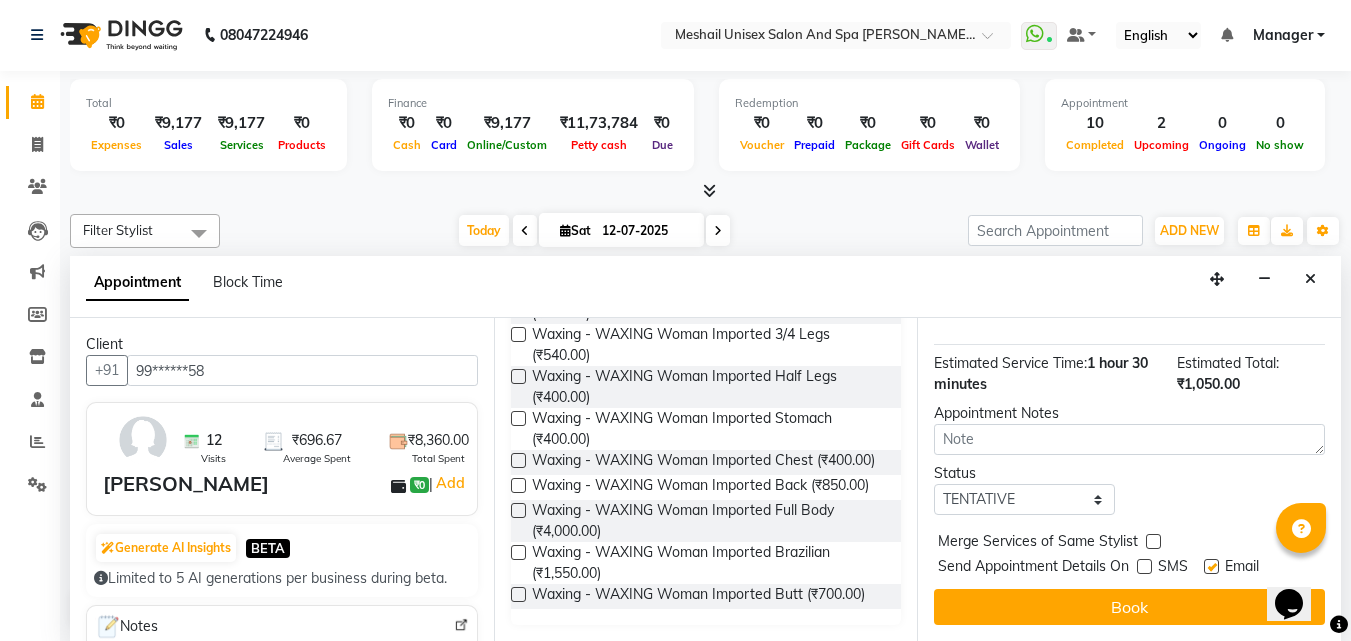 click on "Jump to [DATE] 1 2 3 4 5 6 7 8 Weeks Appointment Date [DATE] Appointment Time Select 10:00 AM 10:15 AM 10:30 AM 10:45 AM 11:00 AM 11:15 AM 11:30 AM 11:45 AM 12:00 PM 12:15 PM 12:30 PM 12:45 PM 01:00 PM 01:15 PM 01:30 PM 01:45 PM 02:00 PM 02:15 PM 02:30 PM 02:45 PM 03:00 PM 03:15 PM 03:30 PM 03:45 PM 04:00 PM 04:15 PM 04:30 PM 04:45 PM 05:00 PM 05:15 PM 05:30 PM 05:45 PM 06:00 PM 06:15 PM 06:30 PM 06:45 PM 07:00 PM 07:15 PM 07:30 PM 07:45 PM 08:00 PM 08:15 PM 08:30 PM 08:45 PM 09:00 PM Waxing - WAXING Woman Imported Half Legs   for  30 min ₹400.00 [PERSON_NAME] × 01:30 PM Waxing - WAXING Woman Imported Under Arms   for  30 min ₹150.00 [PERSON_NAME] × 02:00 PM Waxing - WAXING Woman Imported Full Hands   for  30 min ₹500.00 [PERSON_NAME] × 02:30 PM Estimated Service Time:  1 hour 30 minutes Estimated Total:  ₹1,050.00 Appointment Notes Status Select TENTATIVE CONFIRM CHECK-IN UPCOMING Merge Services of Same Stylist Send Appointment Details On SMS Email  Book" at bounding box center [1129, 479] 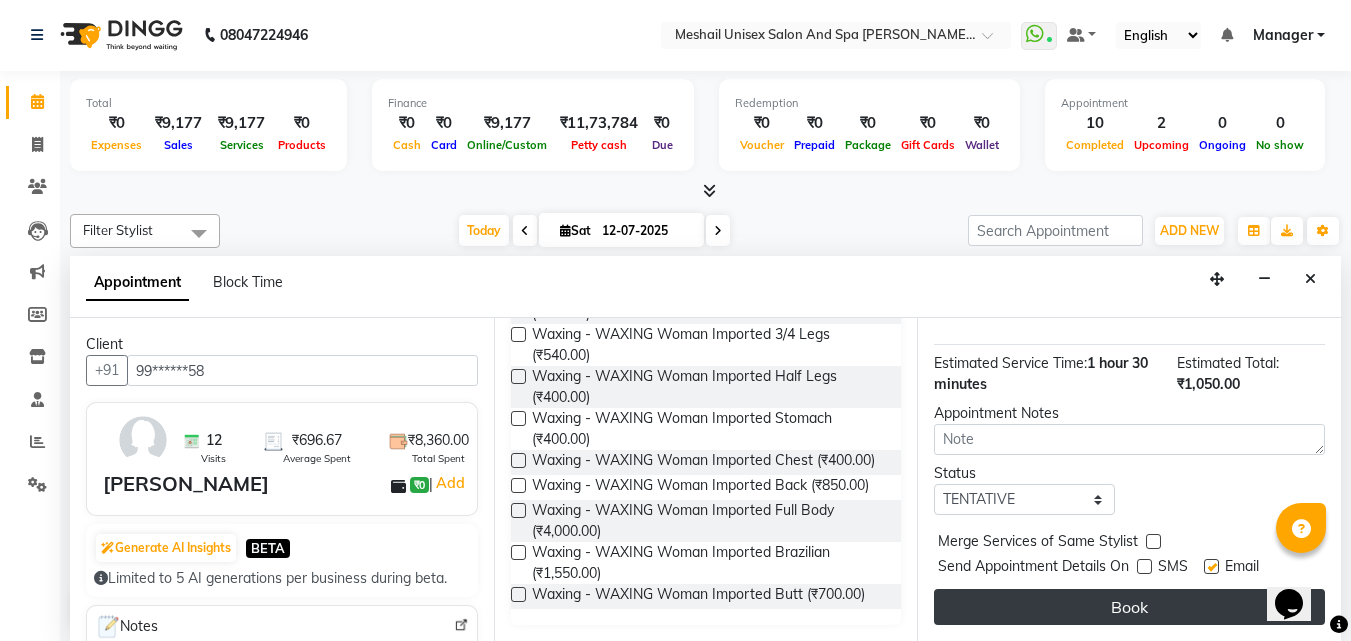 click on "Book" at bounding box center [1129, 607] 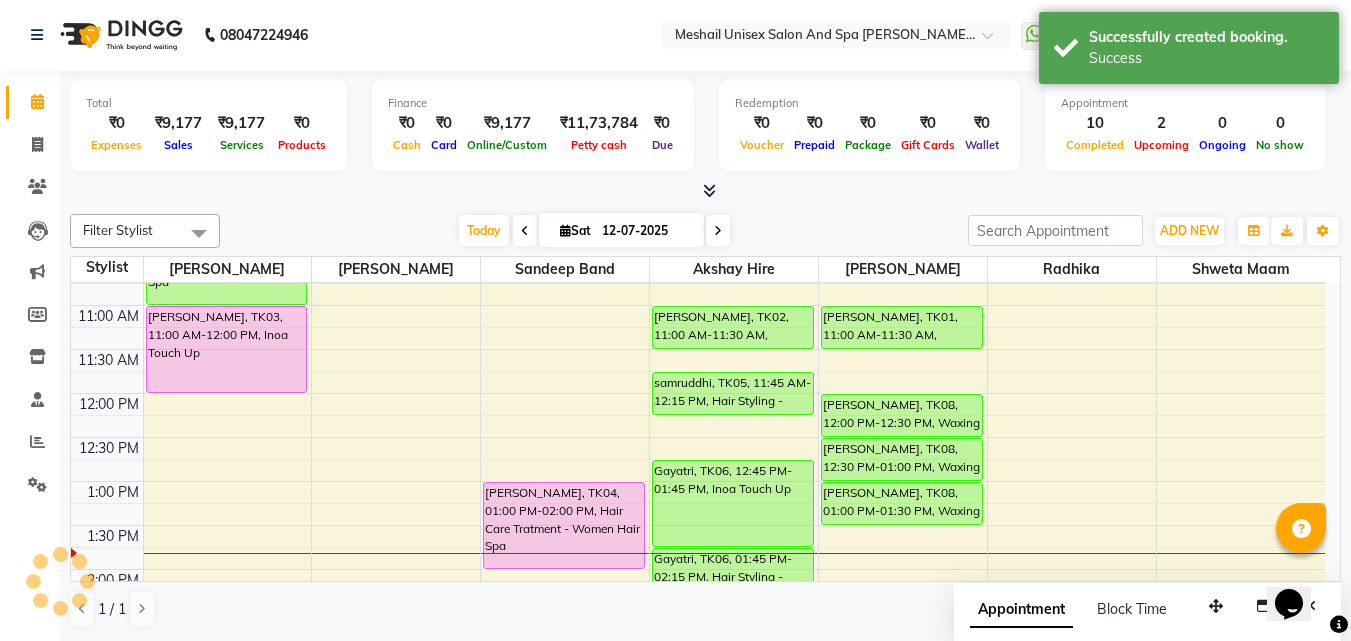 scroll, scrollTop: 0, scrollLeft: 0, axis: both 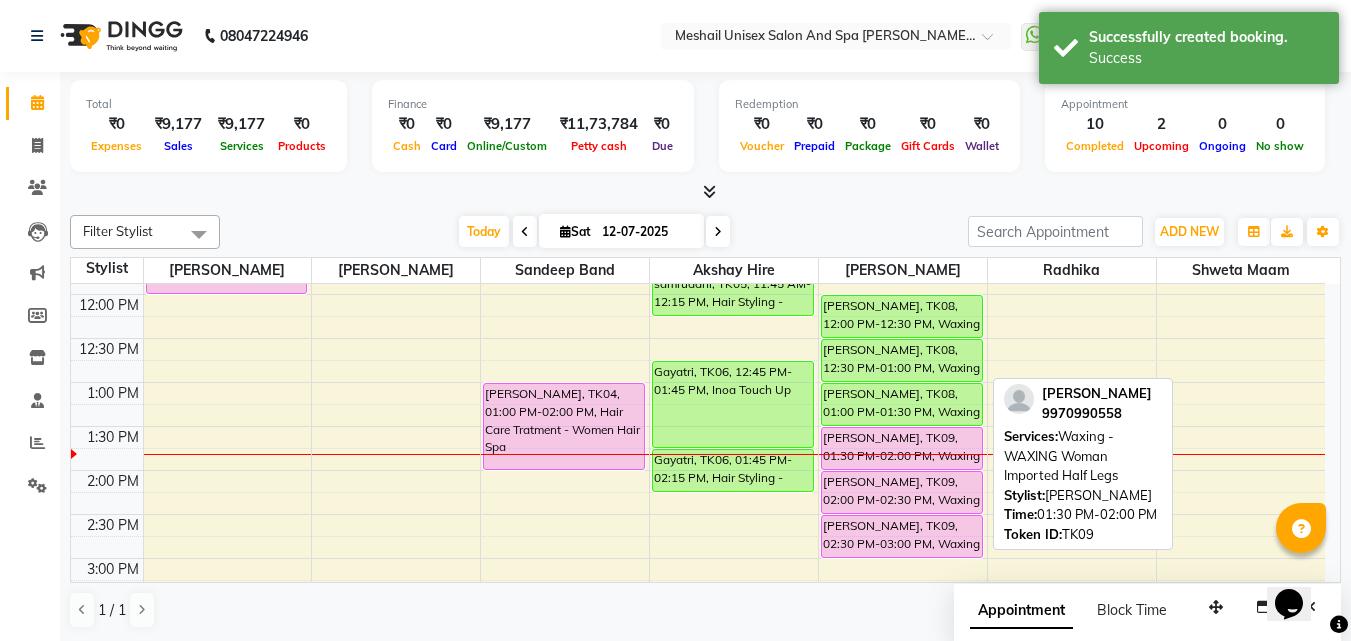 click at bounding box center (902, 469) 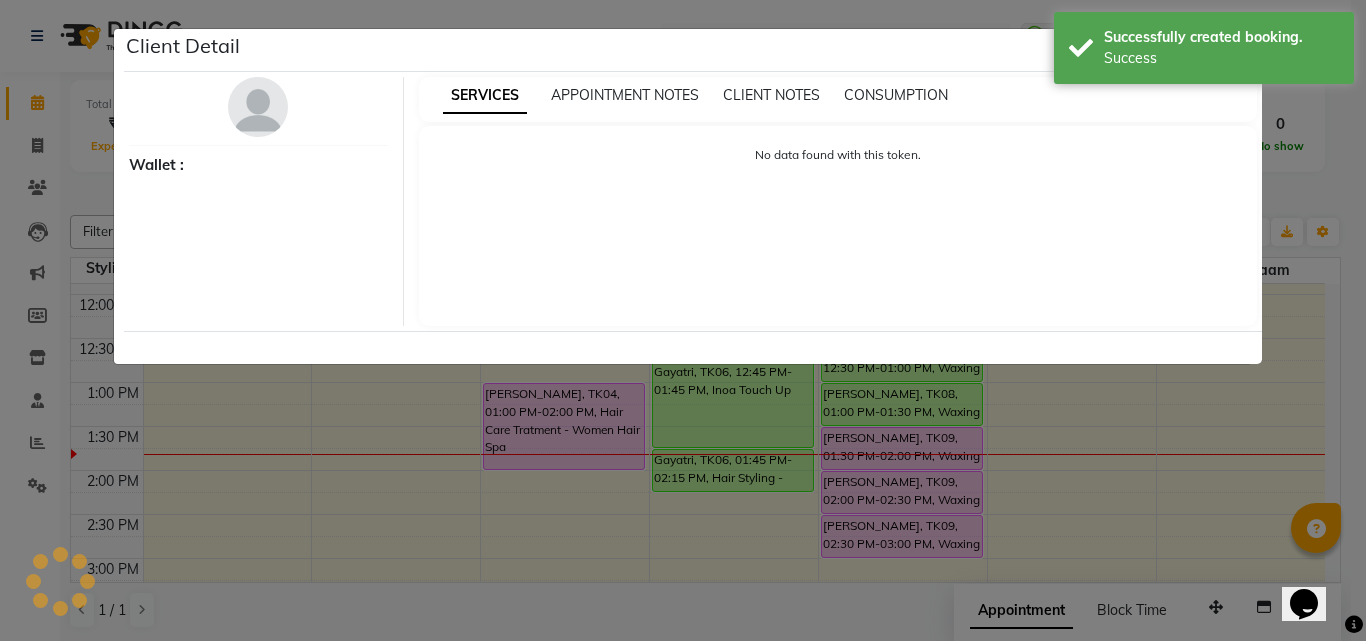 select on "7" 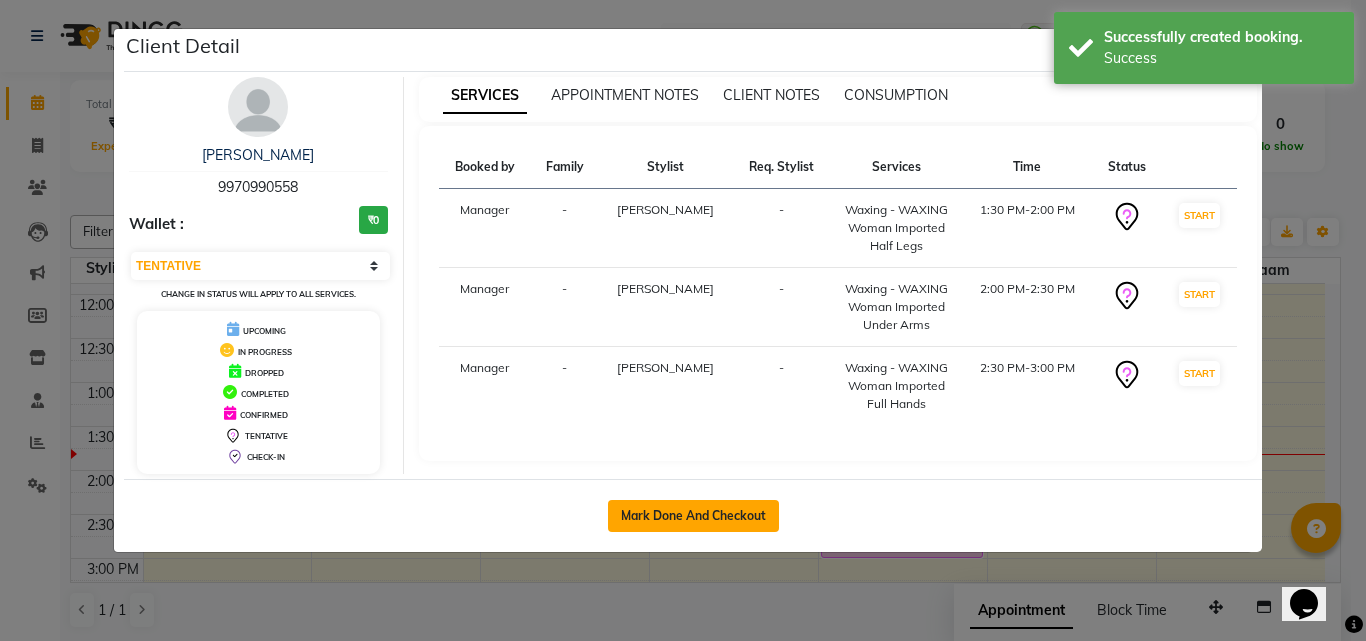 click on "Mark Done And Checkout" 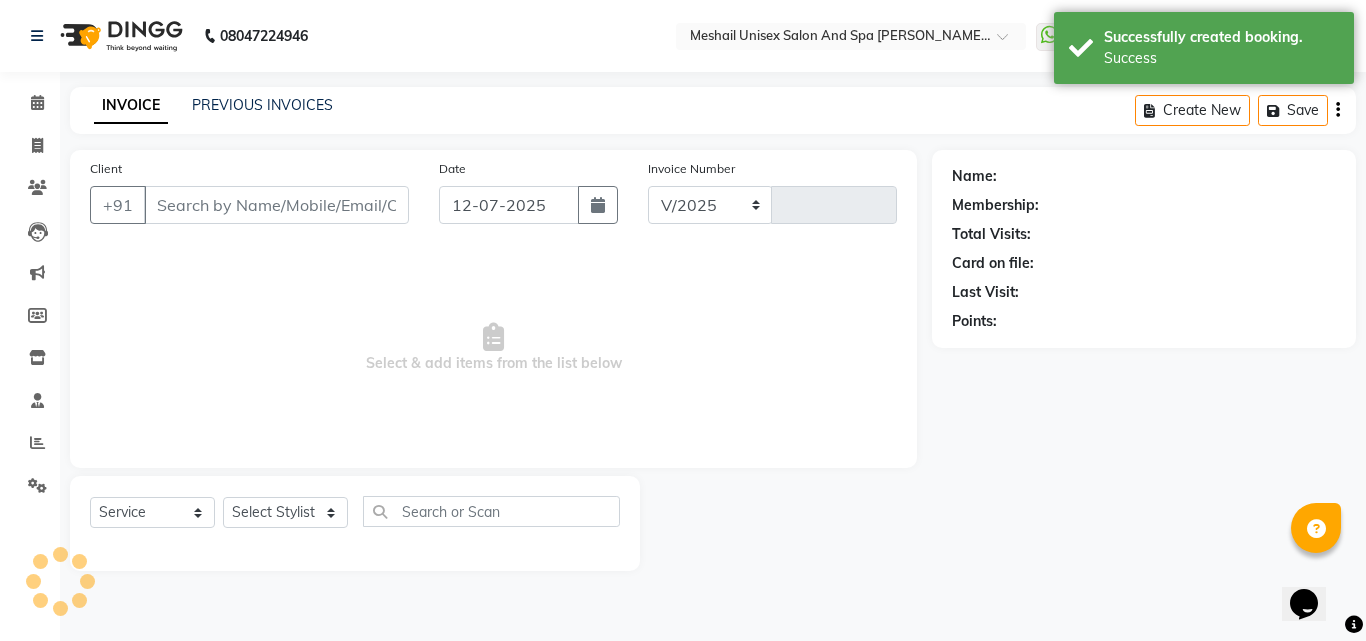 select on "6713" 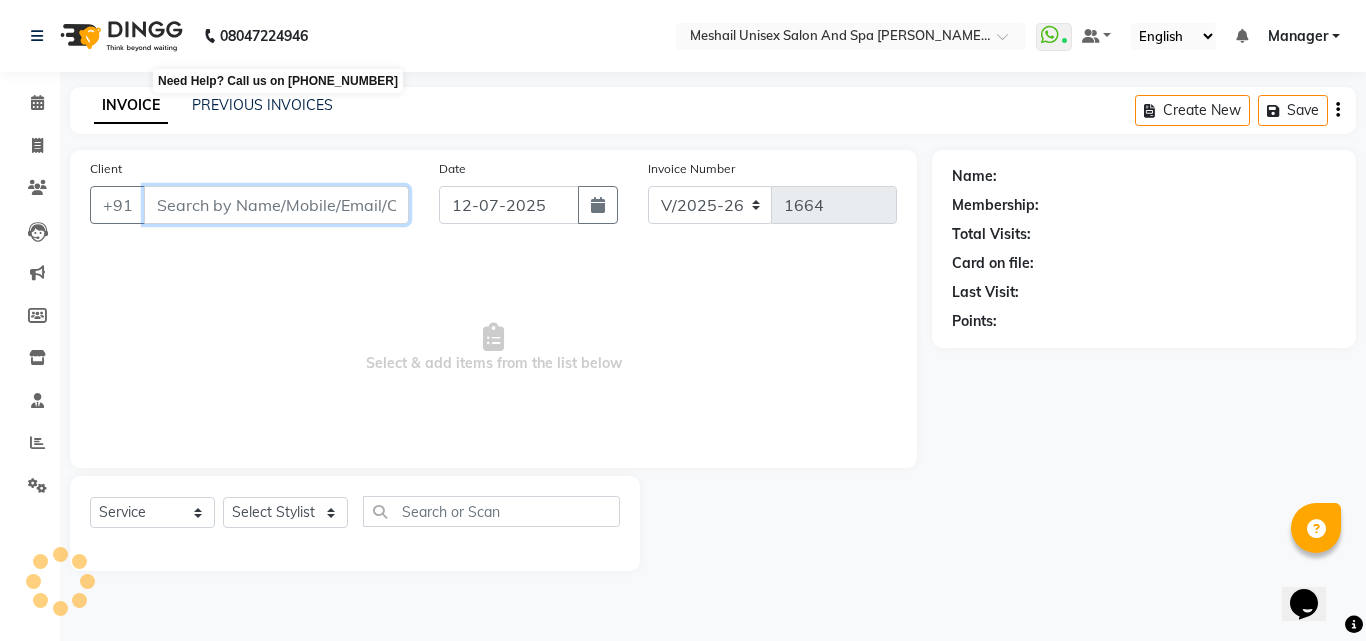 type on "99******58" 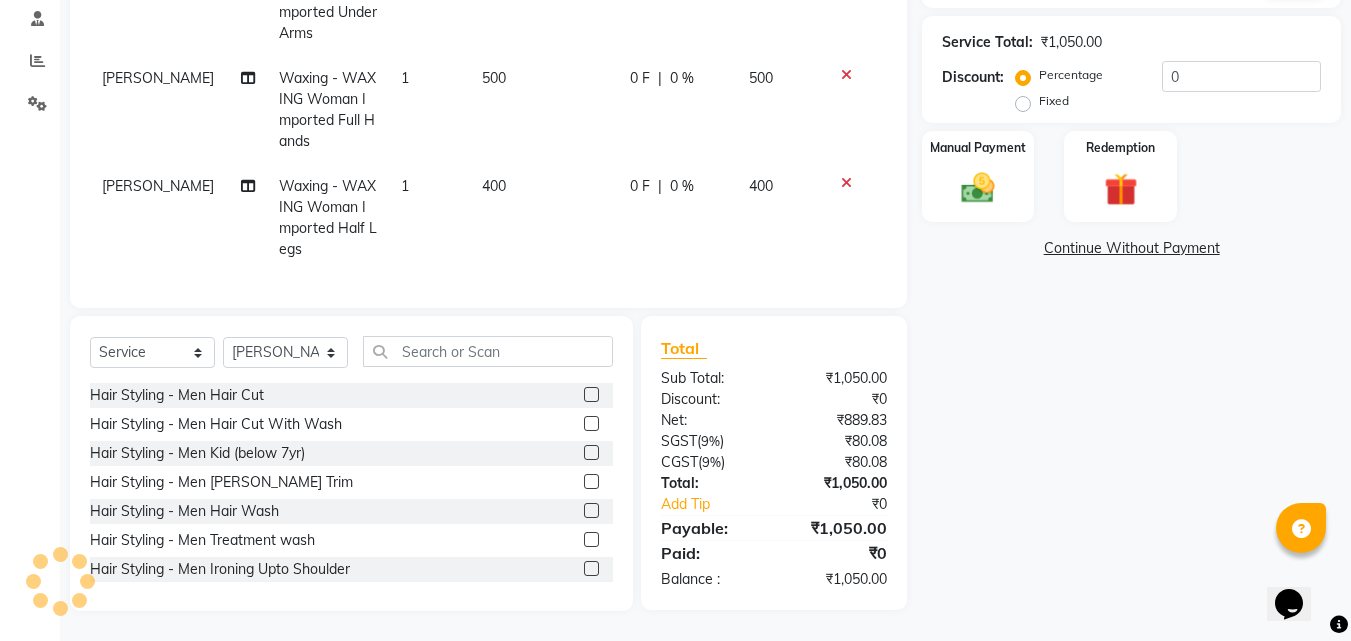 scroll, scrollTop: 197, scrollLeft: 0, axis: vertical 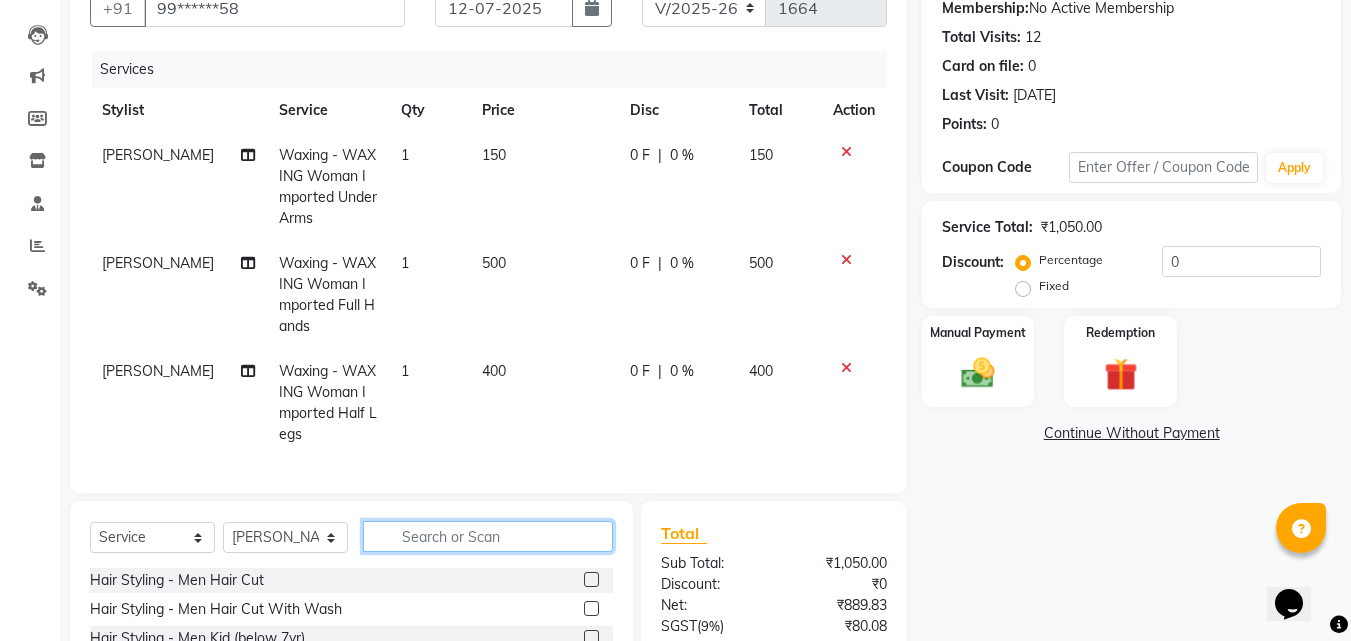 click 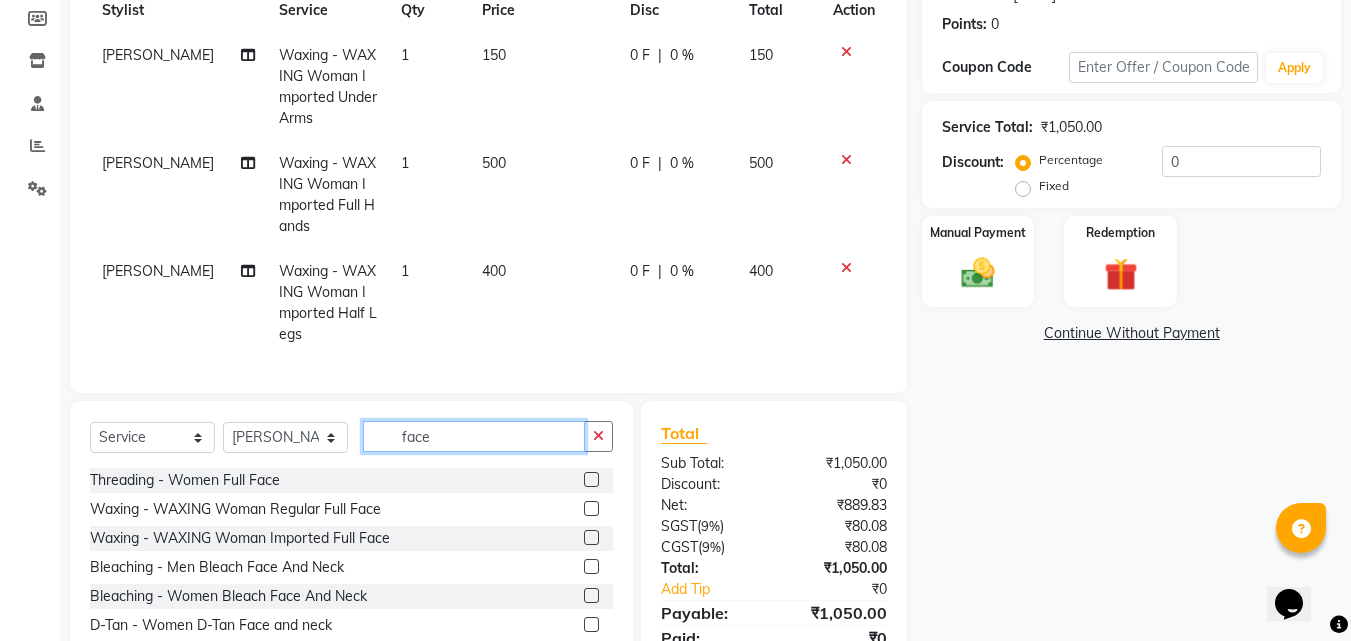 scroll, scrollTop: 396, scrollLeft: 0, axis: vertical 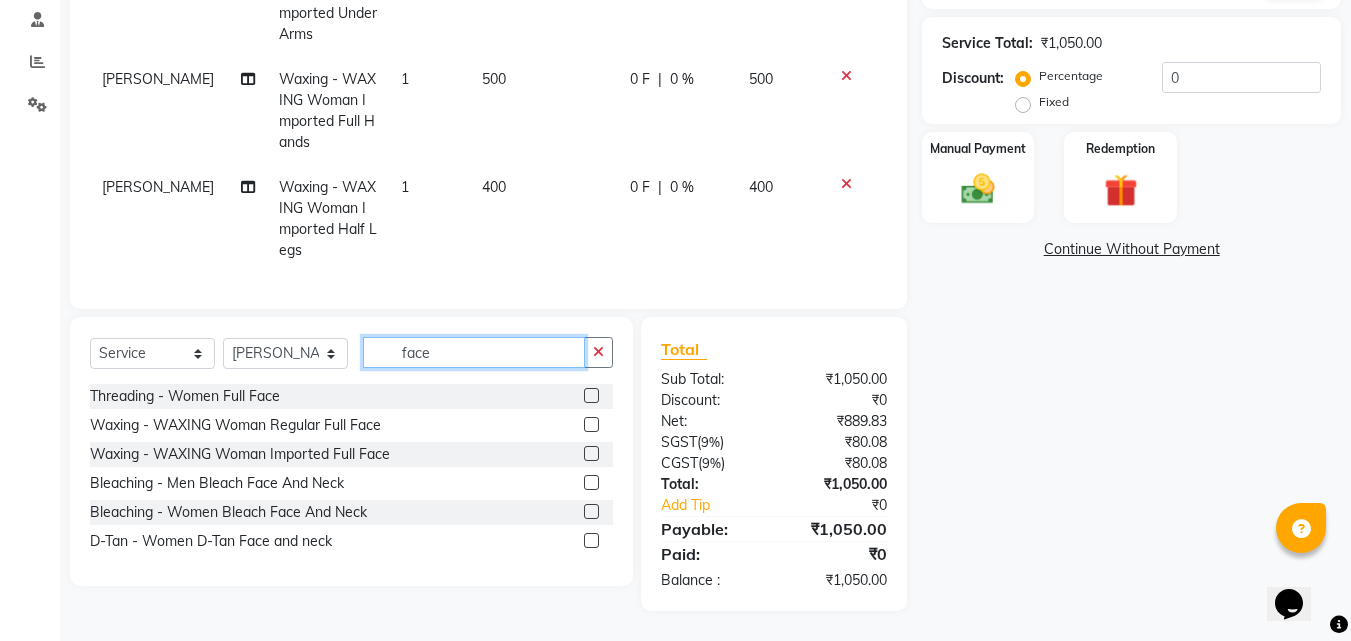 type on "face" 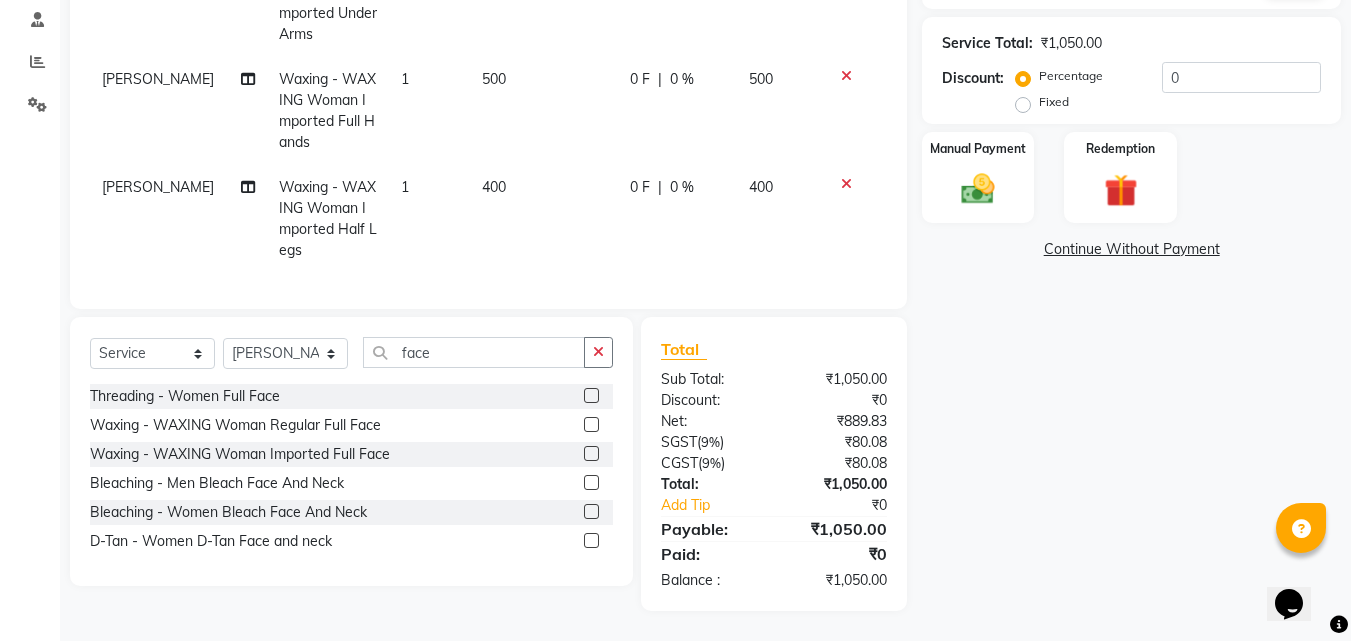 click 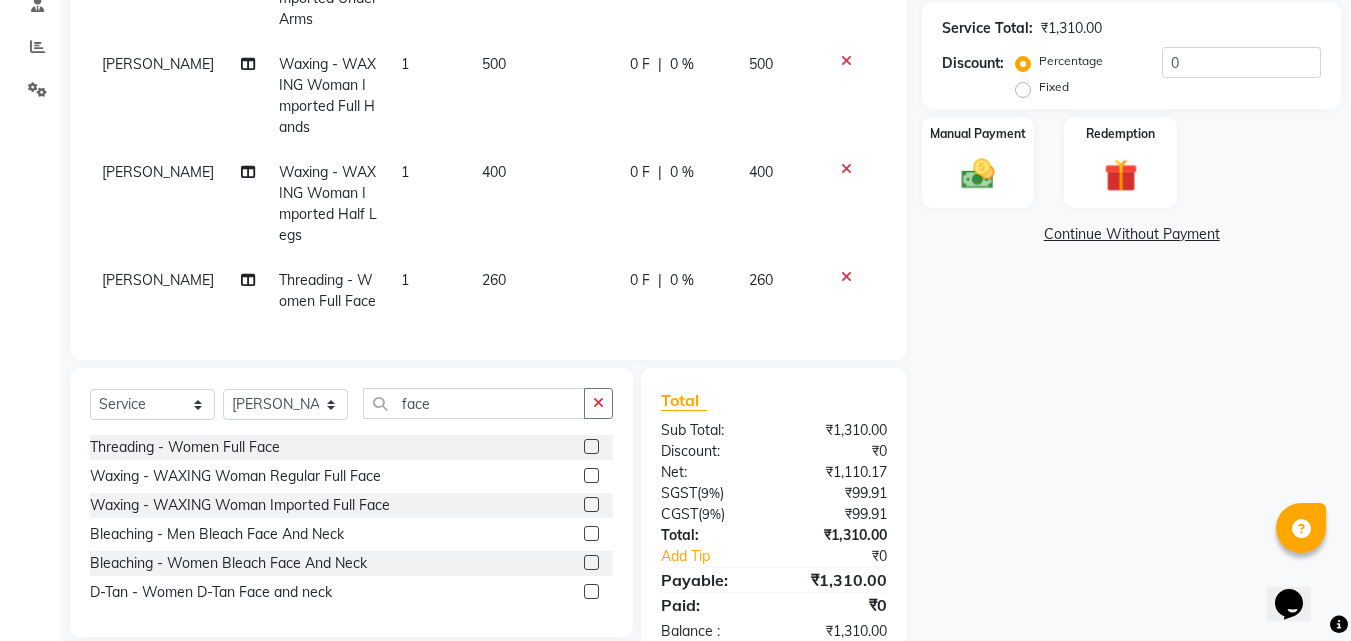 checkbox on "false" 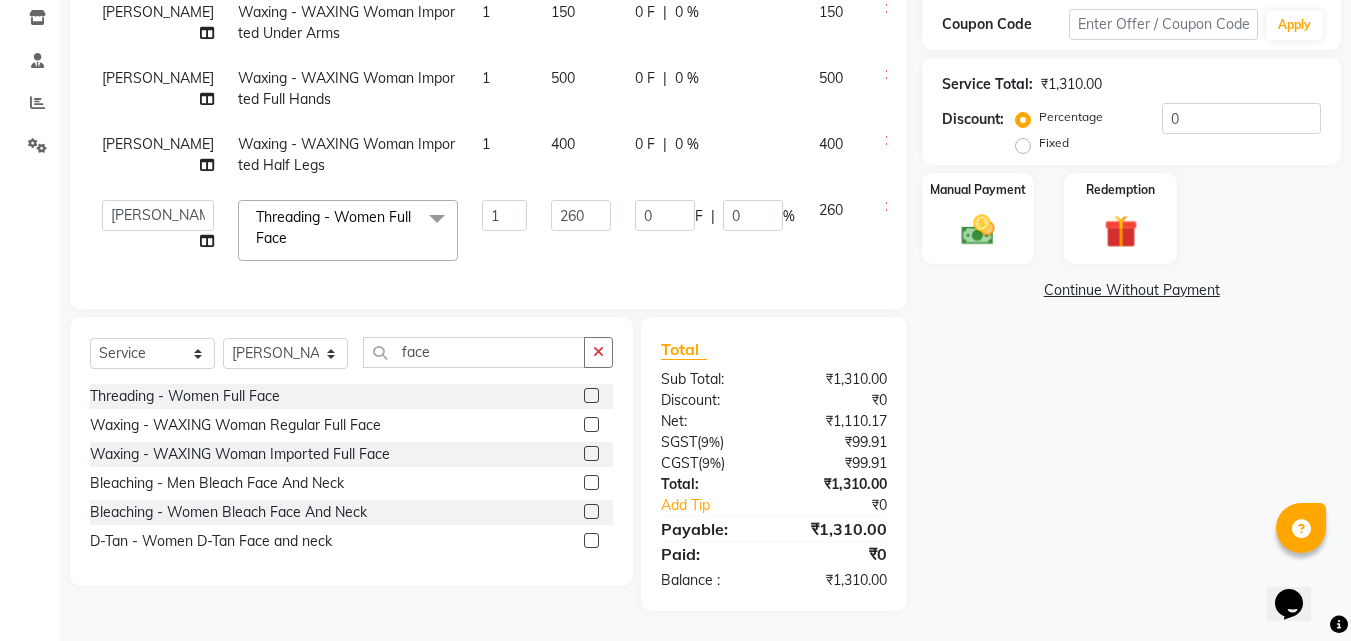 click on "Services Stylist Service Qty Price Disc Total Action [PERSON_NAME] Waxing - WAXING Woman Imported Under Arms 1 150 0 F | 0 % 150 [PERSON_NAME] Waxing - WAXING Woman Imported Full Hands 1 500 0 F | 0 % 500 [PERSON_NAME] Waxing - WAXING Woman Imported Half Legs 1 400 0 F | 0 % 400  Akshay Hire   Manager   [PERSON_NAME] Band   [PERSON_NAME]   Shweta maam   [PERSON_NAME]   [PERSON_NAME]  Threading - Women Full Face  x Hair Styling - Men Hair Cut Hair Styling - Men Hair Cut With Wash Hair Styling - Men Kid (below 7yr) Hair Styling - Men [PERSON_NAME] Trim Hair Styling - Men Hair Wash Hair Styling - Men Treatment wash Hair Styling - Men Ironing Upto Shoulder Hair Styling - Men Blowdry Up To Shoulder Hair Styling - Men Majirel Touch Up Hair Styling - Men Inoa Touch Up Hair Styling - Men Streaking Hair Styling - Women Hair Cut Hair Styling - Women Hair Cut With Wash Hair Styling - Women Kid (below 7yr) Hair Styling - Women Hair Wash Hair Styling - Women Treatment wash Hair Styling - Women Blowdry Up To Waist" 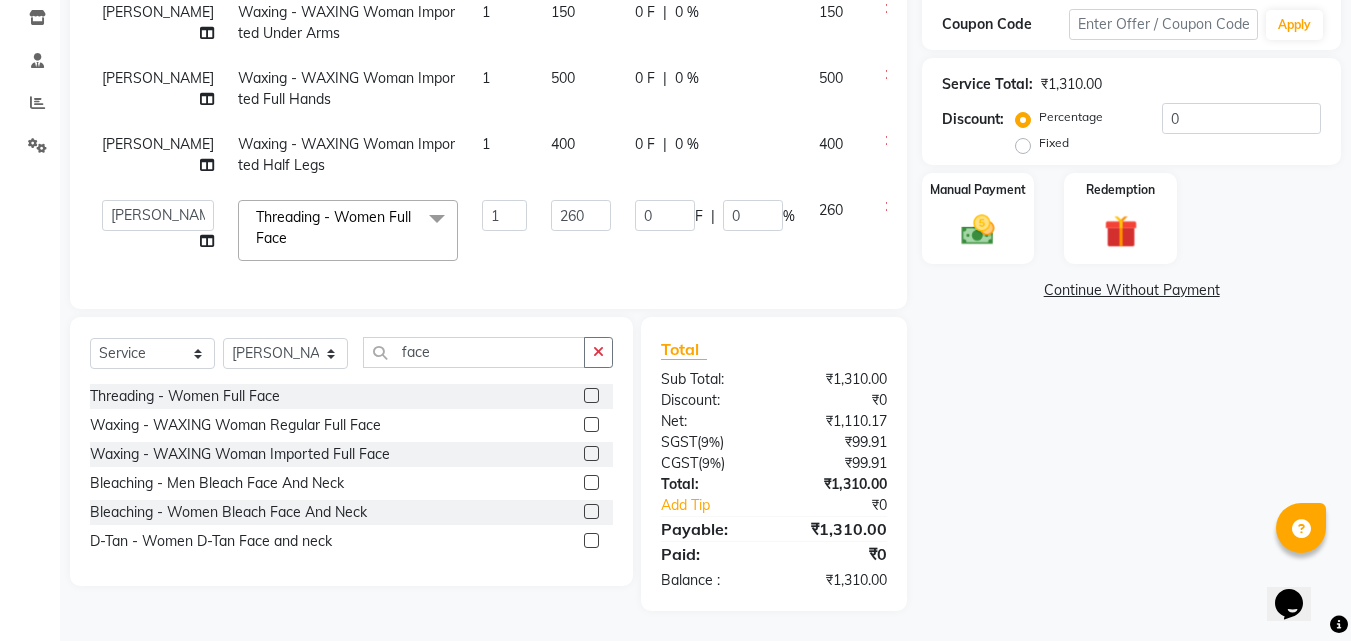 drag, startPoint x: 534, startPoint y: 245, endPoint x: 545, endPoint y: 236, distance: 14.21267 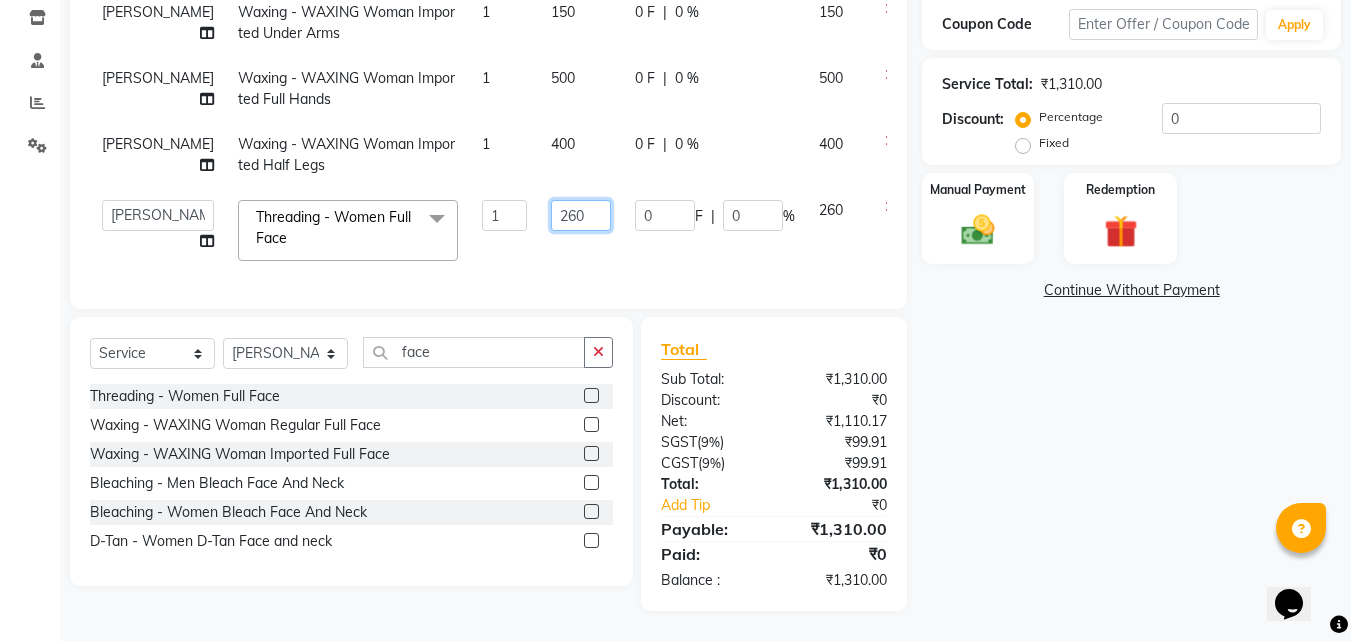 click on "260" 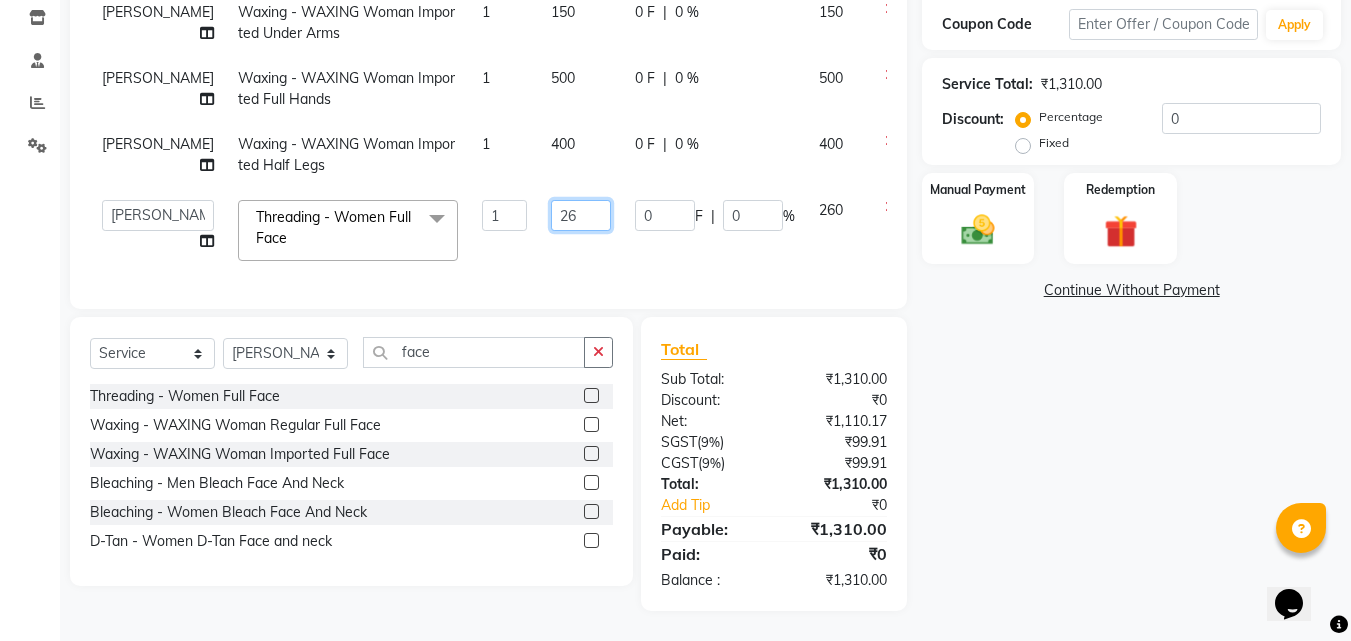 type on "2" 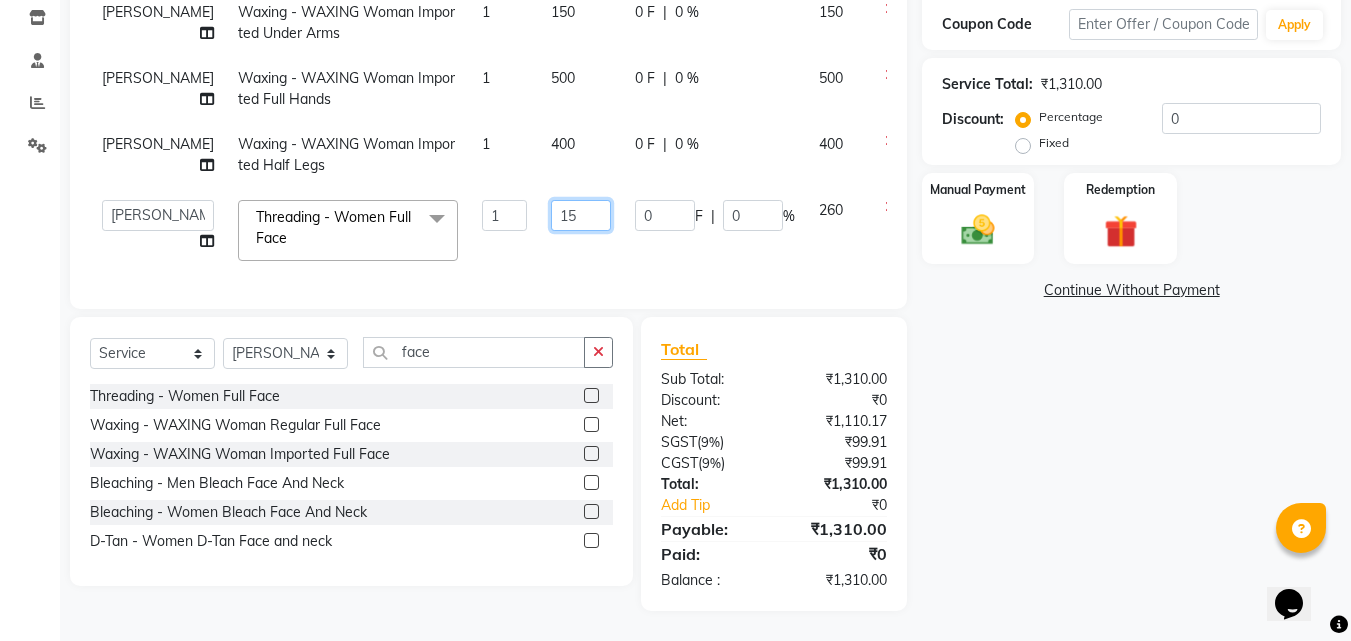 type on "150" 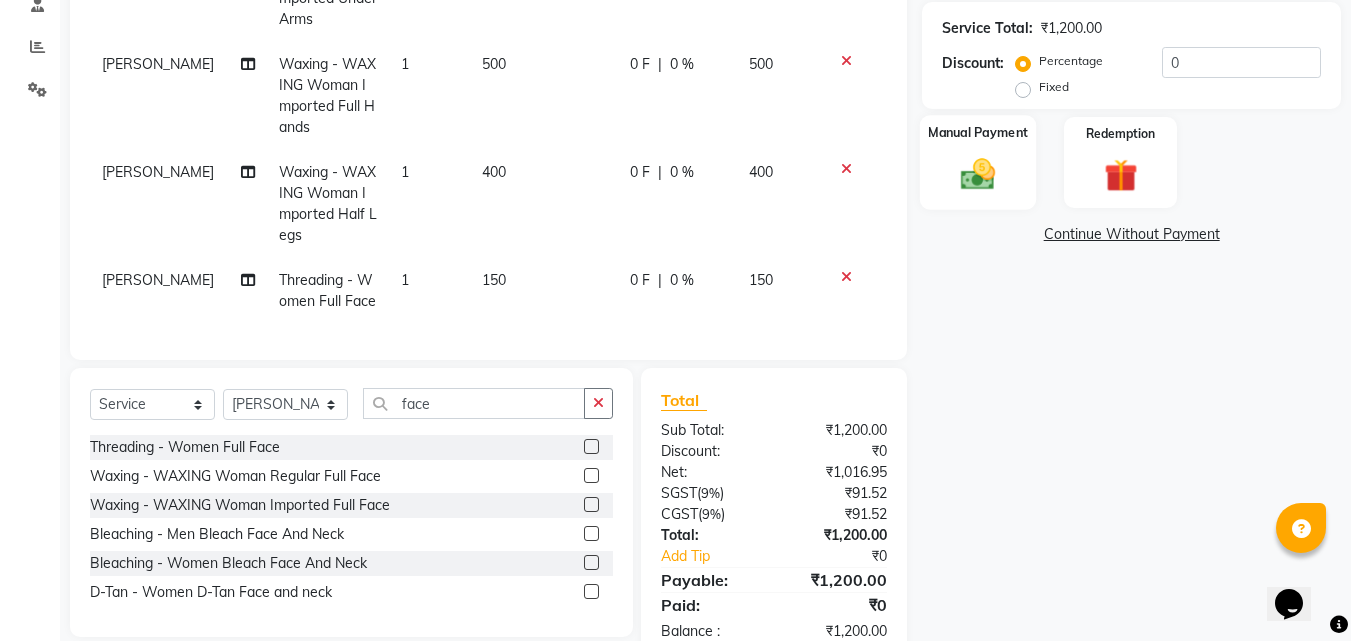 click on "Manual Payment" 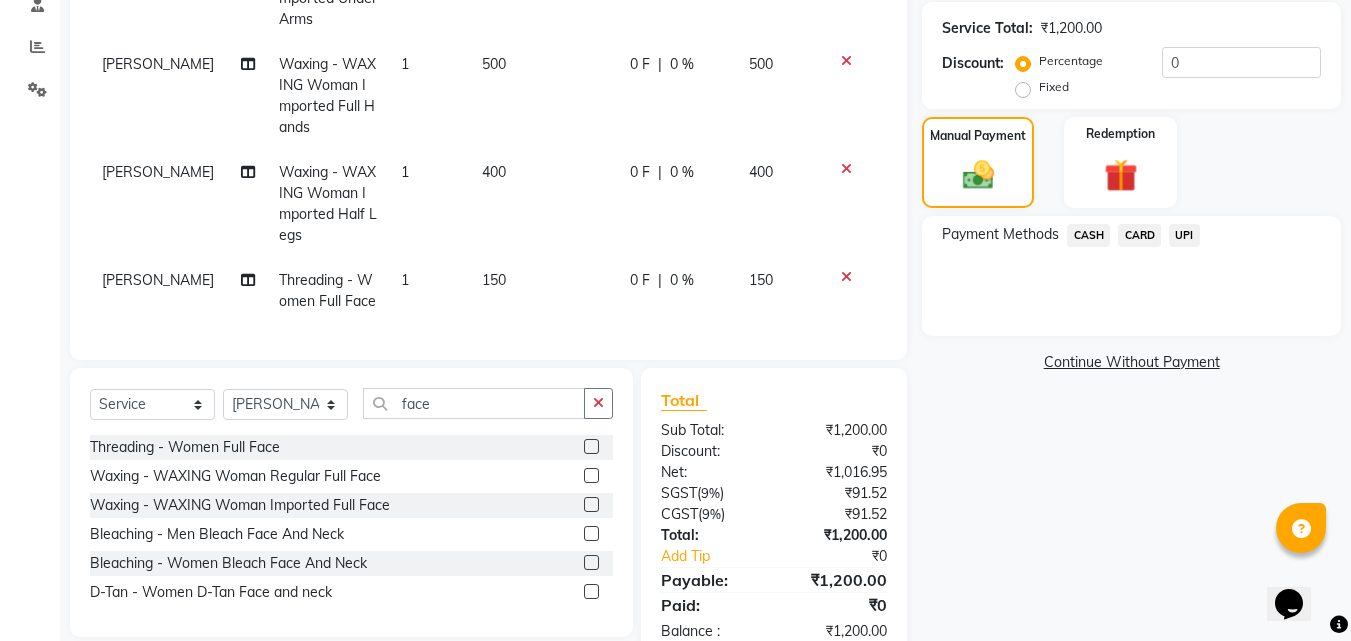 click on "UPI" 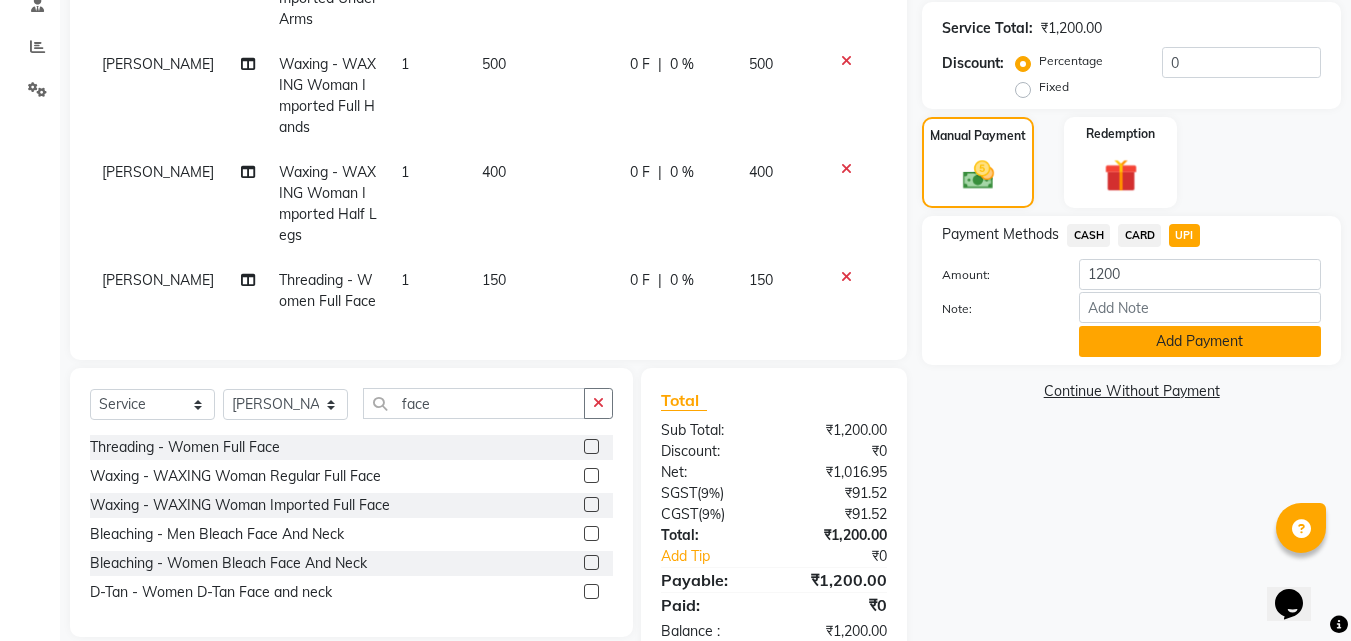 click on "Add Payment" 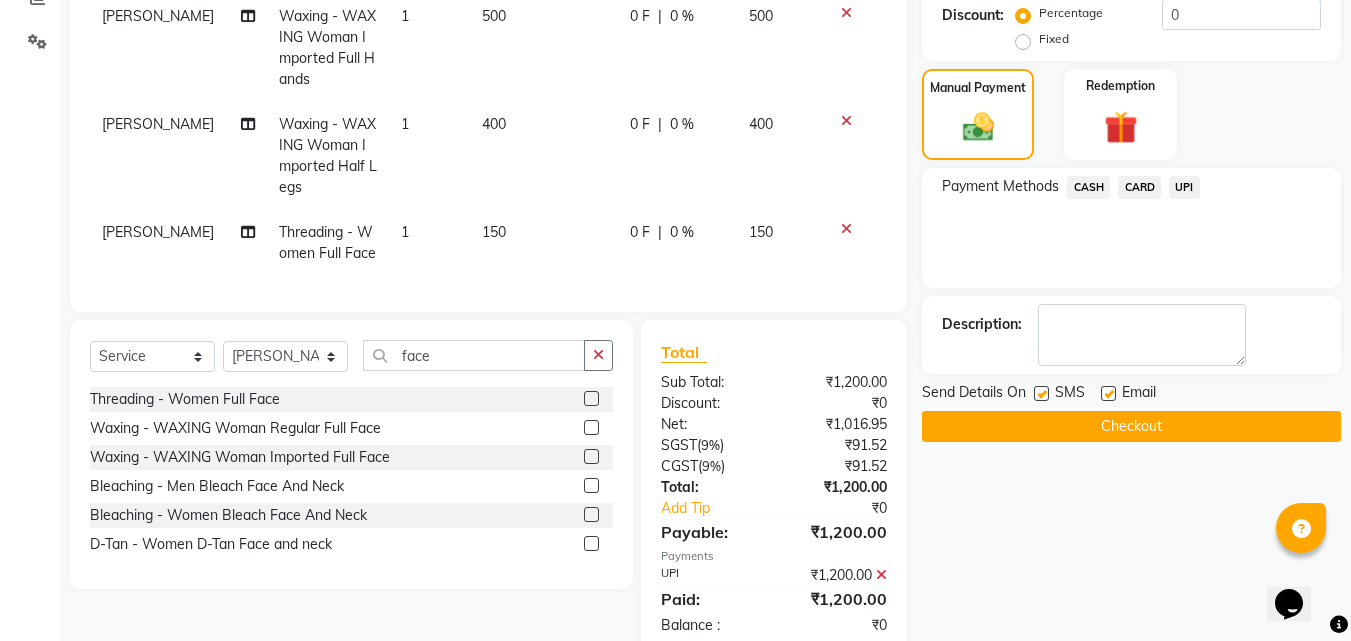 scroll, scrollTop: 501, scrollLeft: 0, axis: vertical 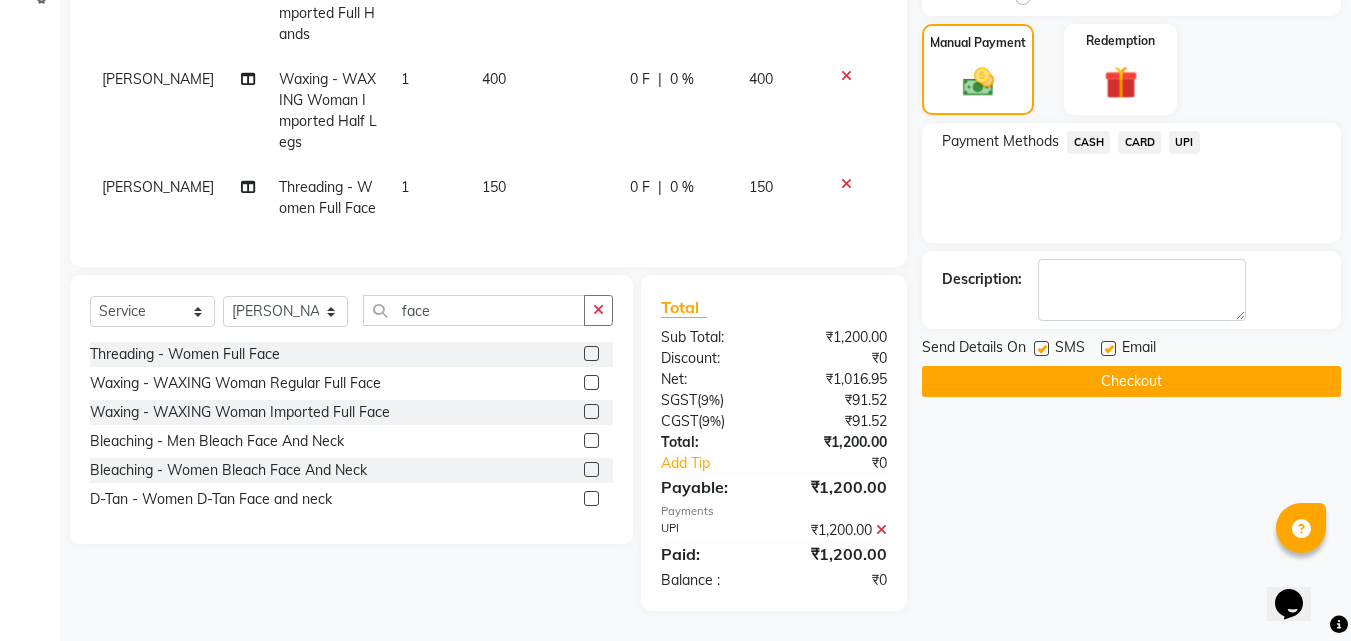 click 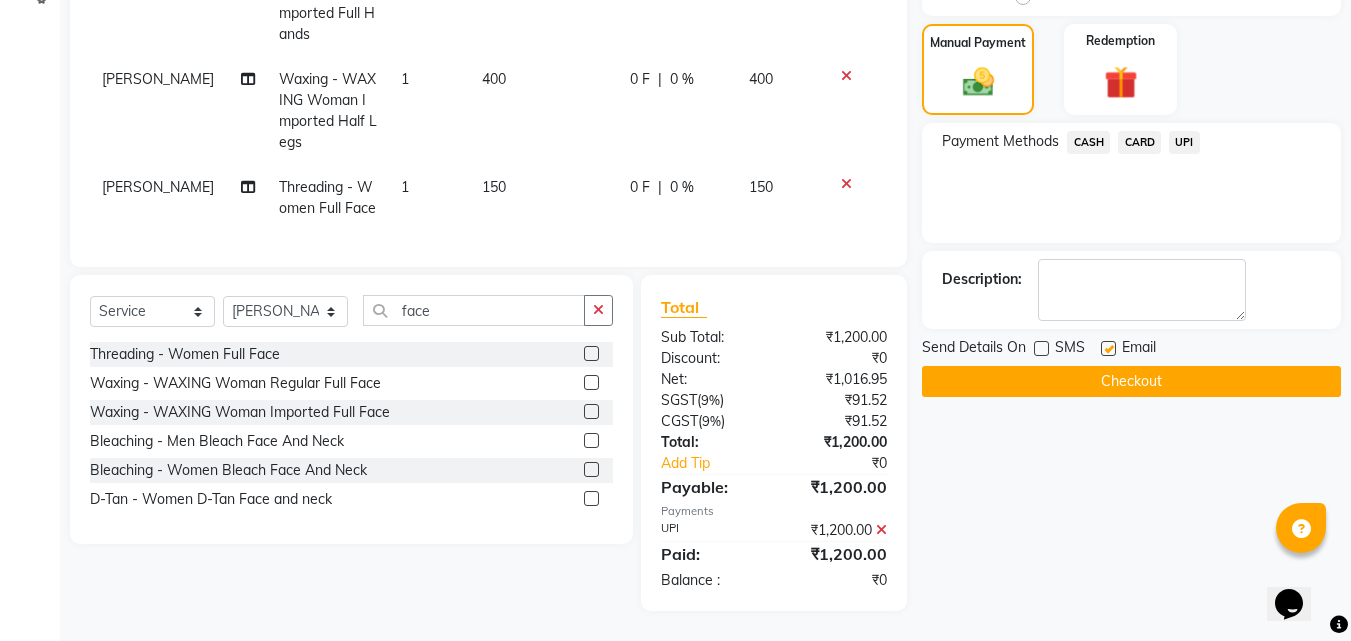 click on "Checkout" 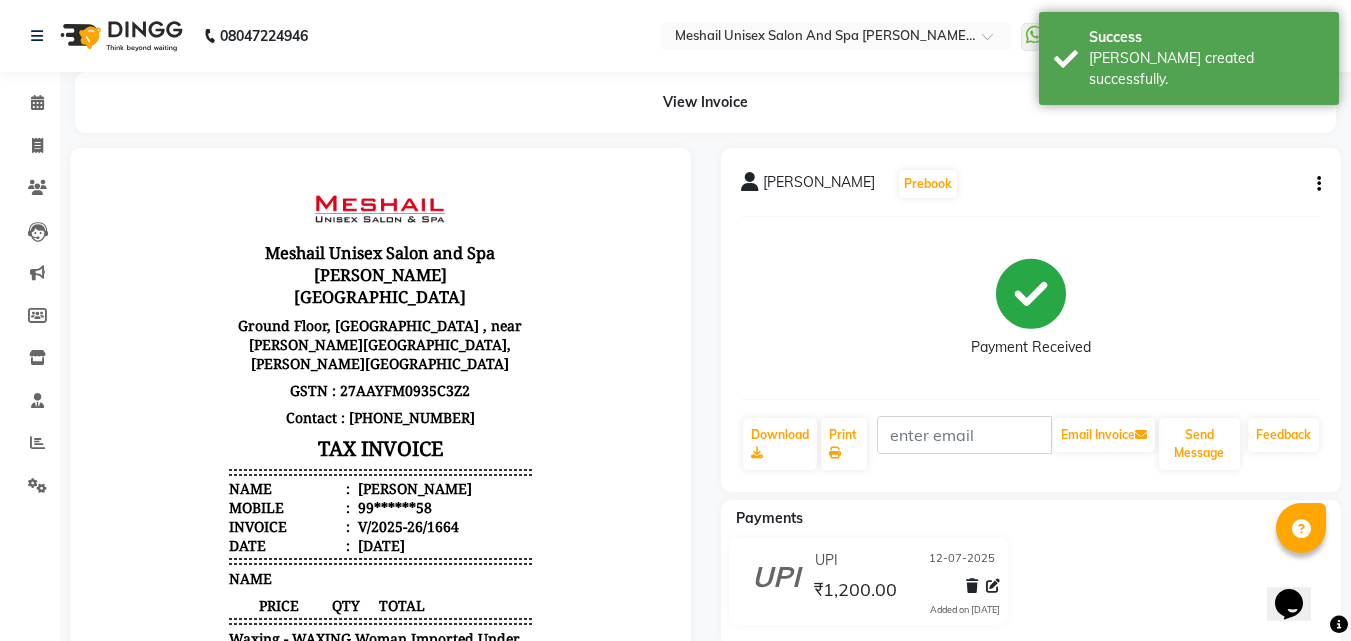 scroll, scrollTop: 0, scrollLeft: 0, axis: both 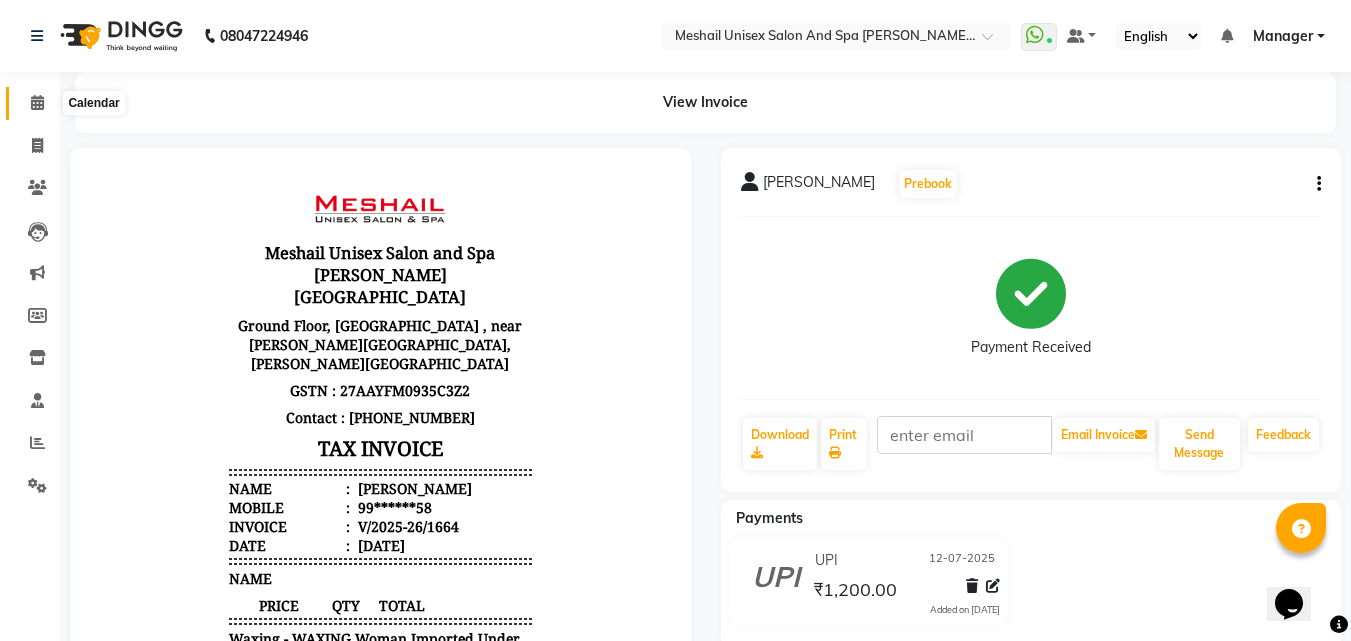 click 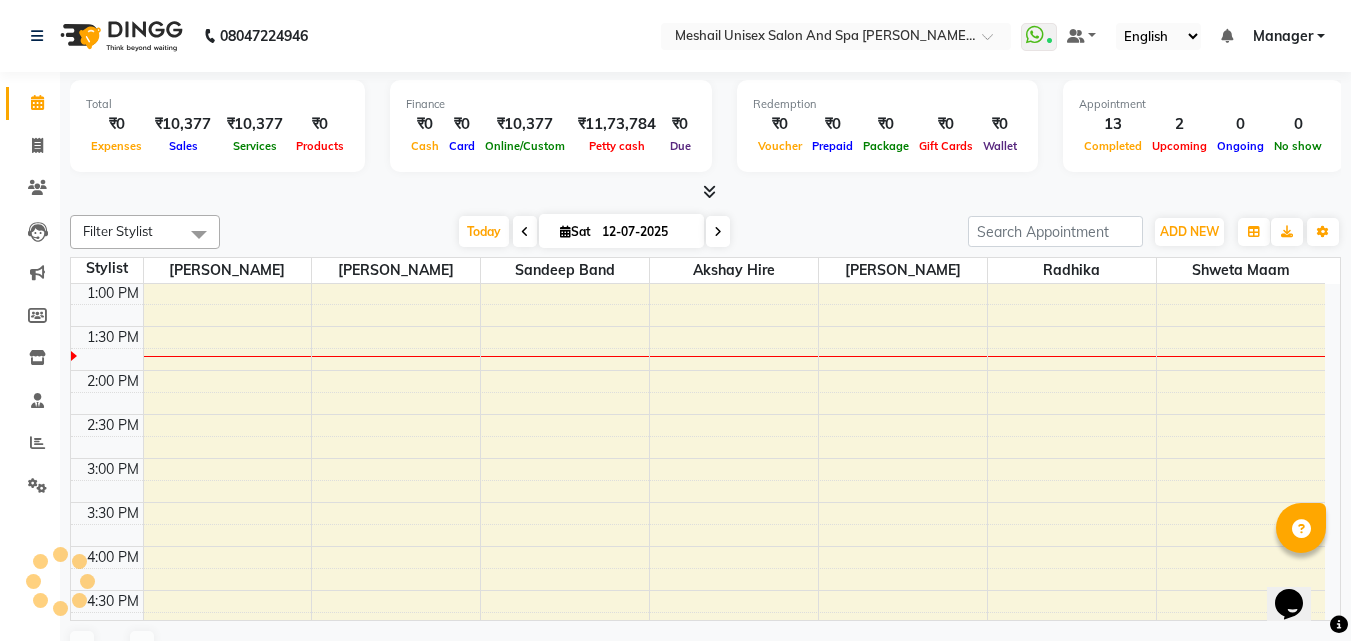scroll, scrollTop: 0, scrollLeft: 0, axis: both 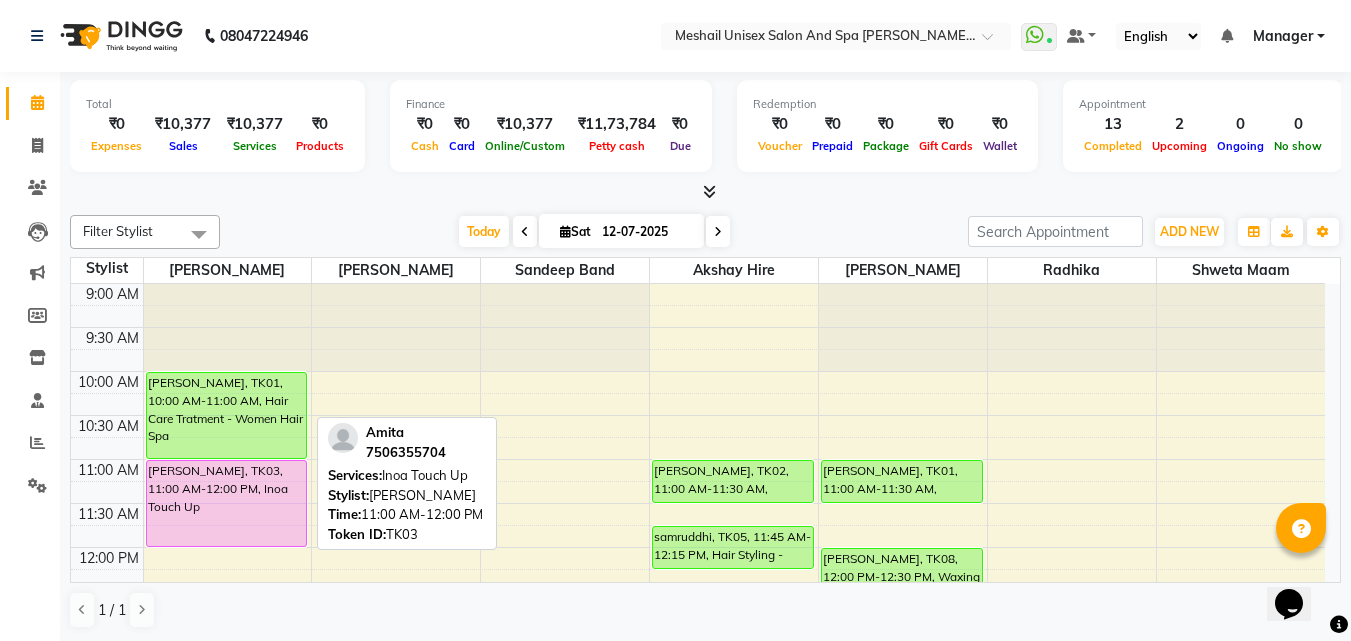 click on "[PERSON_NAME], TK03, 11:00 AM-12:00 PM, Inoa Touch Up" at bounding box center [227, 503] 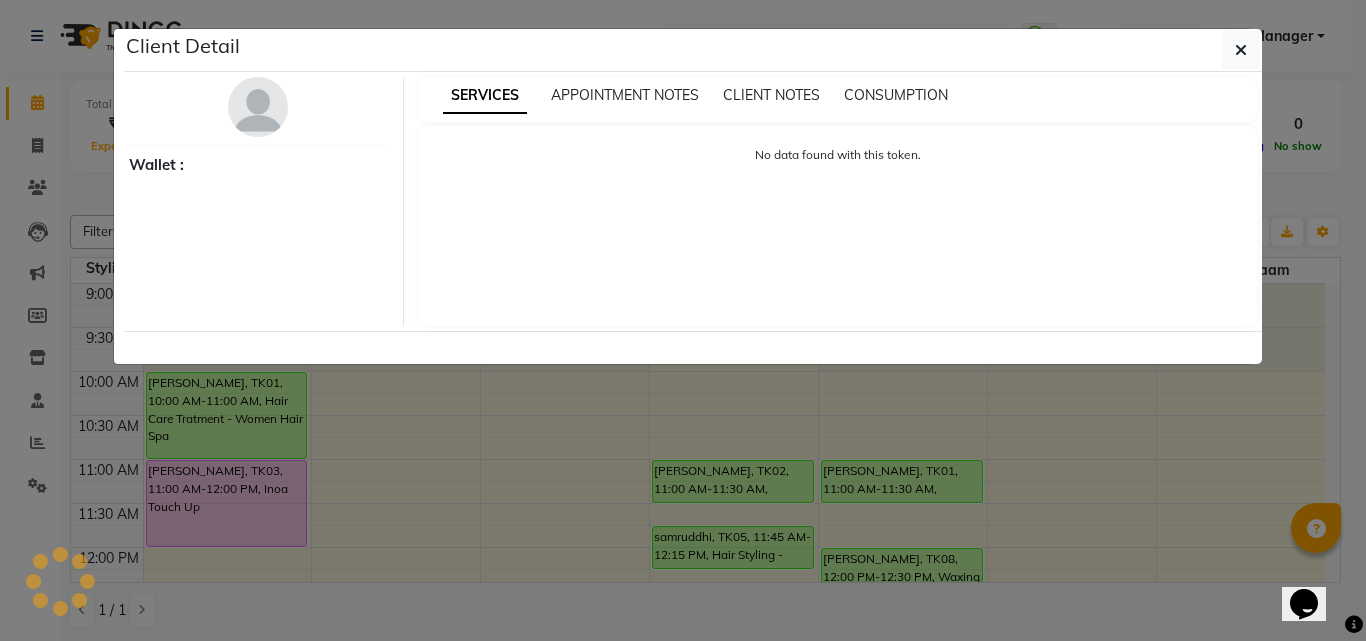 select on "7" 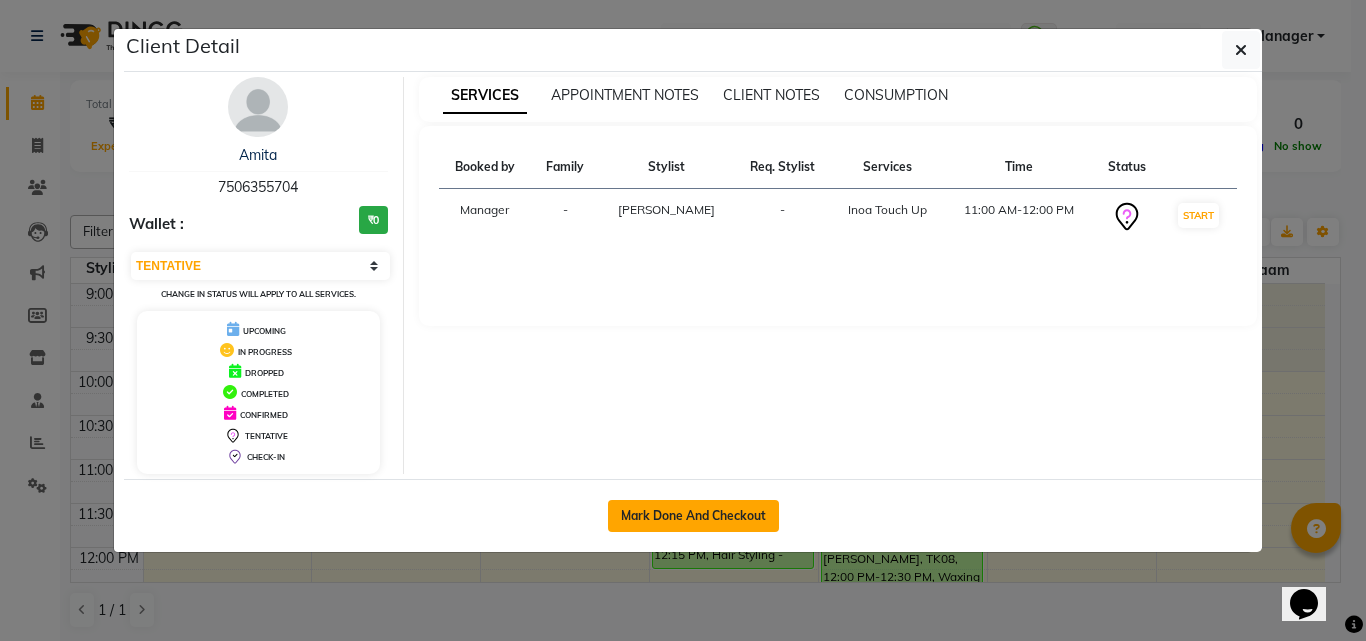 click on "Mark Done And Checkout" 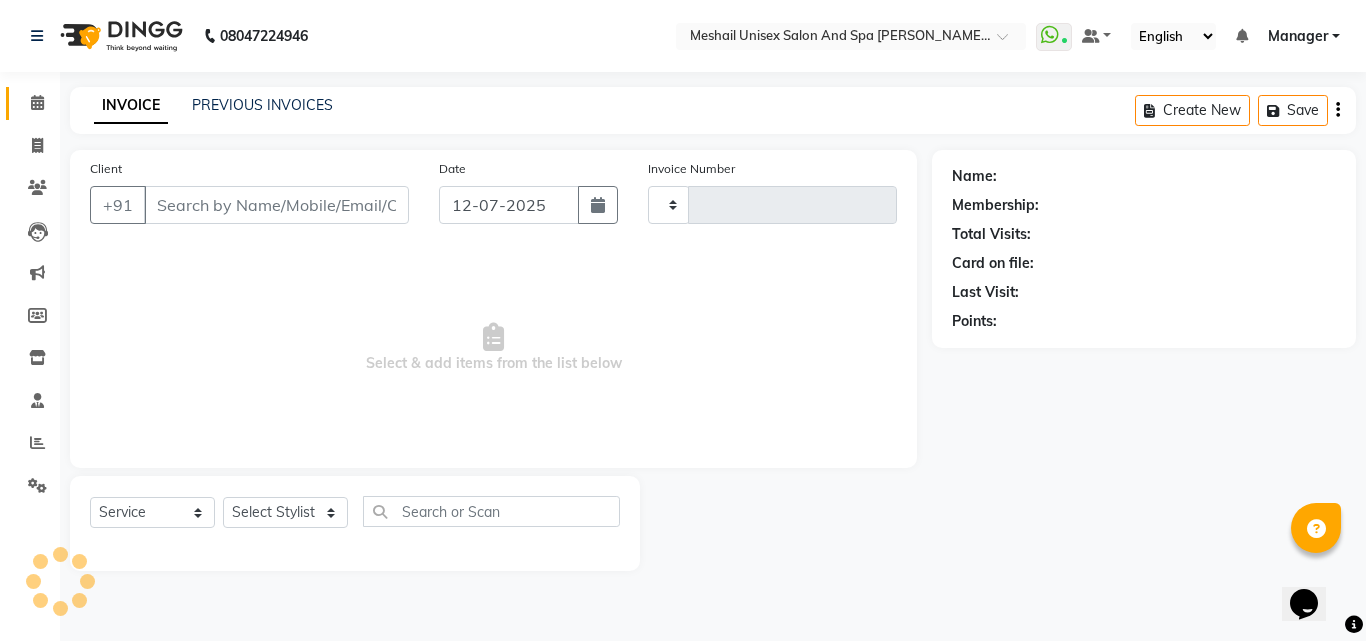 type on "1665" 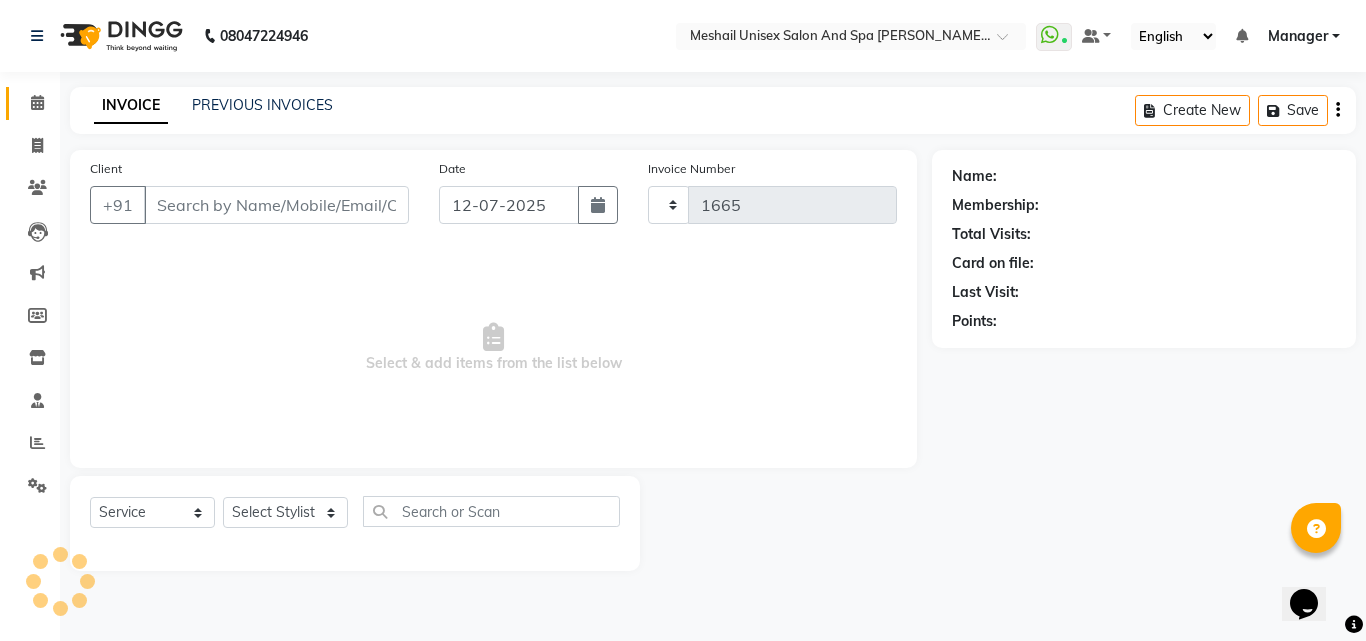 select on "6713" 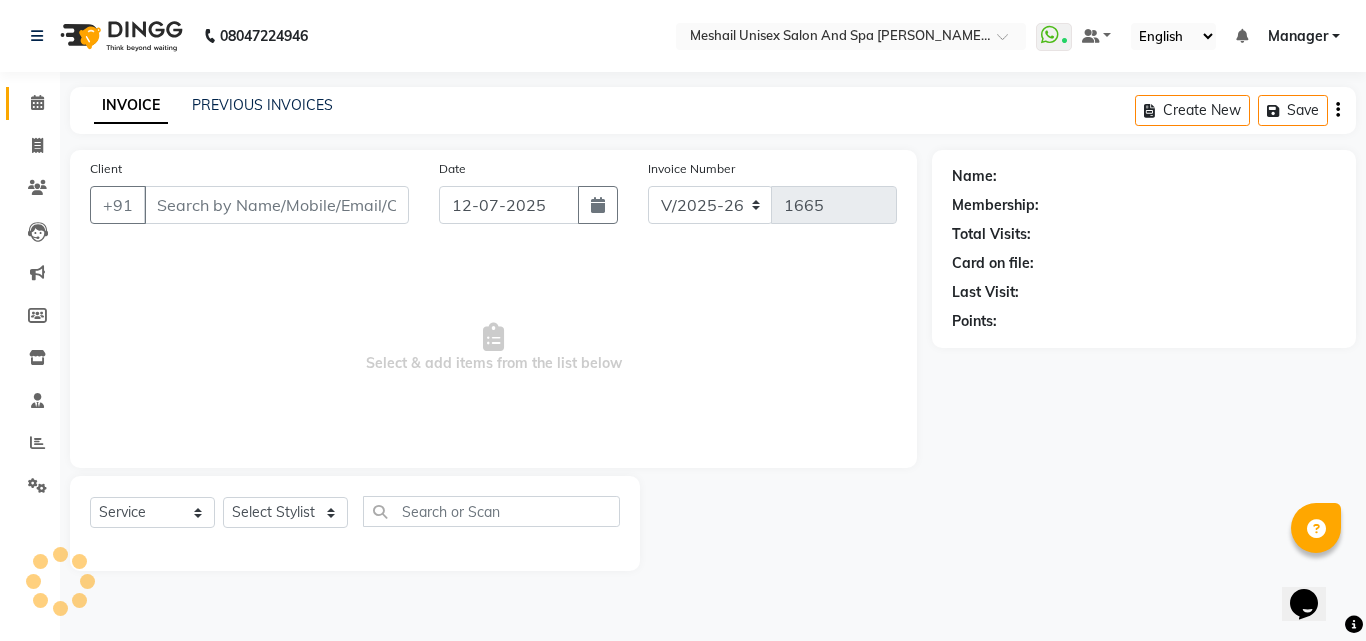 type on "75******04" 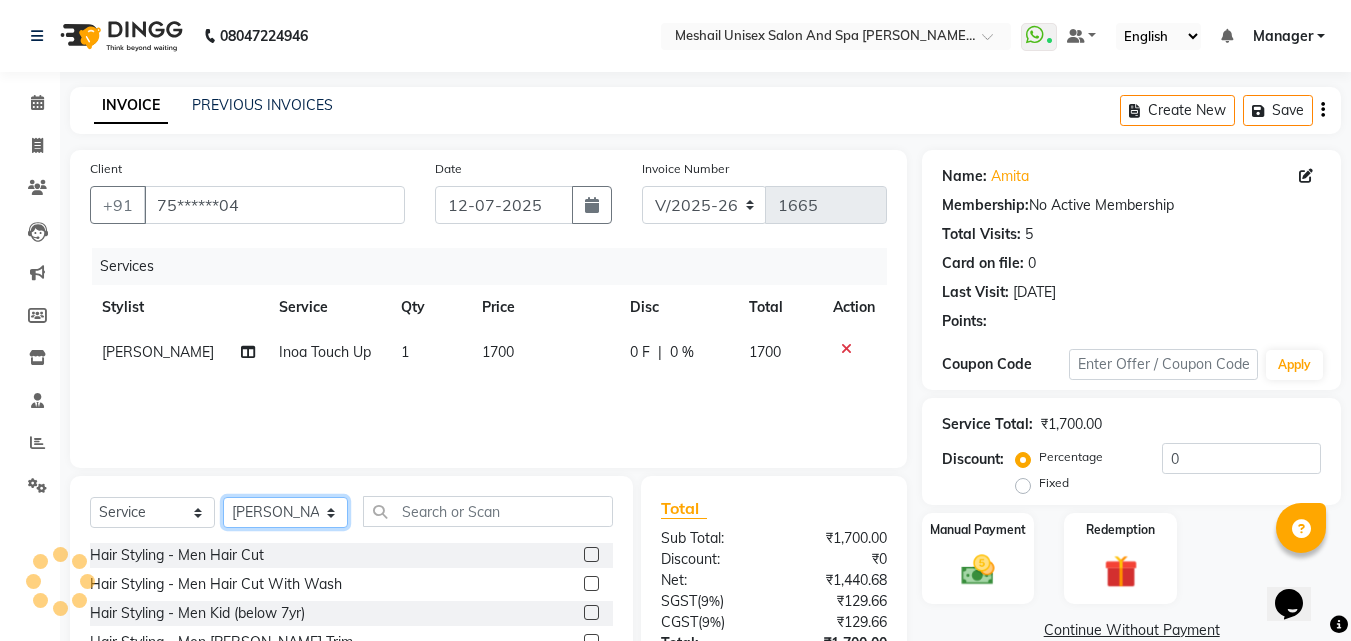 click on "Select Stylist [PERSON_NAME] Hire Manager [PERSON_NAME] Band [PERSON_NAME] Shweta maam [PERSON_NAME] [PERSON_NAME]" 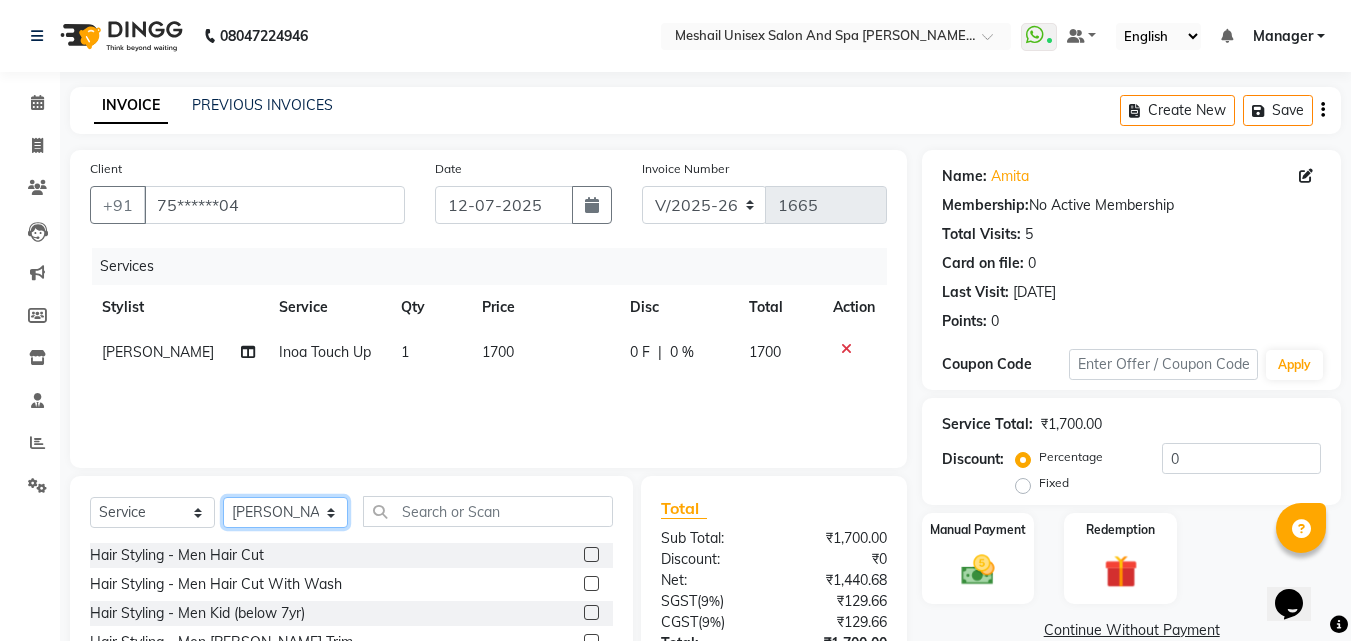 select on "52970" 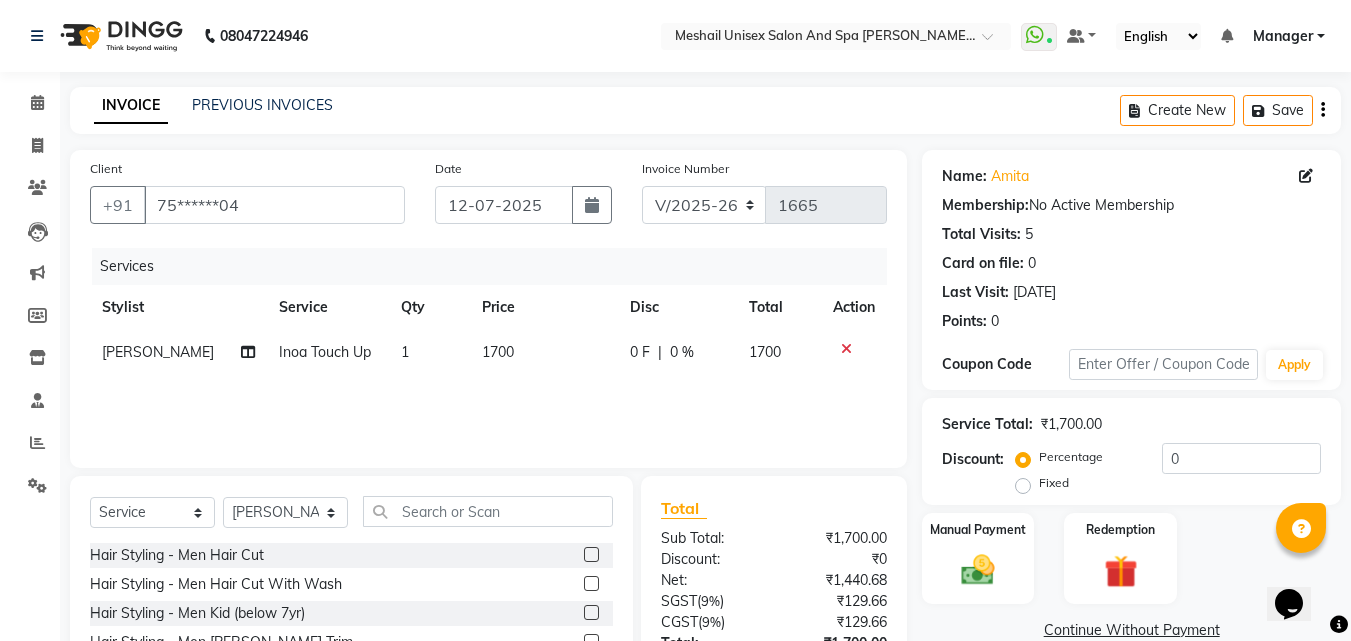 click on "Select  Service  Product  Membership  Package Voucher Prepaid Gift Card  Select Stylist Akshay Hire Manager [PERSON_NAME] Band [PERSON_NAME] Shweta maam [PERSON_NAME] [PERSON_NAME] Hair Styling - Men Hair Cut  Hair Styling - Men Hair Cut With Wash  Hair Styling - Men Kid (below 7yr)  Hair Styling - Men [PERSON_NAME] Trim  Hair Styling - Men Hair Wash  Hair Styling - Men Treatment wash  Hair Styling - Men Ironing Upto Shoulder  Hair Styling - Men Blowdry Up To Shoulder  Hair Styling - Men Majirel Touch Up  Hair Styling - Men Inoa Touch Up  Hair Styling - Men Streaking  Hair Styling - Women Hair Cut  Hair Styling - Women Hair Cut With Wash  Hair Styling - Women Kid (below 7yr)  Hair Styling - Women Hair Wash  Hair Styling - Women Treatment wash  Hair Styling - Women Hair Blowdry Up To Shoulder  Hair Styling - Women Blowdry Below Shoulder  Hair Styling - Women Blowdry Up To Waist  Hair Styling - Women Hair Blowdry Up To Shoulder 1  Hair Styling - Women Blowdry Below Shoulder 1  Hair Styling - Women Crimping" 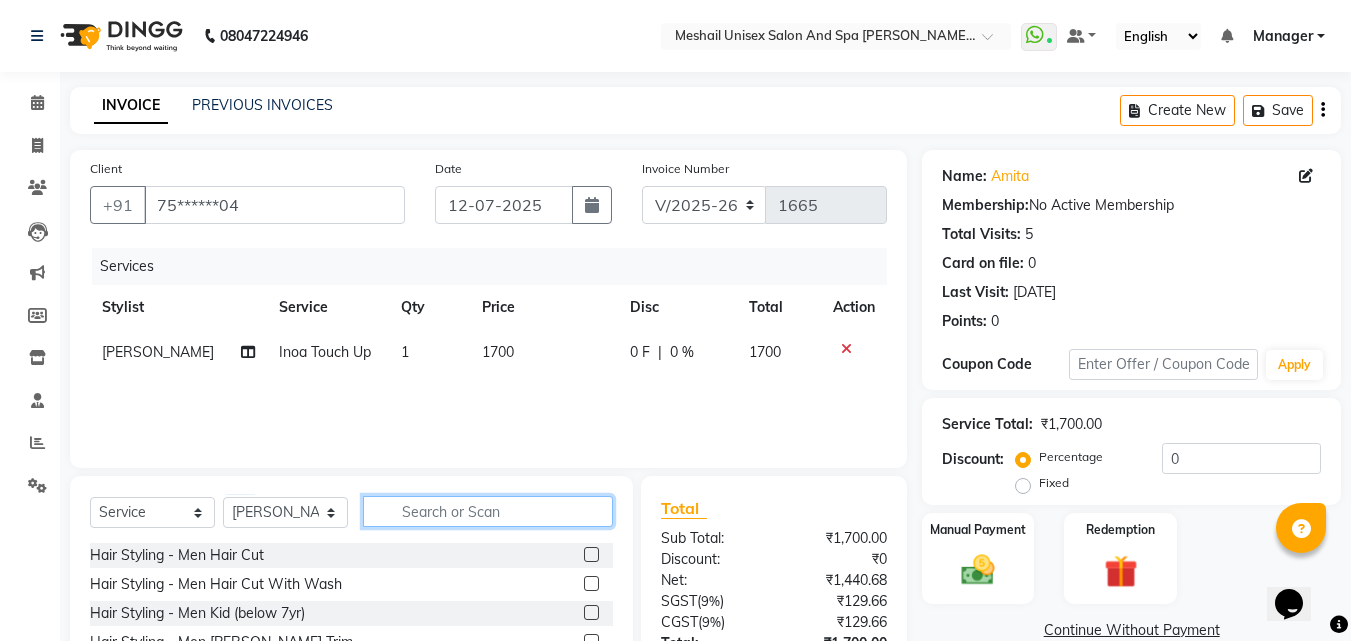 click 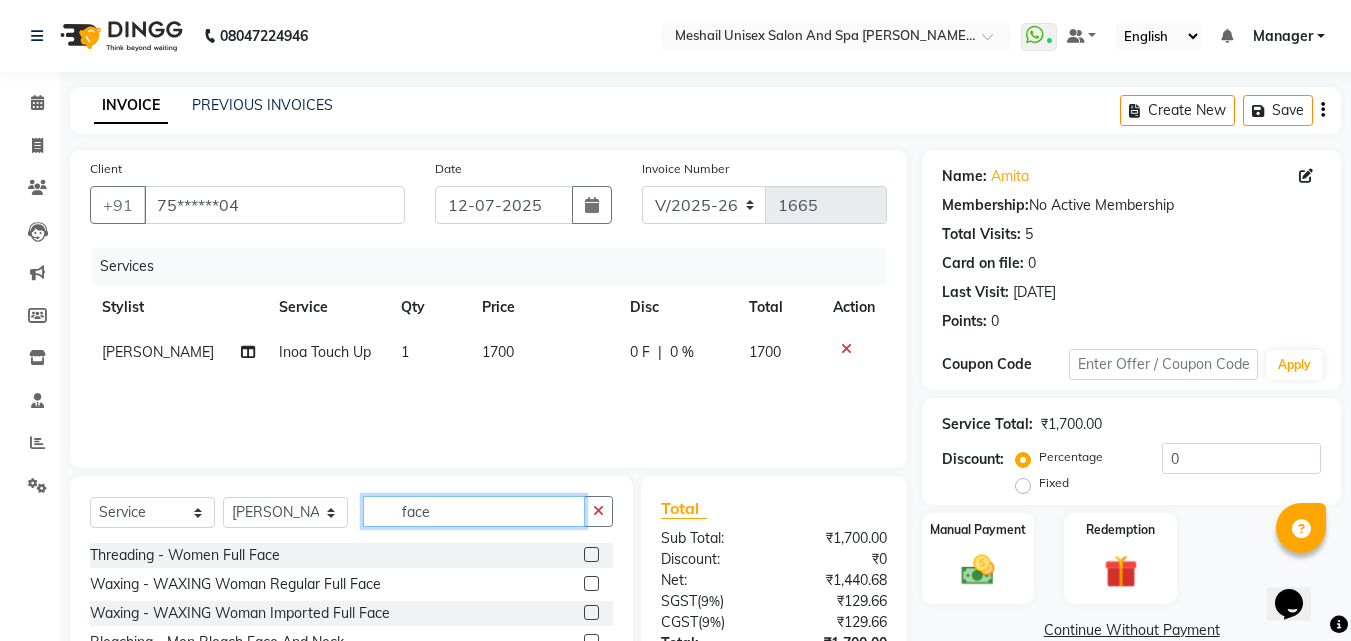 scroll, scrollTop: 100, scrollLeft: 0, axis: vertical 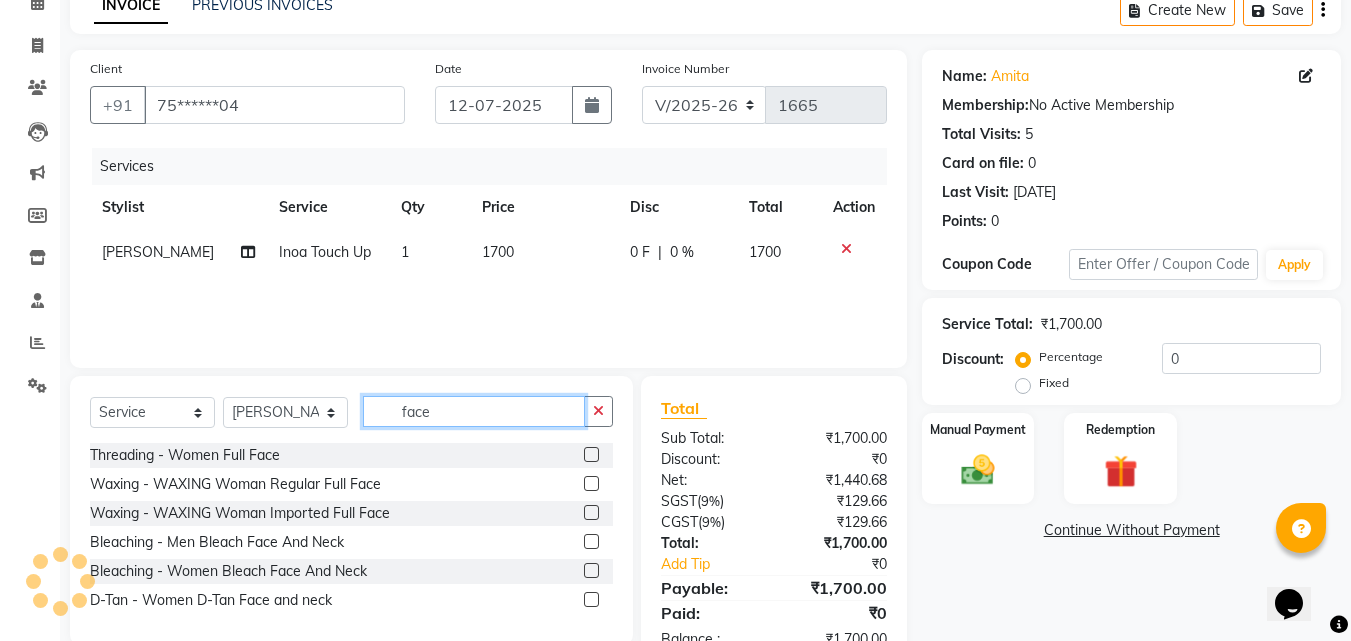 type on "face" 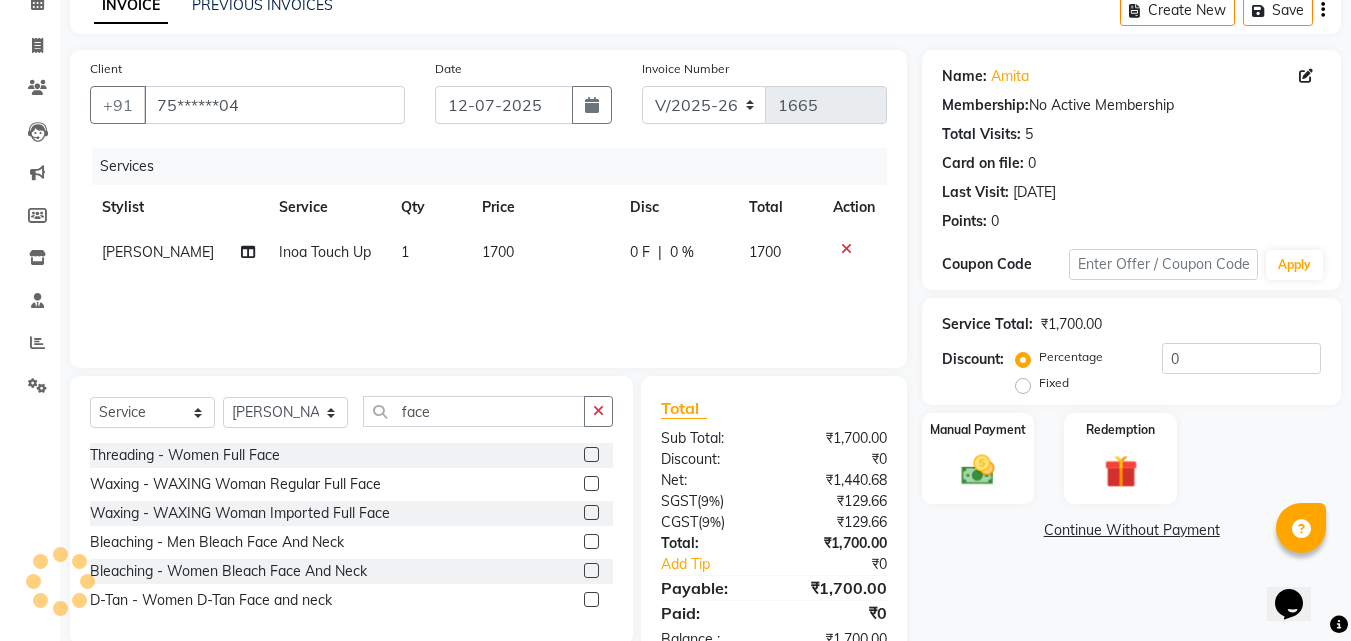 click 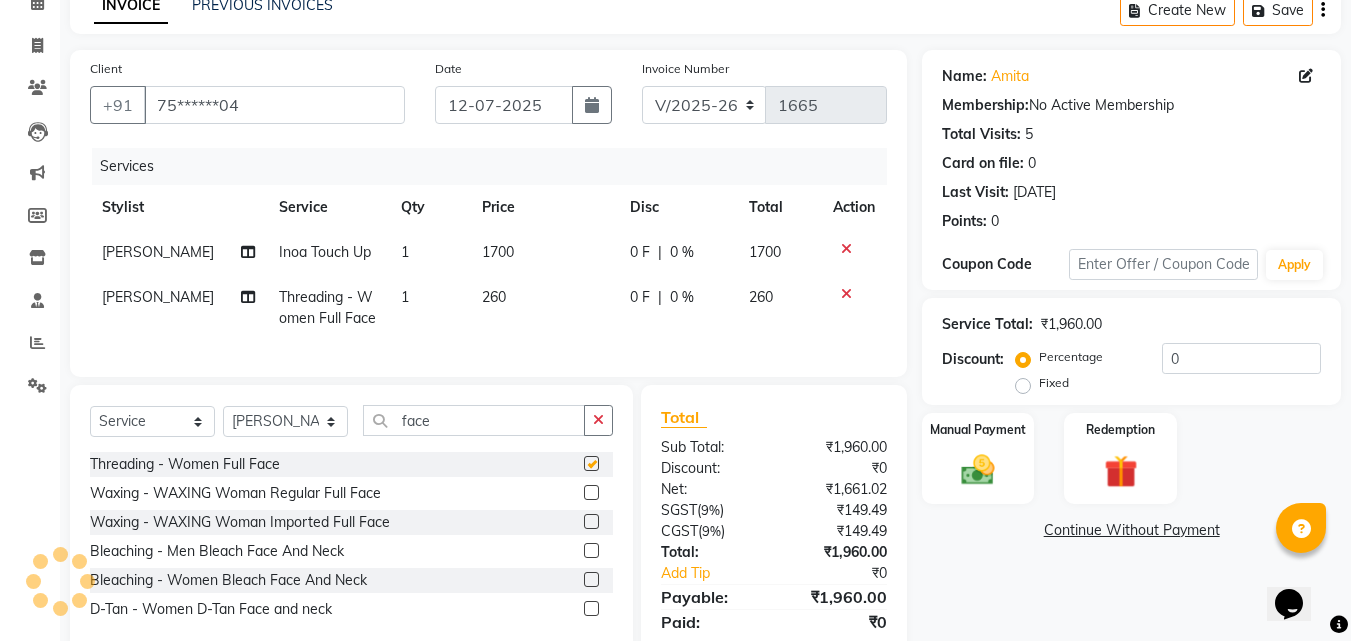 checkbox on "false" 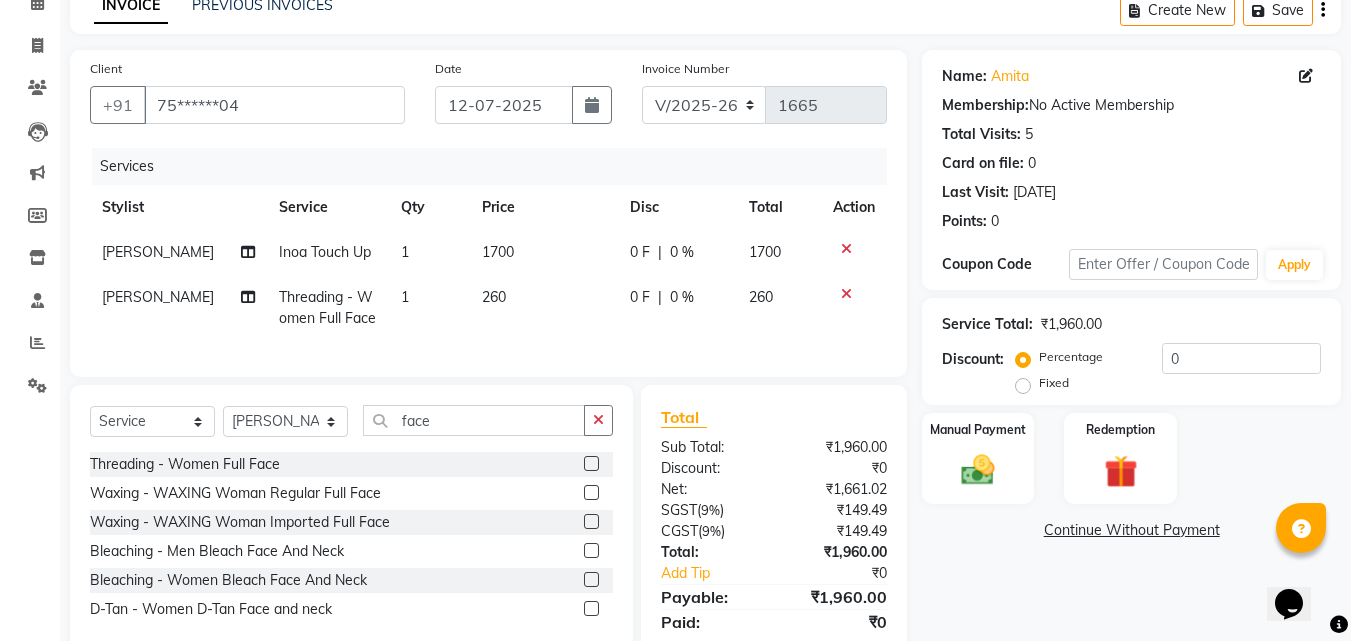 click on "260" 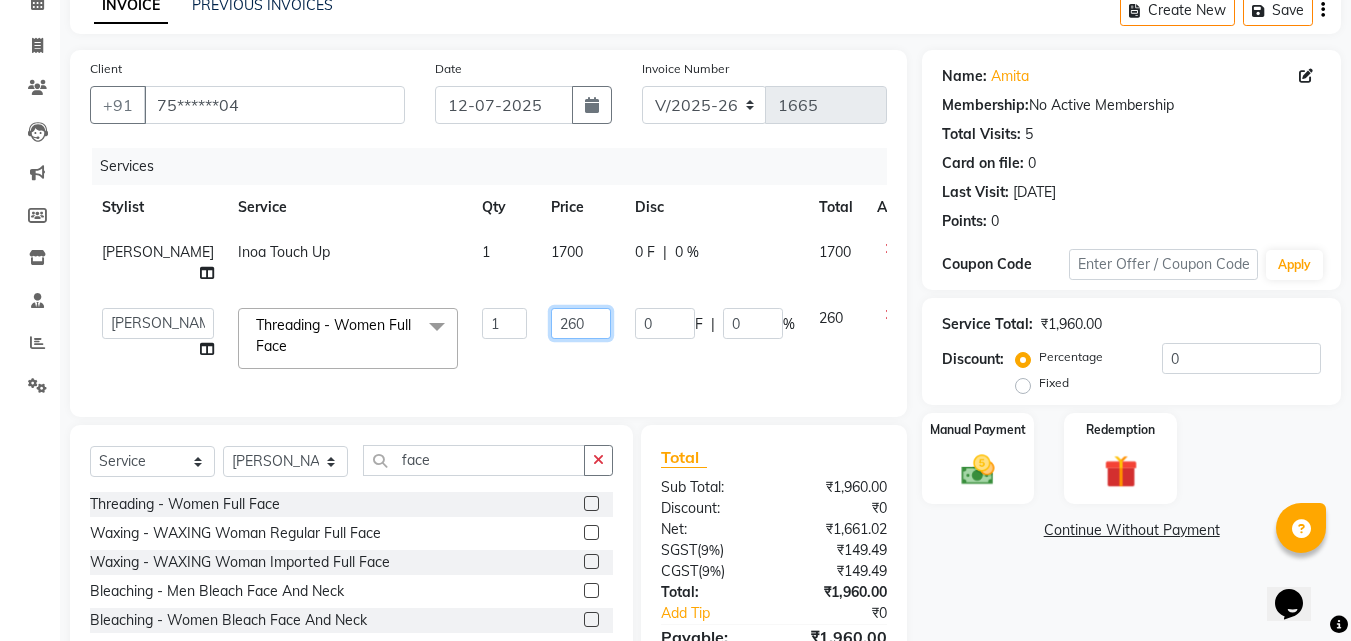click on "260" 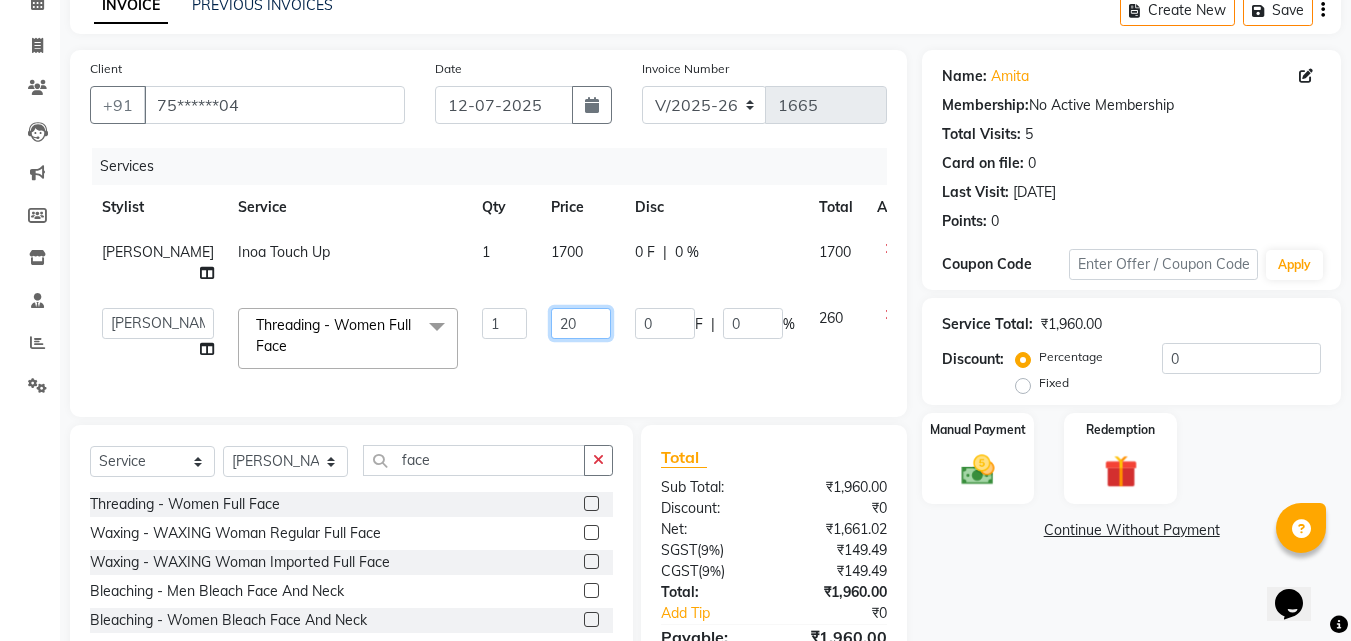 type on "200" 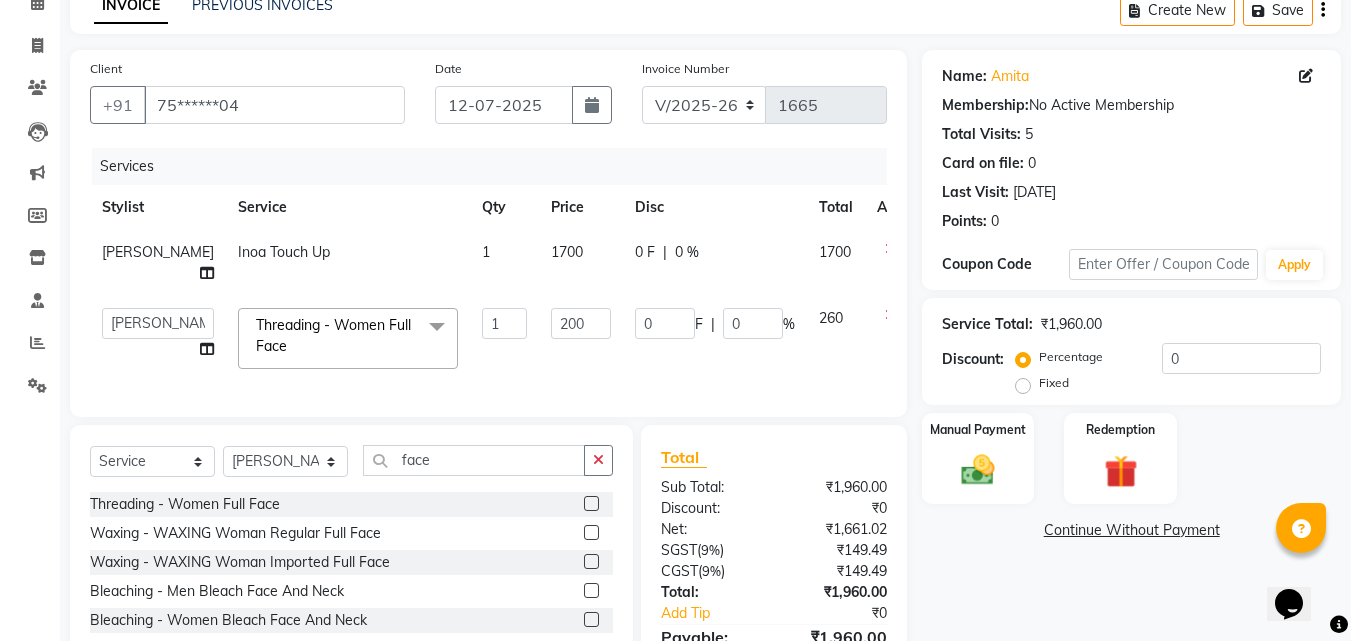 click on "Client +91 75******04 Date [DATE] Invoice Number V/2025 V/[PHONE_NUMBER] Services Stylist Service Qty Price Disc Total Action [PERSON_NAME] [PERSON_NAME] Touch Up 1 1700 0 F | 0 % 1700  Akshay Hire   Manager   [PERSON_NAME] Band   [PERSON_NAME]   Shweta maam   [PERSON_NAME]   [PERSON_NAME]  Threading - Women Full Face  x Hair Styling - Men Hair Cut Hair Styling - Men Hair Cut With Wash Hair Styling - Men Kid (below 7yr) Hair Styling - Men [PERSON_NAME] Trim Hair Styling - Men Hair Wash Hair Styling - Men Treatment wash Hair Styling - Men Ironing Upto Shoulder Hair Styling - Men Blowdry Up To Shoulder Hair Styling - Men Majirel Touch Up Hair Styling - Men Inoa Touch Up Hair Styling - Men Streaking Hair Styling - Women Hair Cut Hair Styling - Women Hair Cut With Wash Hair Styling - Women Kid (below 7yr) Hair Styling - Women Hair Wash Hair Styling - Women Treatment wash Hair Styling - Women Hair Blowdry Up To Shoulder Hair Styling - Women Blowdry Below Shoulder Hair Styling - Women Blowdry Up To Waist fringes cut" 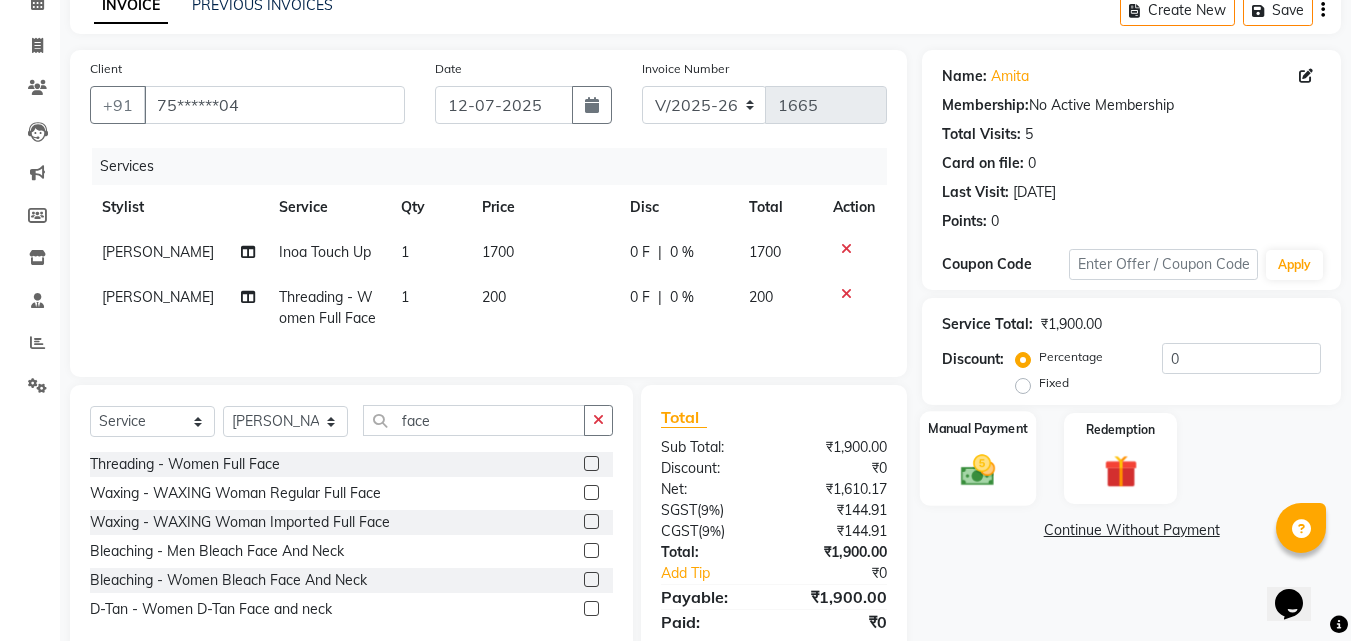 scroll, scrollTop: 183, scrollLeft: 0, axis: vertical 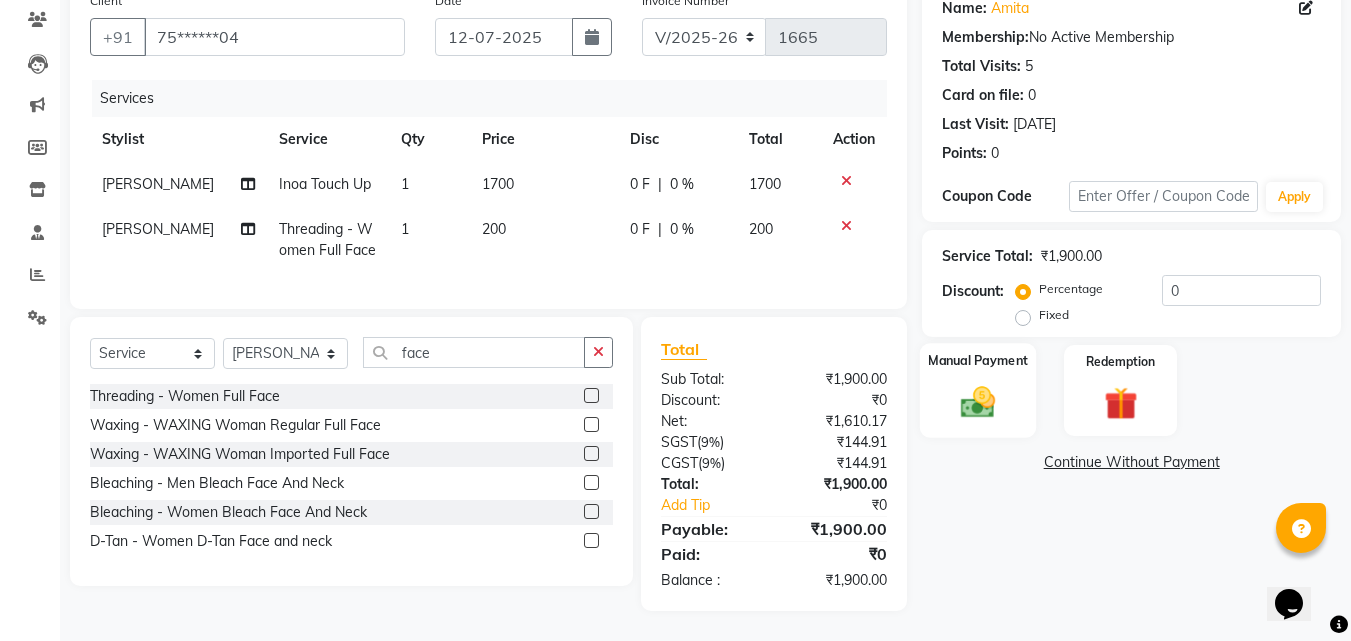 click 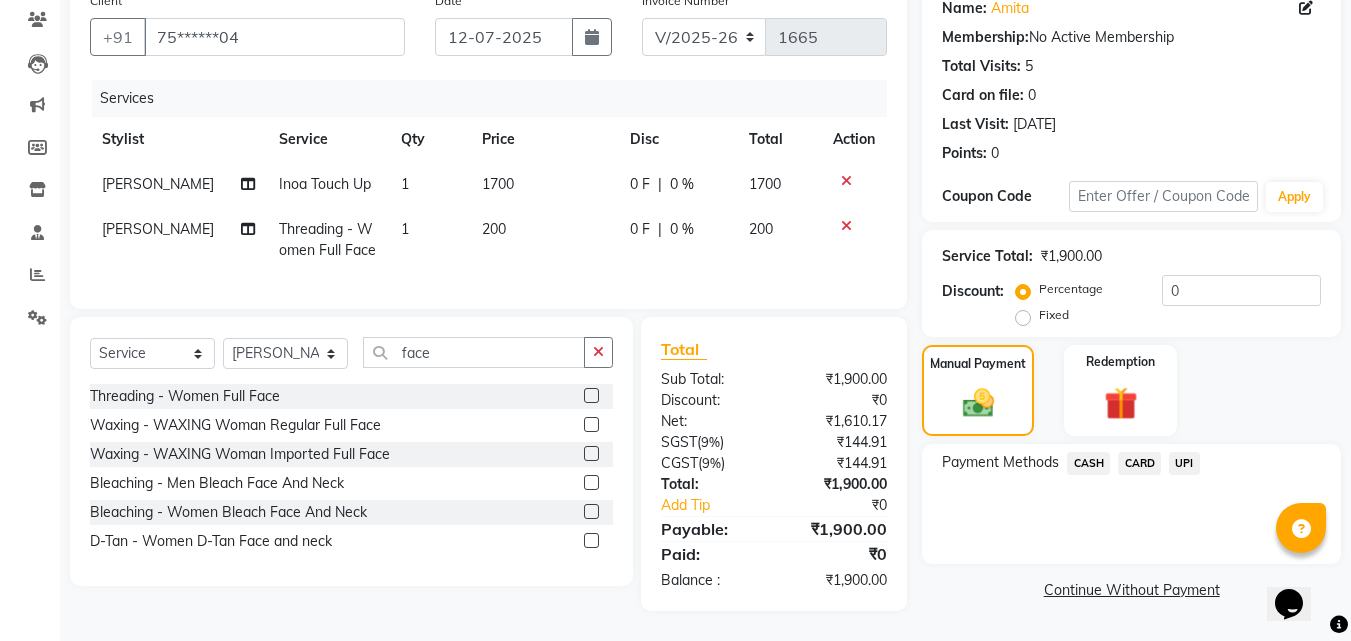 click on "CARD" 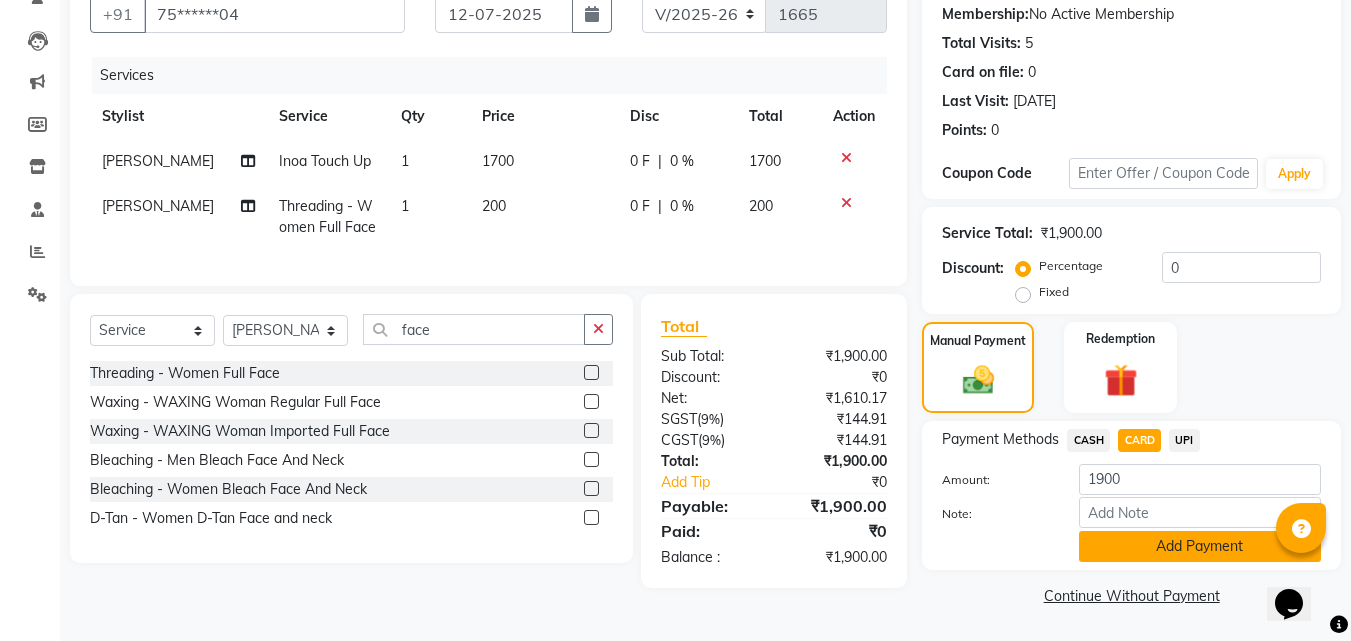 click on "Add Payment" 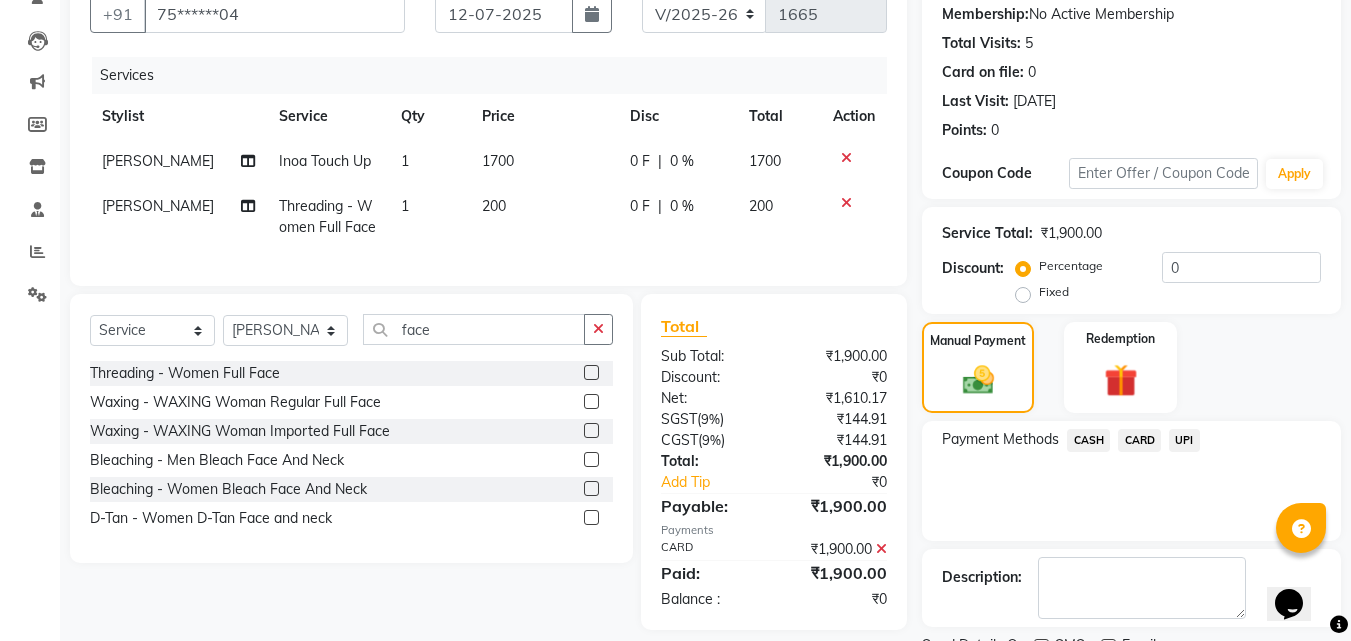 scroll, scrollTop: 275, scrollLeft: 0, axis: vertical 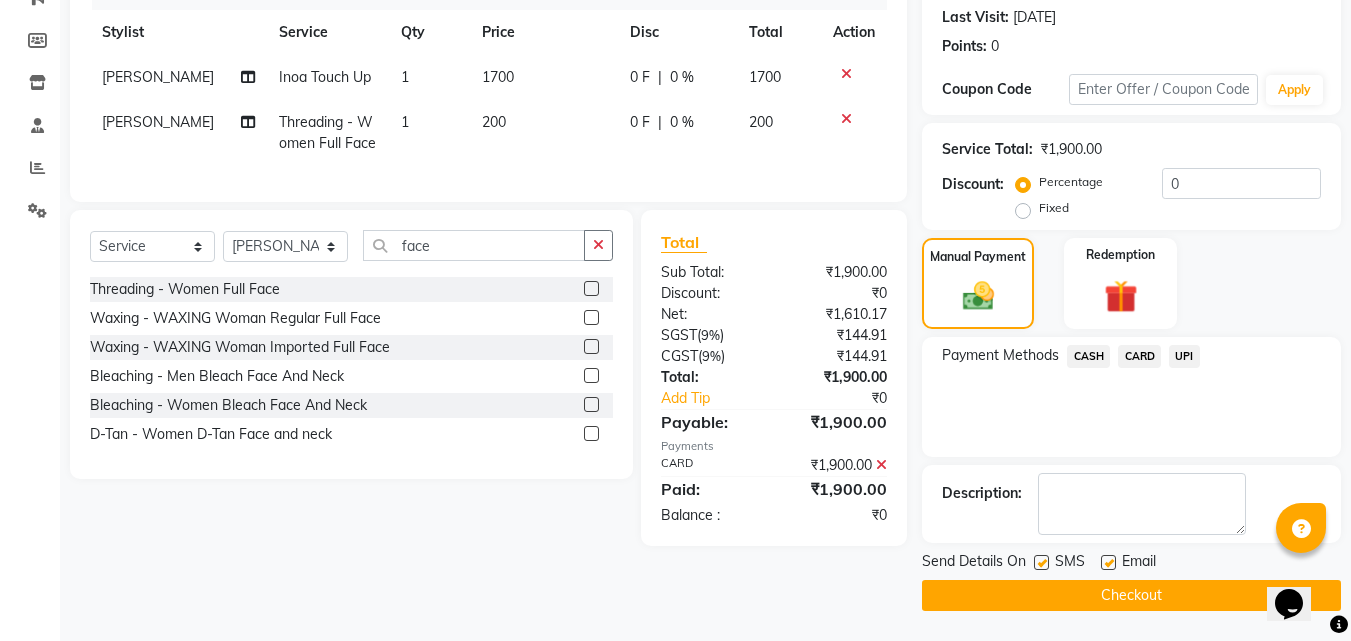 click 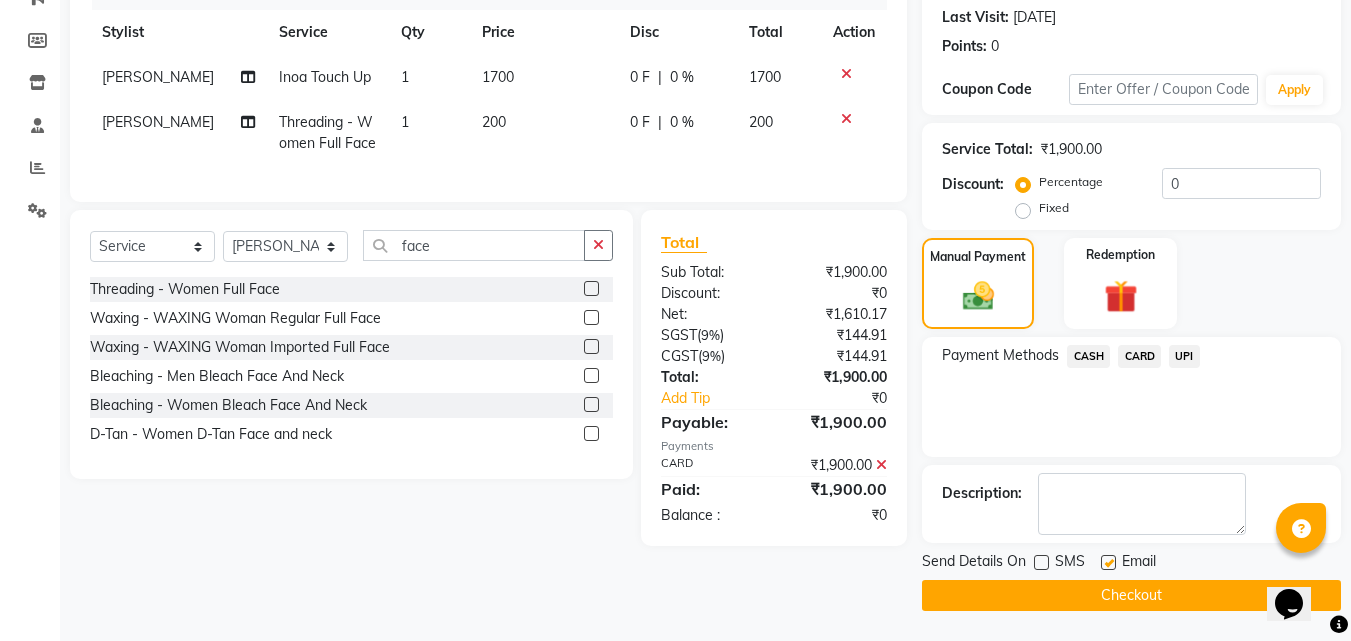 click on "INVOICE PREVIOUS INVOICES Create New   Save  Client +91 75******04 Date [DATE] Invoice Number V/2025 V/[PHONE_NUMBER] Services Stylist Service Qty Price Disc Total Action [PERSON_NAME] [PERSON_NAME] Touch Up 1 1700 0 F | 0 % 1700 [PERSON_NAME] Threading - Women Full Face 1 200 0 F | 0 % 200 Select  Service  Product  Membership  Package Voucher Prepaid Gift Card  Select Stylist Akshay Hire Manager [PERSON_NAME] Band [PERSON_NAME] Shweta maam [PERSON_NAME] [PERSON_NAME] face Threading - Women Full Face  Waxing - WAXING Woman Regular  Full Face  Waxing - WAXING Woman Imported Full Face  Bleaching - Men Bleach Face And Neck  Bleaching - Women Bleach Face And Neck  D-Tan - Women D-Tan Face and neck  Total Sub Total: ₹1,900.00 Discount: ₹0 Net: ₹1,610.17 SGST  ( 9% ) ₹144.91 CGST  ( 9% ) ₹144.91 Total: ₹1,900.00 Add Tip ₹0 Payable: ₹1,900.00 Payments CARD ₹1,900.00  Paid: ₹1,900.00 Balance   : ₹0 Name: [PERSON_NAME]  Membership:  No Active Membership  Total Visits:  5 Card on file:  0  [DATE]" 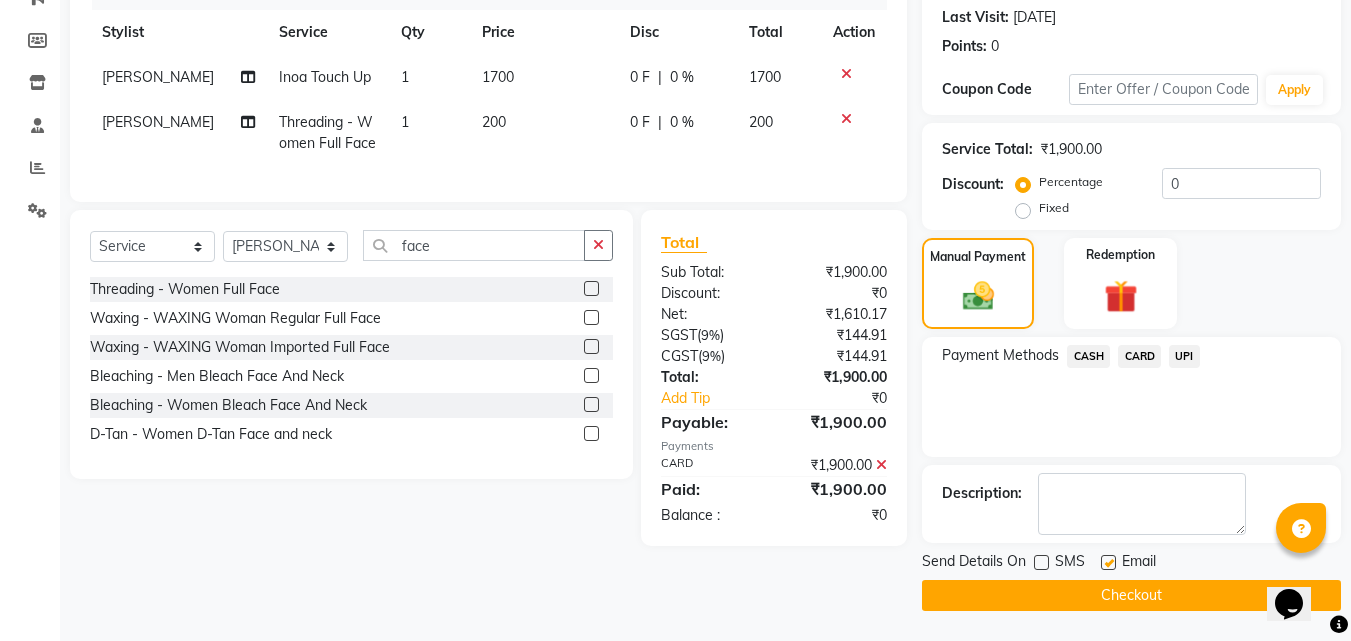 click on "Checkout" 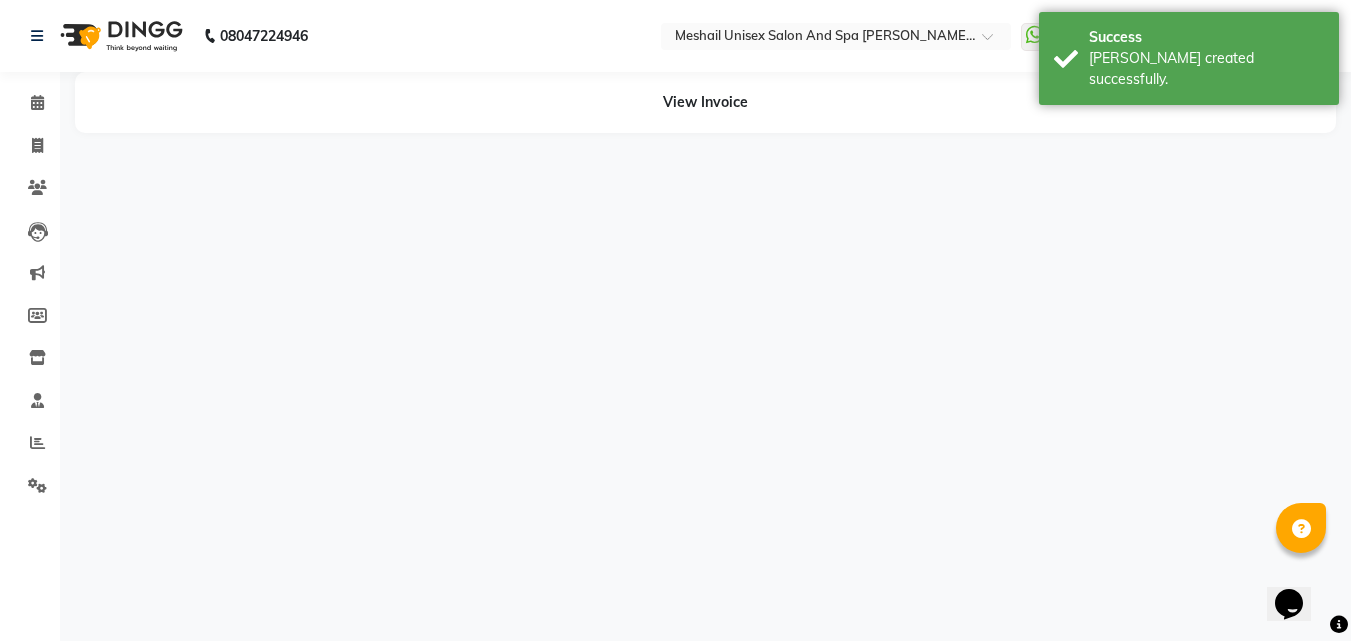 scroll, scrollTop: 0, scrollLeft: 0, axis: both 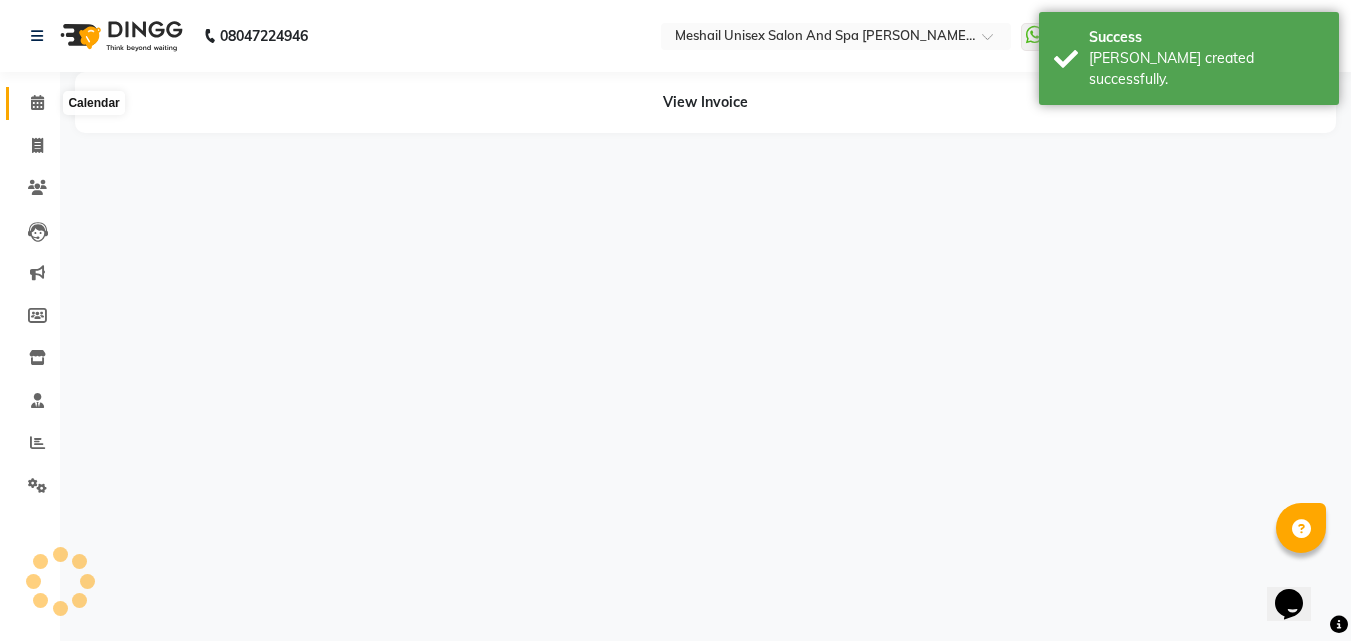 click 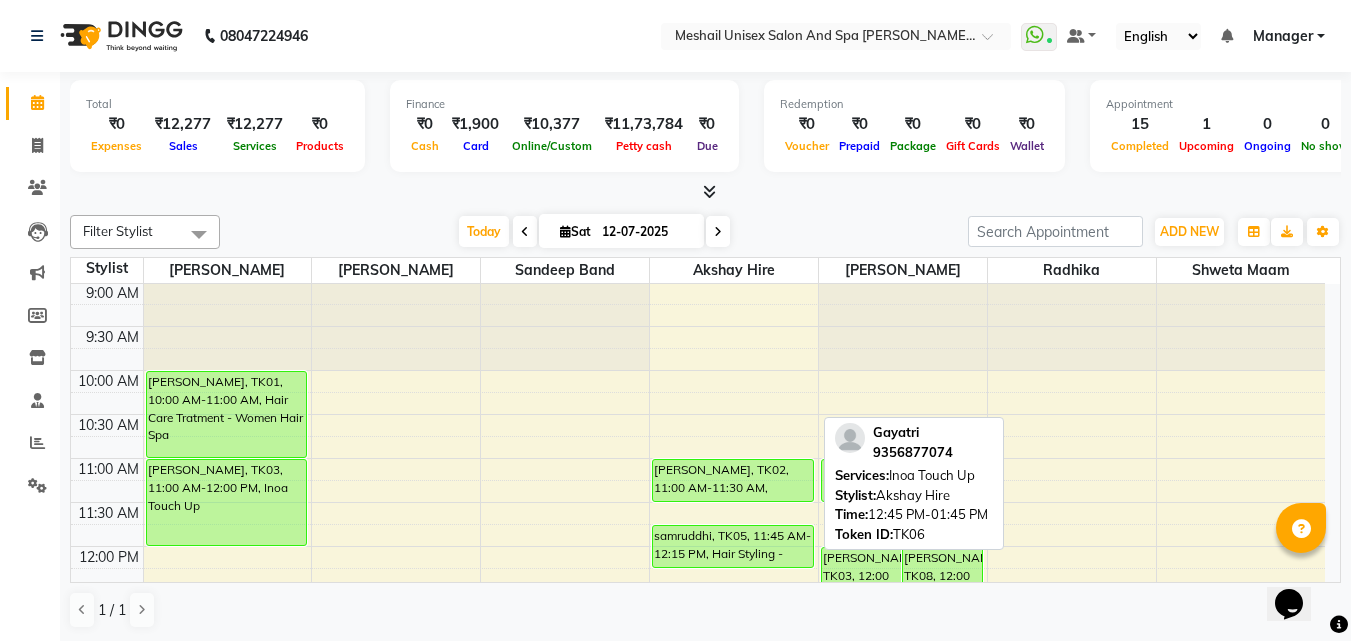 scroll, scrollTop: 0, scrollLeft: 0, axis: both 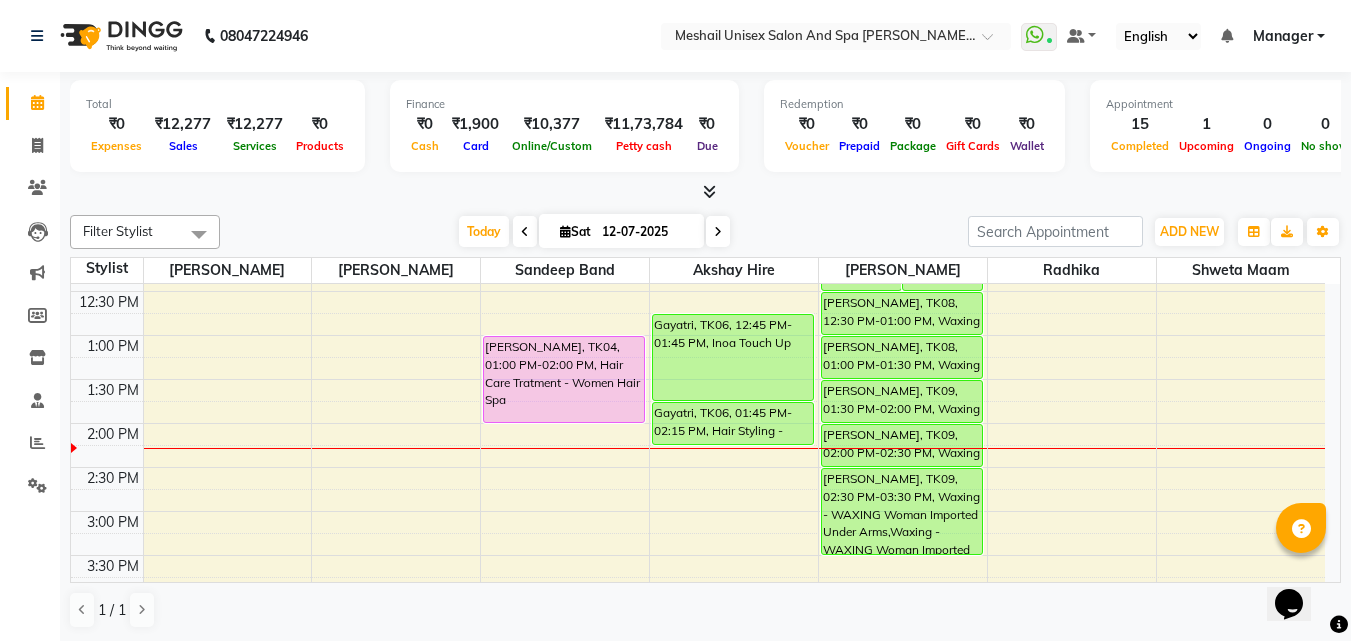 click on "9:00 AM 9:30 AM 10:00 AM 10:30 AM 11:00 AM 11:30 AM 12:00 PM 12:30 PM 1:00 PM 1:30 PM 2:00 PM 2:30 PM 3:00 PM 3:30 PM 4:00 PM 4:30 PM 5:00 PM 5:30 PM 6:00 PM 6:30 PM 7:00 PM 7:30 PM 8:00 PM 8:30 PM 9:00 PM 9:30 PM    [PERSON_NAME], TK01, 10:00 AM-11:00 AM, Hair Care Tratment - Women Hair Spa    [PERSON_NAME], TK03, 11:00 AM-12:00 PM, Inoa Touch Up    [PERSON_NAME], TK07, 05:00 PM-05:45 PM, Body Bliss Massage - Balinese    [PERSON_NAME], TK04, 01:00 PM-02:00 PM, Hair Care Tratment - Women Hair Spa    [PERSON_NAME], TK02, 11:00 AM-11:30 AM, [MEDICAL_DATA] tretment    samruddhi, TK05, 11:45 AM-12:15 PM, Hair Styling - Women Hair Wash    Gayatri, TK06, 12:45 PM-01:45 PM, Inoa Touch Up    Gayatri, TK06, 01:45 PM-02:15 PM, Hair Styling - Women Hair Cut    [PERSON_NAME], TK03, 12:00 PM-12:30 PM, Threading - Women Full Face    [PERSON_NAME], TK08, 12:00 PM-12:30 PM, Waxing - WAXING Woman Imported Full Legs    [PERSON_NAME], TK01, 11:00 AM-11:30 AM, Waxing - WAXING Woman Imported Full Face" at bounding box center [698, 555] 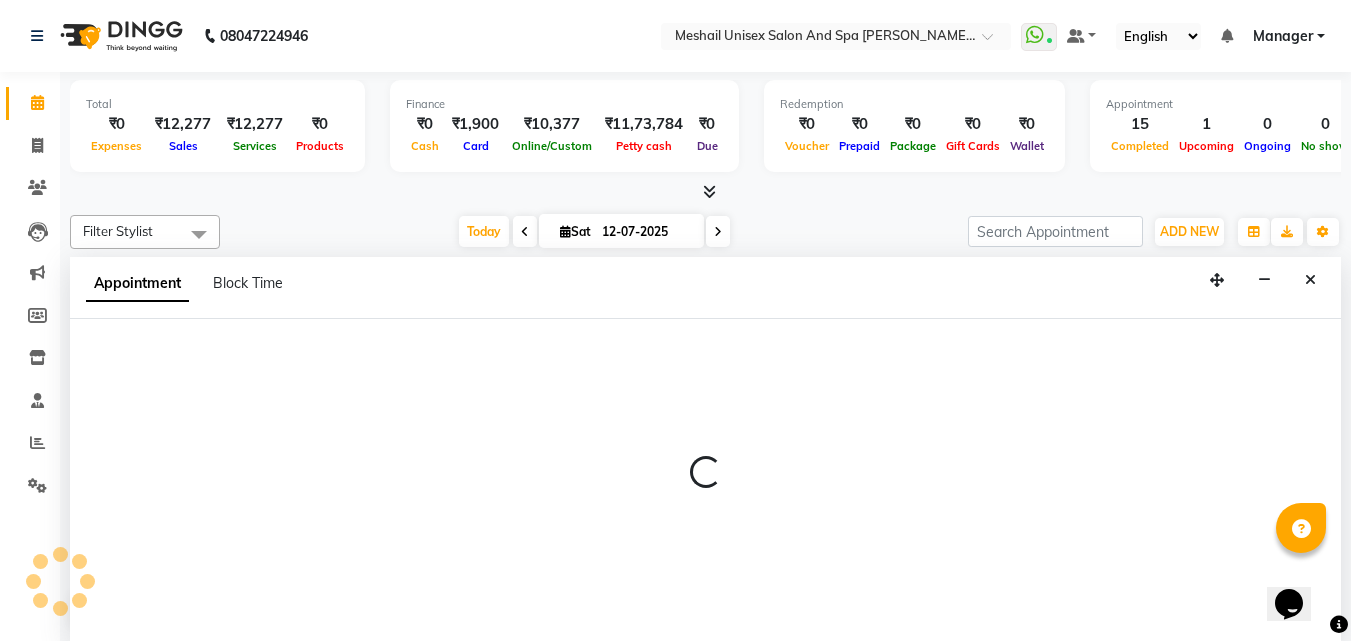scroll, scrollTop: 1, scrollLeft: 0, axis: vertical 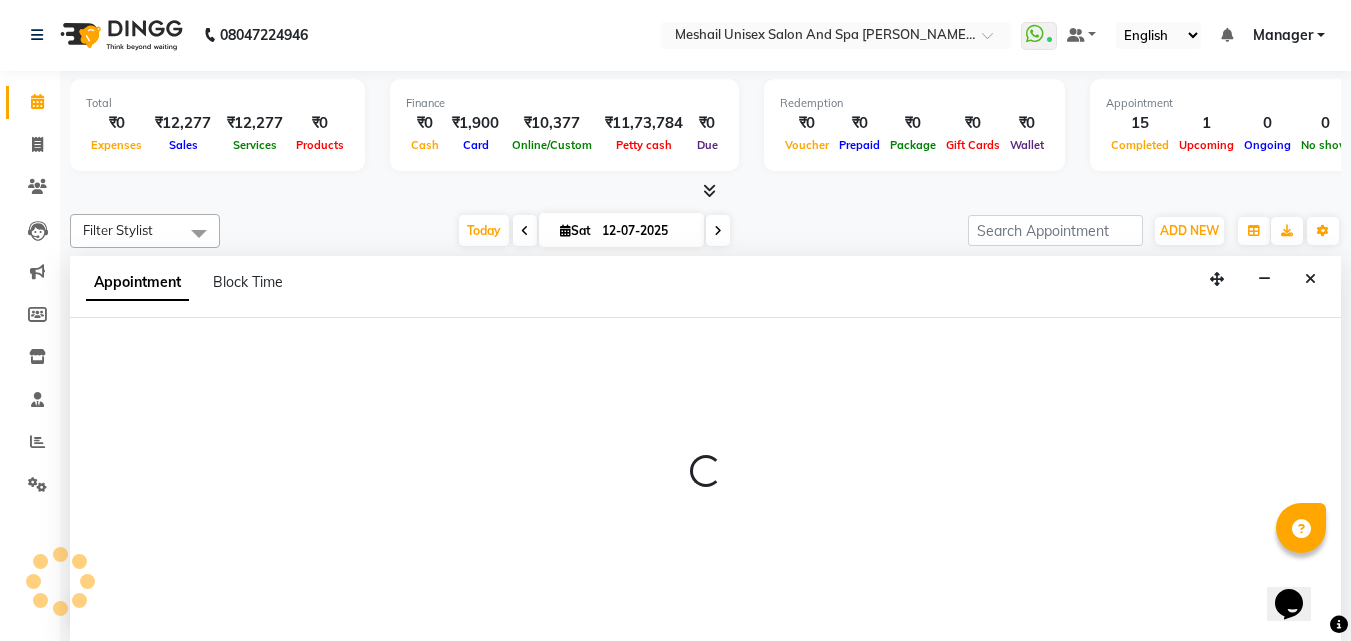 select on "52967" 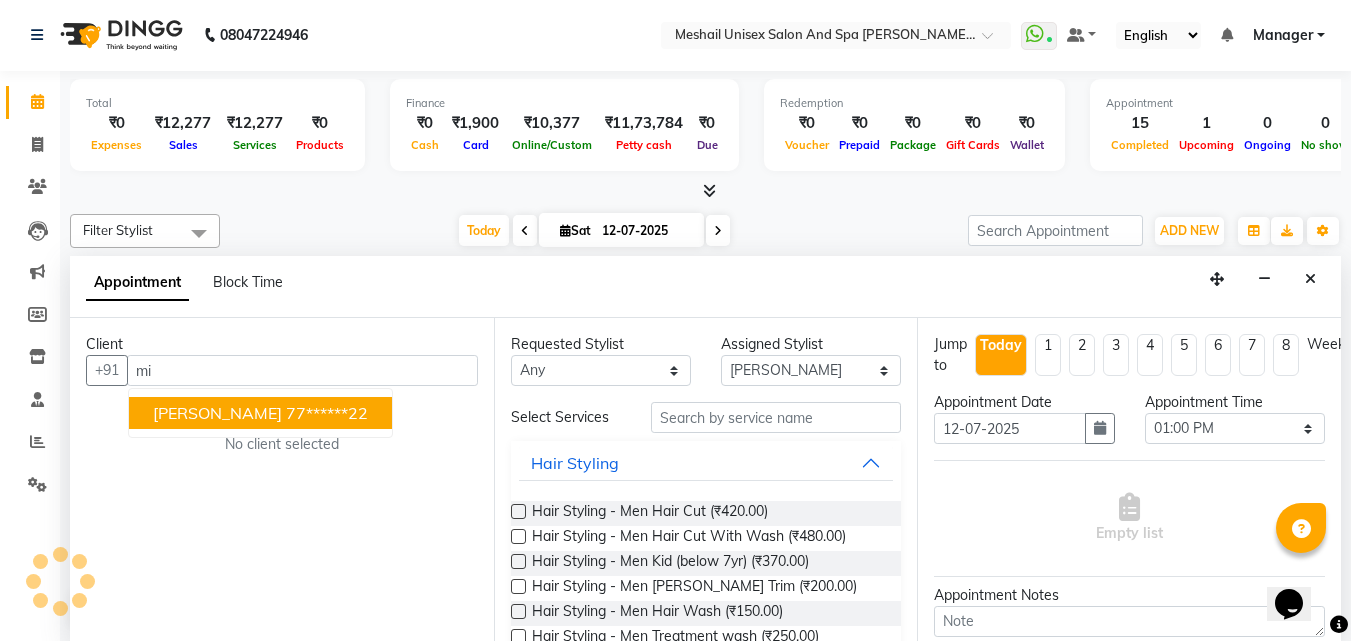 type on "m" 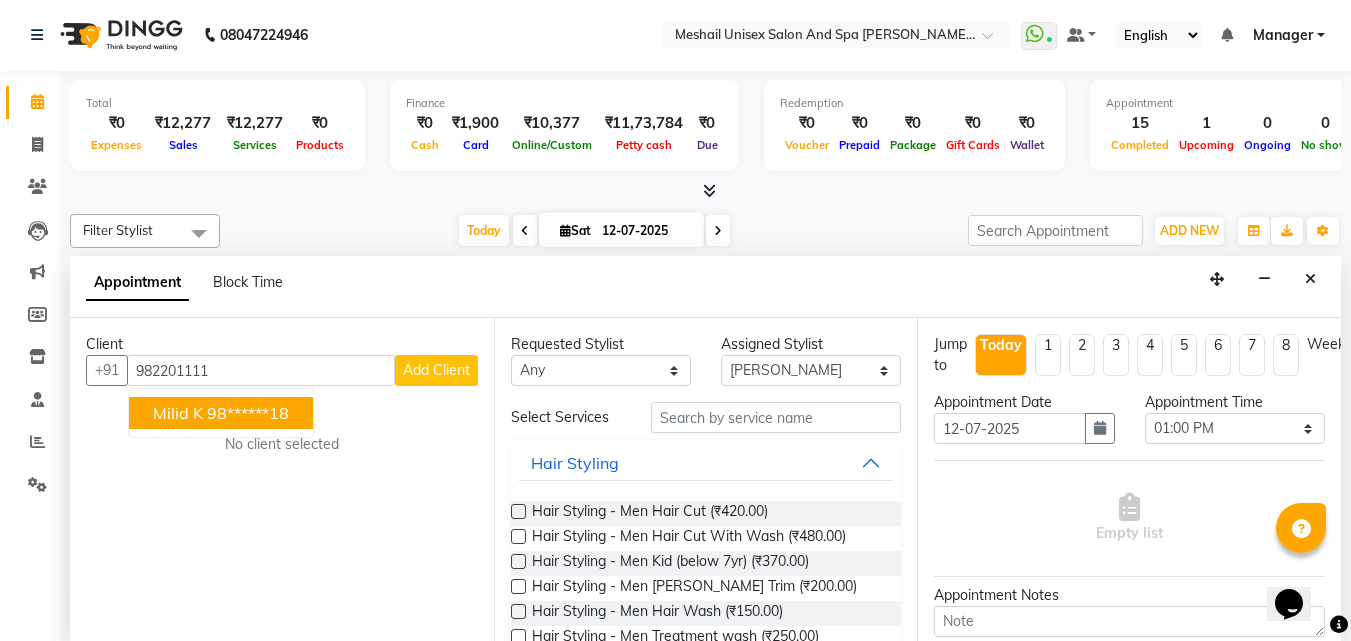 click on "98******18" at bounding box center [248, 413] 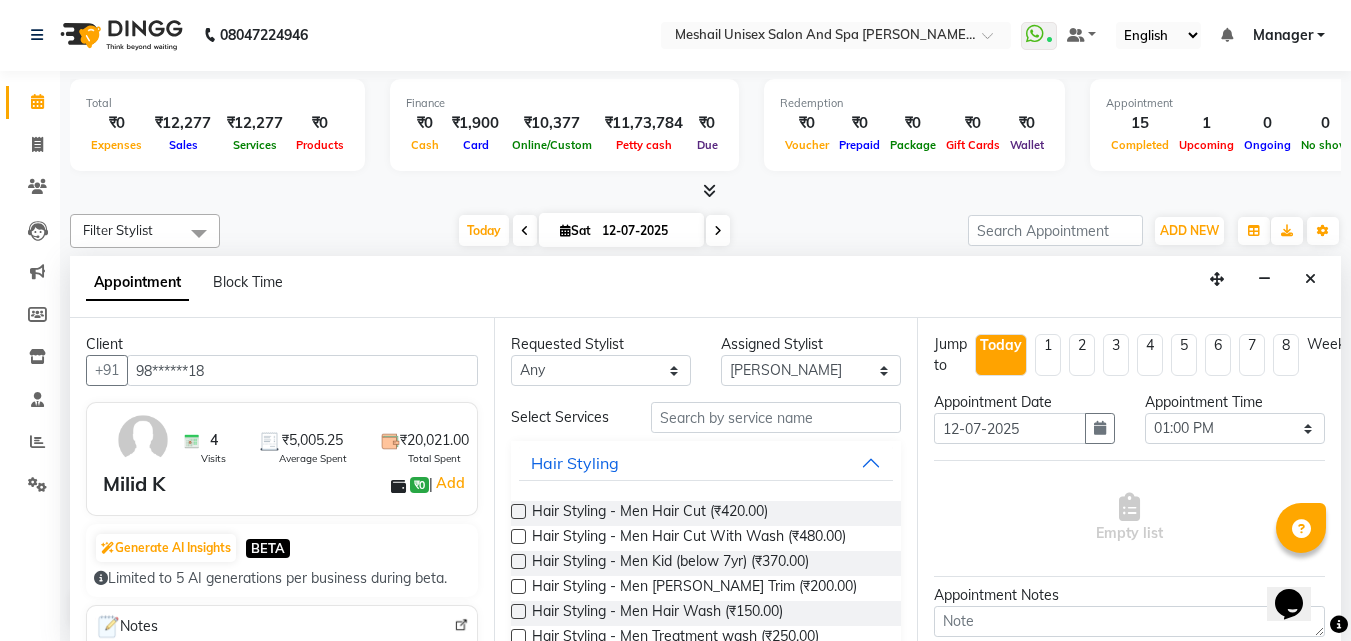 type on "98******18" 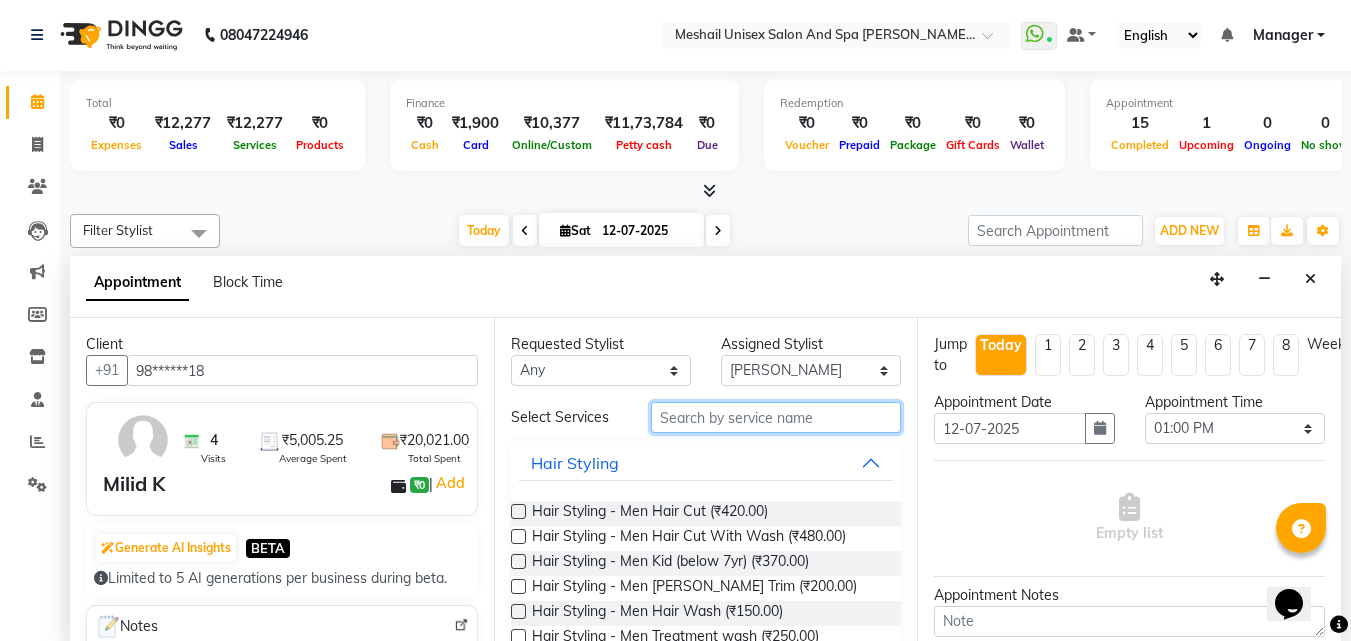 click at bounding box center (776, 417) 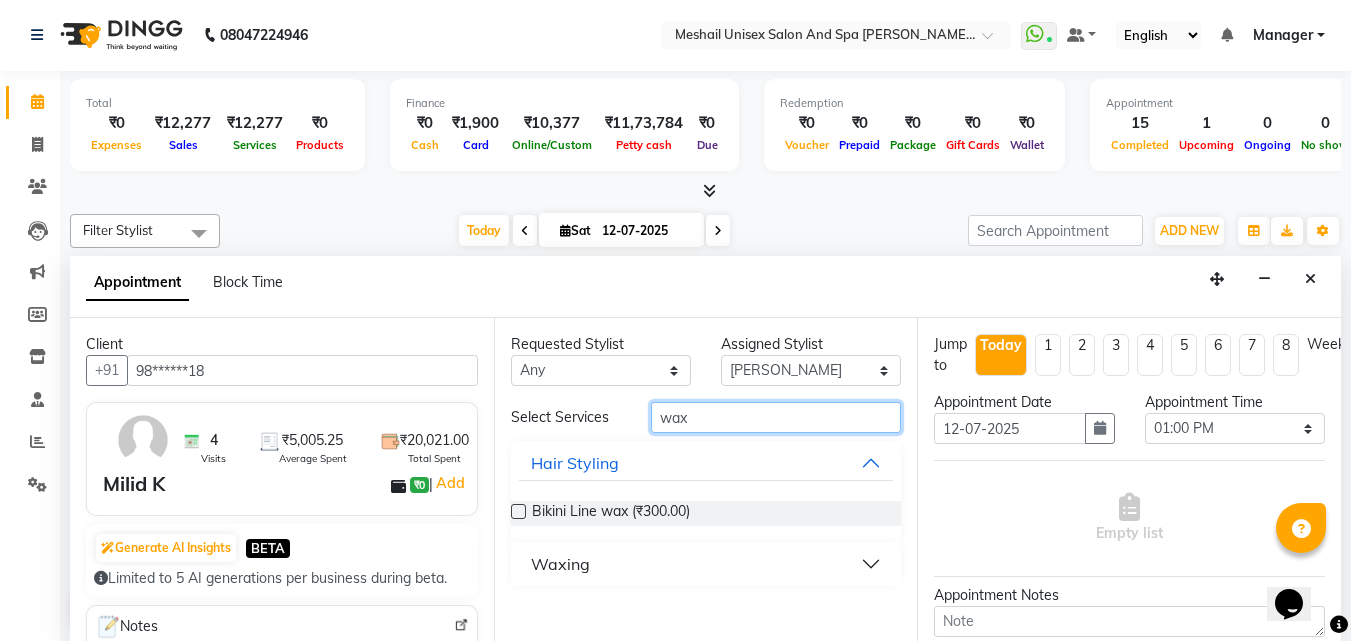 type on "wax" 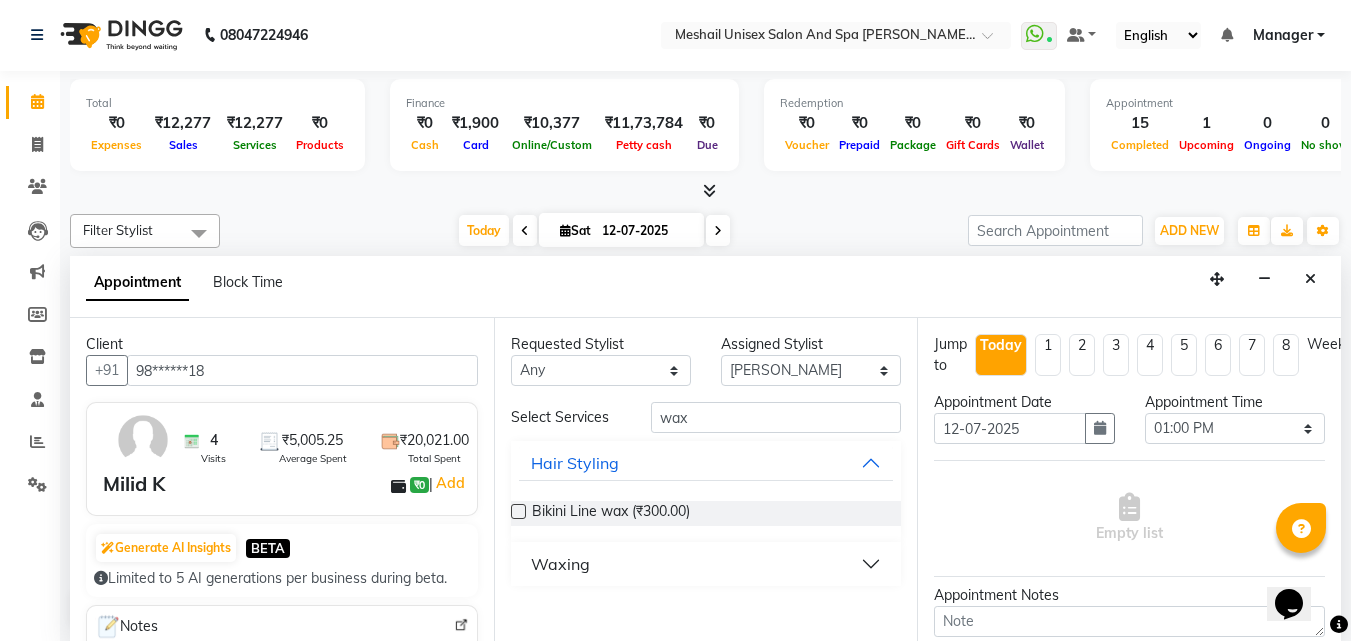click on "Waxing" at bounding box center (706, 564) 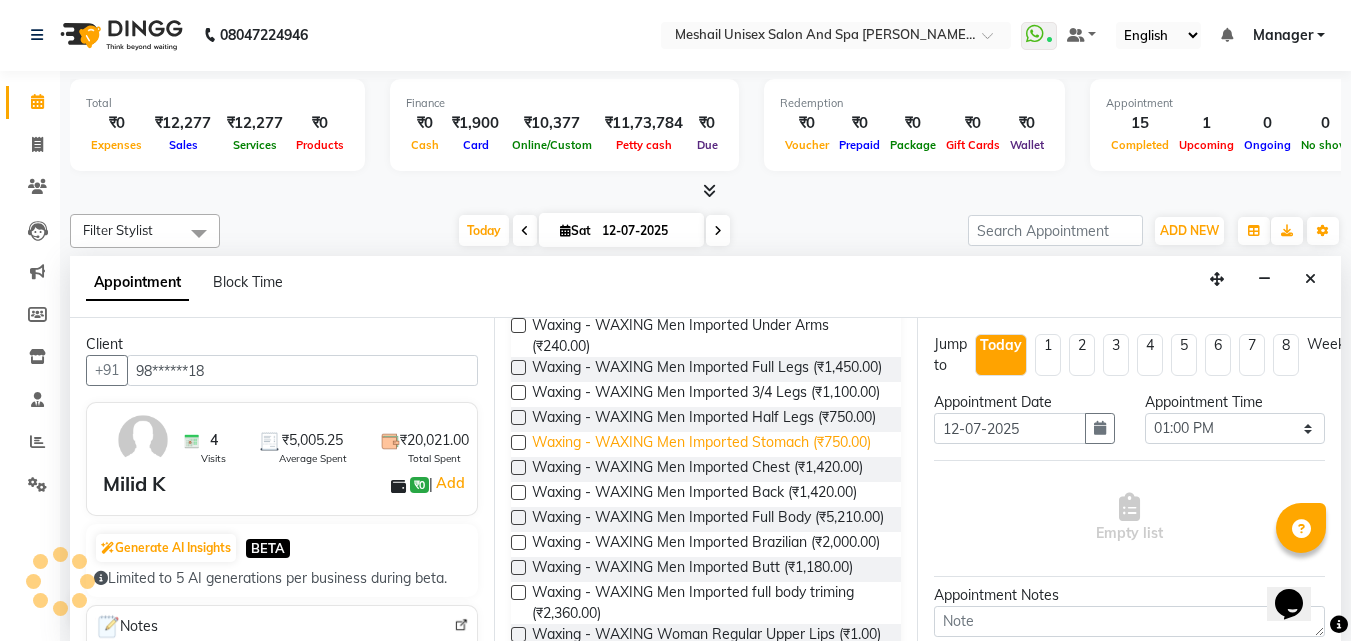 scroll, scrollTop: 729, scrollLeft: 0, axis: vertical 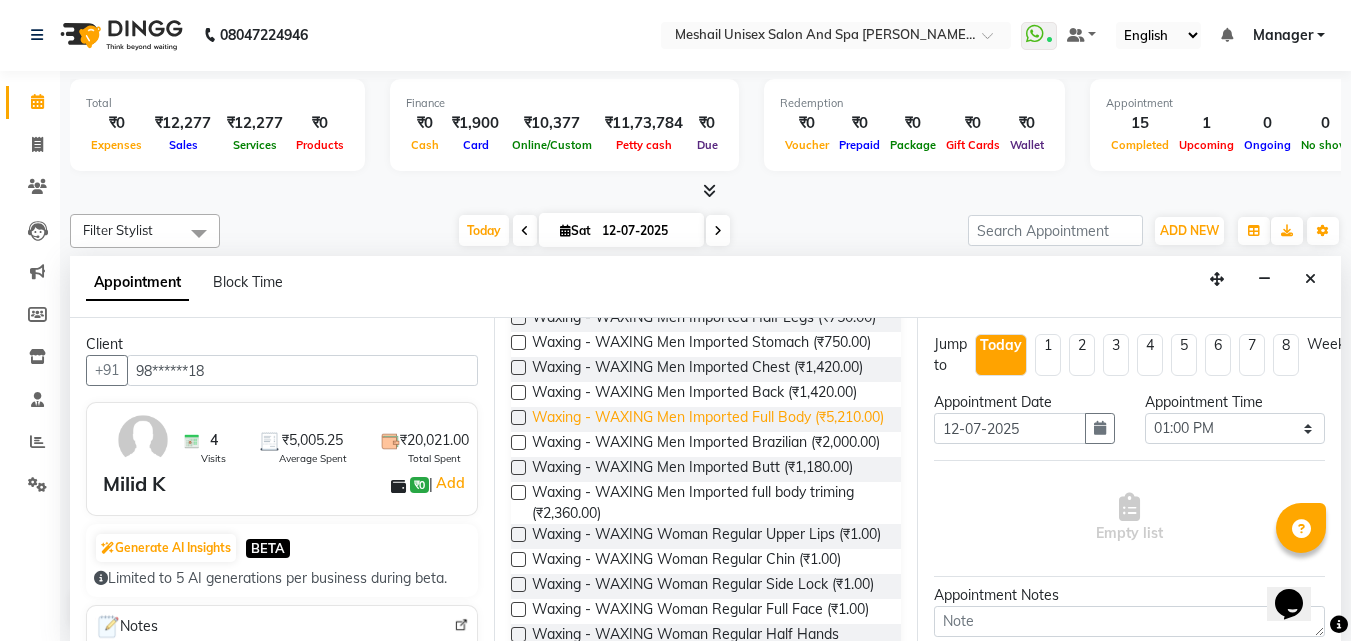 click on "Waxing - WAXING Men Imported Full Body (₹5,210.00)" at bounding box center [708, 419] 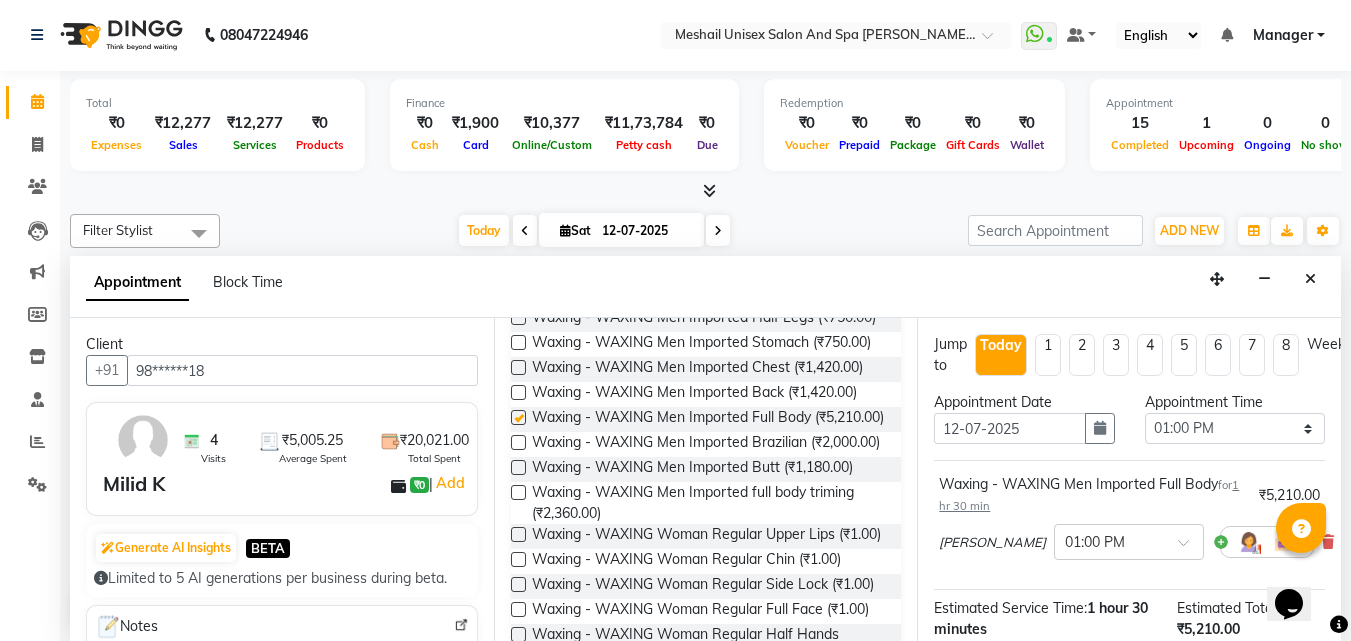 checkbox on "false" 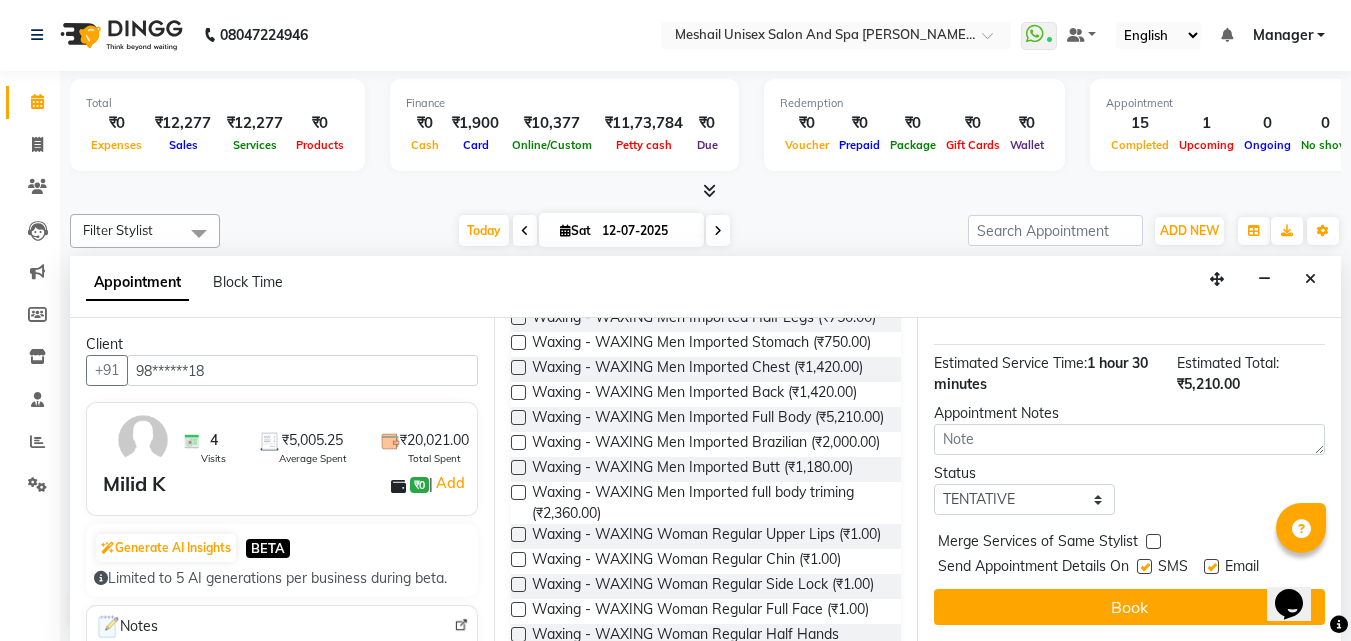scroll, scrollTop: 263, scrollLeft: 0, axis: vertical 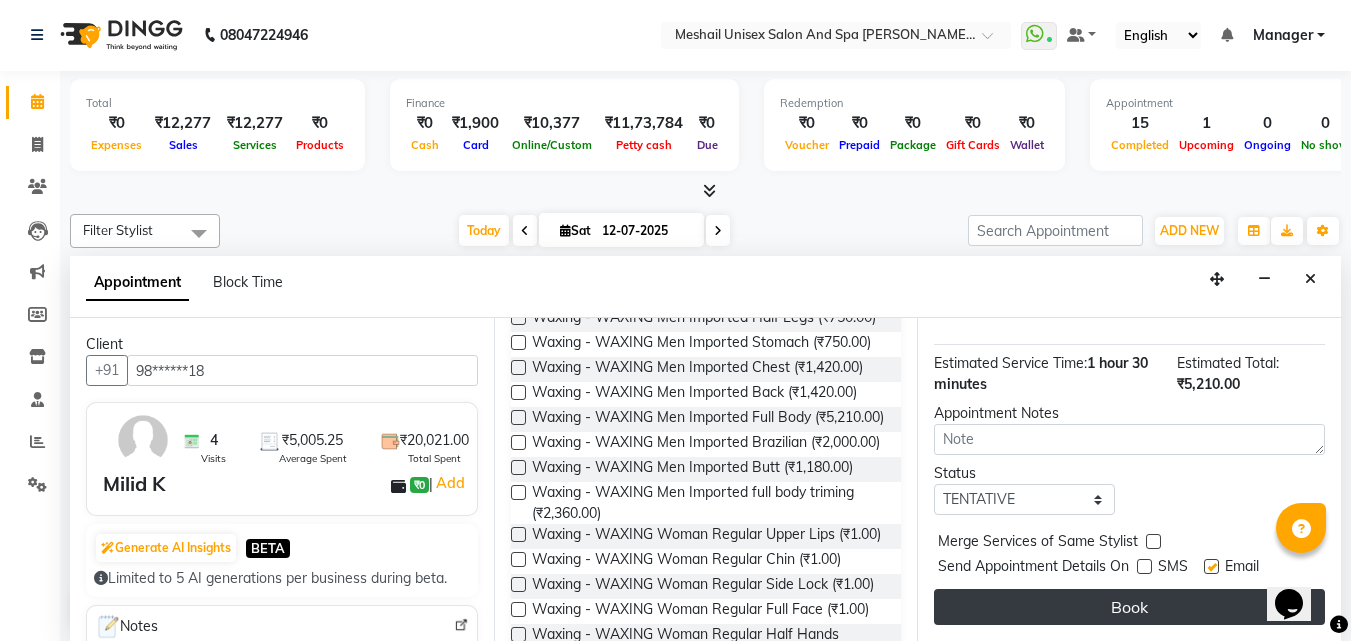 click on "Book" at bounding box center (1129, 607) 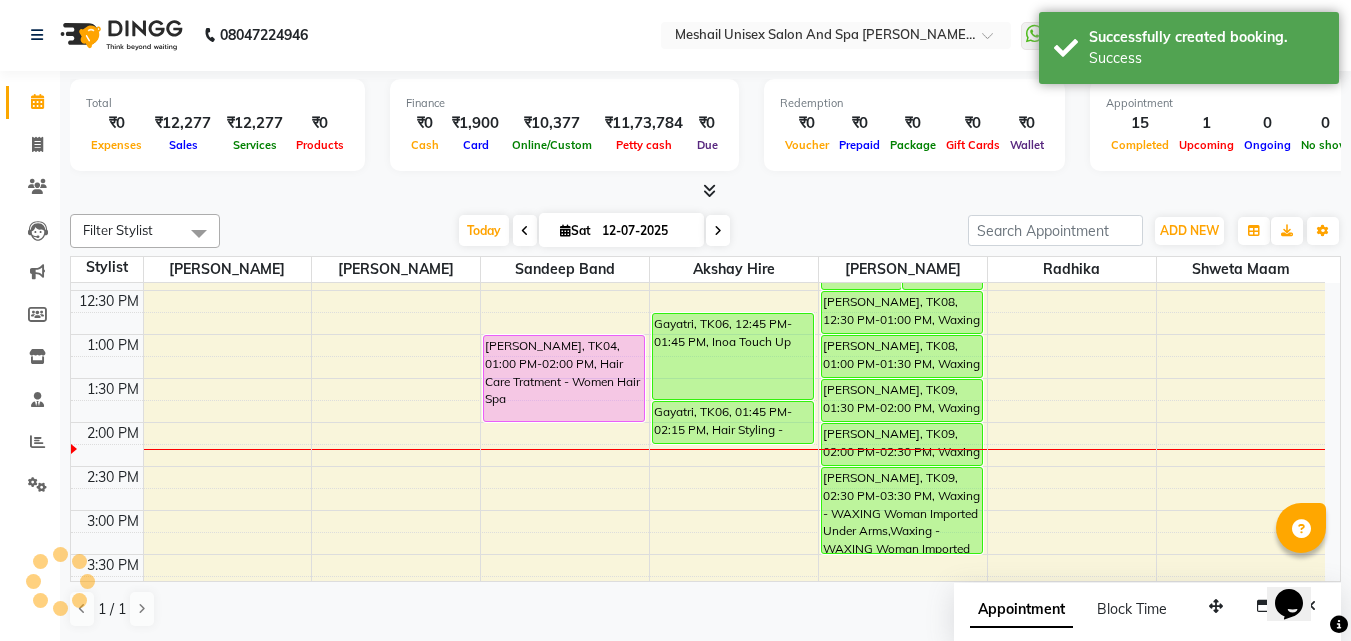 scroll, scrollTop: 0, scrollLeft: 0, axis: both 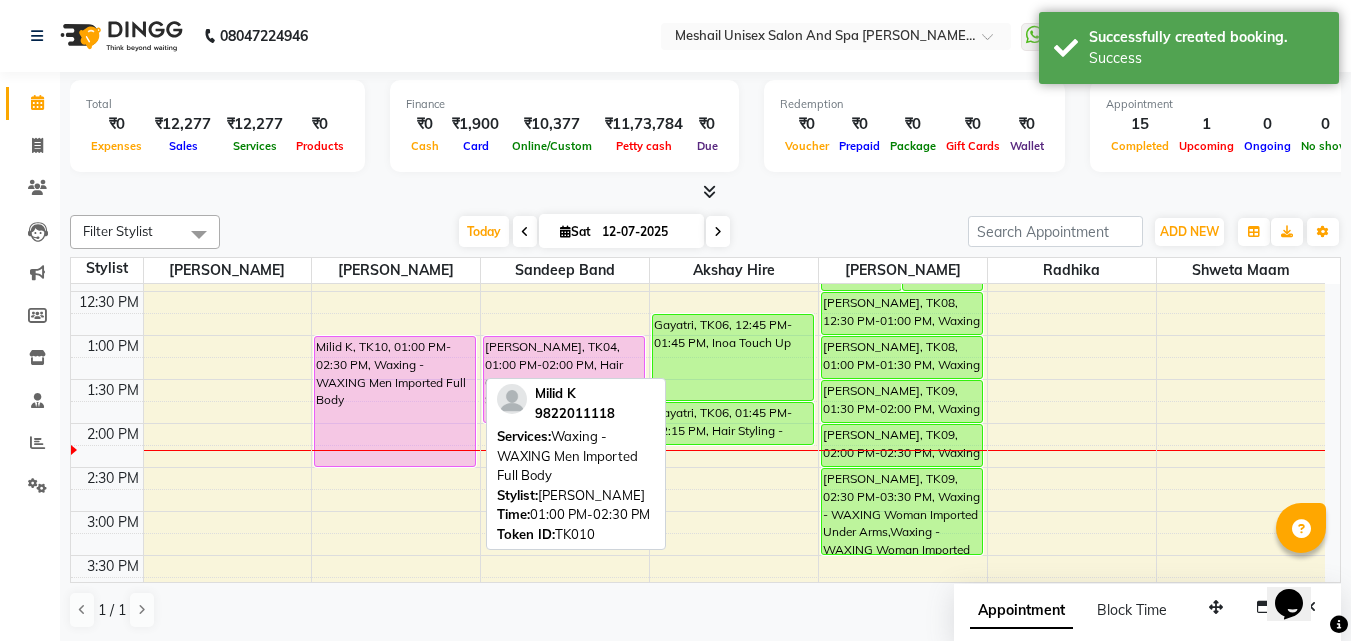 click on "Milid K, TK10, 01:00 PM-02:30 PM, Waxing - WAXING Men Imported Full Body" at bounding box center (395, 401) 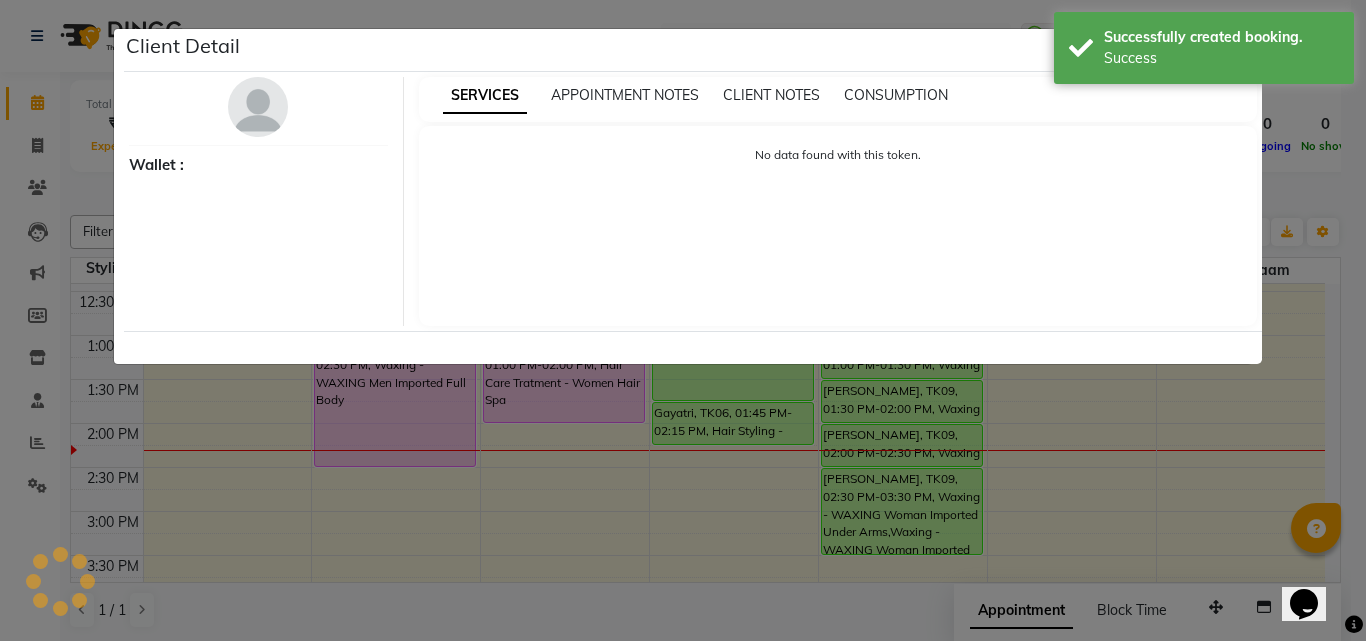 select on "7" 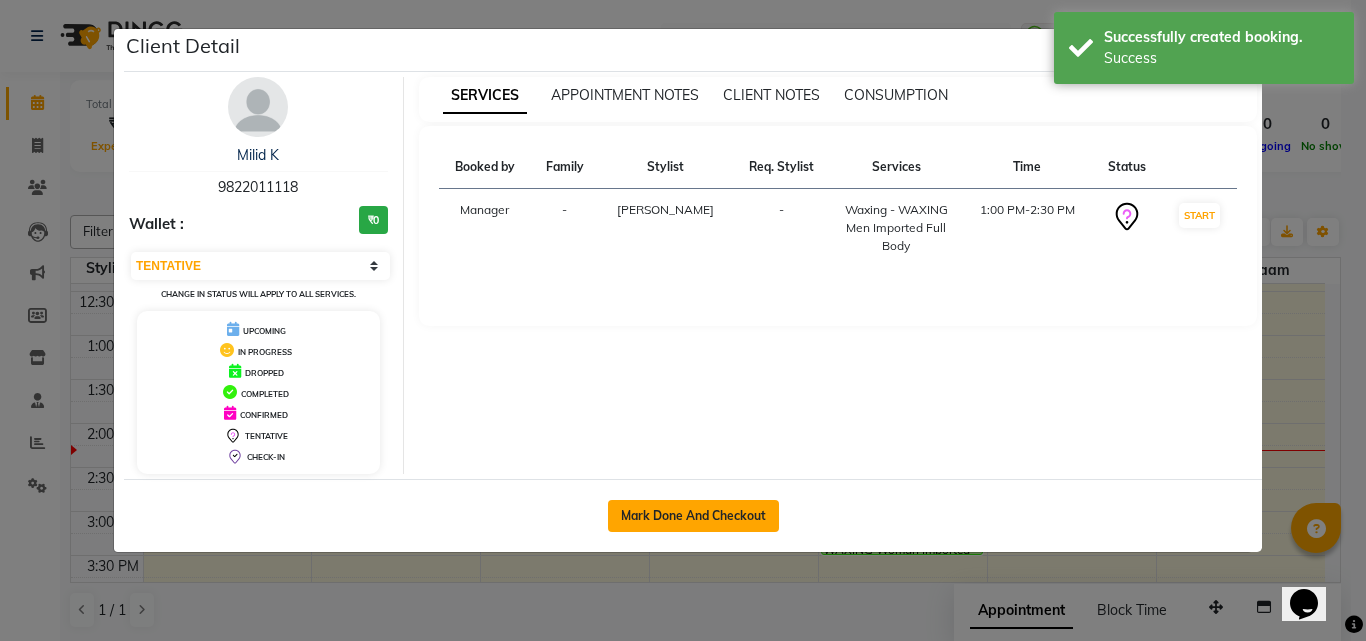 click on "Mark Done And Checkout" 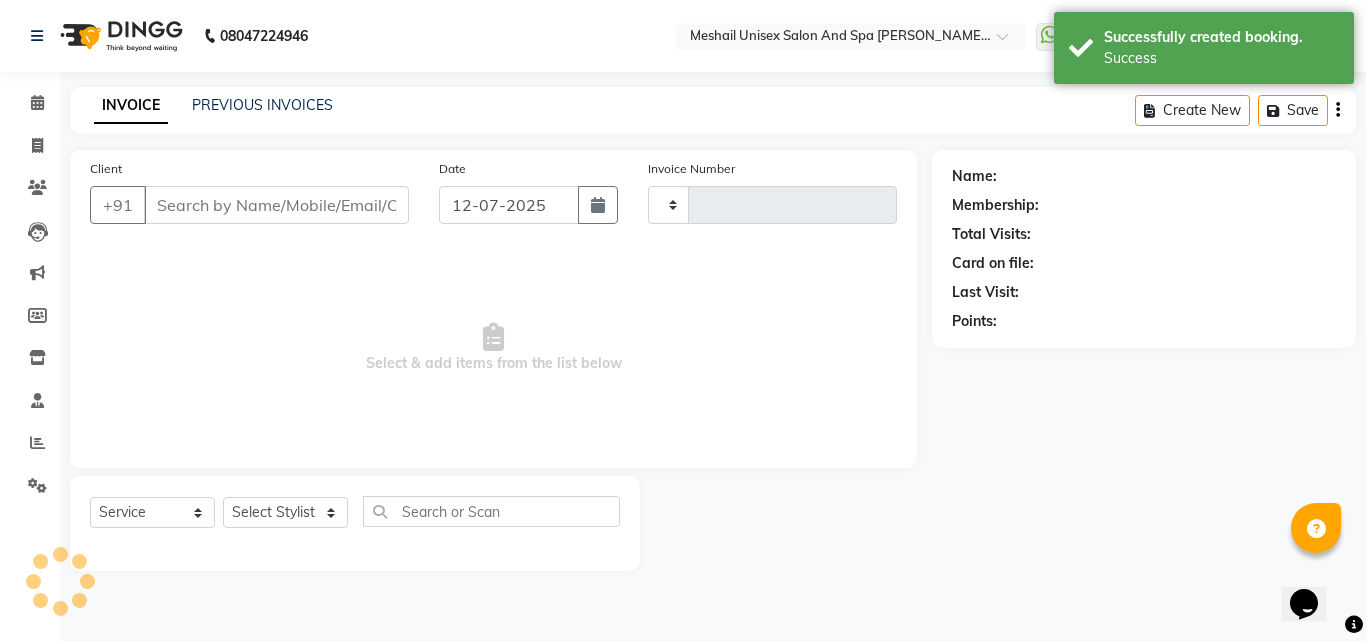 type on "1666" 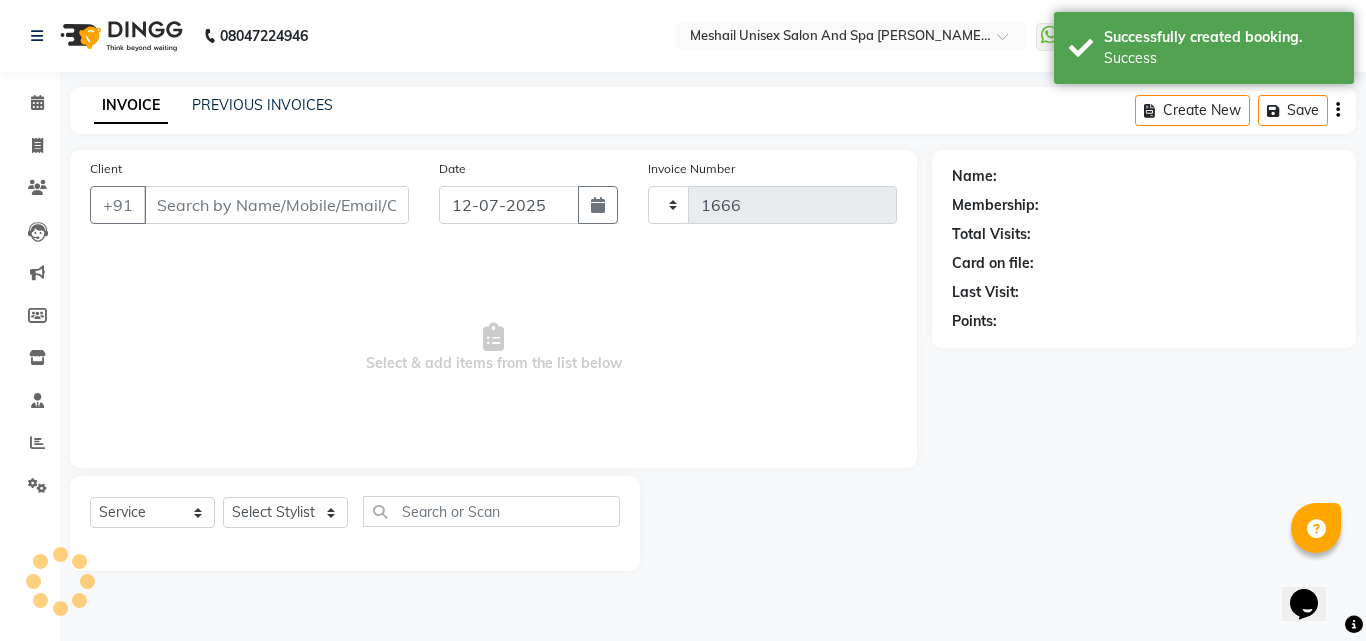 select on "6713" 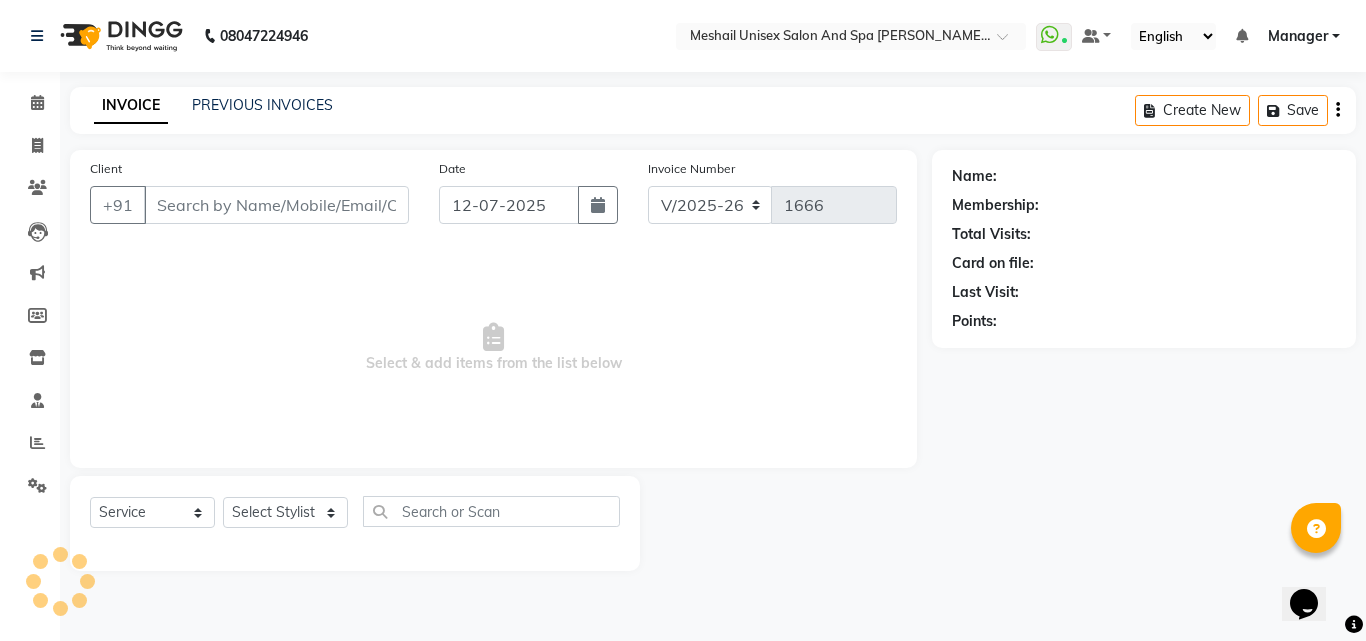 type on "98******18" 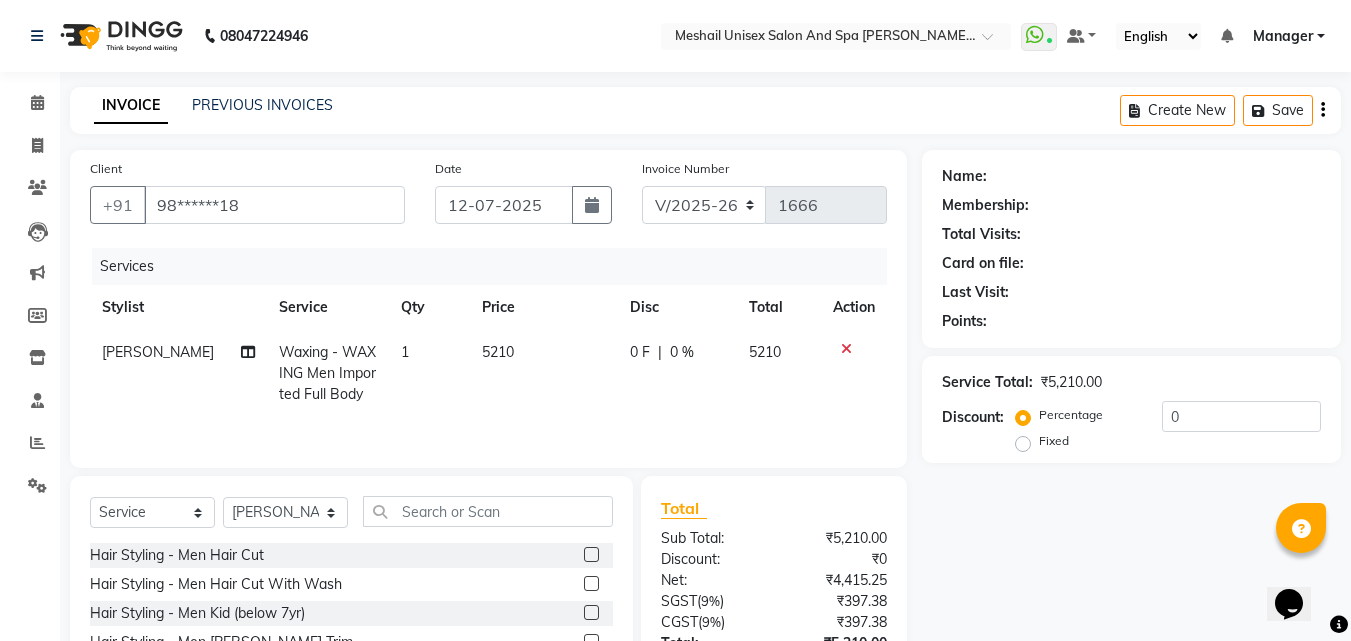 click on "5210" 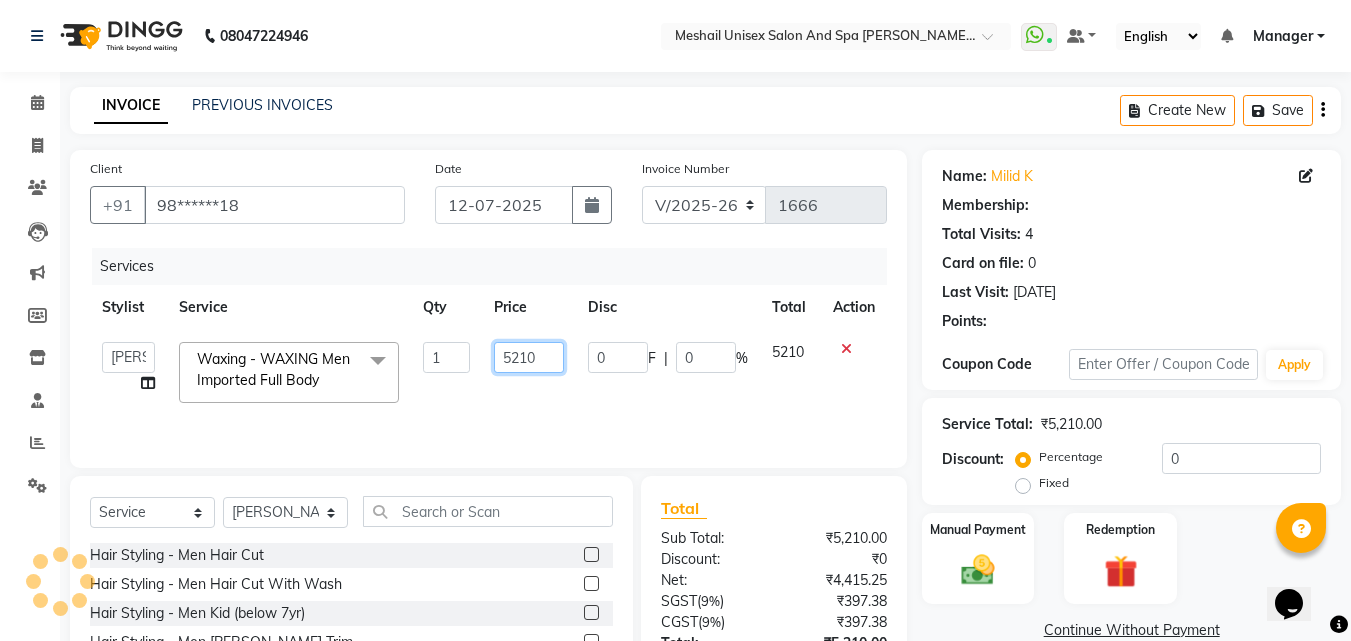 click on "5210" 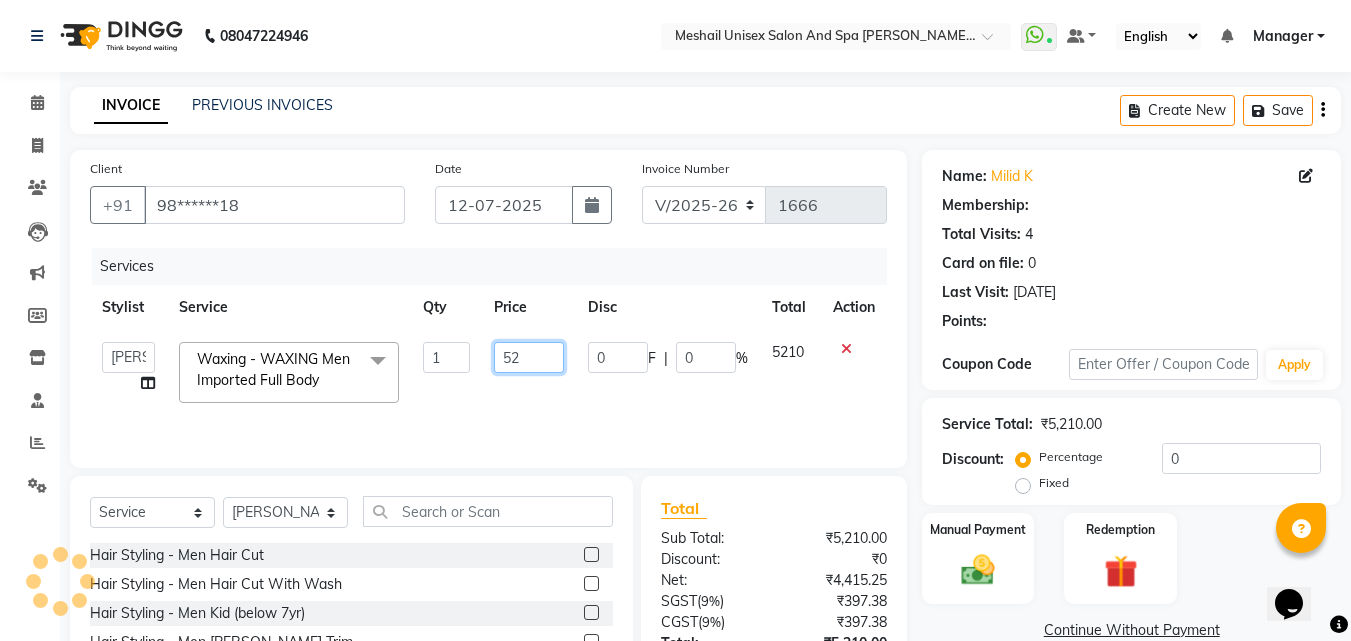 type on "5" 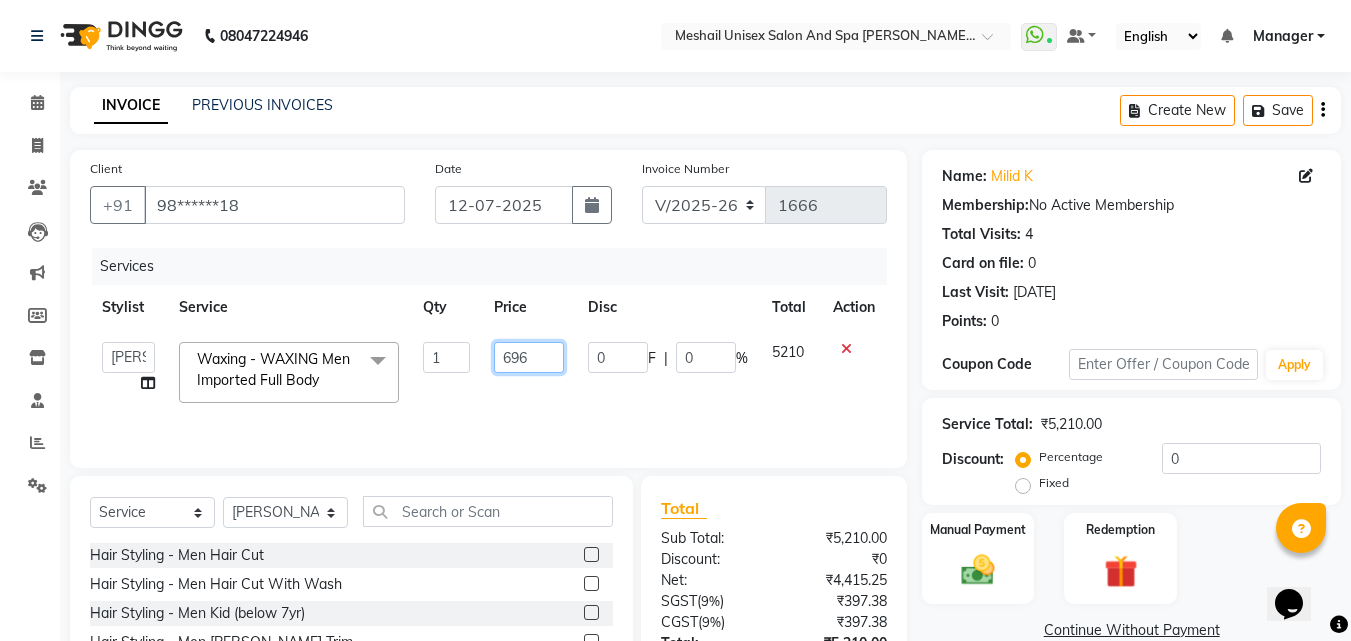 type on "6962" 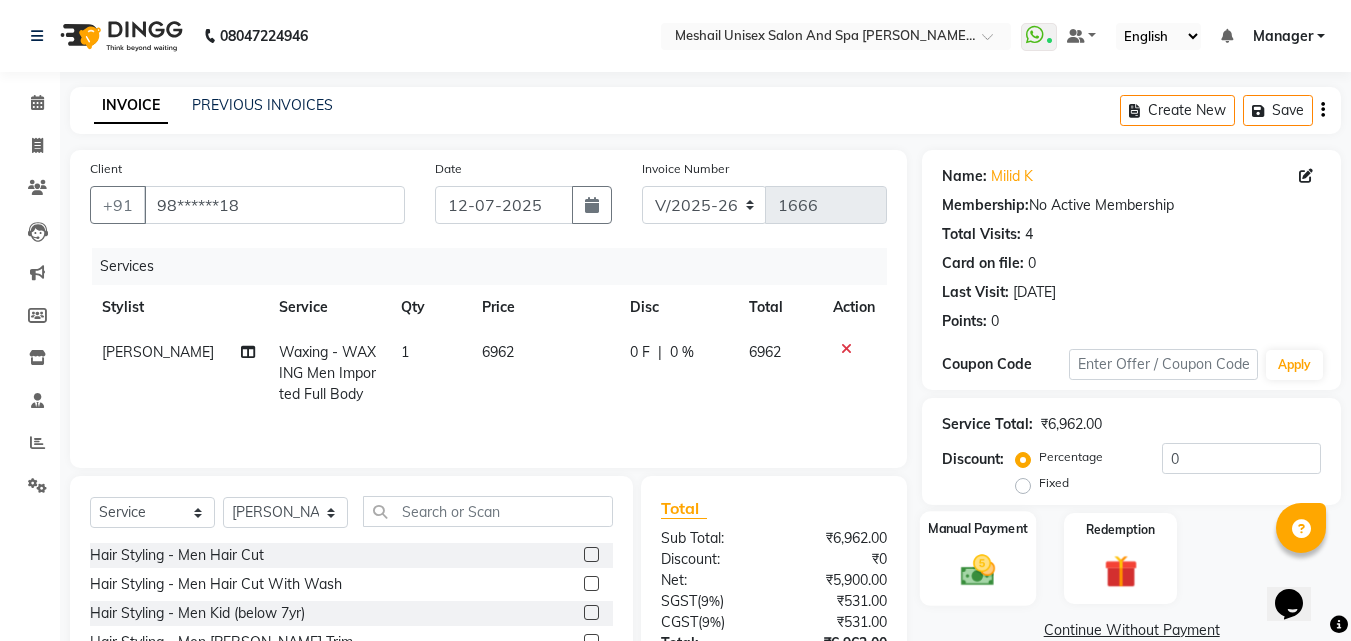 click on "Manual Payment" 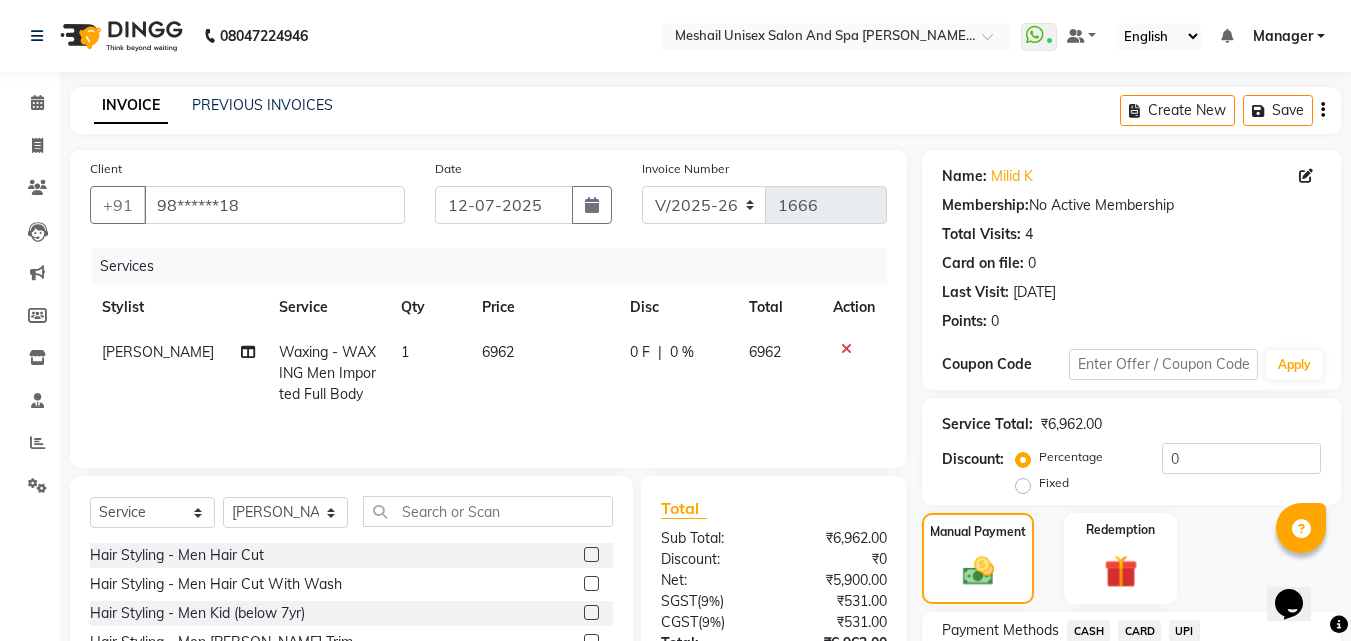 scroll, scrollTop: 162, scrollLeft: 0, axis: vertical 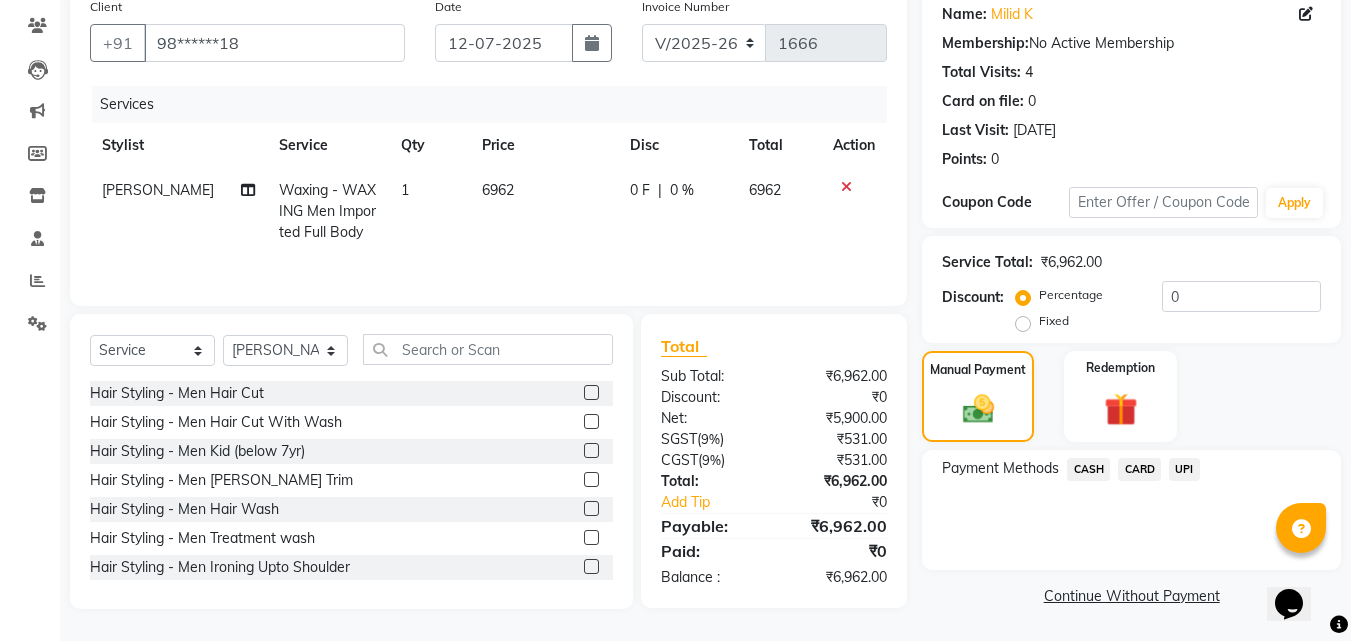 click on "UPI" 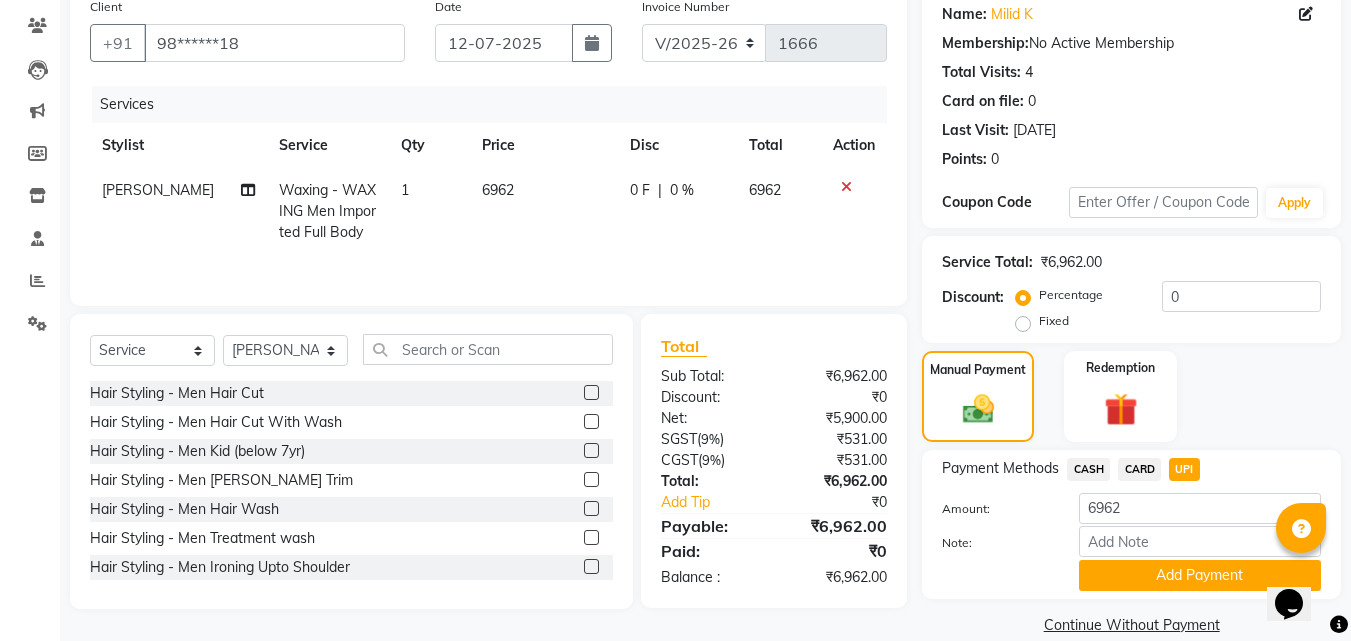 click on "CARD" 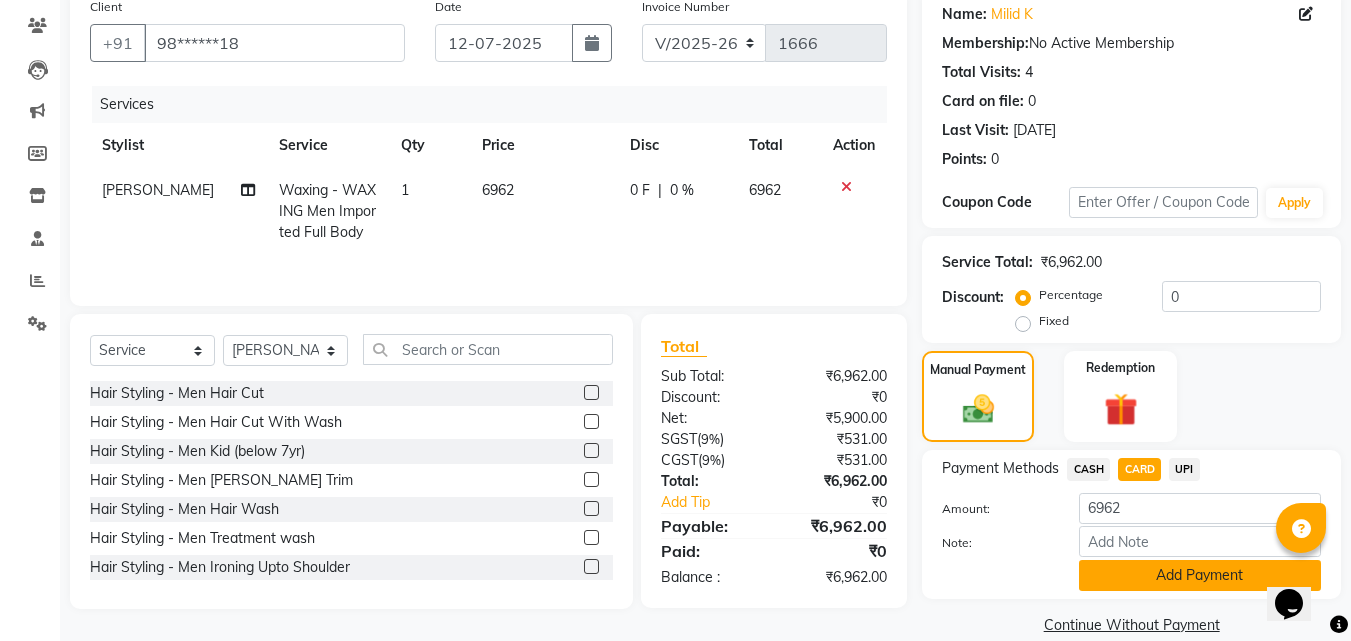 click on "Add Payment" 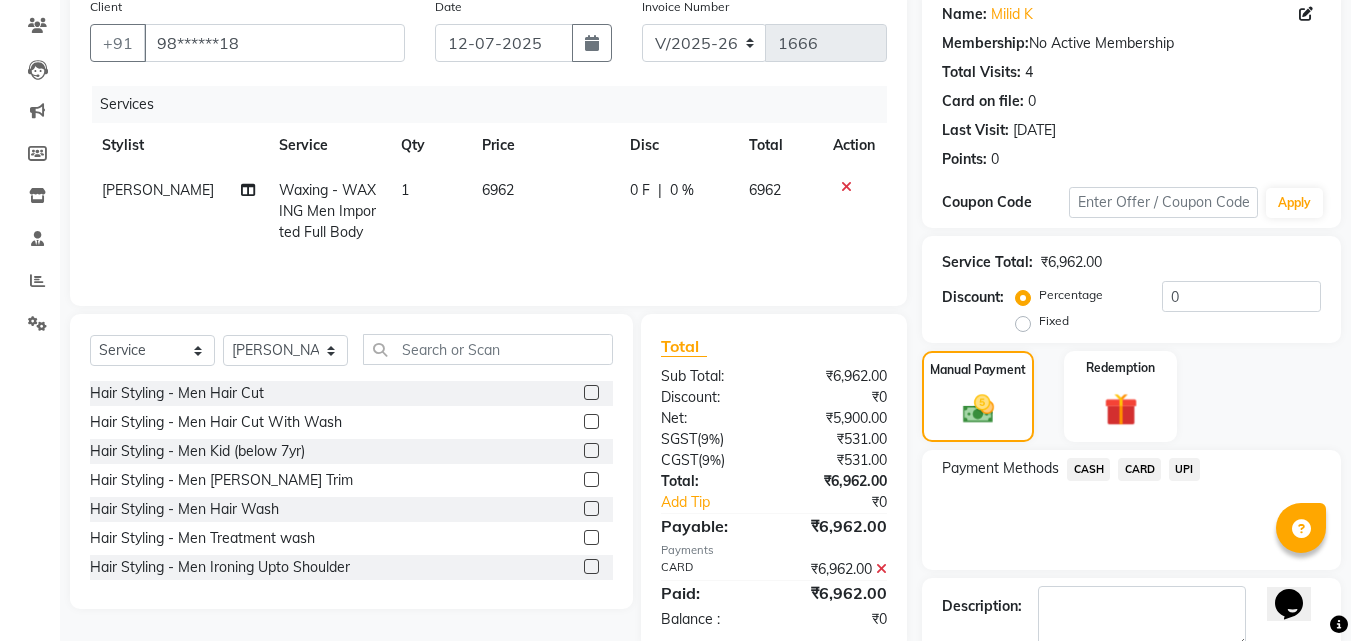 scroll, scrollTop: 275, scrollLeft: 0, axis: vertical 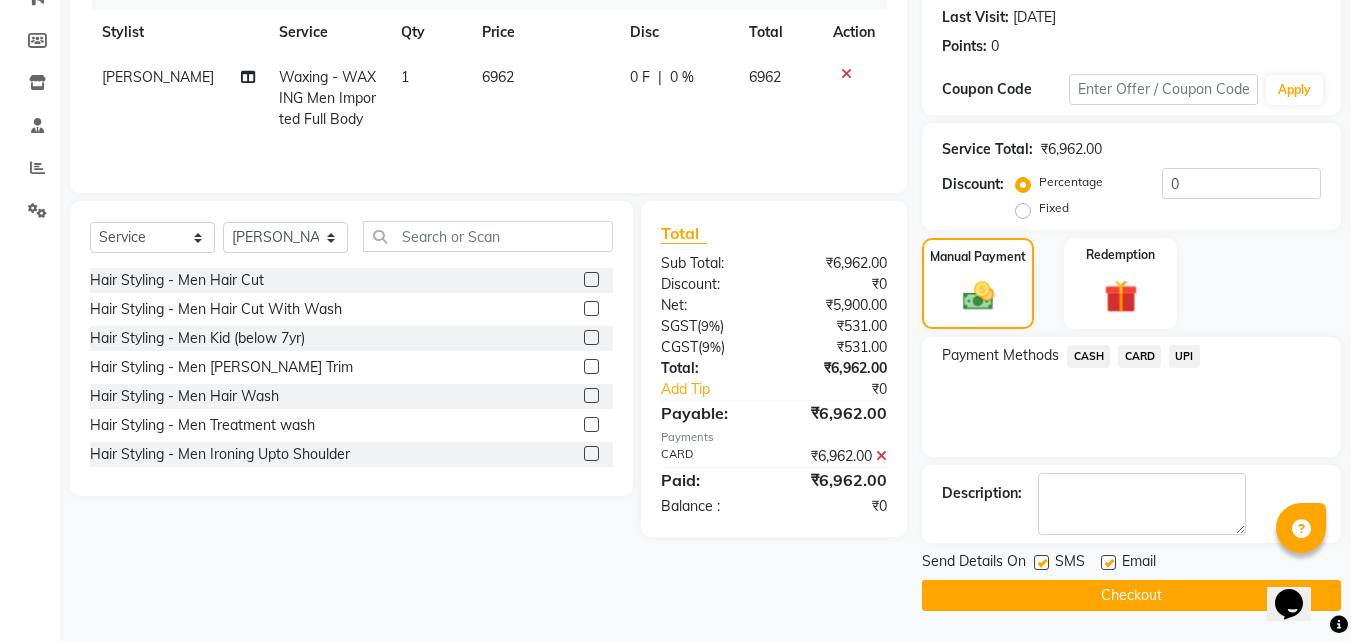 click 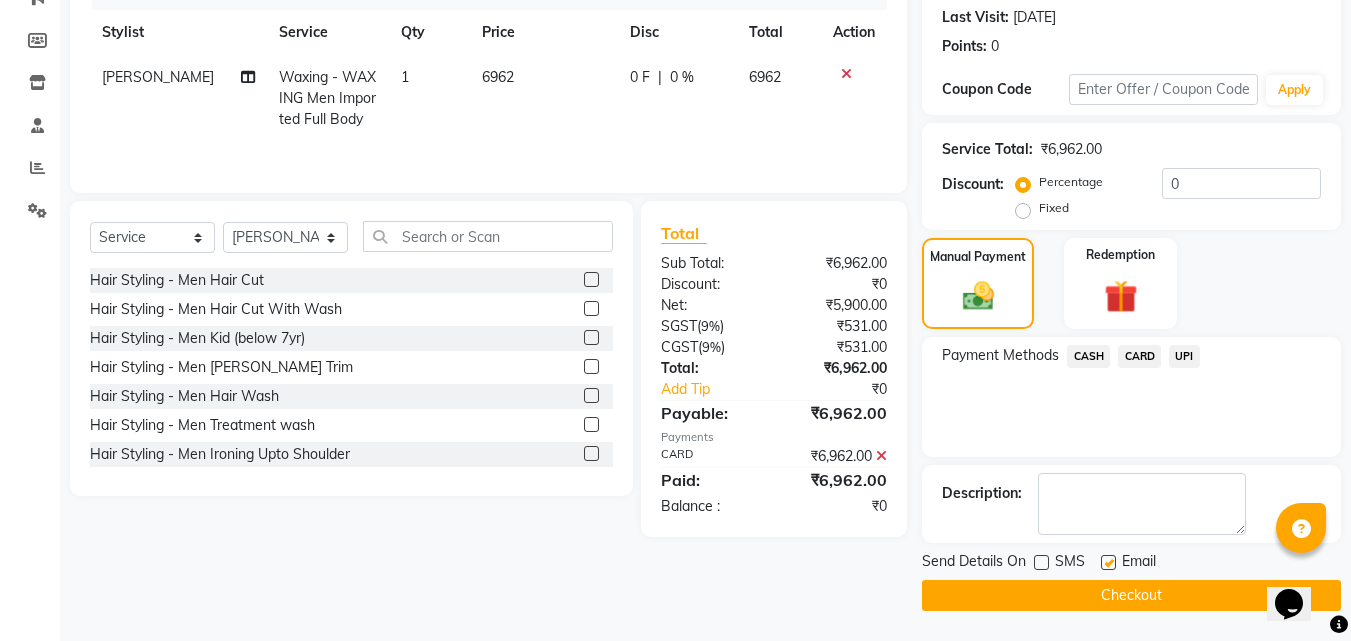 click on "Checkout" 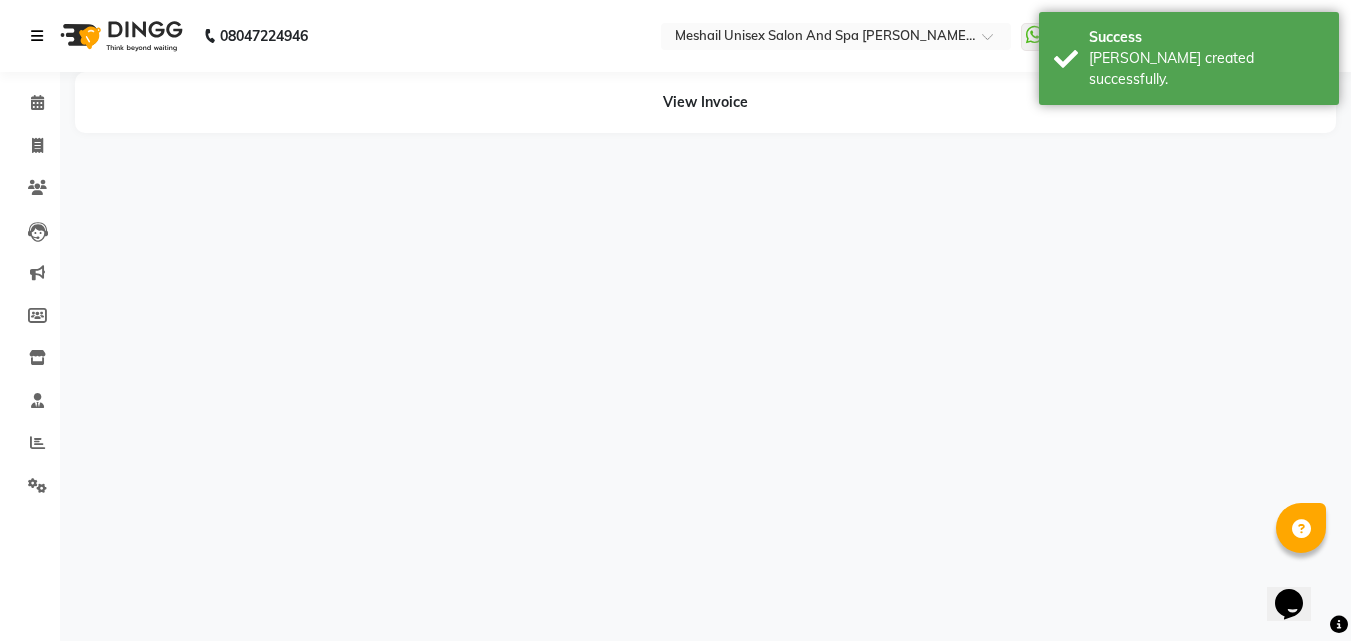 scroll, scrollTop: 0, scrollLeft: 0, axis: both 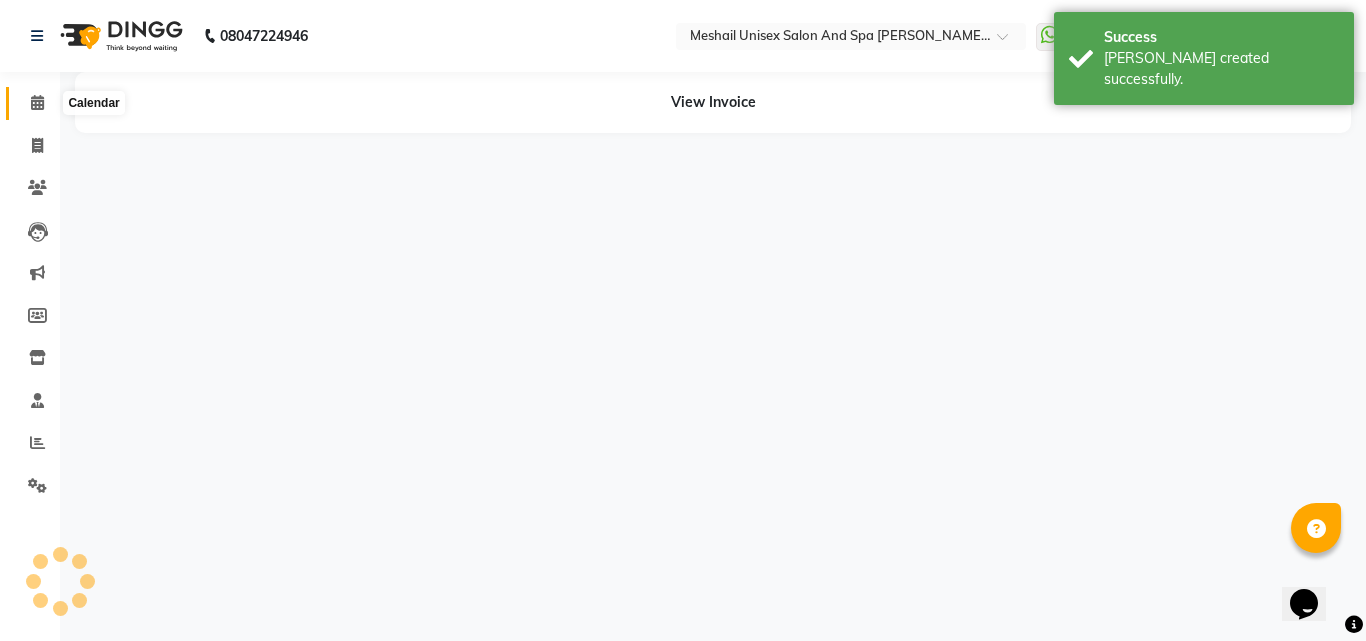 click 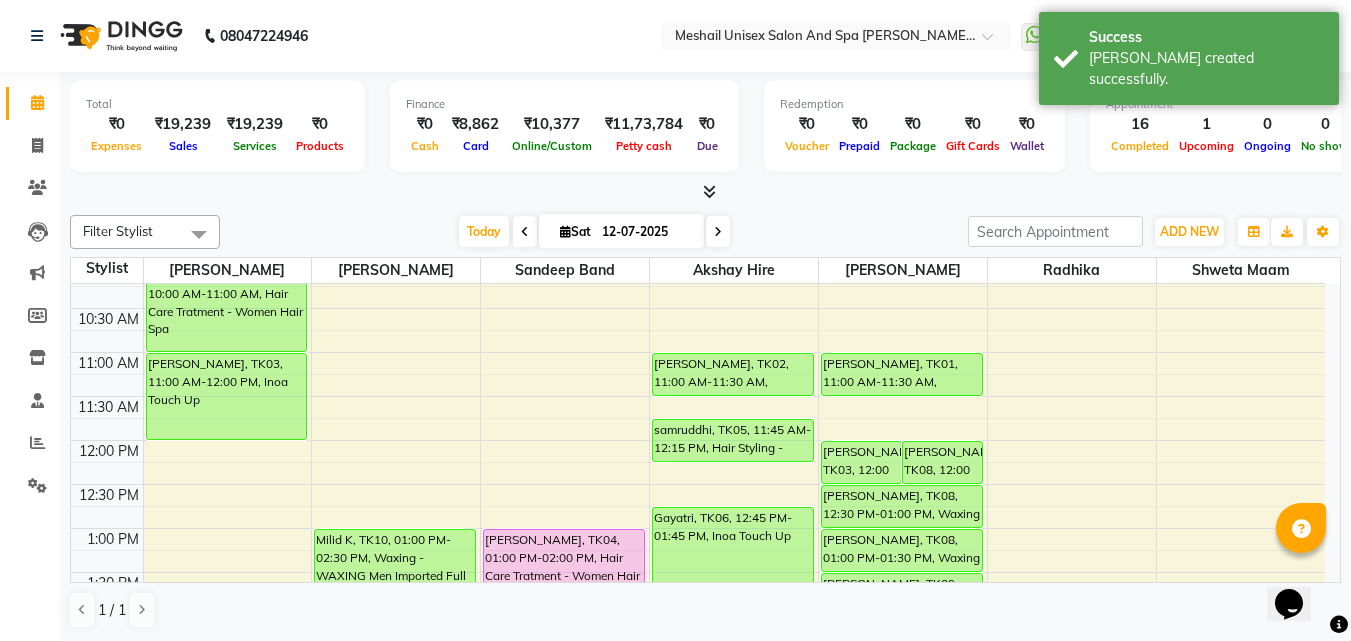 scroll, scrollTop: 141, scrollLeft: 0, axis: vertical 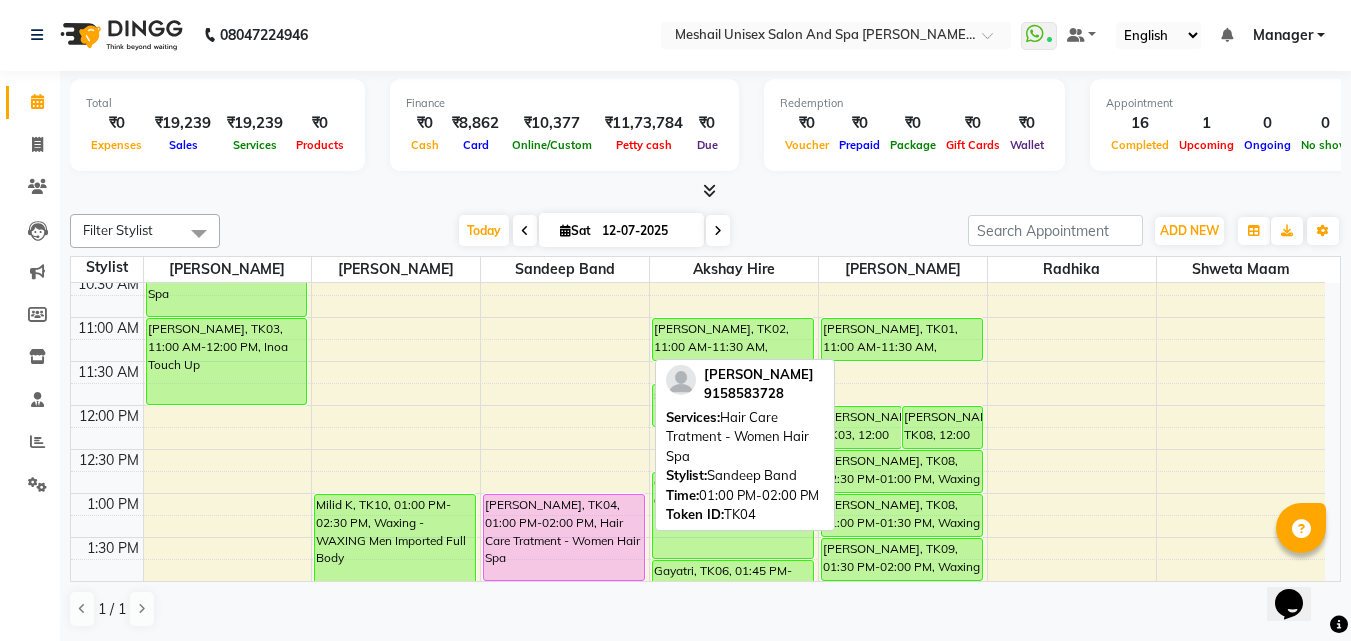 click on "[PERSON_NAME], TK04, 01:00 PM-02:00 PM, Hair Care Tratment - Women Hair Spa" at bounding box center [564, 537] 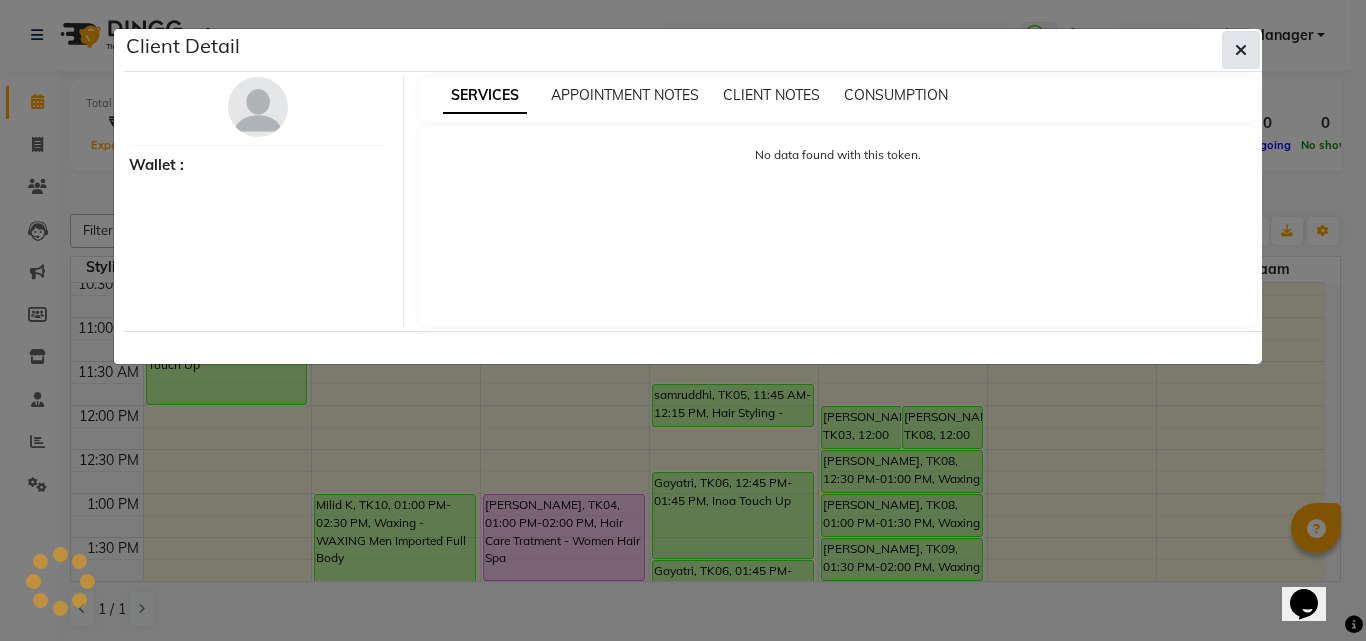 select on "7" 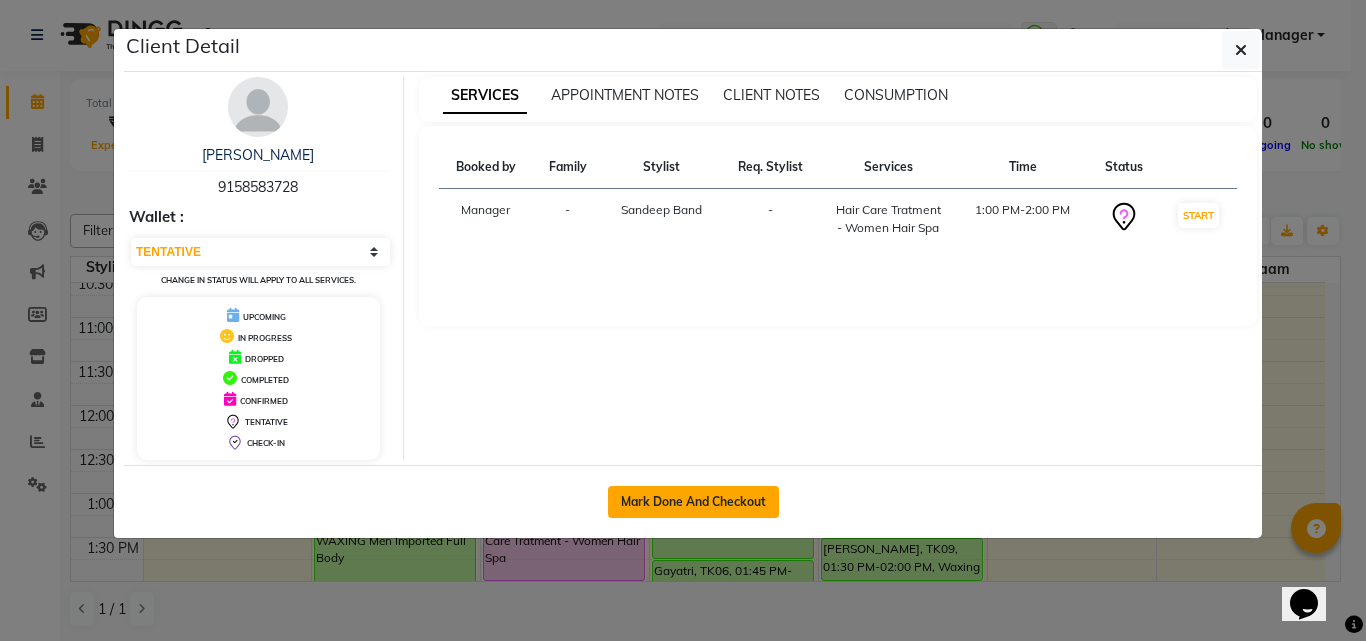 click on "Mark Done And Checkout" 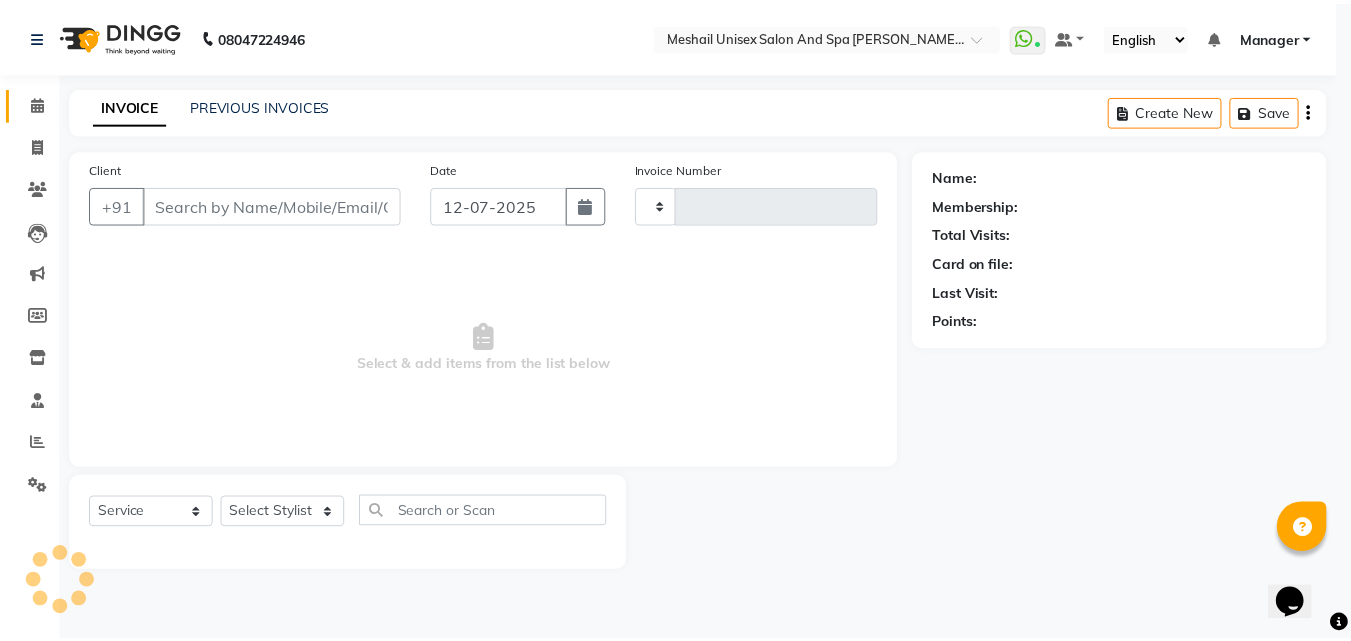 scroll, scrollTop: 0, scrollLeft: 0, axis: both 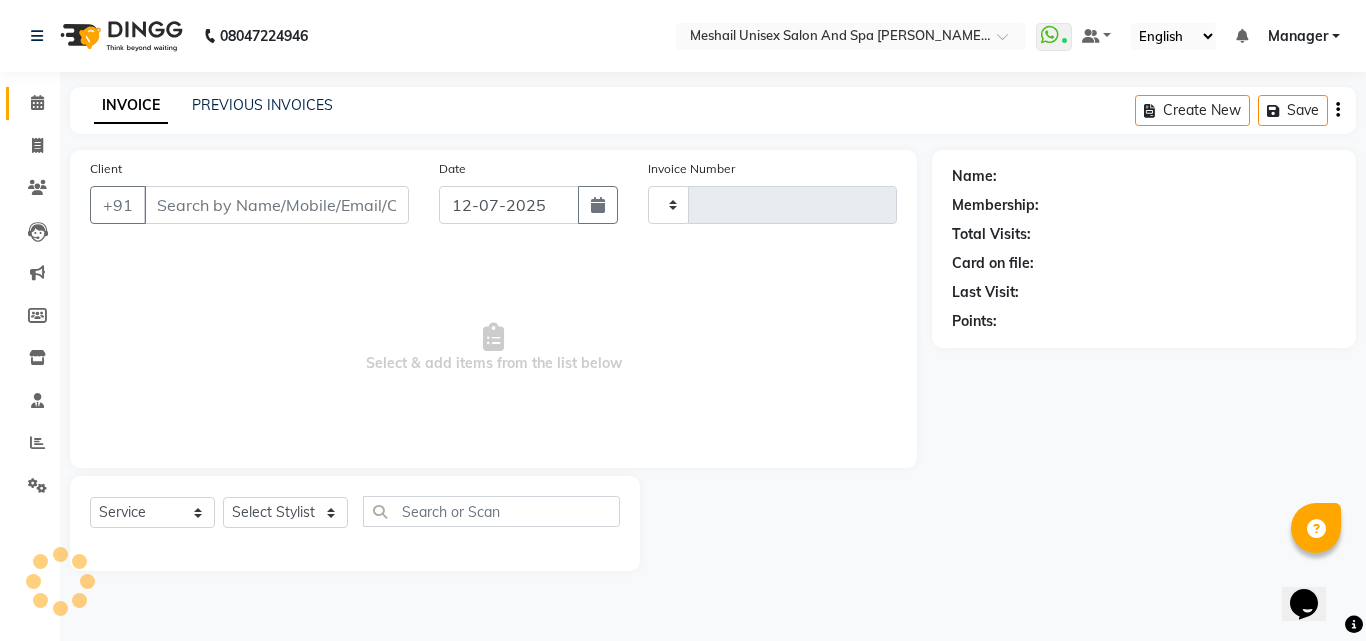 type on "1667" 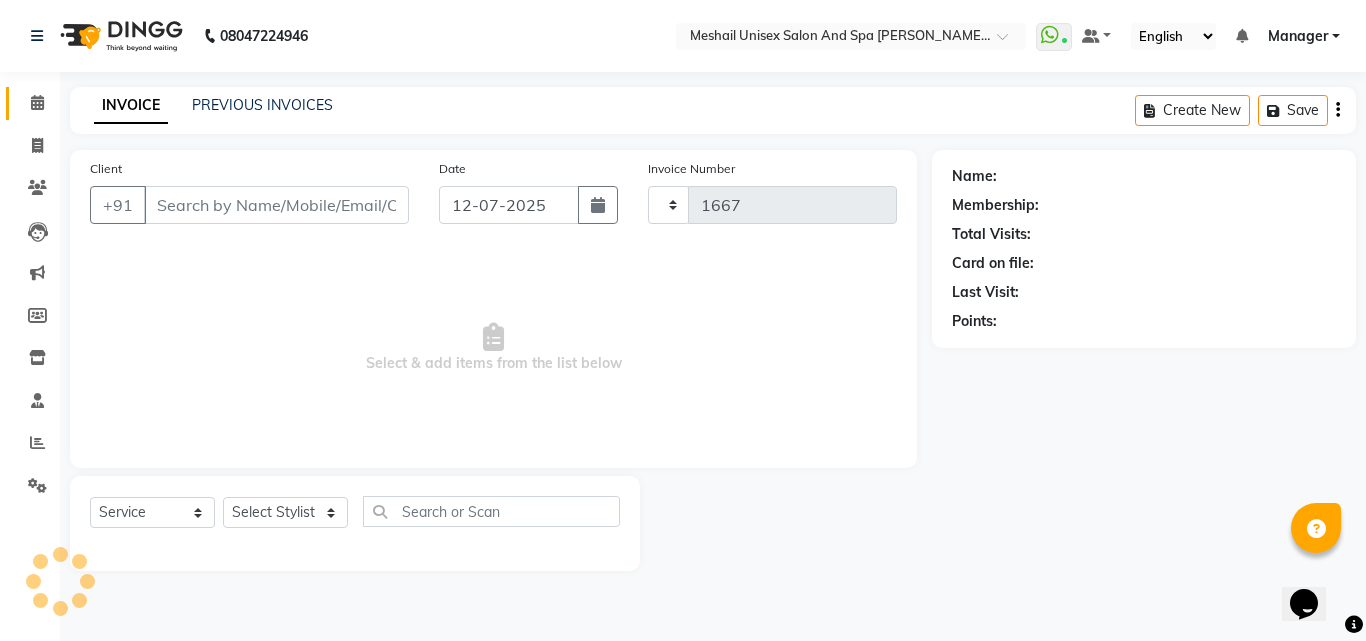 select on "6713" 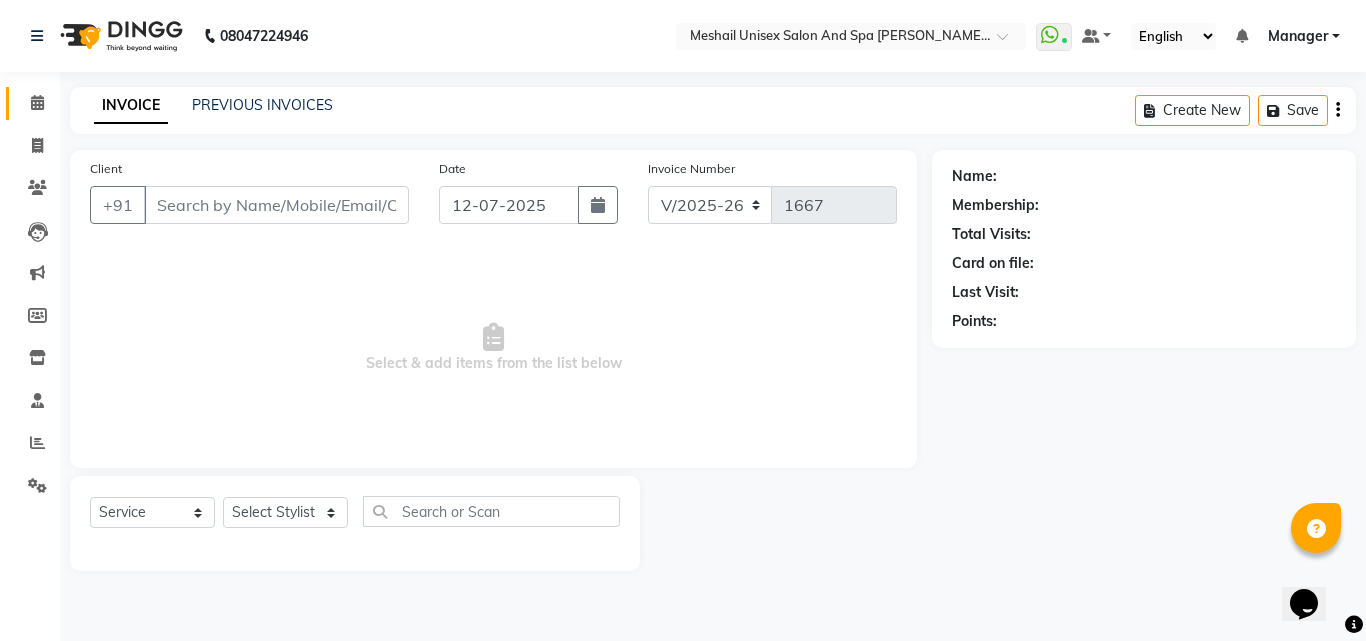 type on "91******28" 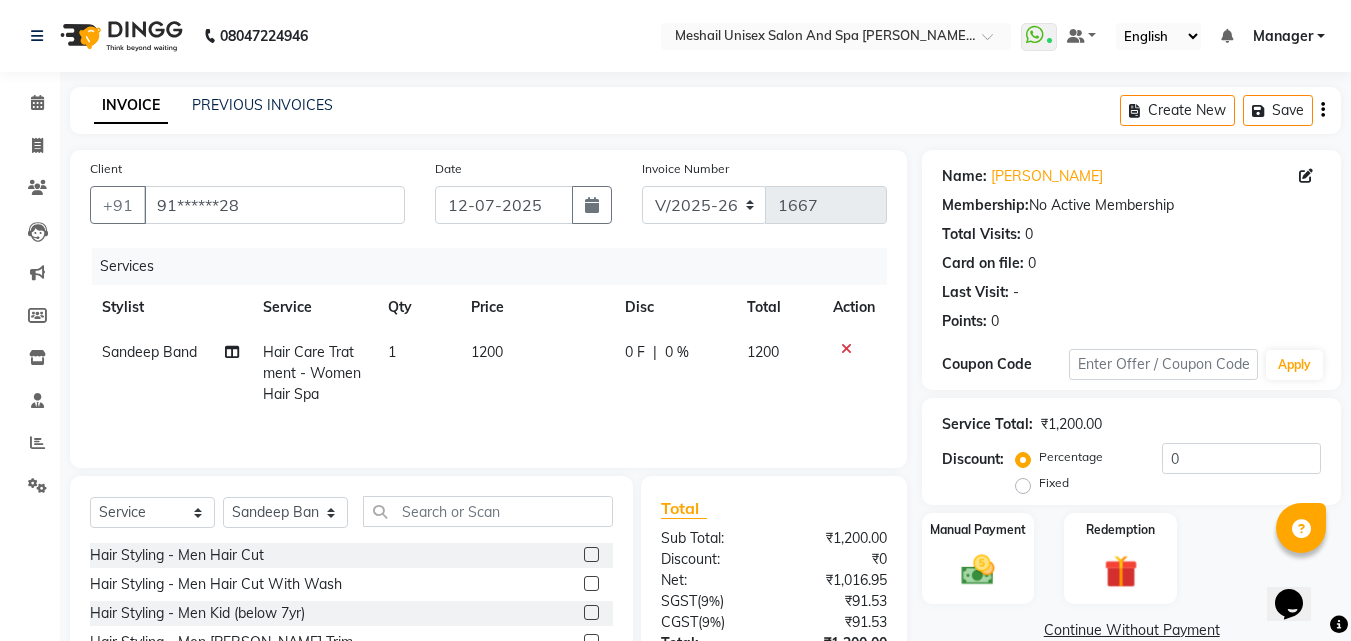 click on "1200" 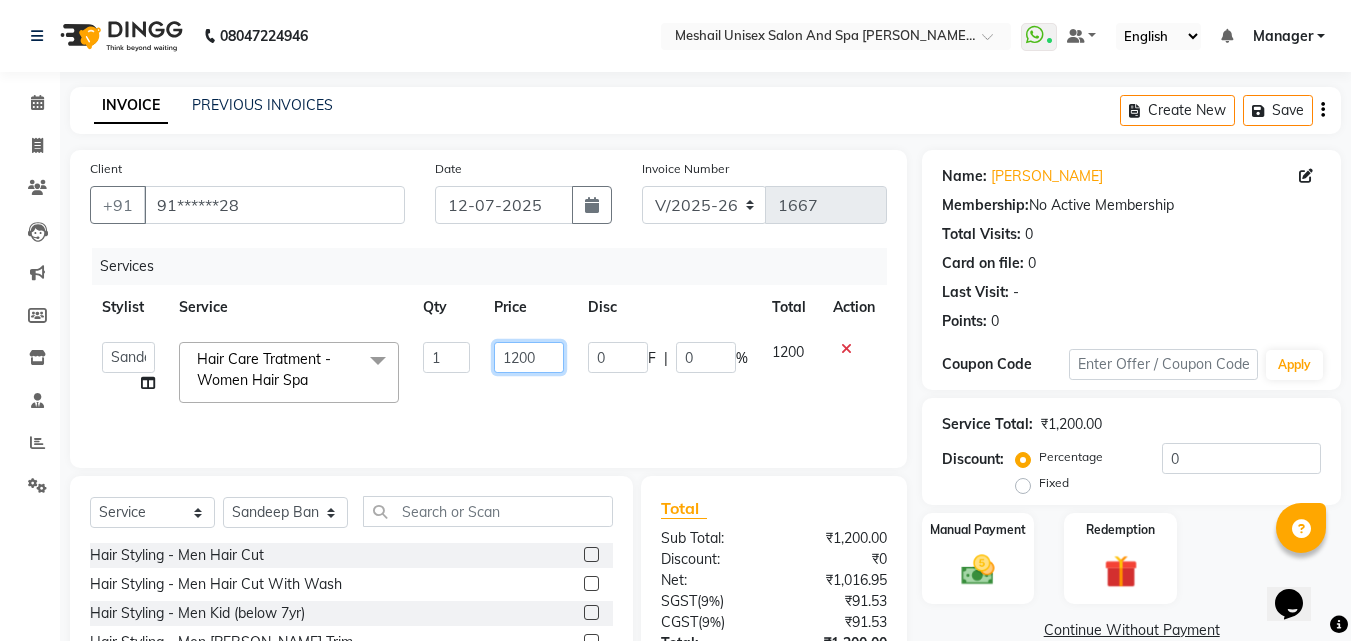 click on "1200" 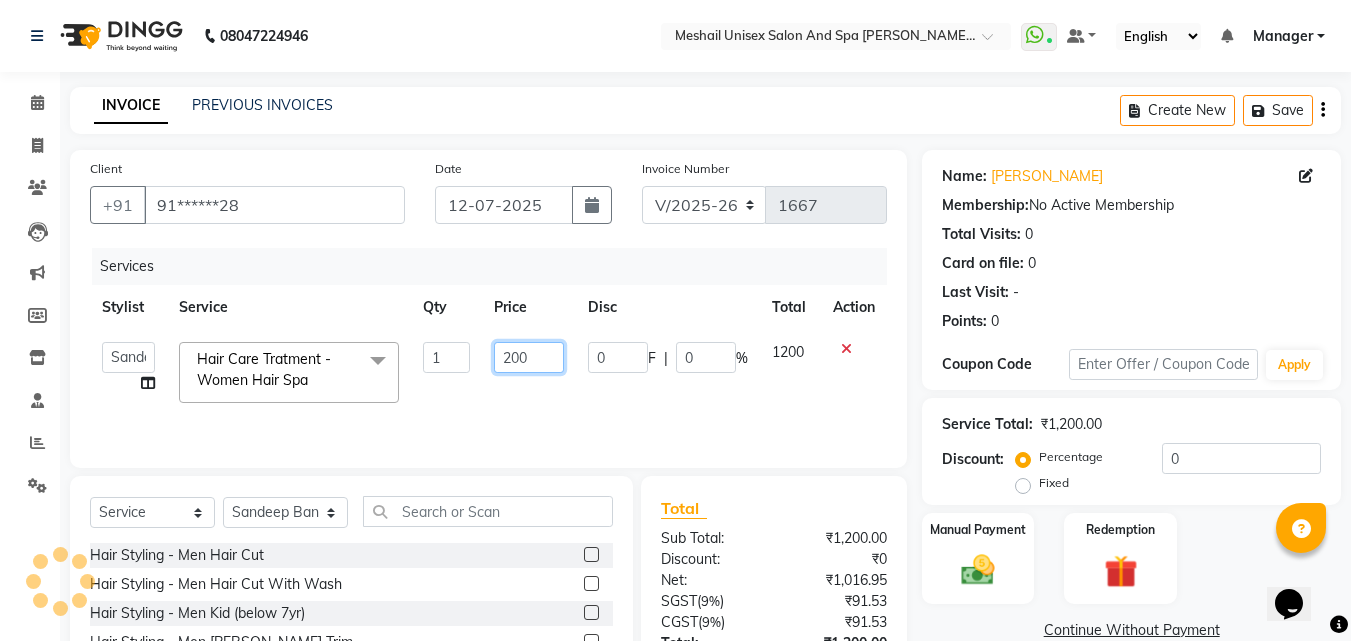 click on "200" 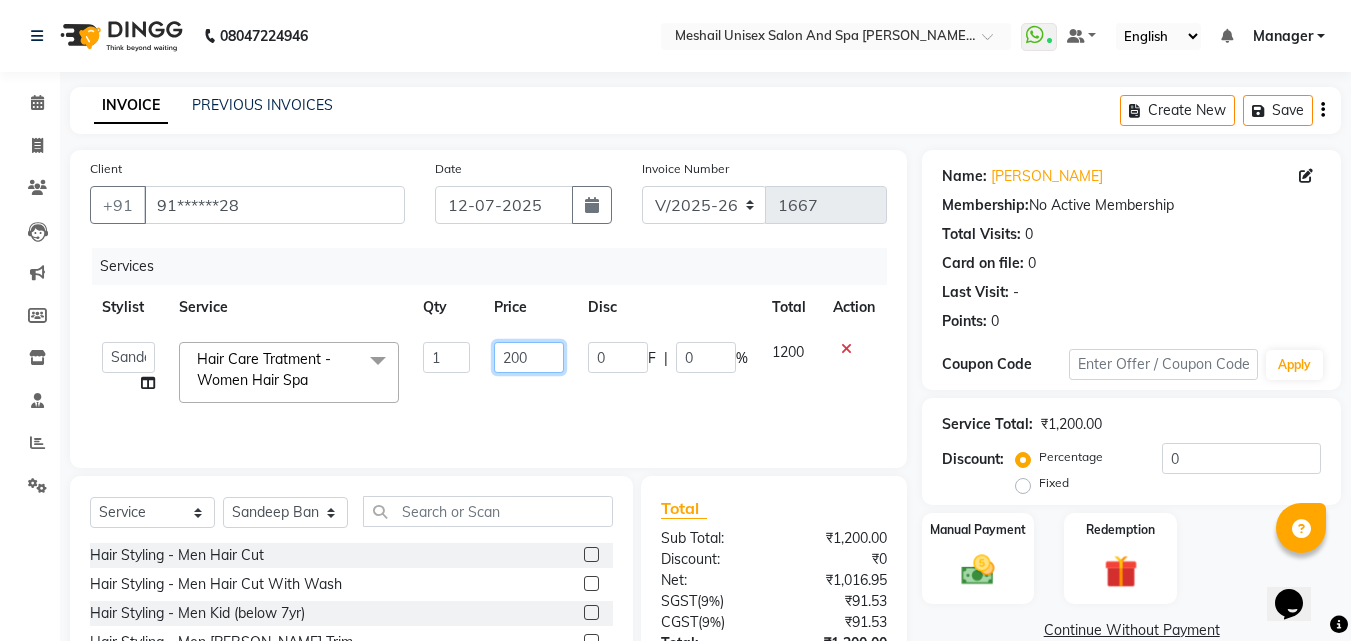 type on "2000" 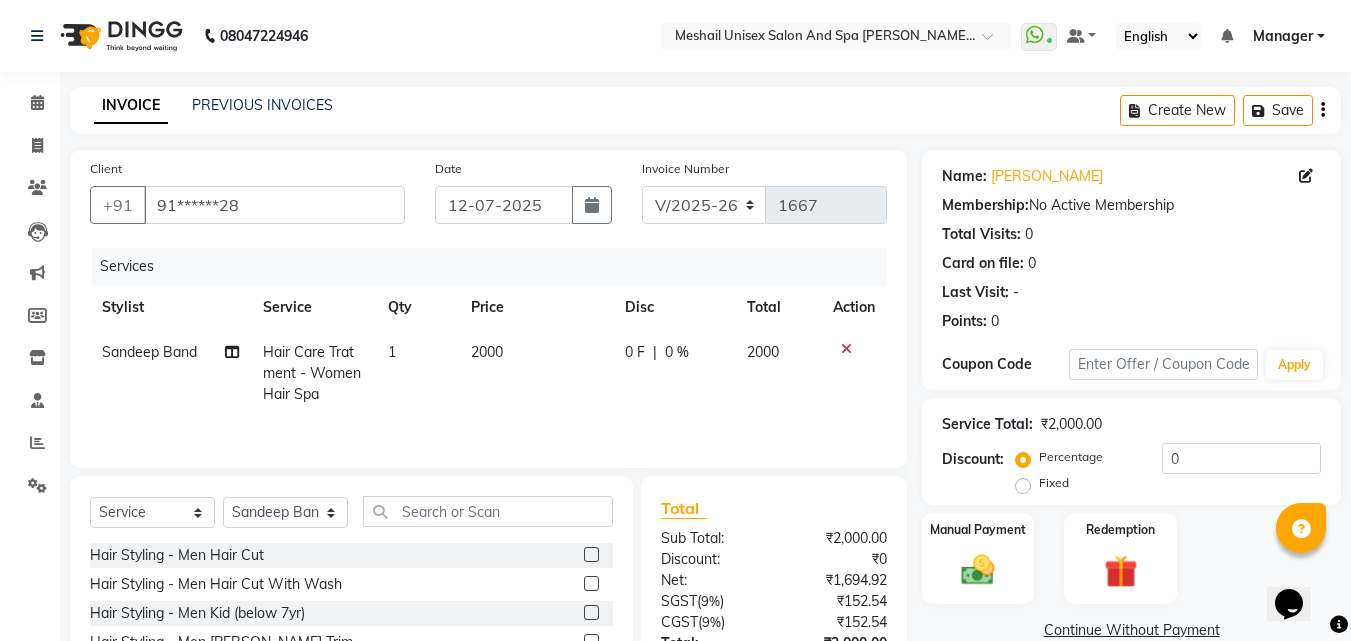 click on "2000" 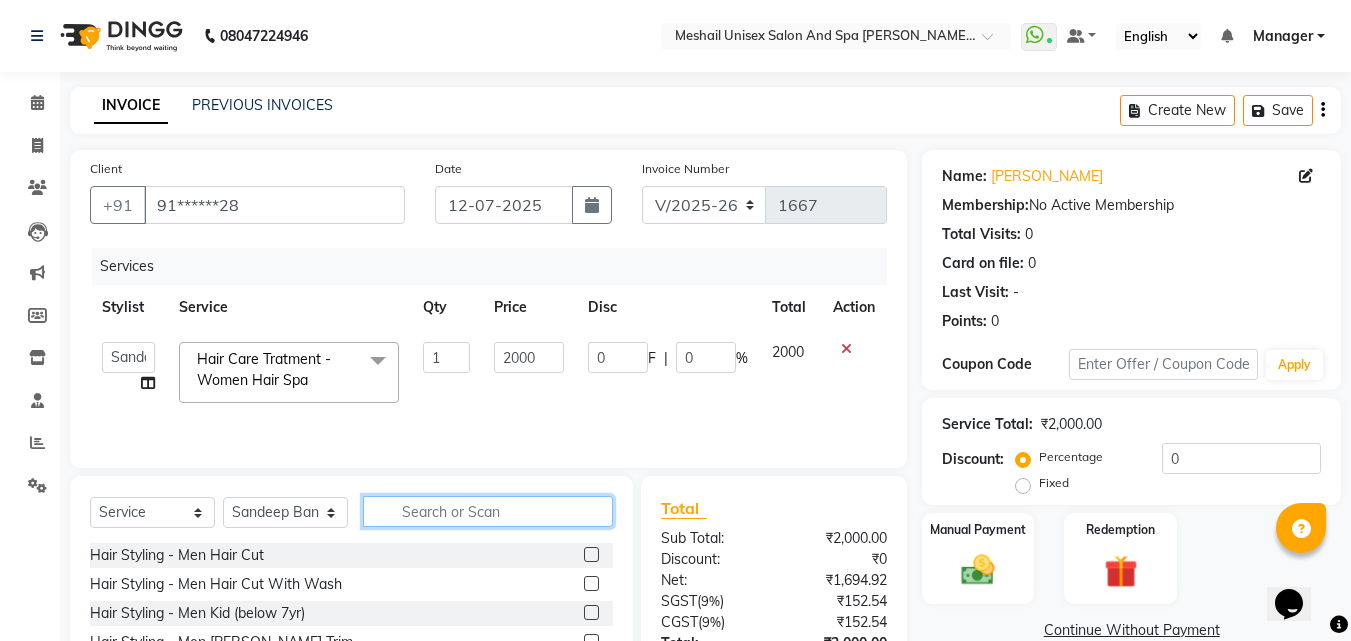 click 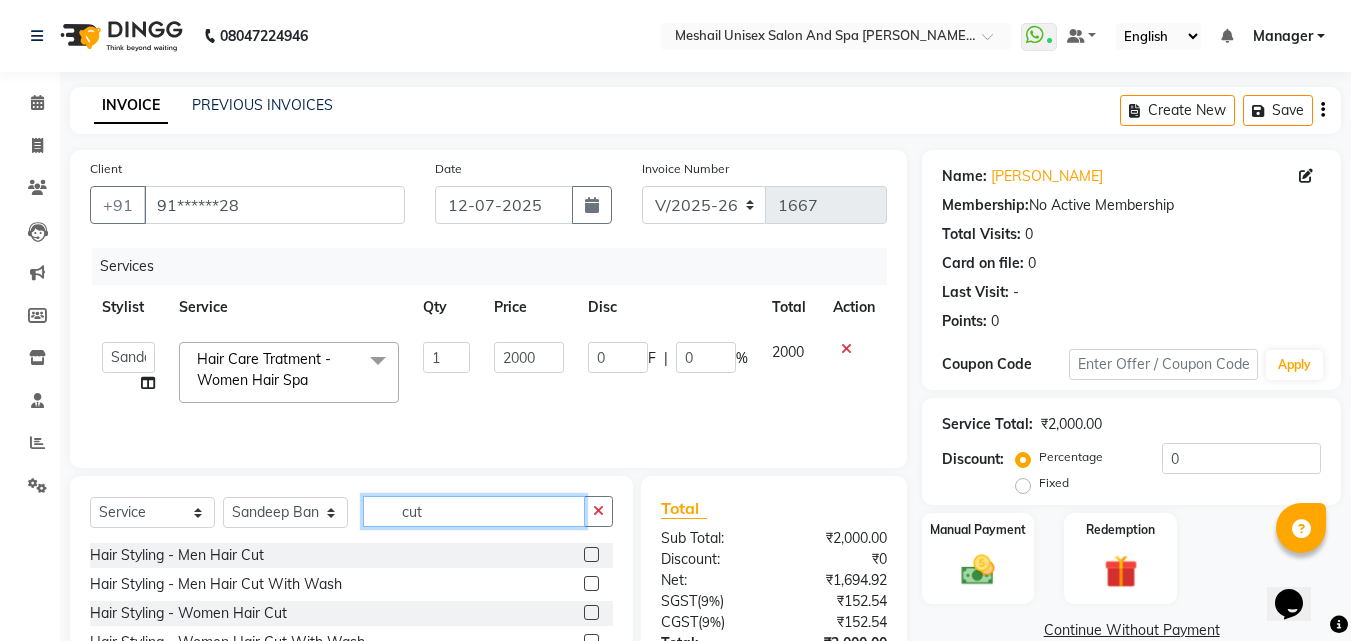 type on "cut" 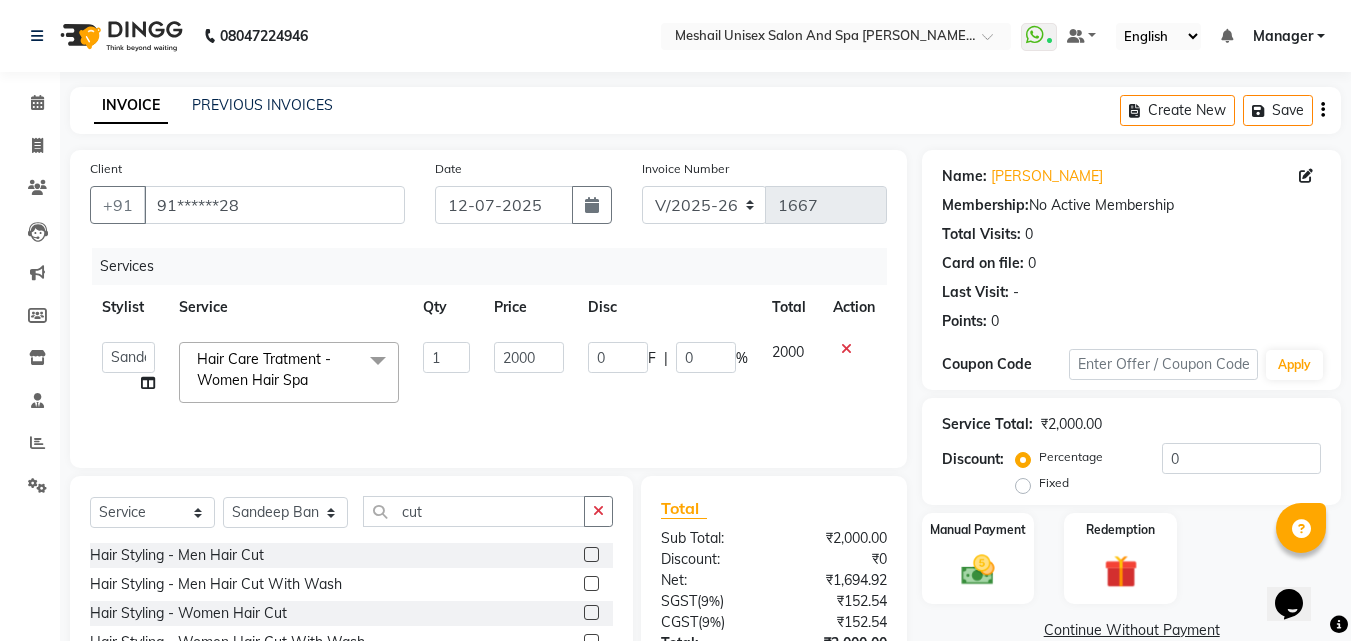 click 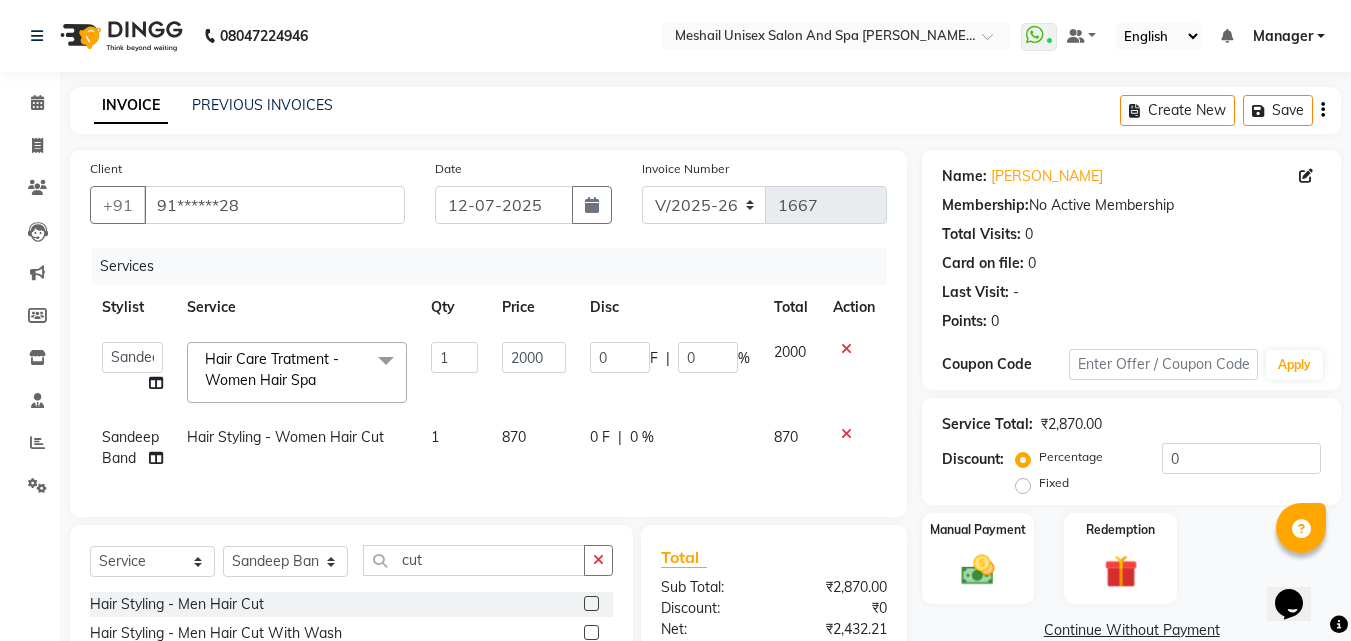 checkbox on "false" 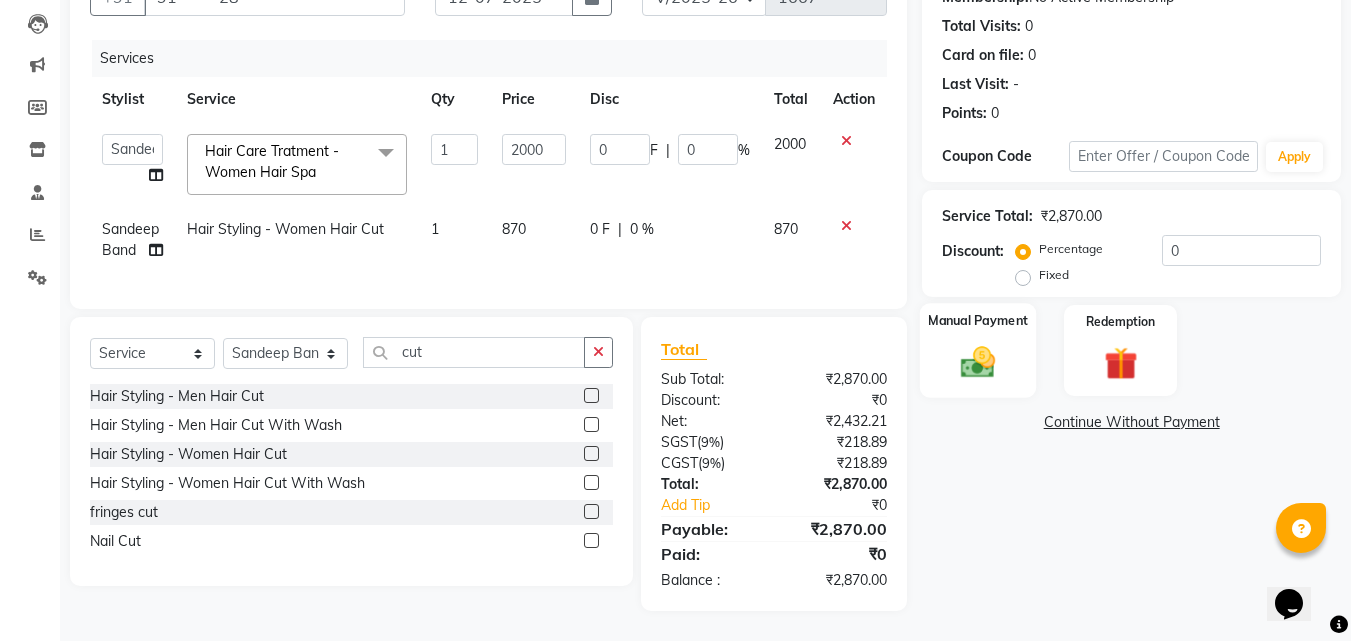 click on "Manual Payment" 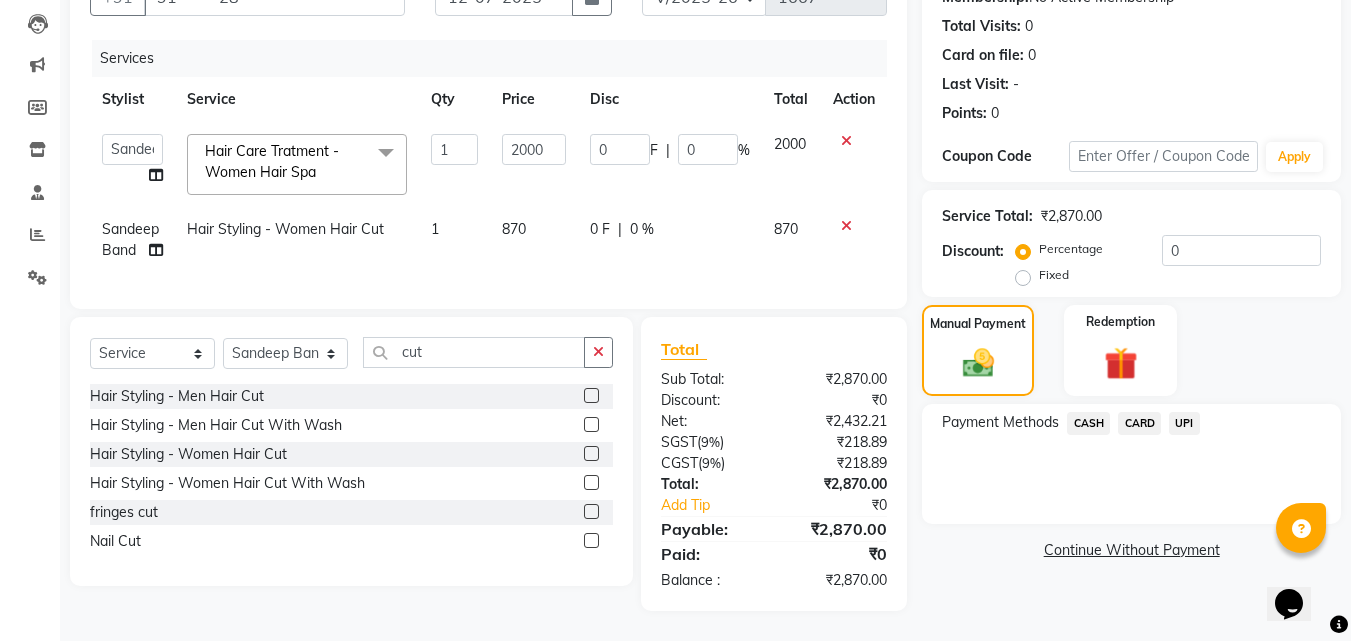 click on "Payment Methods  CASH   CARD   UPI" 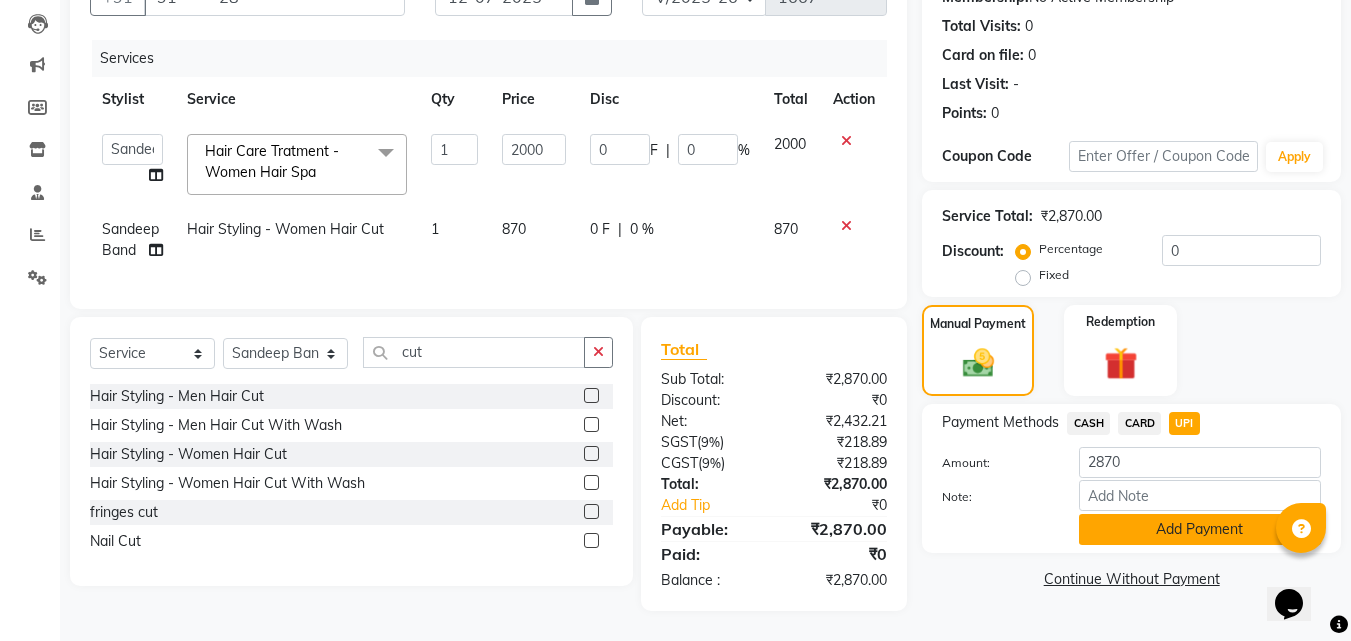 click on "Add Payment" 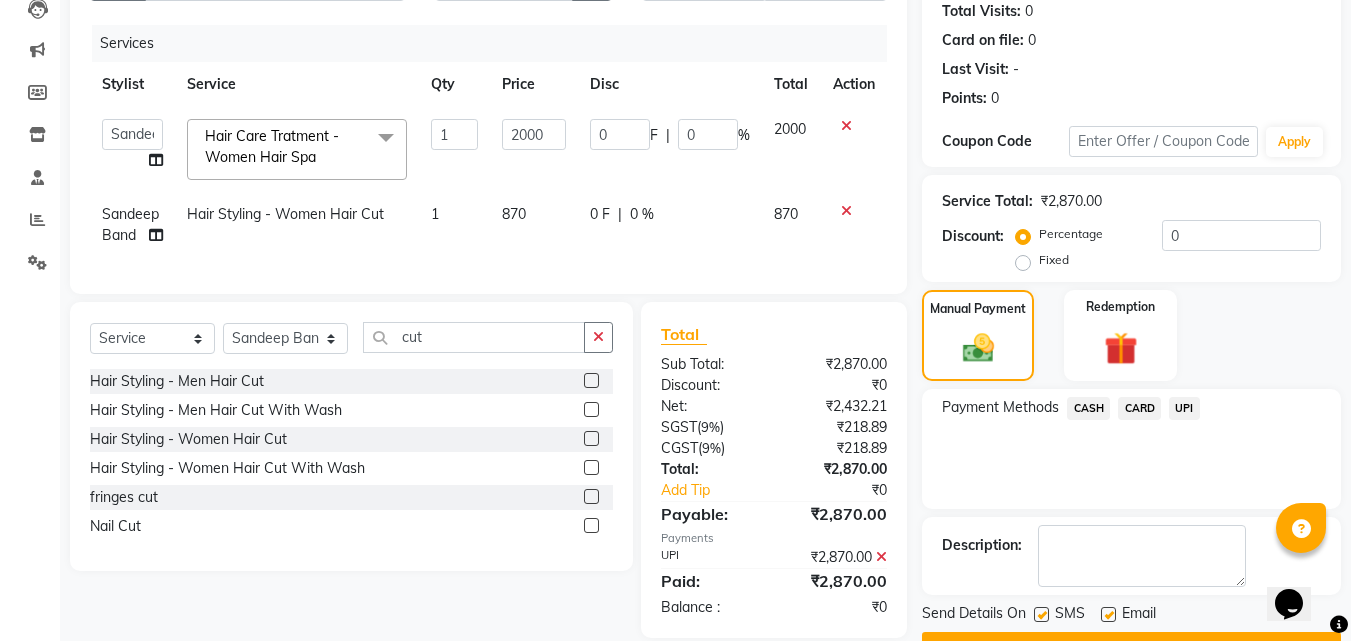 scroll, scrollTop: 275, scrollLeft: 0, axis: vertical 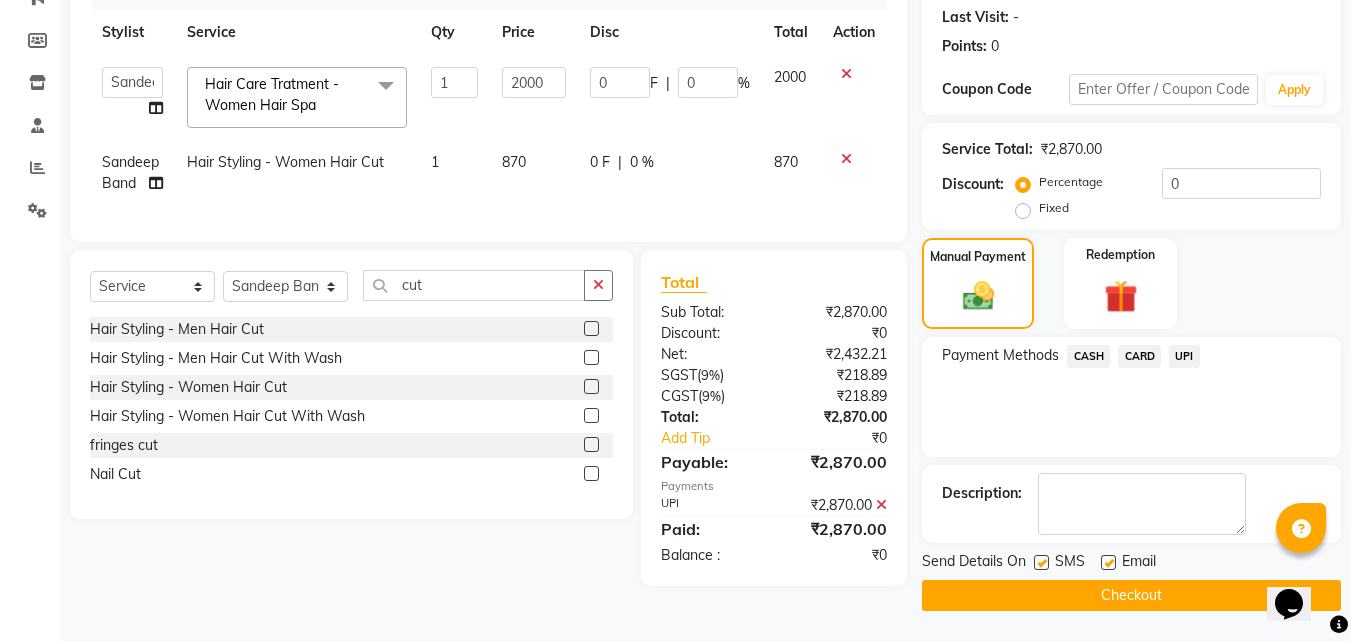 click on "Checkout" 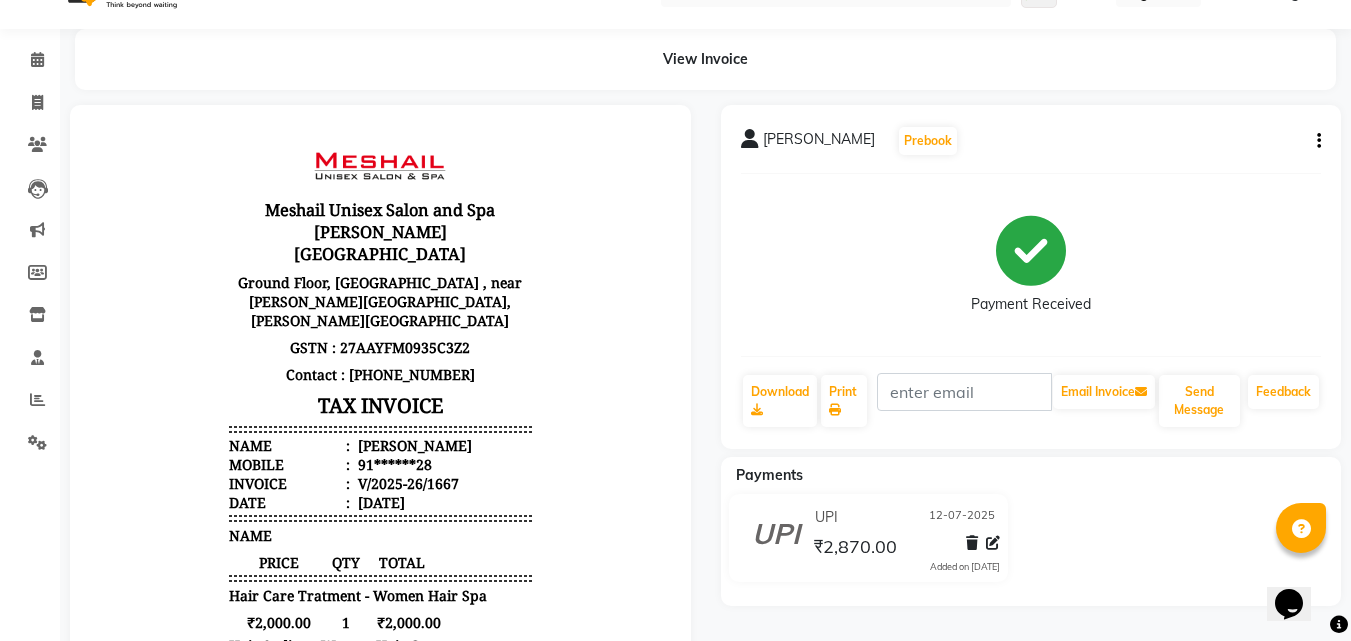 scroll, scrollTop: 0, scrollLeft: 0, axis: both 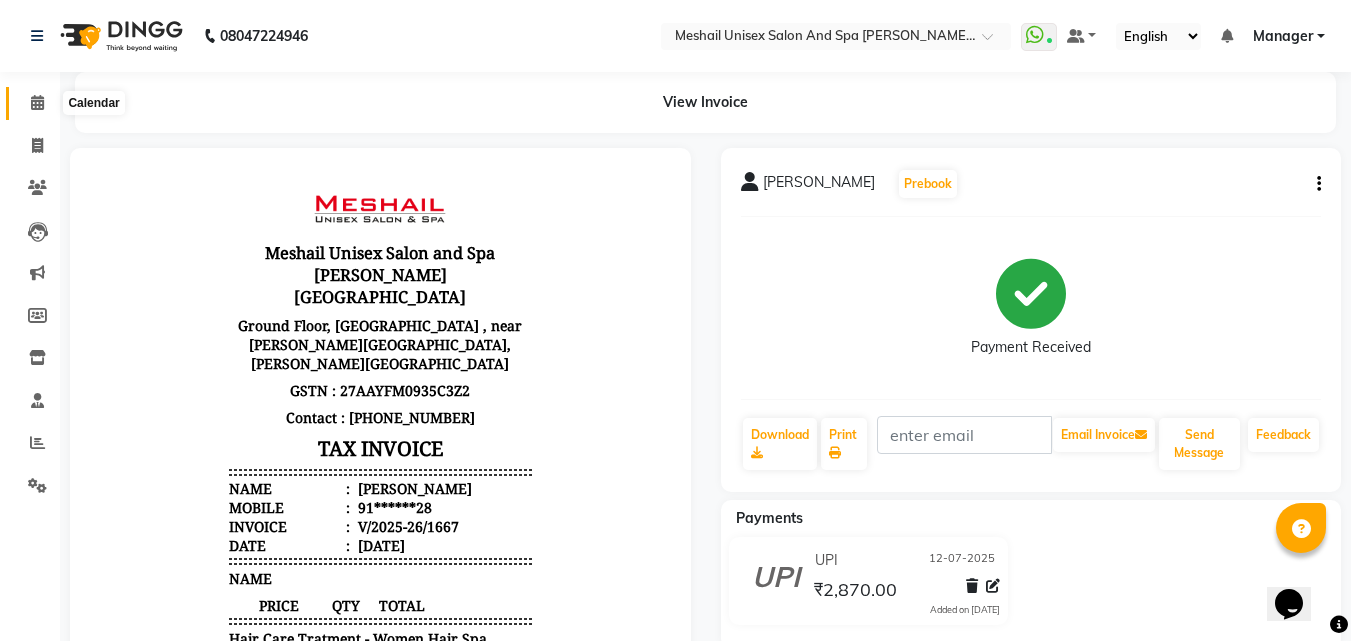 click 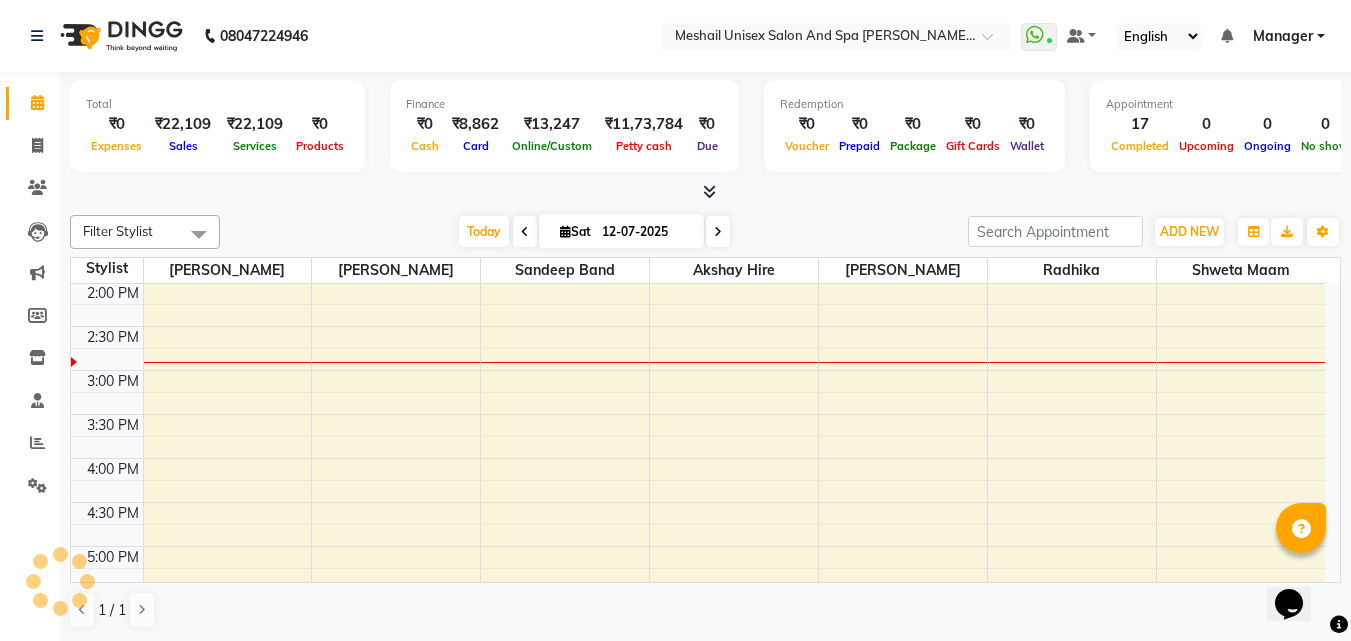 scroll, scrollTop: 0, scrollLeft: 0, axis: both 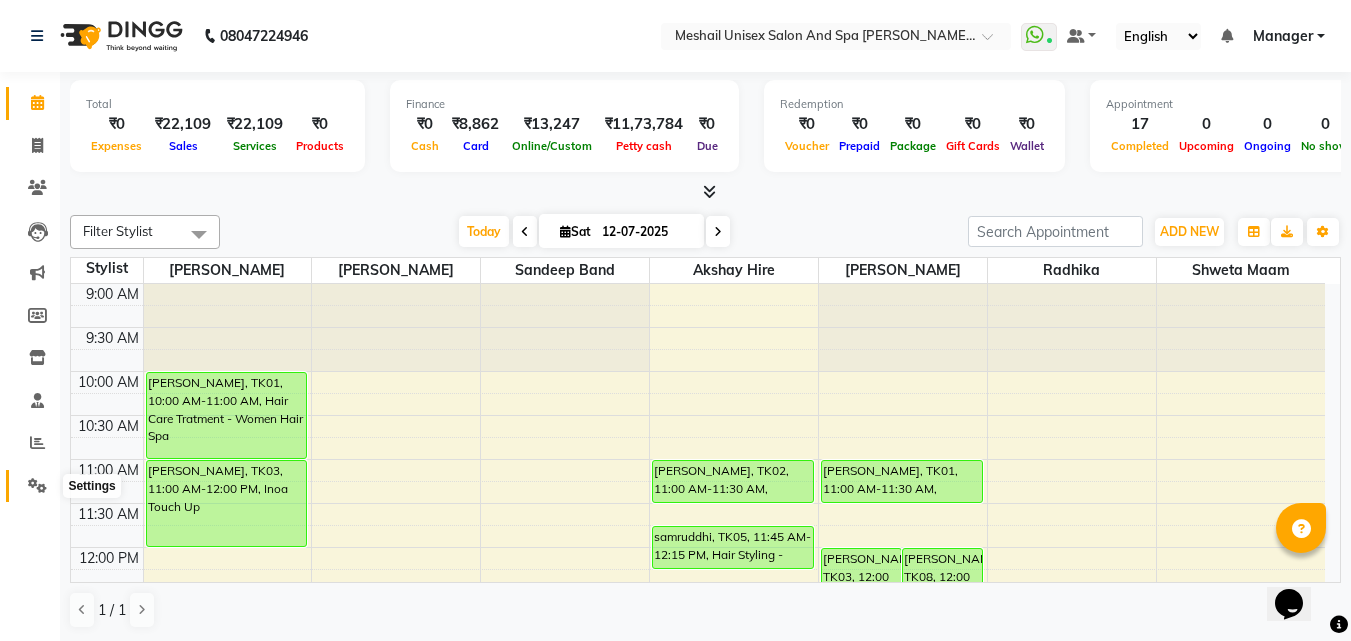 click 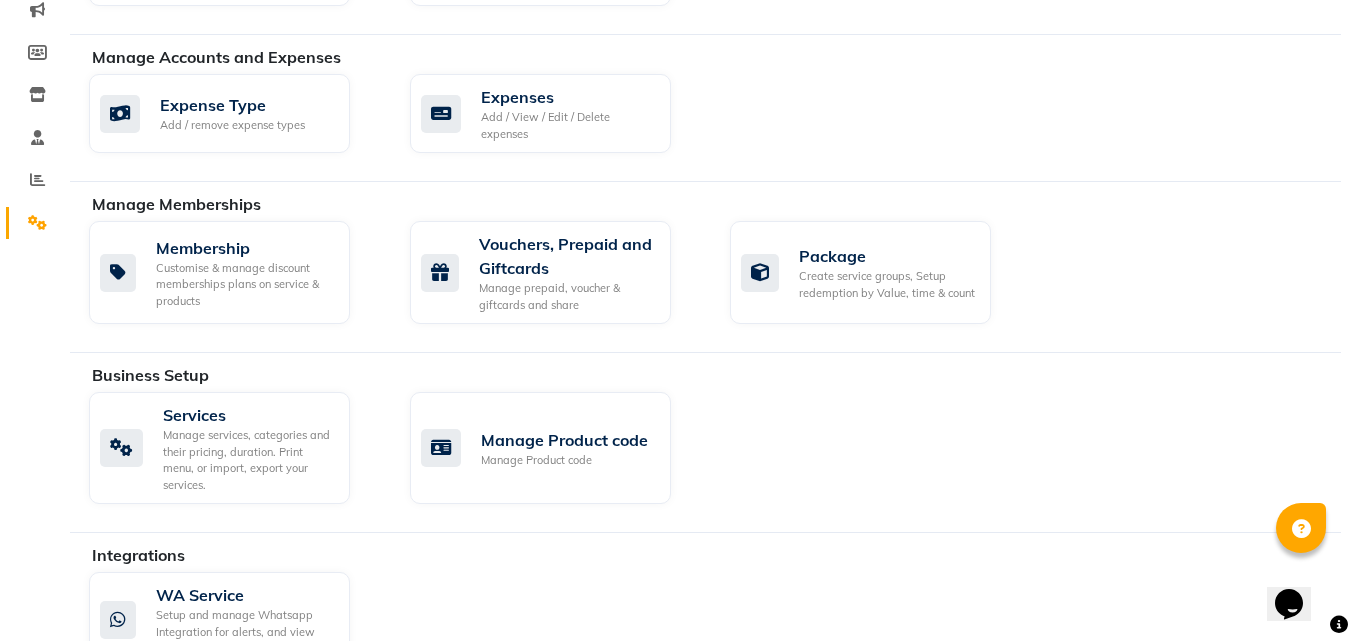 scroll, scrollTop: 310, scrollLeft: 0, axis: vertical 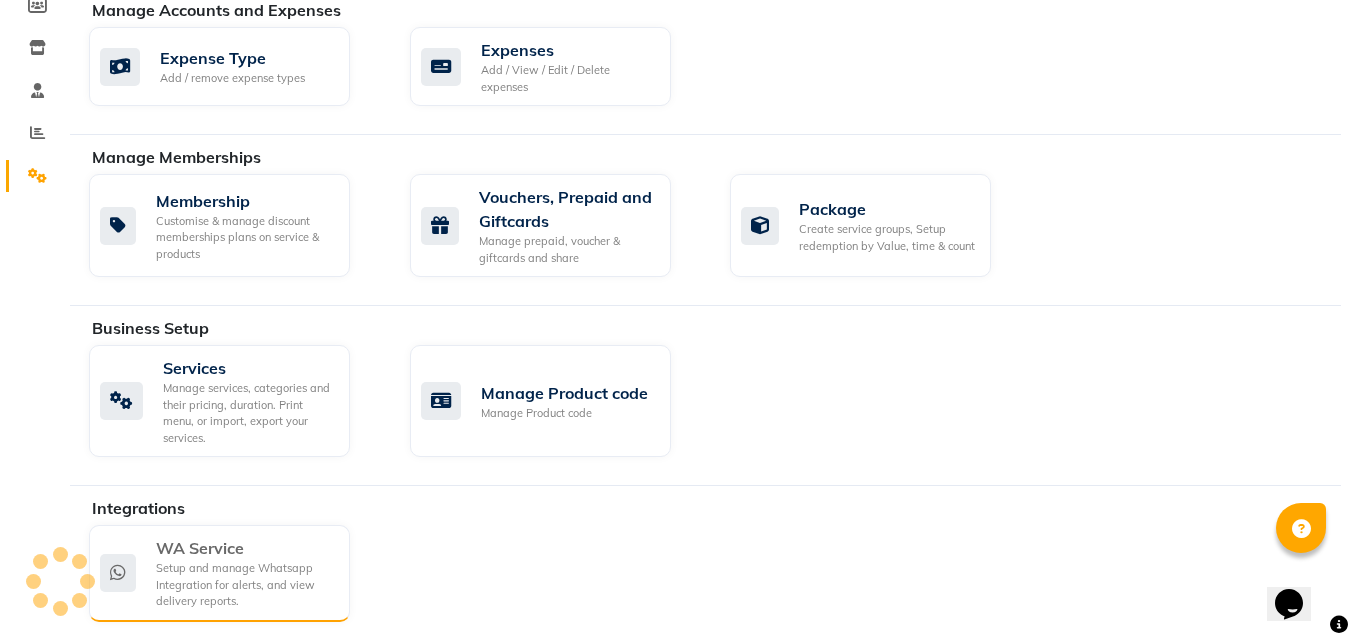 click on "WA Service" 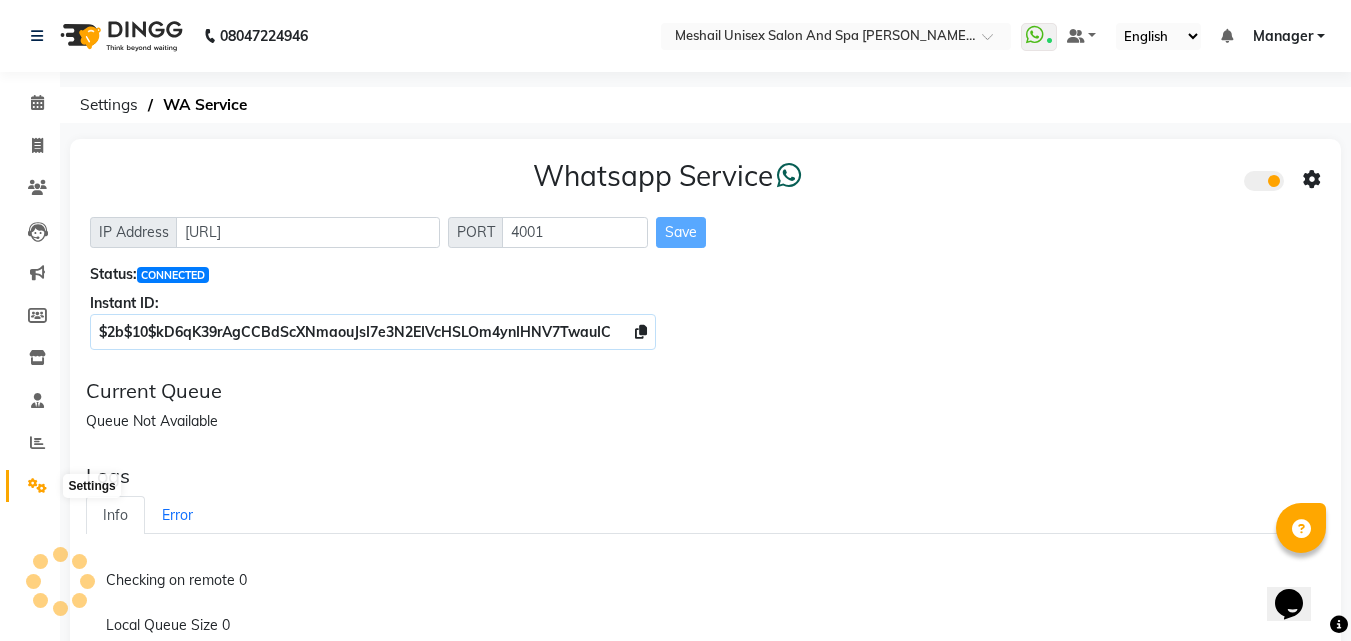 click 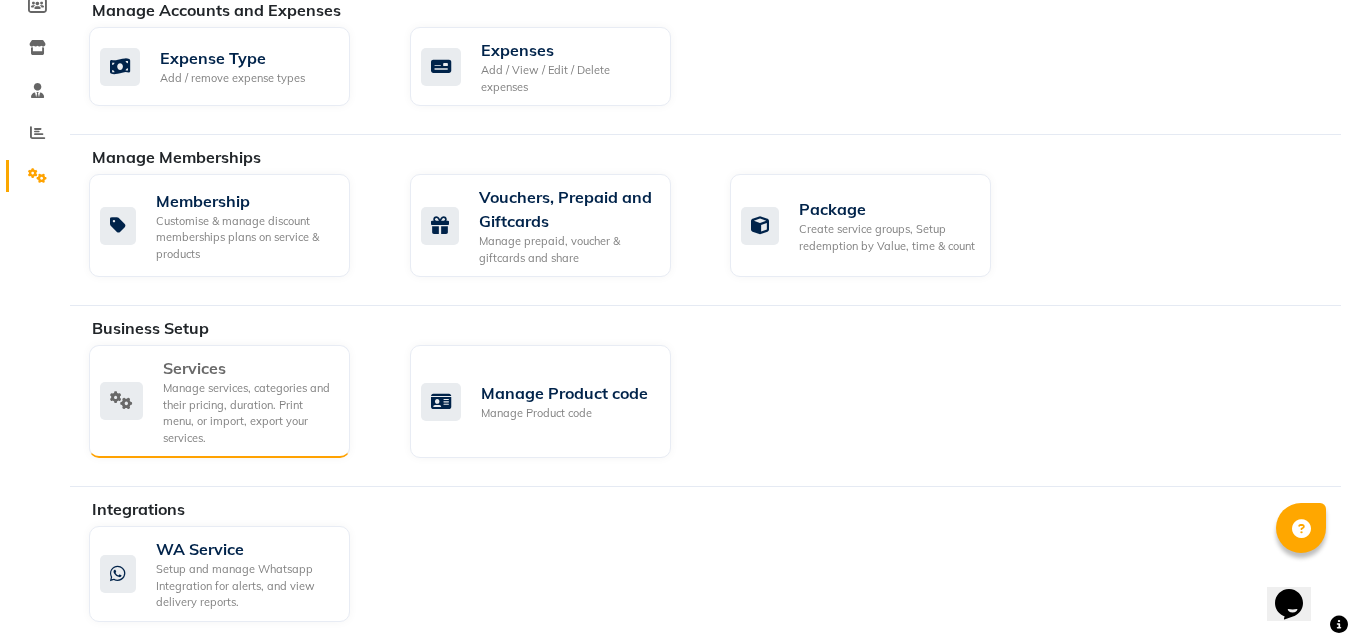 scroll, scrollTop: 311, scrollLeft: 0, axis: vertical 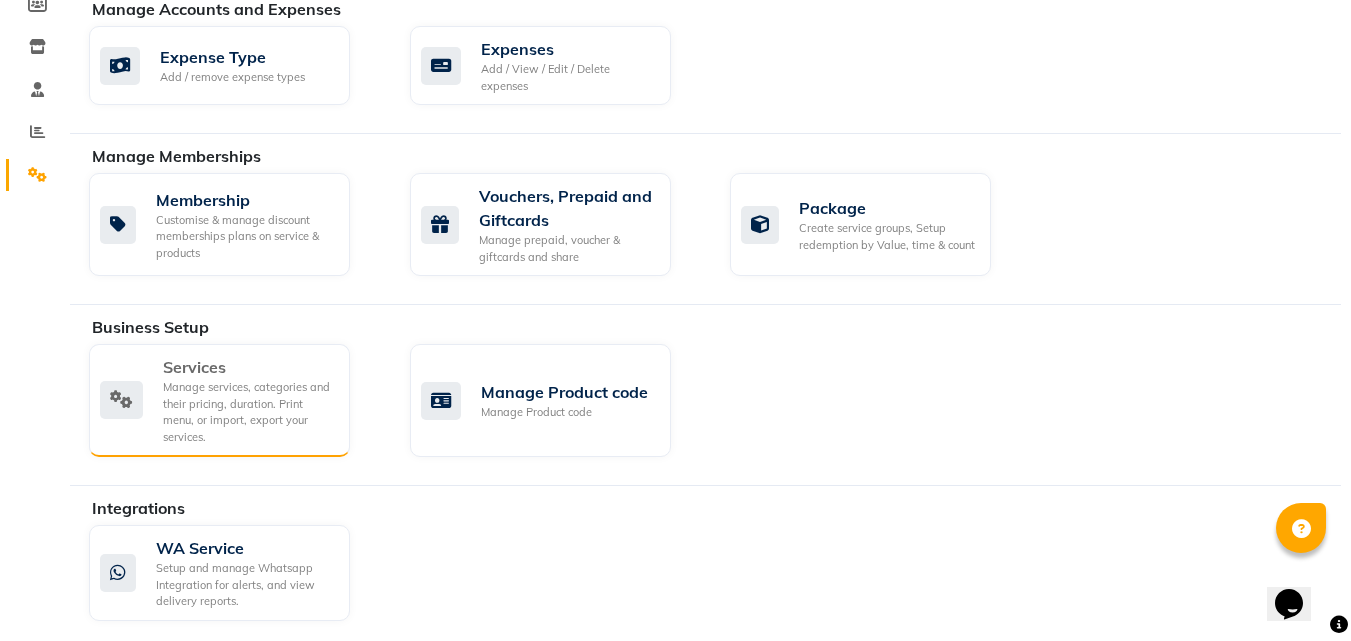 click on "Services" 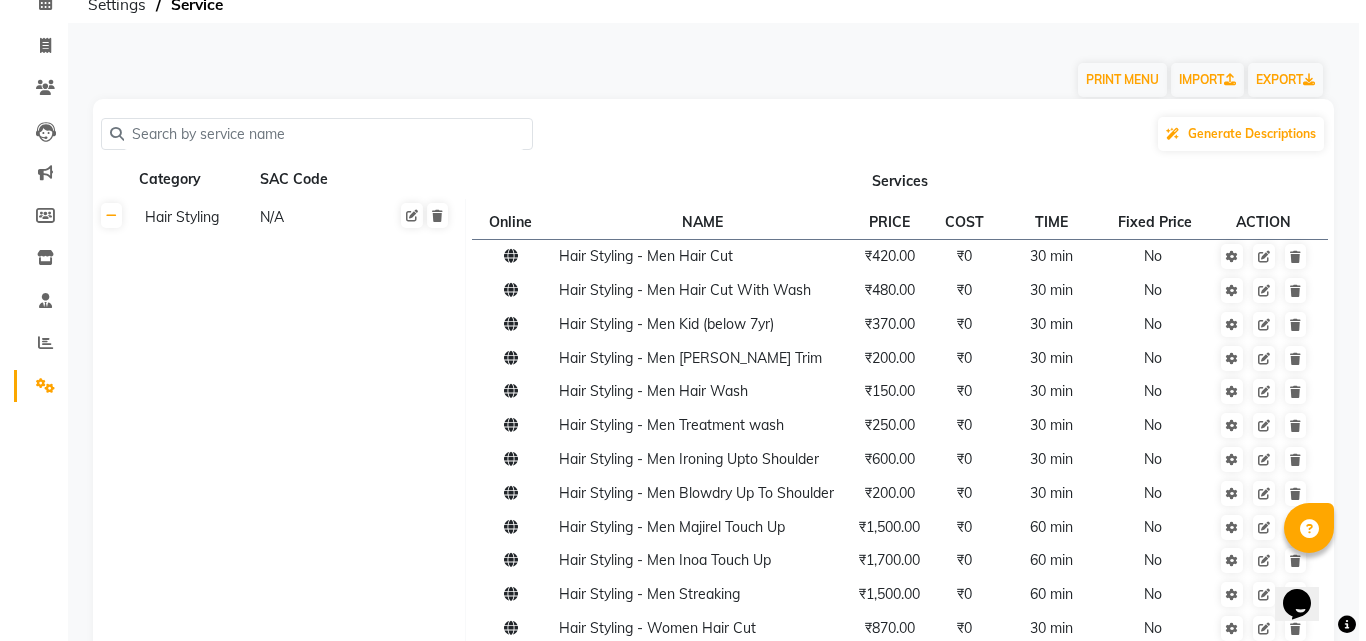 scroll, scrollTop: 0, scrollLeft: 0, axis: both 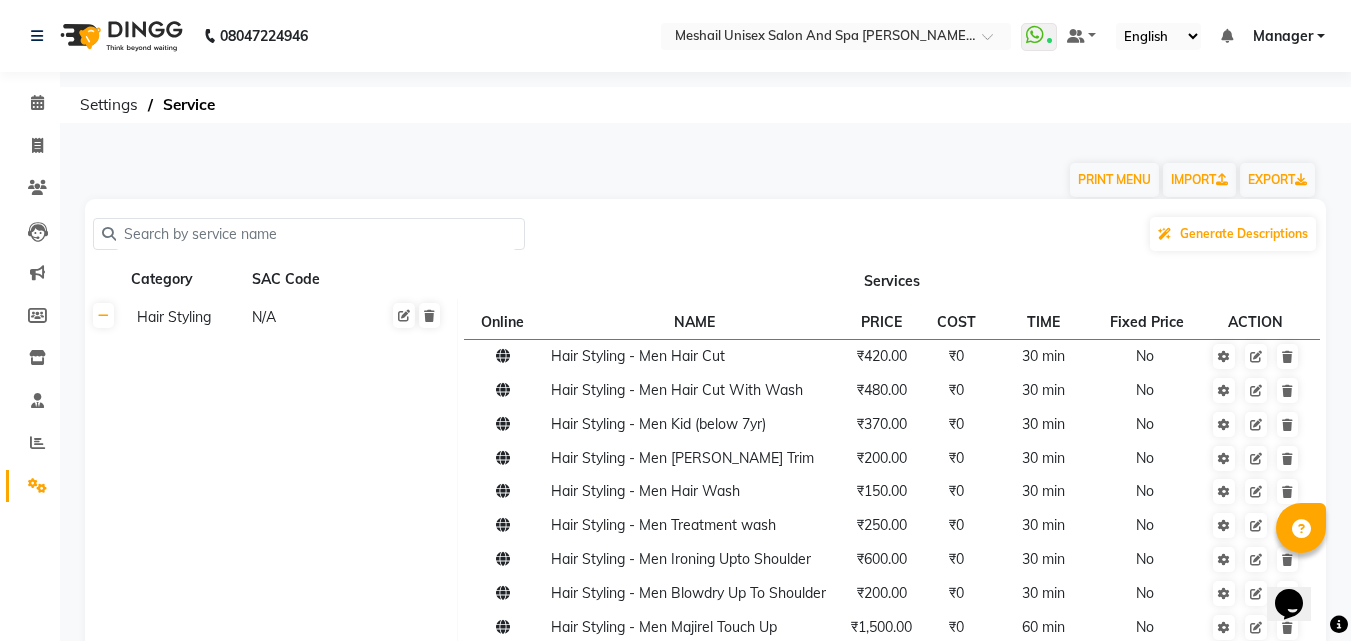 click 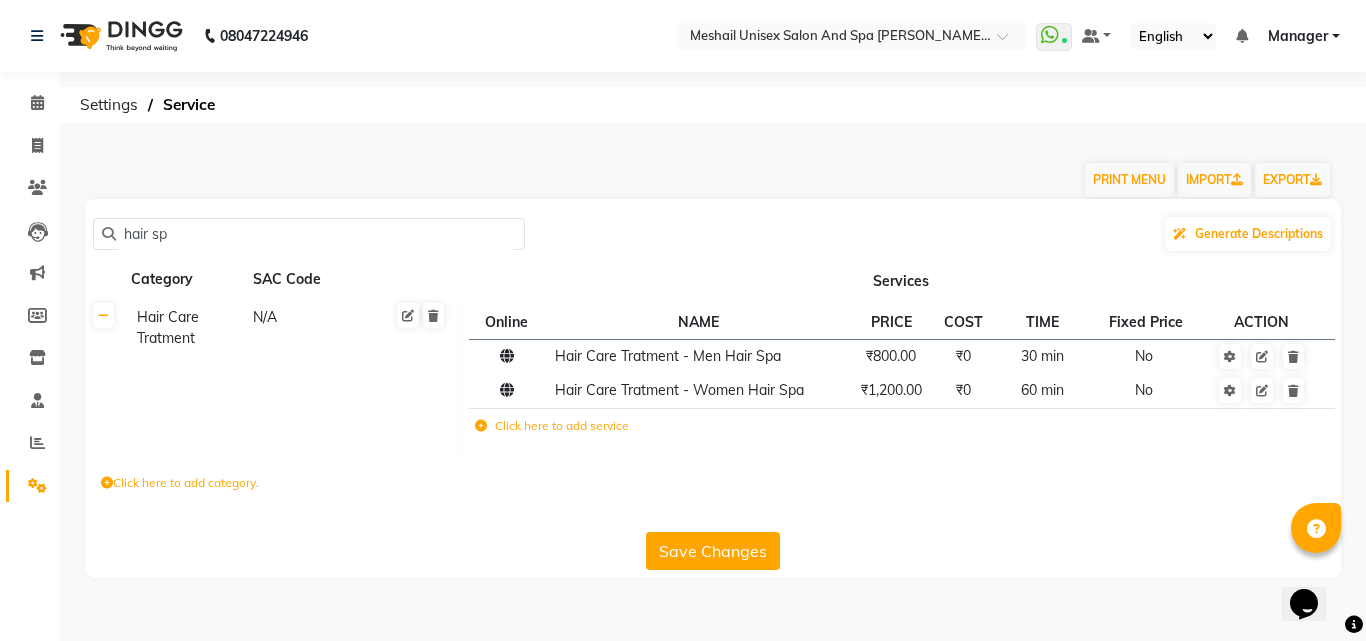 type on "hair sp" 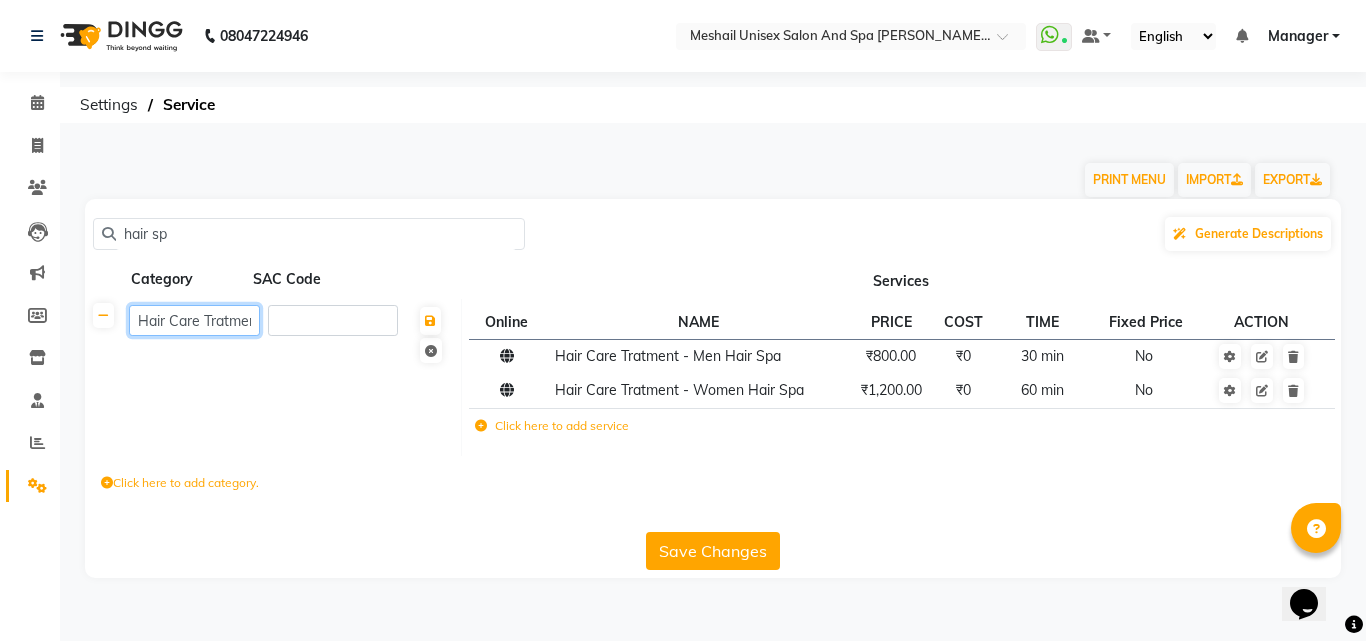 click on "Hair Care Tratment" 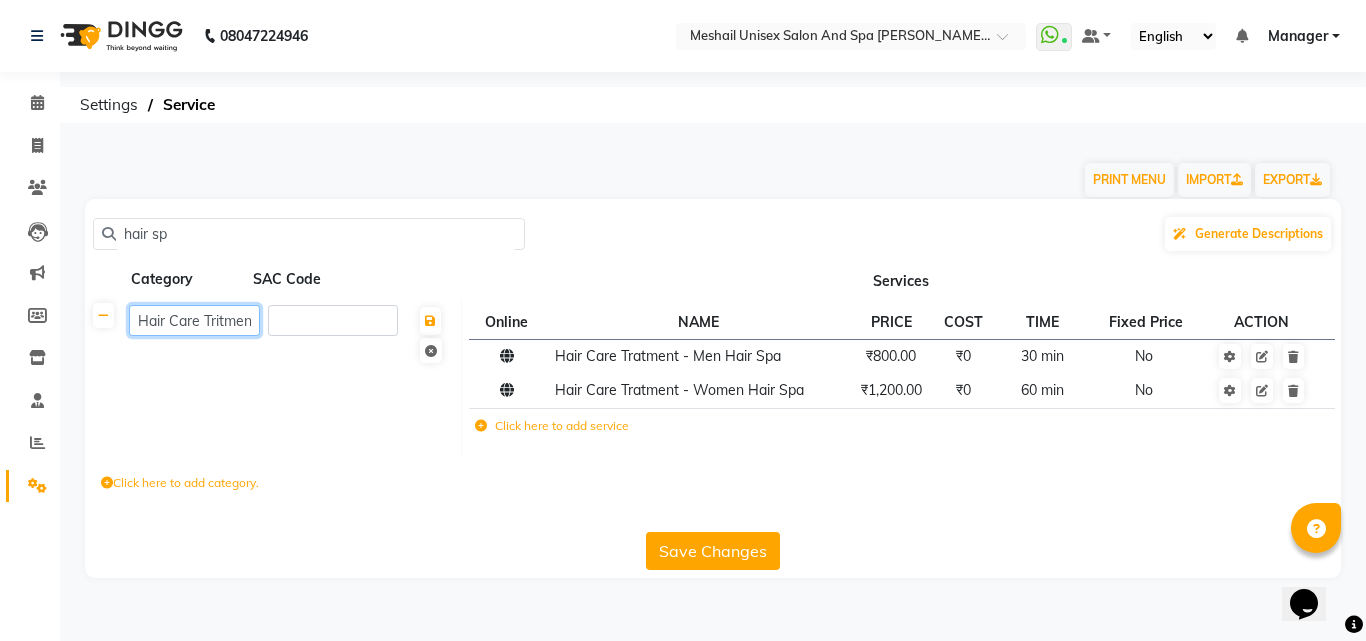 click on "Hair Care Tritment" 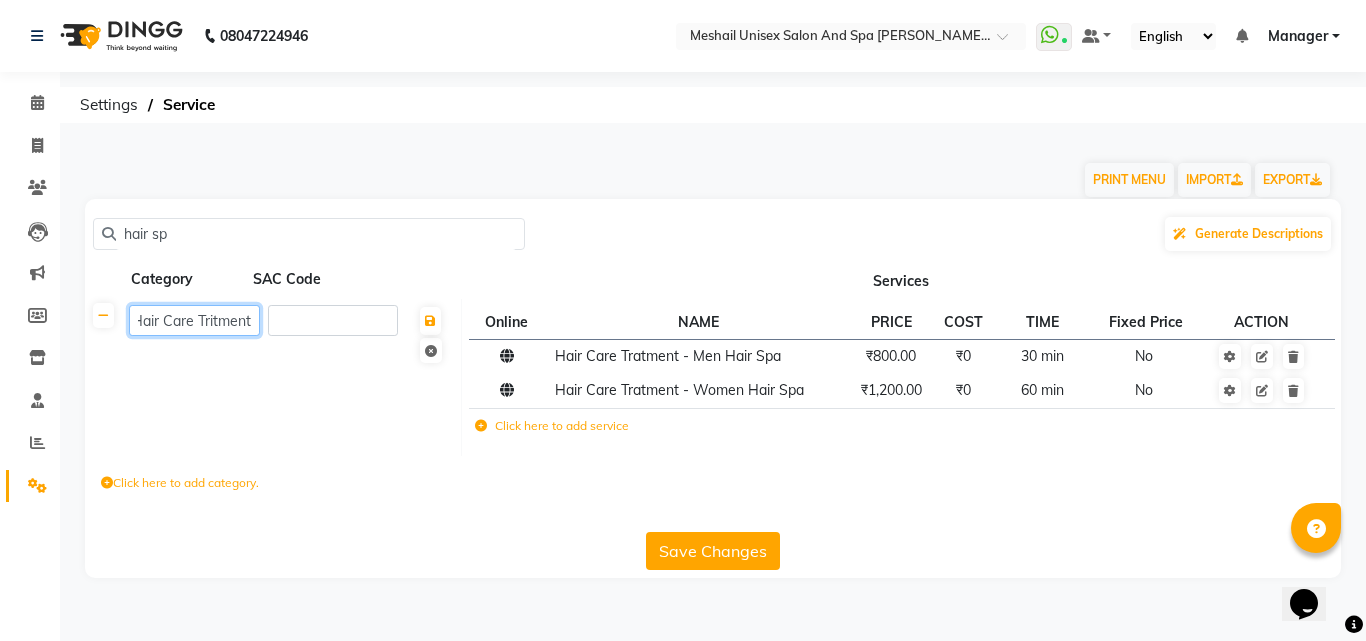 click on "Hair Care Tritmentt" 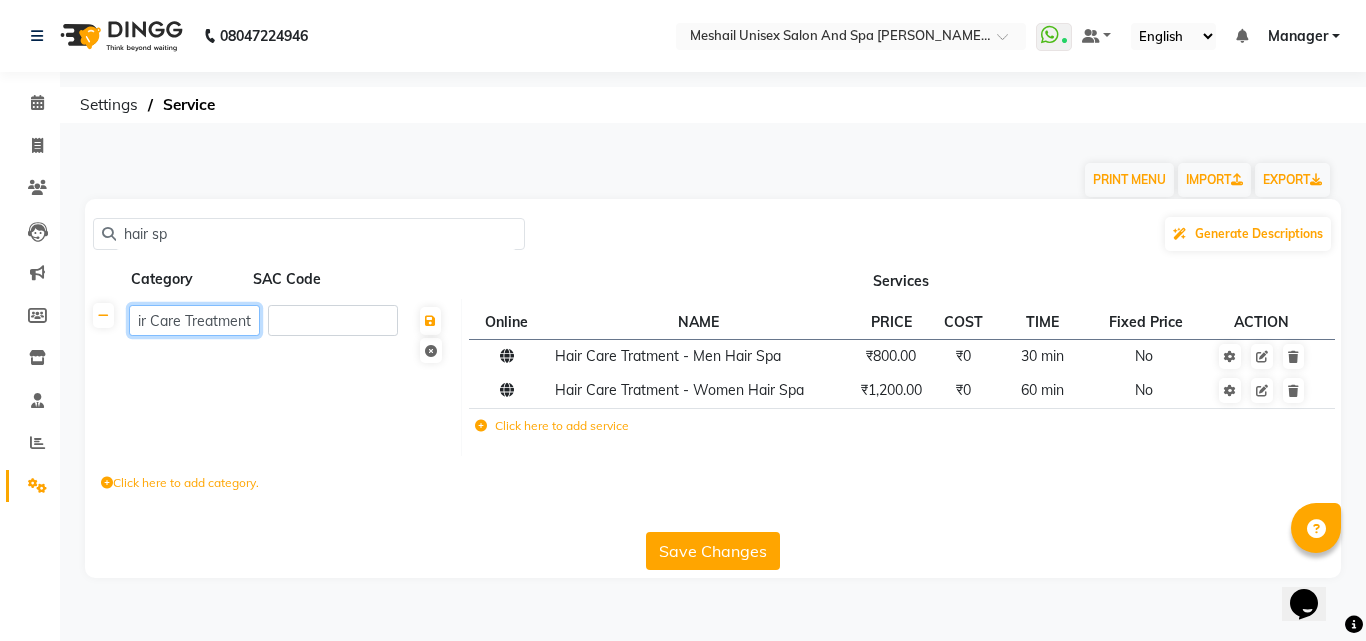 scroll, scrollTop: 0, scrollLeft: 22, axis: horizontal 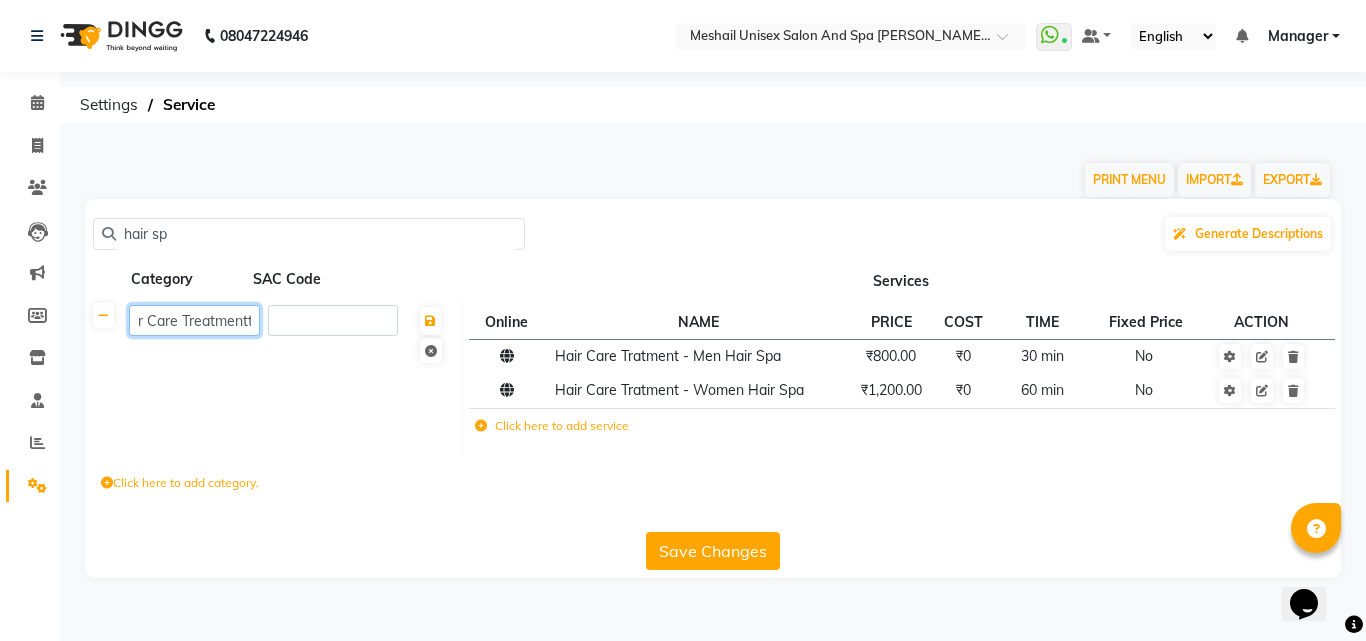 type on "Hair Care Treatment" 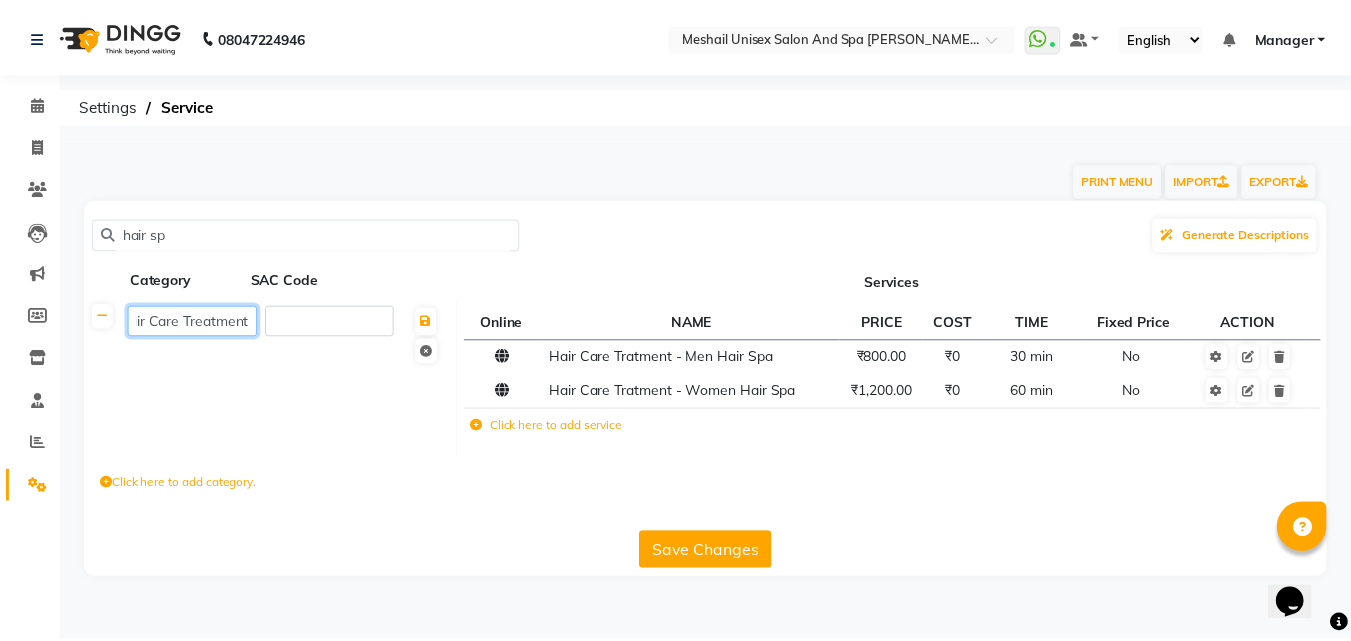 scroll, scrollTop: 0, scrollLeft: 17, axis: horizontal 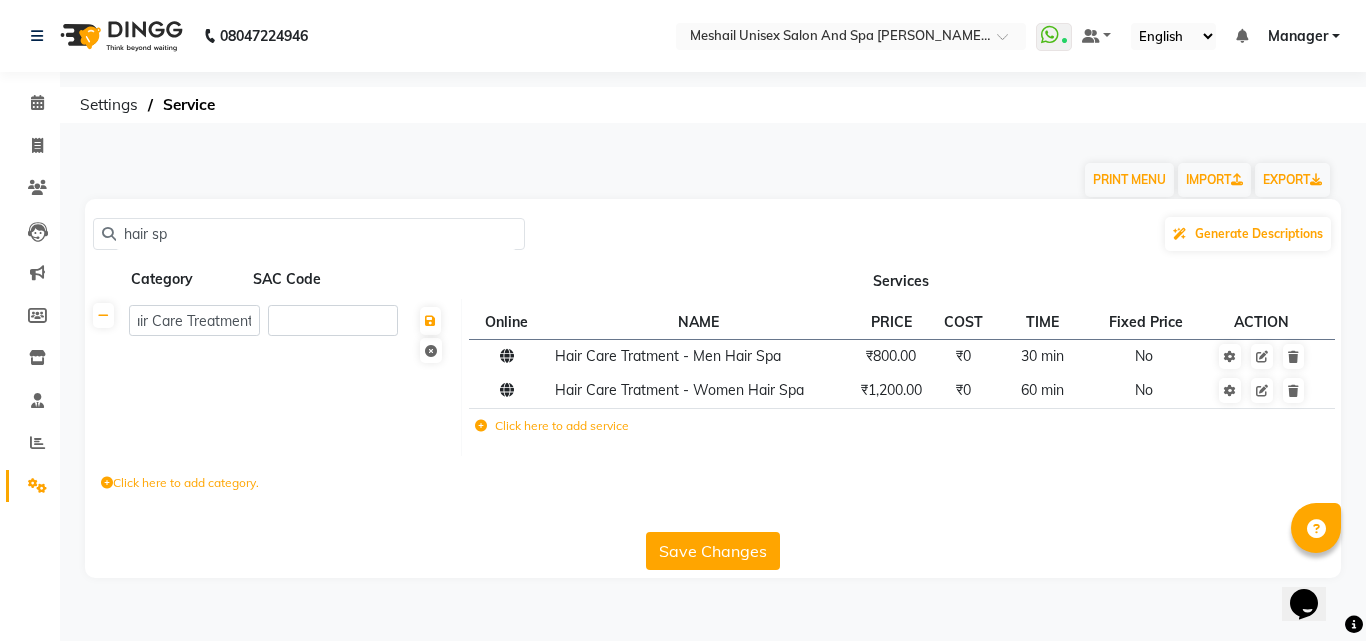 click on "Hair Care Treatment" 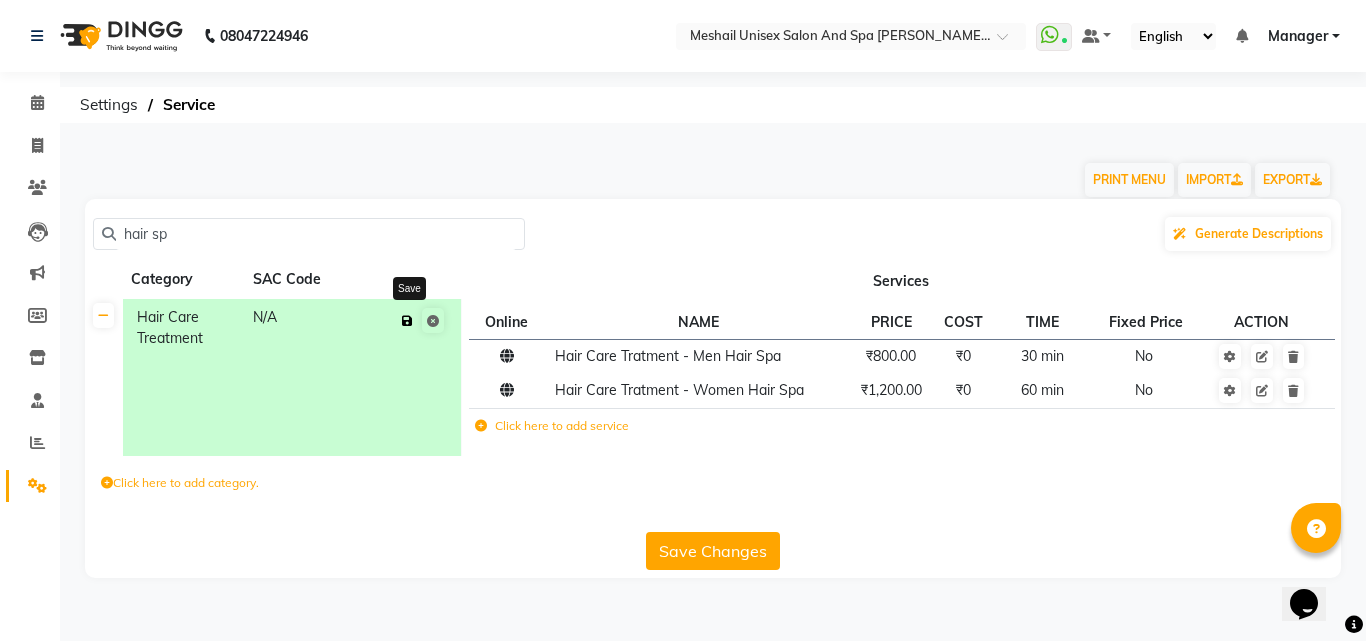 click 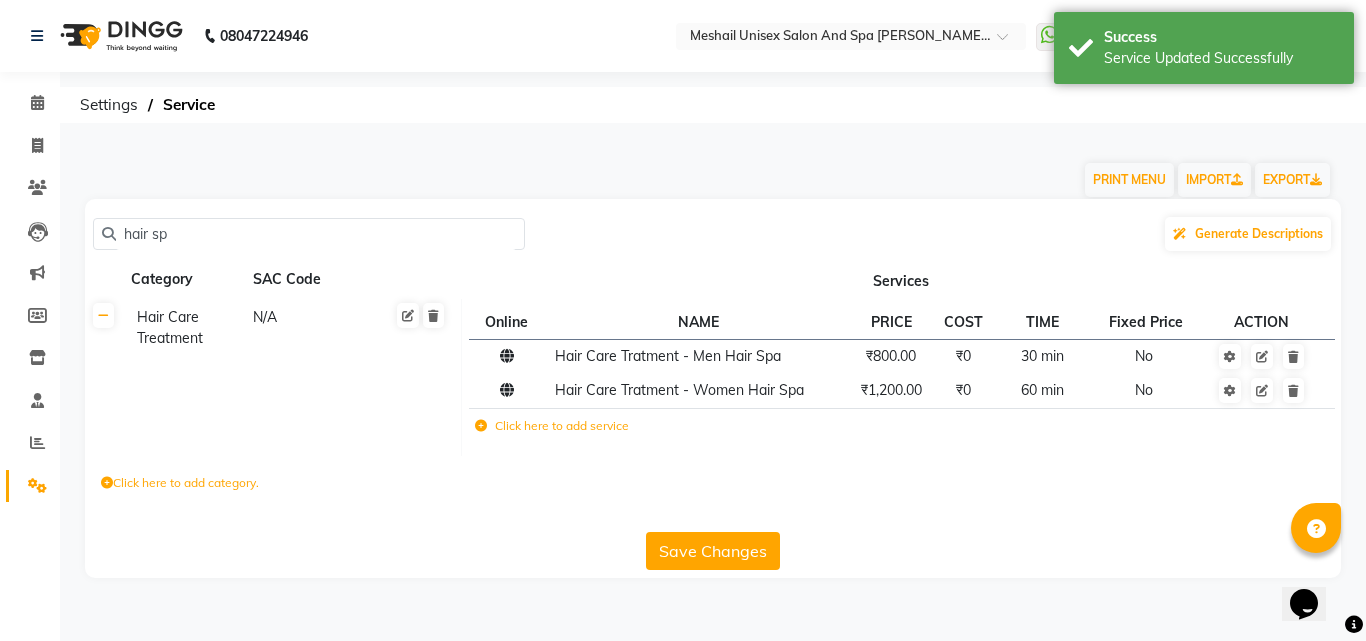 click on "Click here to add service" 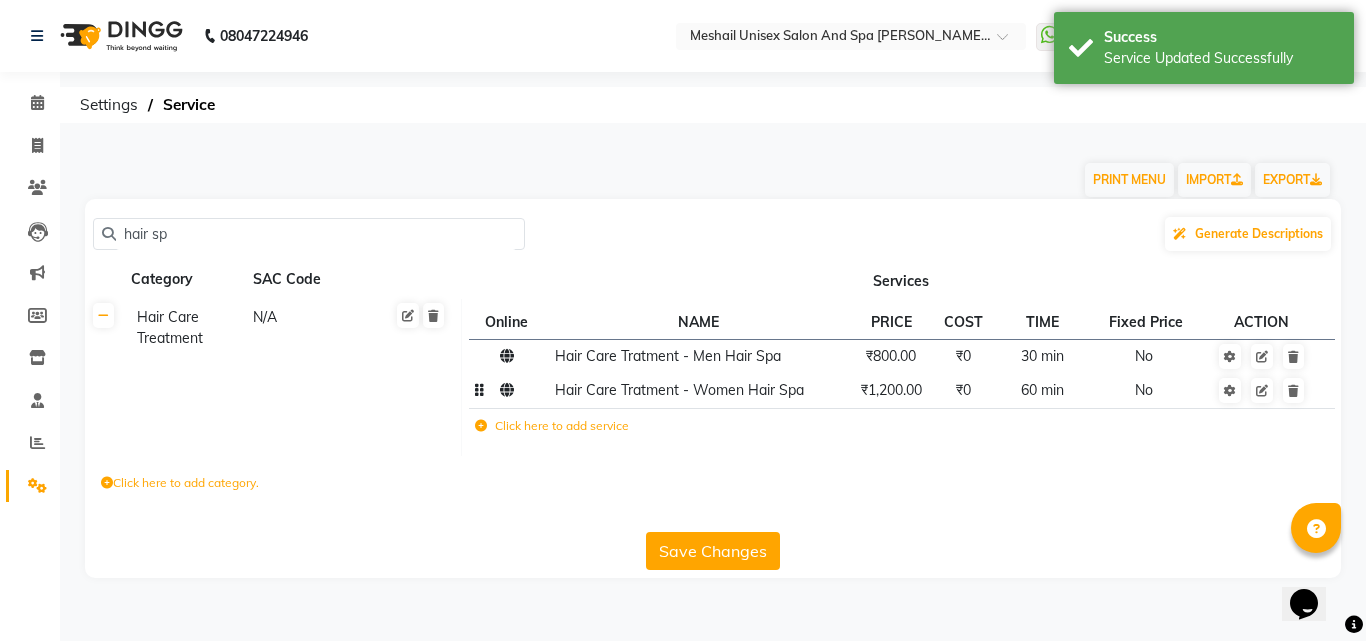 click on "Hair Care Tratment - Women Hair Spa" 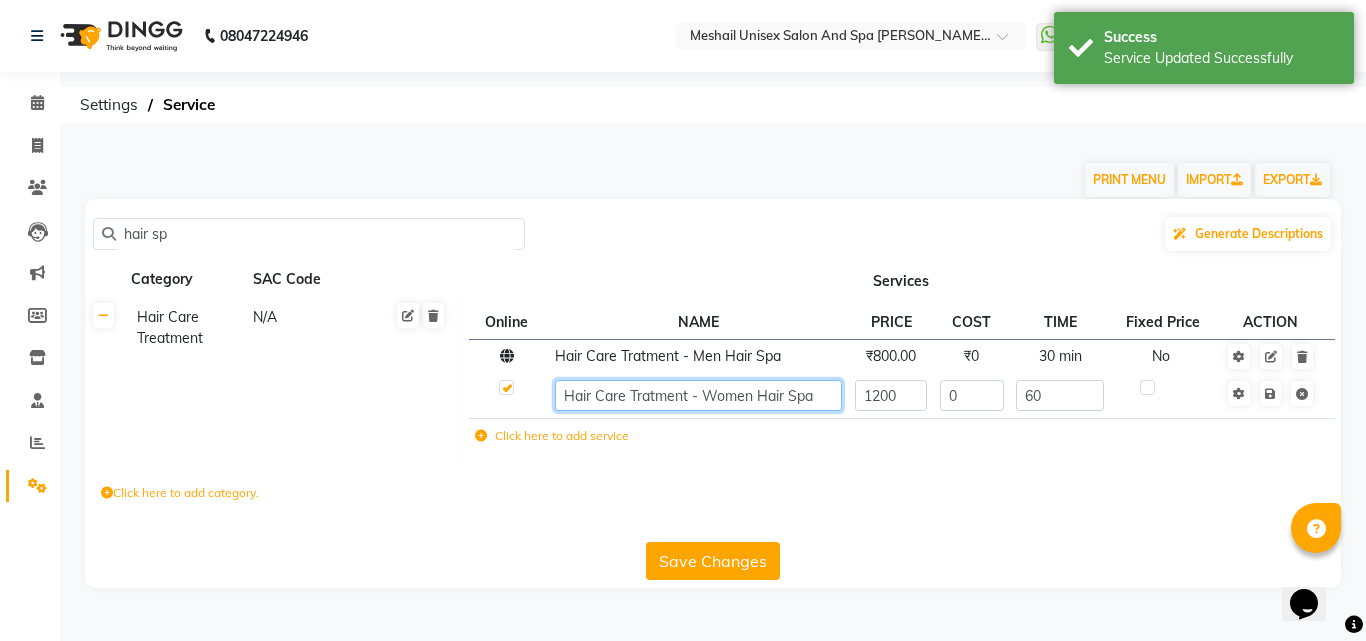 click on "Hair Care Tratment - Women Hair Spa" 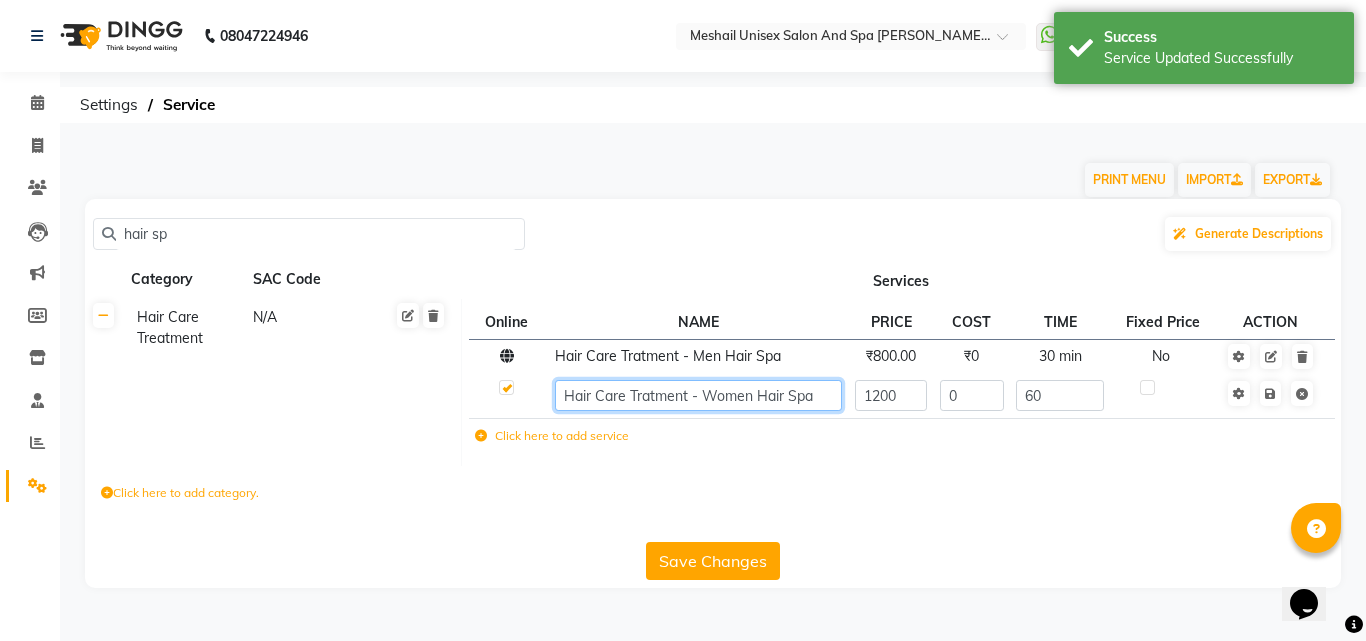 type on "Hair Care Treatment - Women Hair Spa" 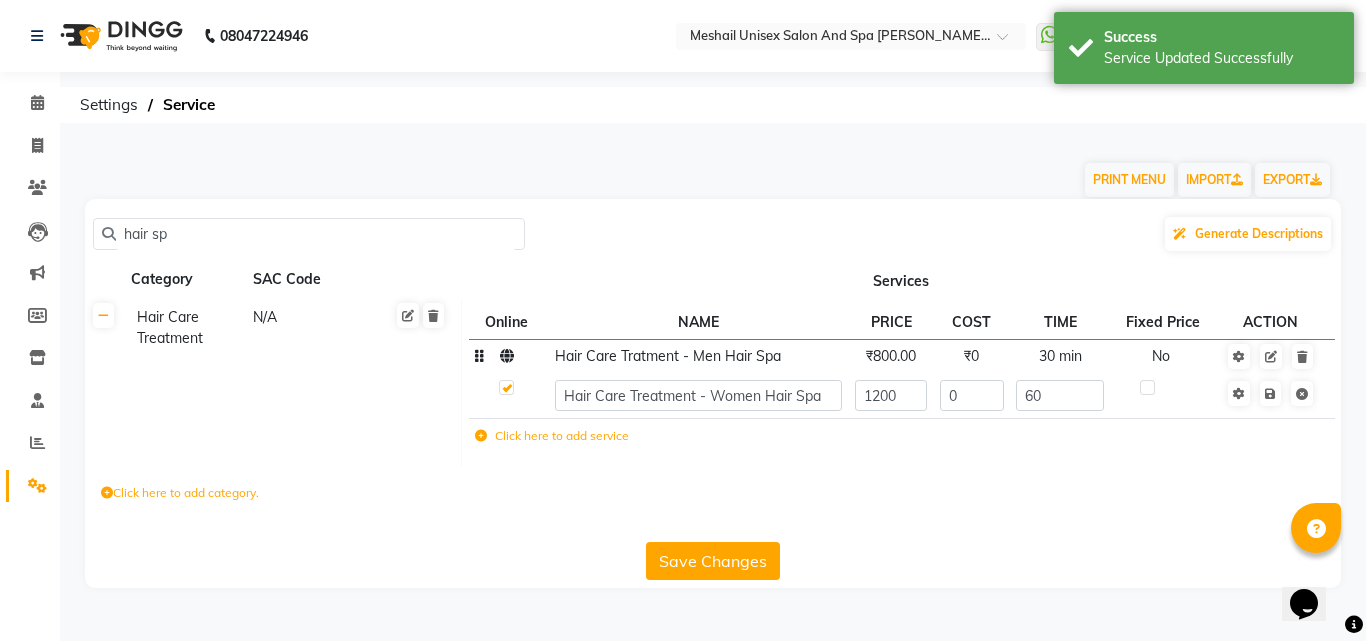 click on "Hair Care Tratment - Men Hair Spa" 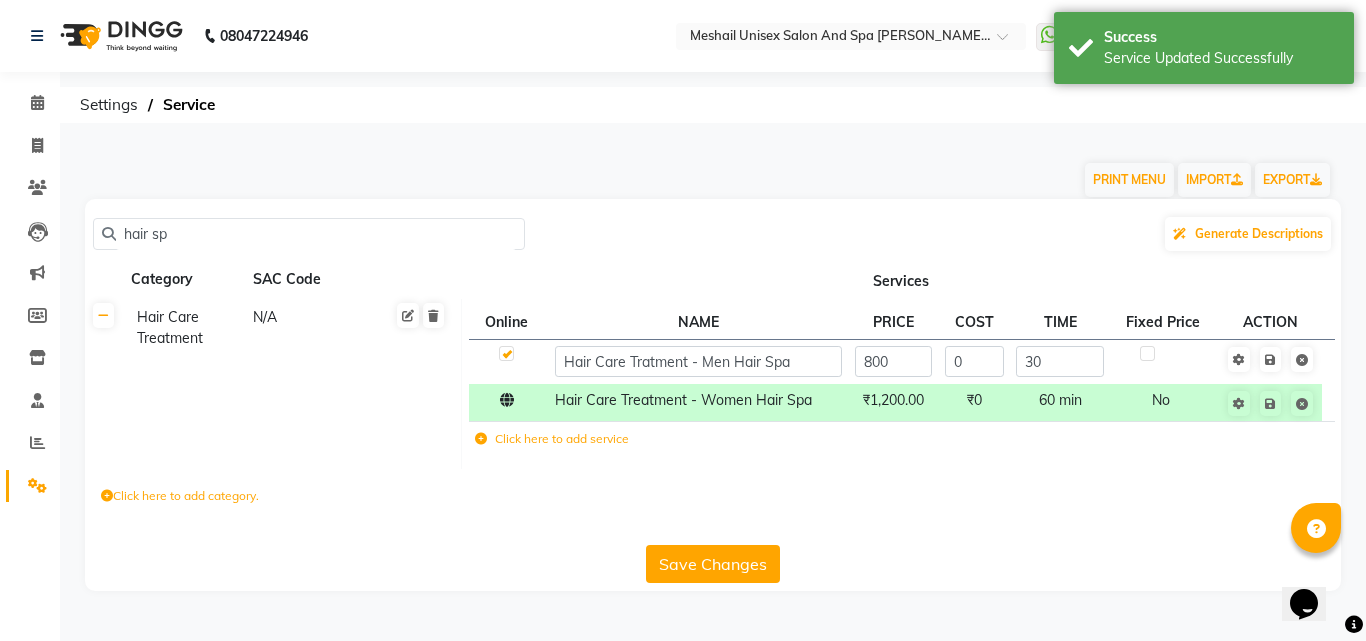 click on "Hair Care Tratment - Men Hair Spa" 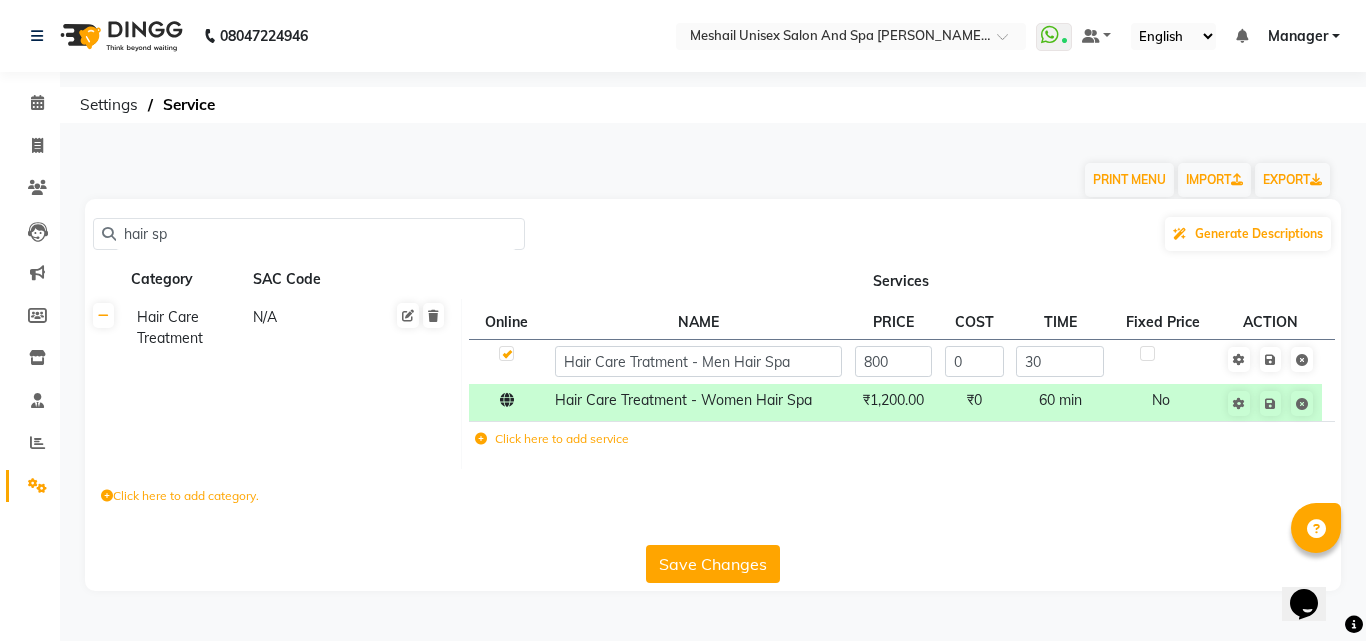 click on "Hair Care Tratment - Men Hair Spa" 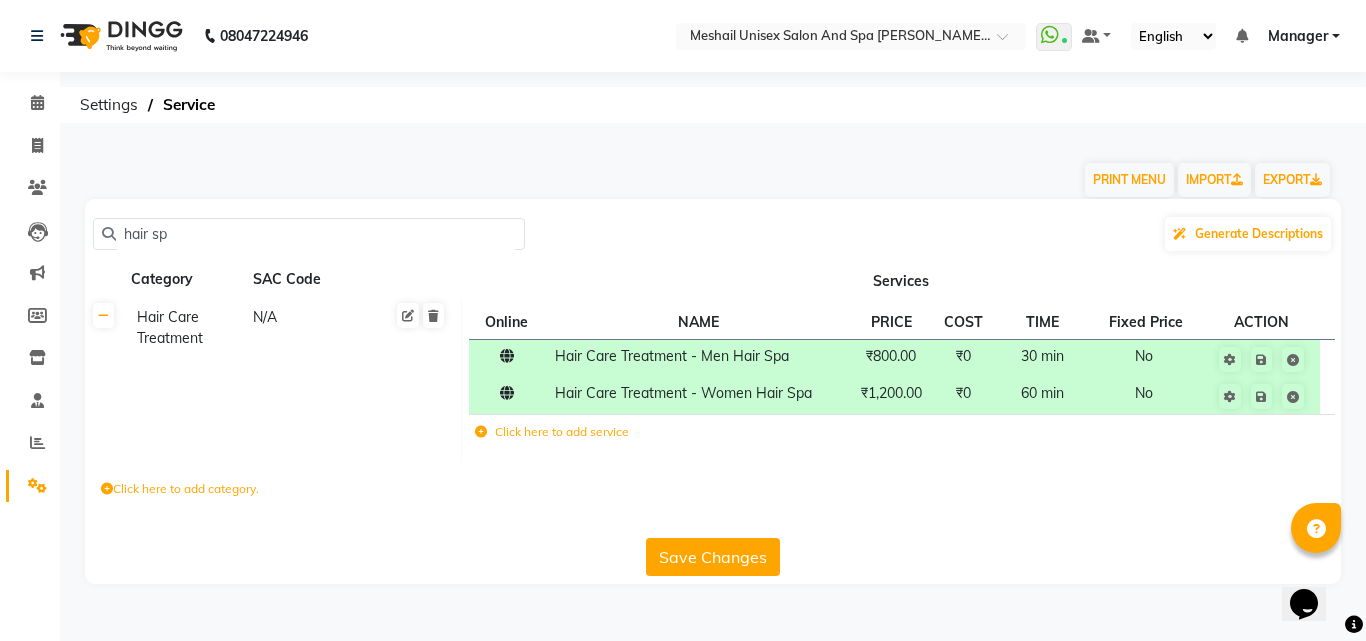 click on "Click here to add service" 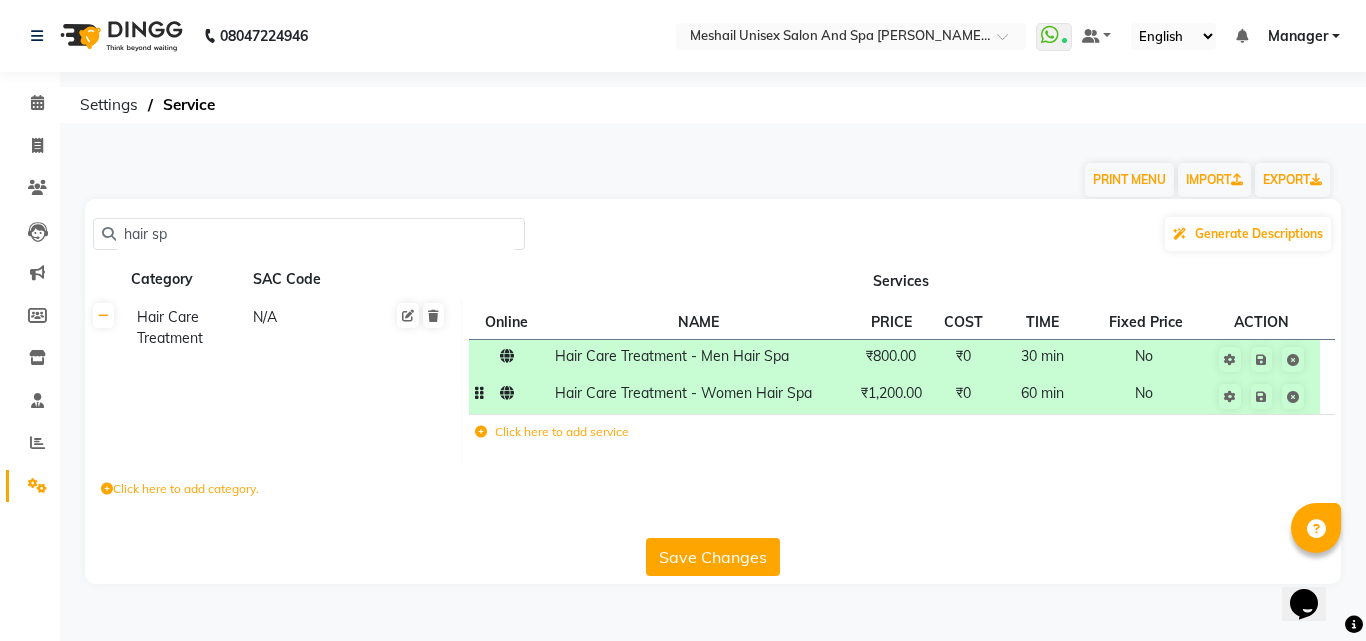 click on "₹1,200.00" 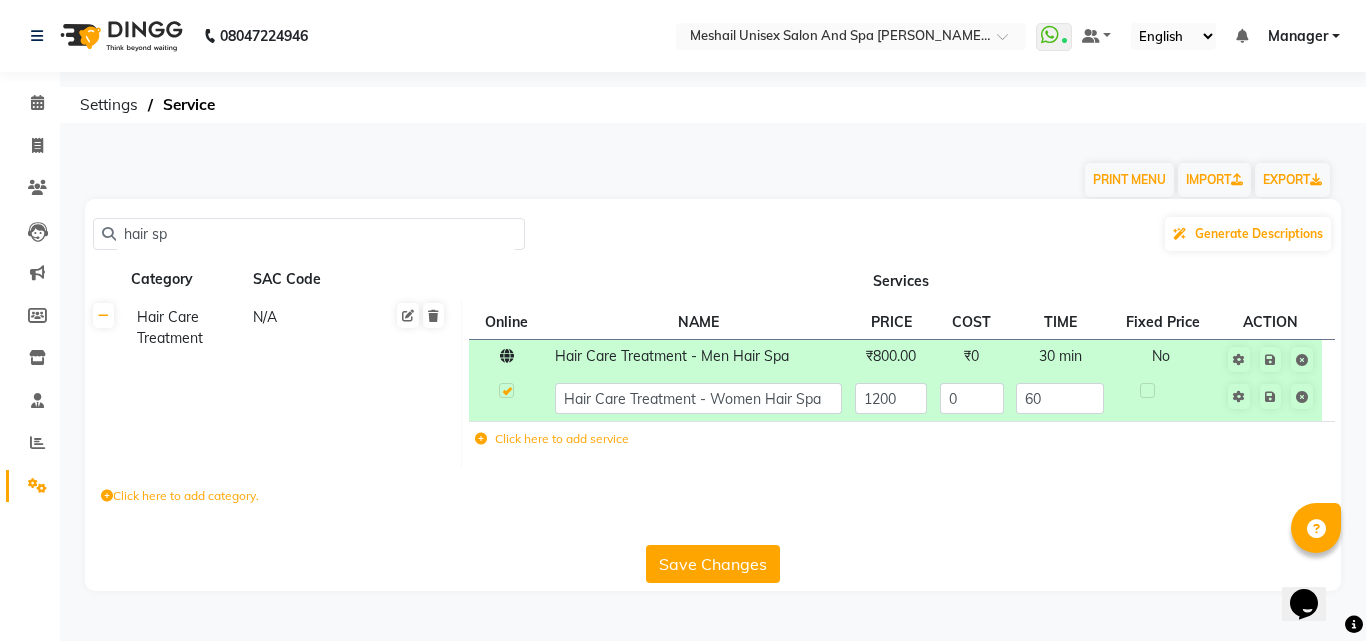 click on "1200" 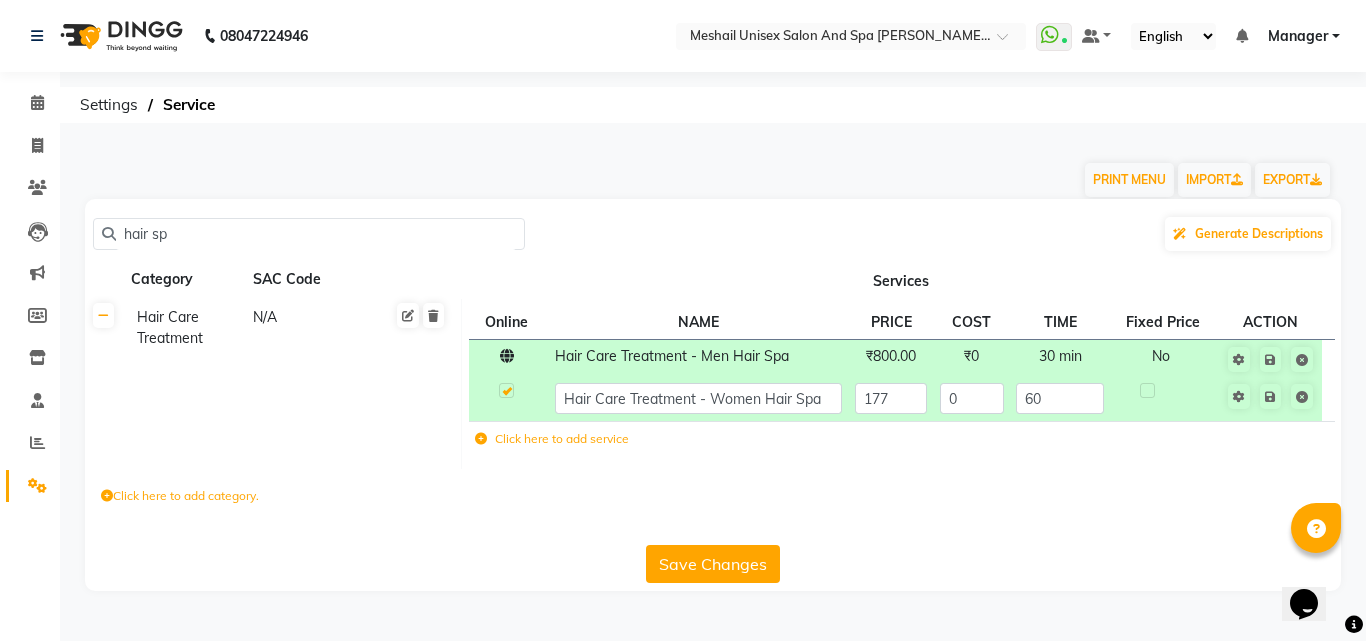 type on "1770" 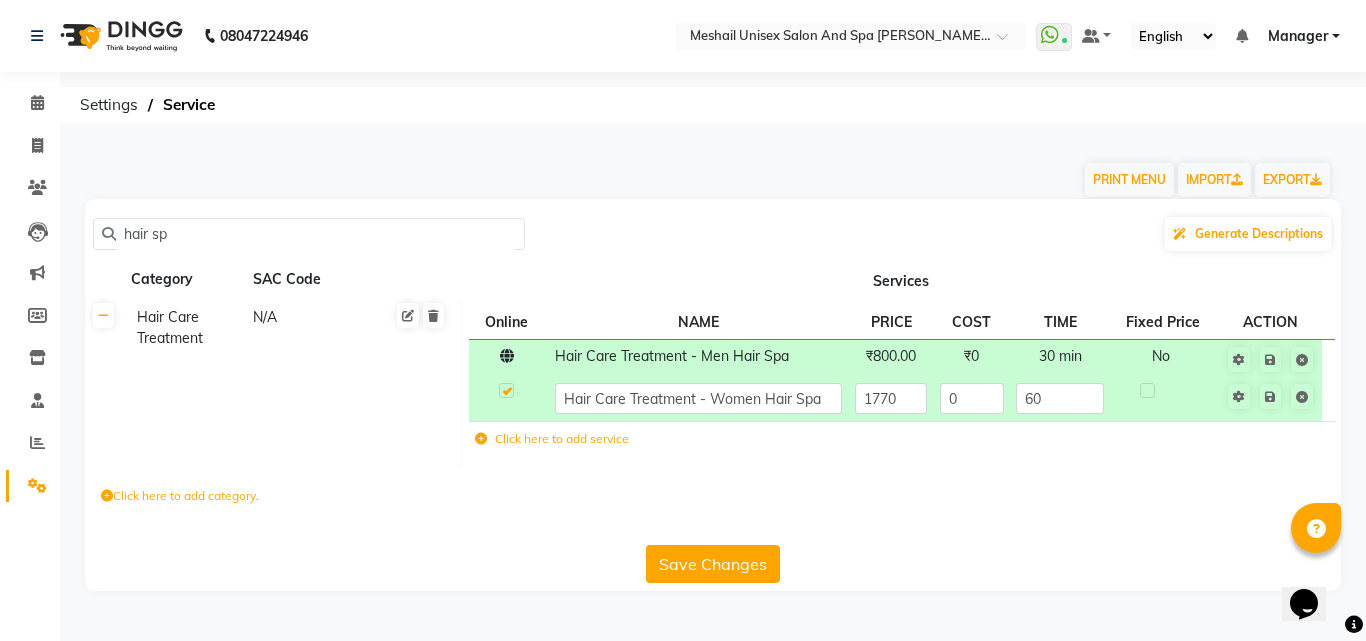 click on "Click here to add service" 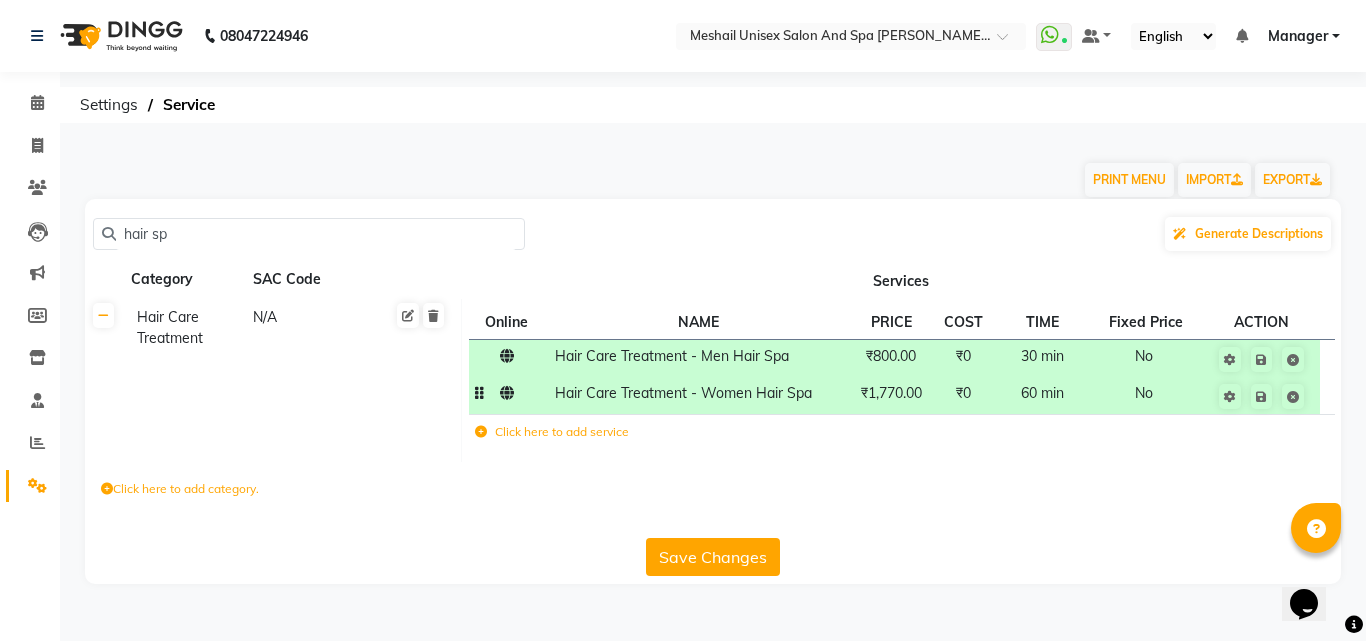 click on "Save Changes" 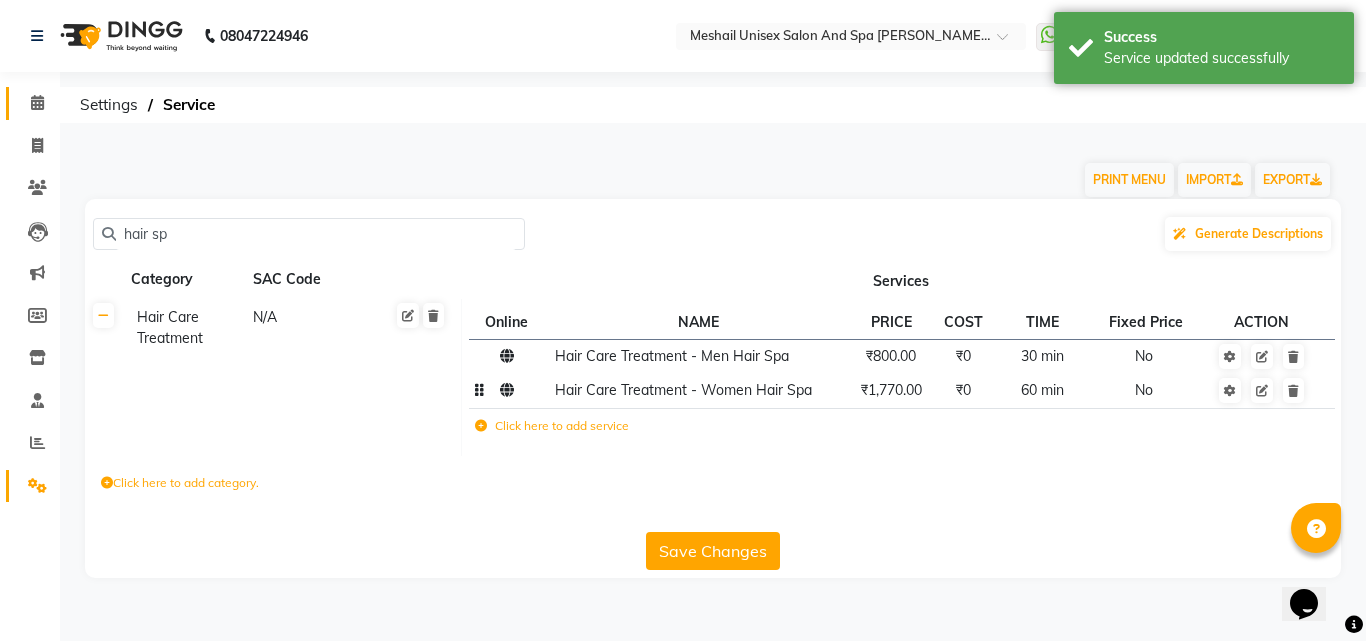 click on "Calendar" 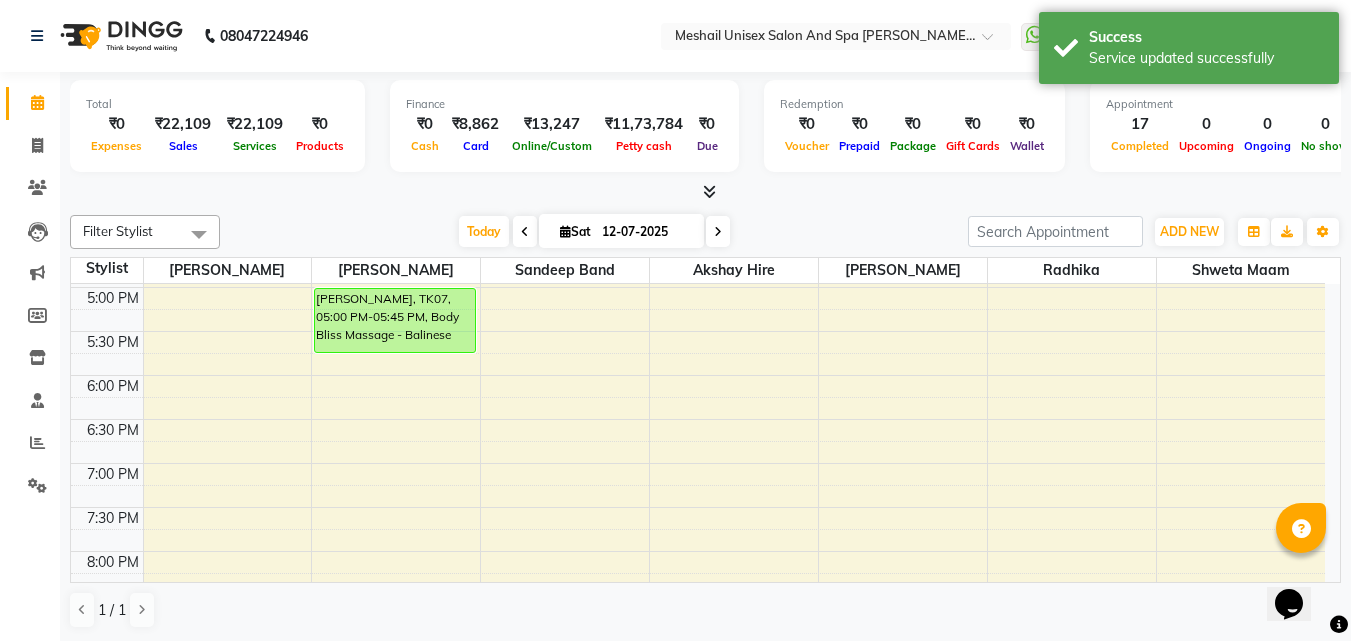 scroll, scrollTop: 400, scrollLeft: 0, axis: vertical 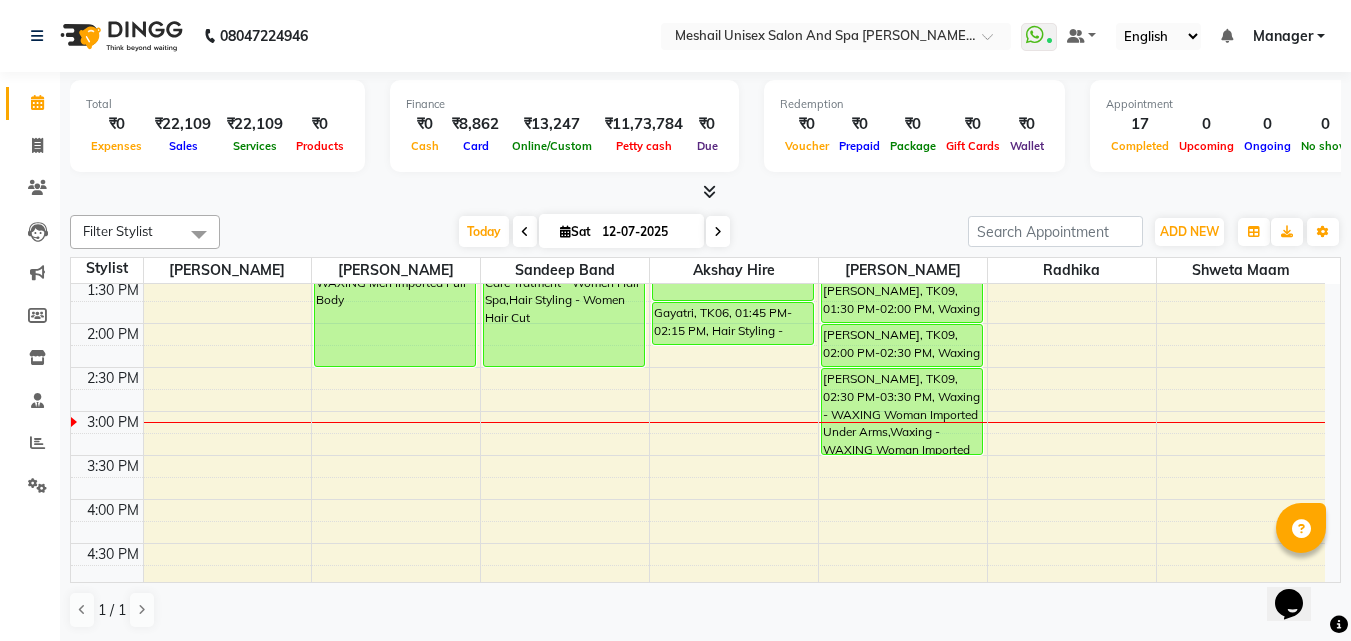 click on "9:00 AM 9:30 AM 10:00 AM 10:30 AM 11:00 AM 11:30 AM 12:00 PM 12:30 PM 1:00 PM 1:30 PM 2:00 PM 2:30 PM 3:00 PM 3:30 PM 4:00 PM 4:30 PM 5:00 PM 5:30 PM 6:00 PM 6:30 PM 7:00 PM 7:30 PM 8:00 PM 8:30 PM 9:00 PM 9:30 PM    [PERSON_NAME], TK01, 10:00 AM-11:00 AM, Hair Care Tratment - Women Hair Spa    [PERSON_NAME], TK03, 11:00 AM-12:00 PM, Inoa Touch Up    Milid K, TK10, 01:00 PM-02:30 PM, Waxing - WAXING Men Imported Full Body    [PERSON_NAME], TK07, 05:00 PM-05:45 PM, Body Bliss Massage - [GEOGRAPHIC_DATA]    [PERSON_NAME], TK04, 01:00 PM-02:30 PM, Hair Care Tratment - Women Hair Spa,Hair Styling - Women Hair Cut    [PERSON_NAME], TK02, 11:00 AM-11:30 AM, [MEDICAL_DATA] tretment    samruddhi, TK05, 11:45 AM-12:15 PM, Hair Styling - Women Hair Wash    Gayatri, TK06, 12:45 PM-01:45 PM, Inoa Touch Up    Gayatri, TK06, 01:45 PM-02:15 PM, Hair Styling - Women Hair Cut    [PERSON_NAME], TK03, 12:00 PM-12:30 PM, Threading - Women Full Face    [PERSON_NAME], TK08, 12:00 PM-12:30 PM, Waxing - WAXING Woman Imported Full Legs" at bounding box center [698, 455] 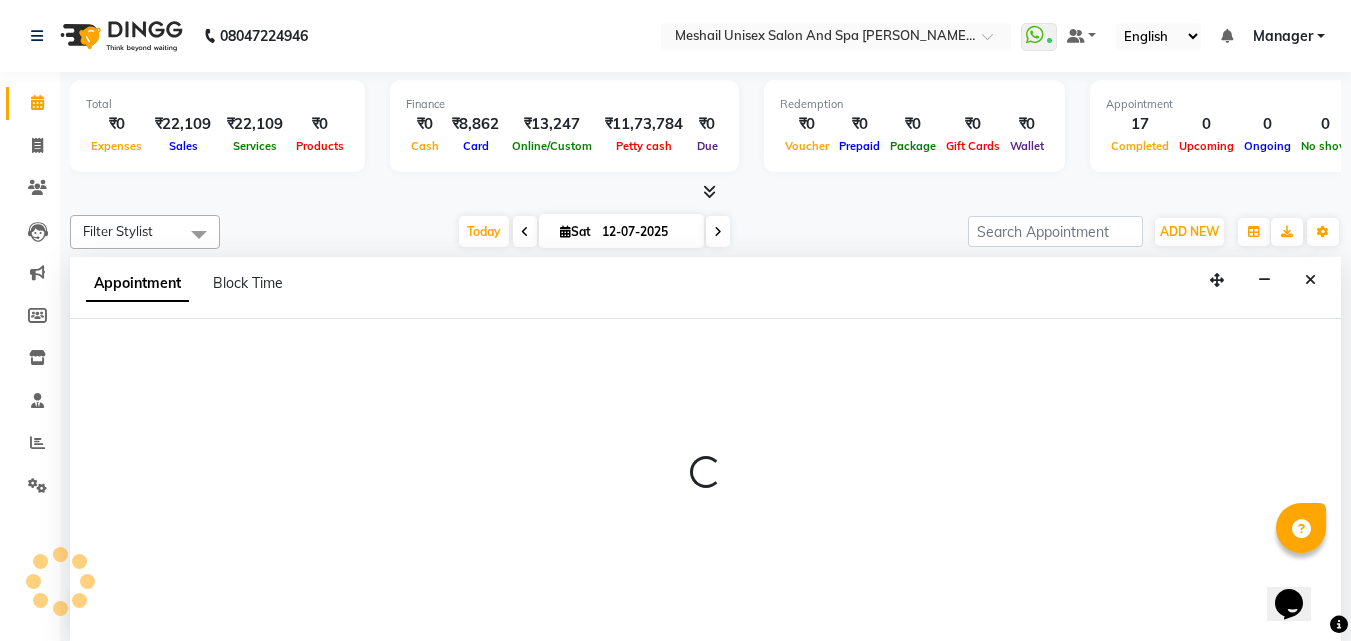 scroll, scrollTop: 1, scrollLeft: 0, axis: vertical 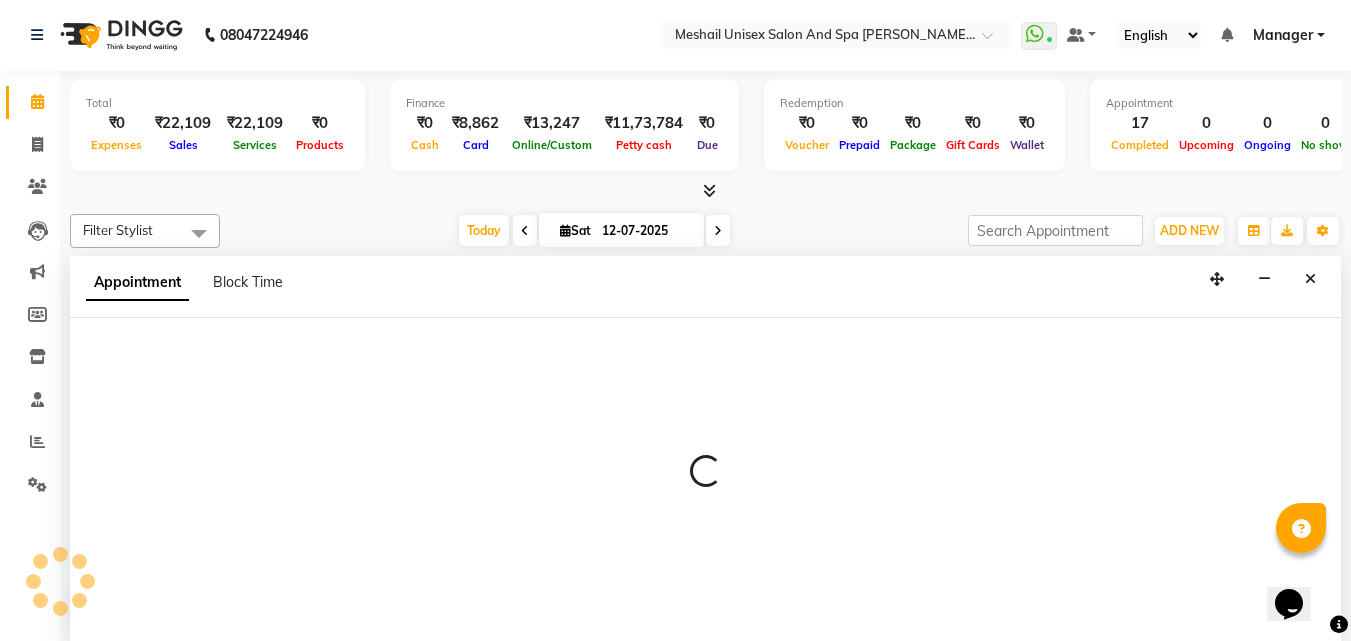 select on "52966" 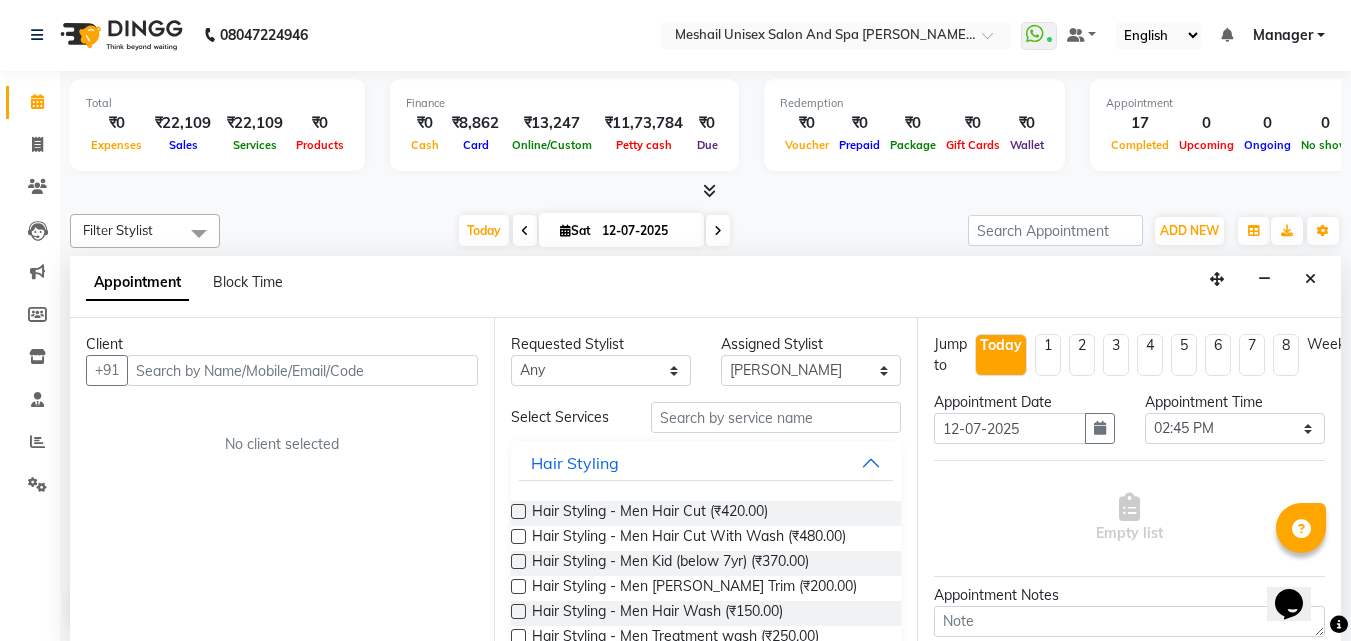 click at bounding box center [302, 370] 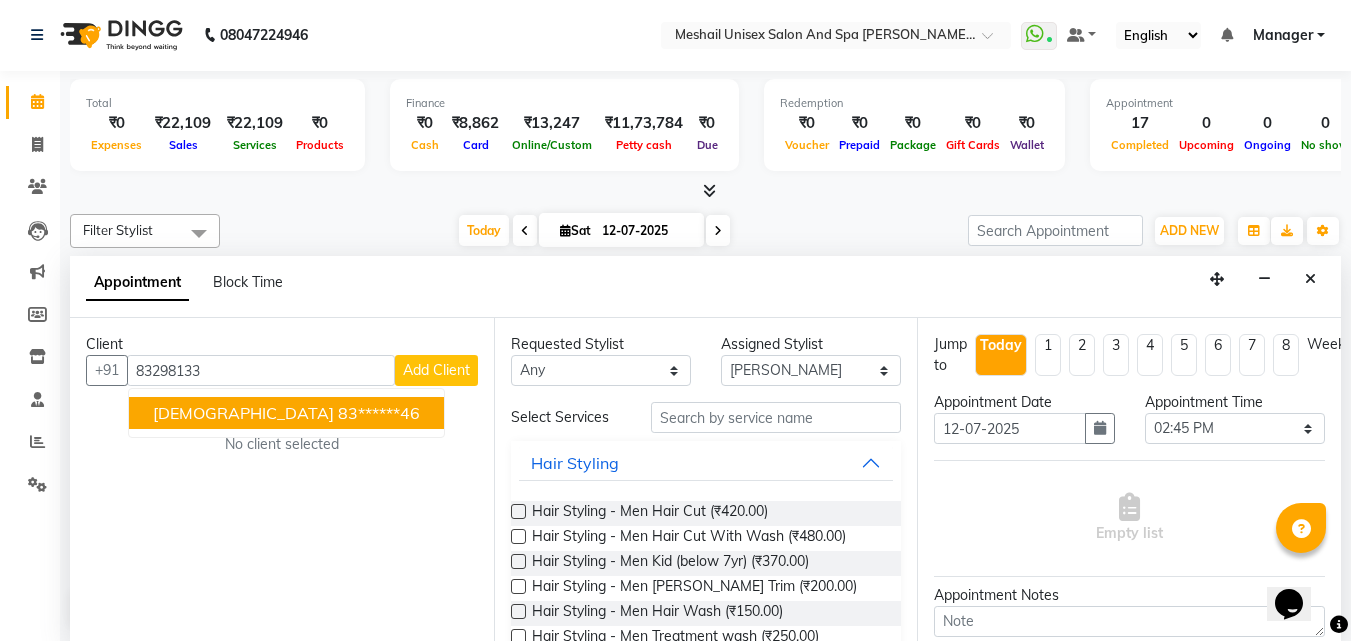 click on "83******46" at bounding box center (379, 413) 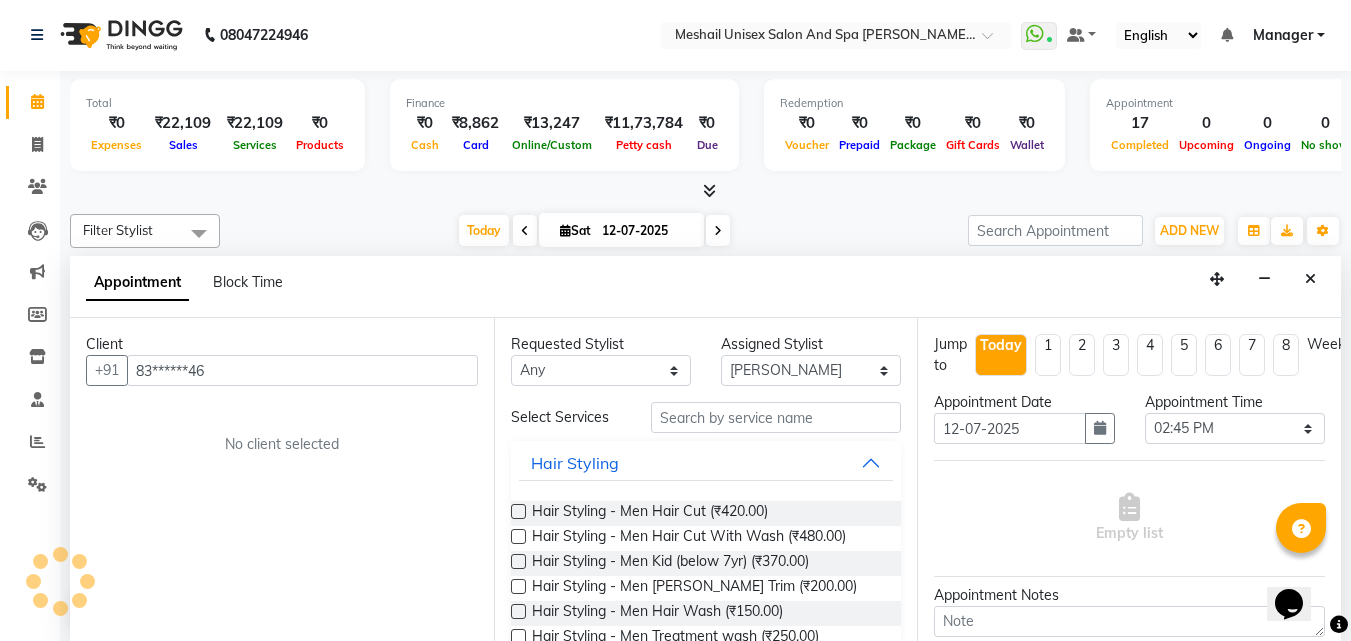type on "83******46" 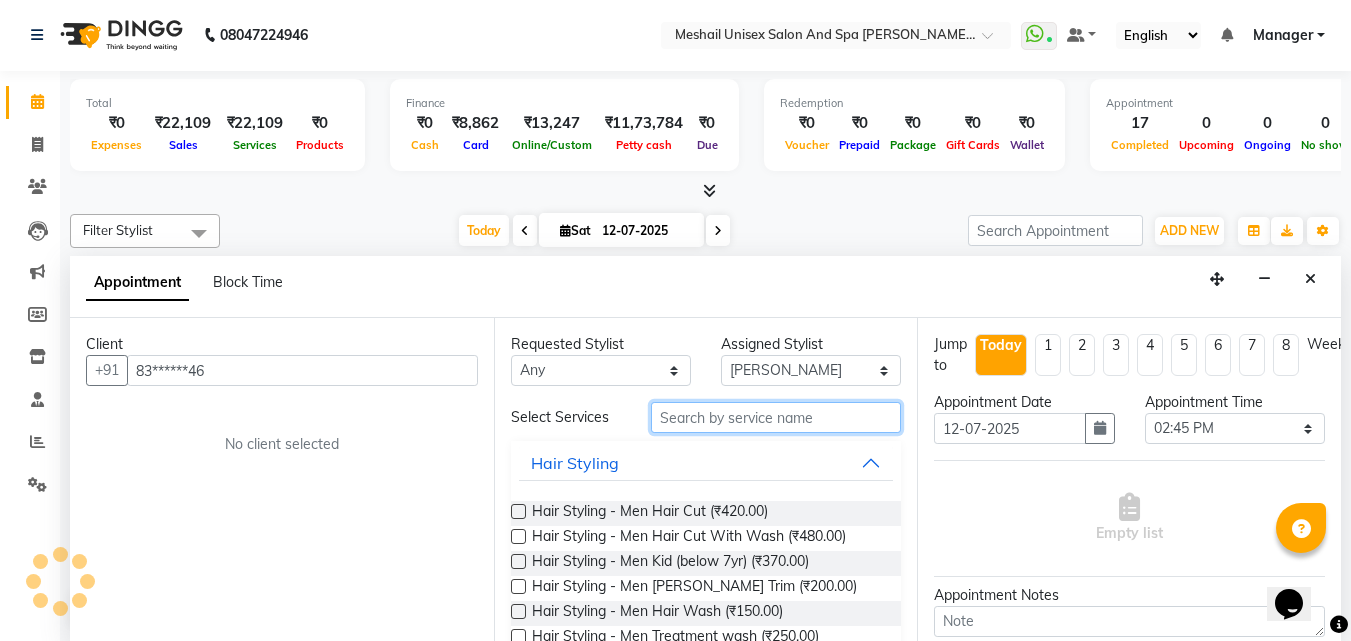 click at bounding box center (776, 417) 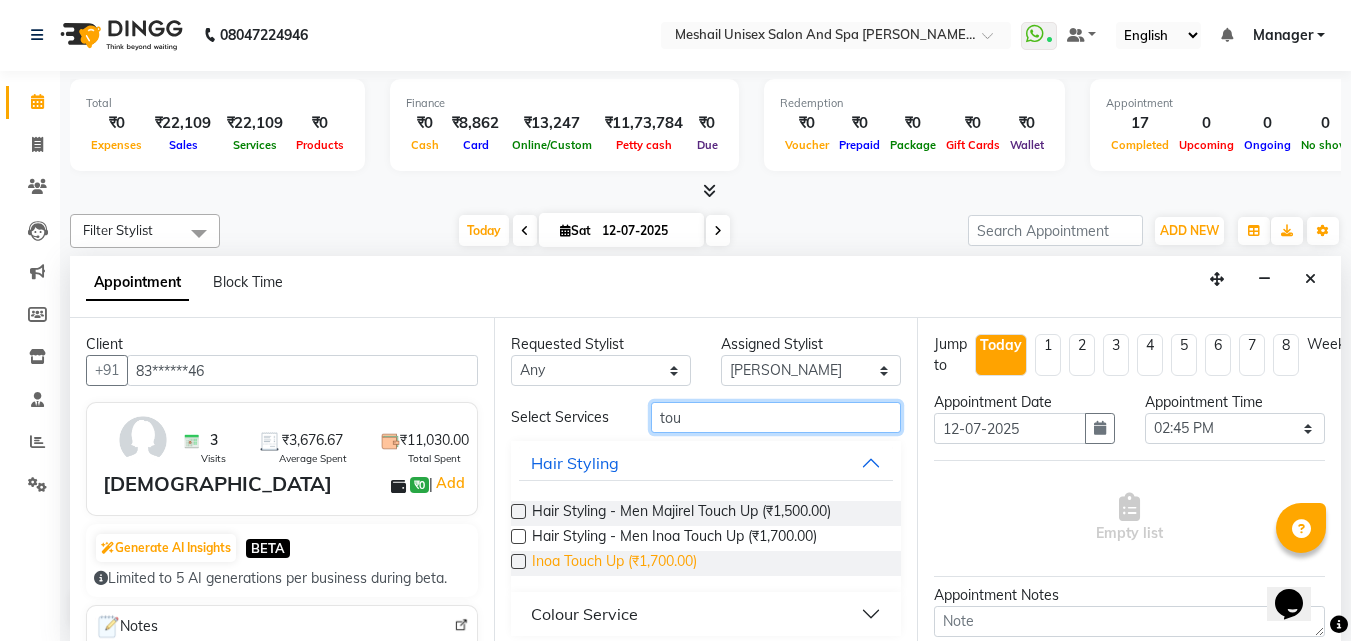 type on "tou" 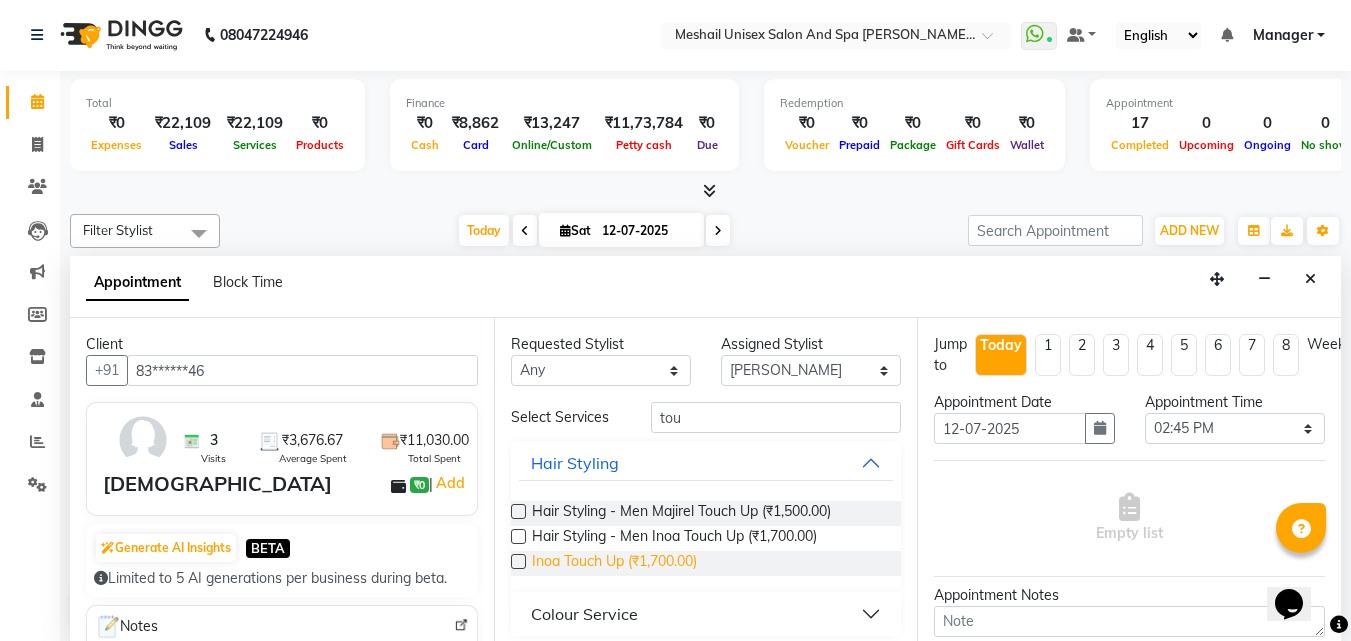click on "Inoa Touch Up (₹1,700.00)" at bounding box center (614, 563) 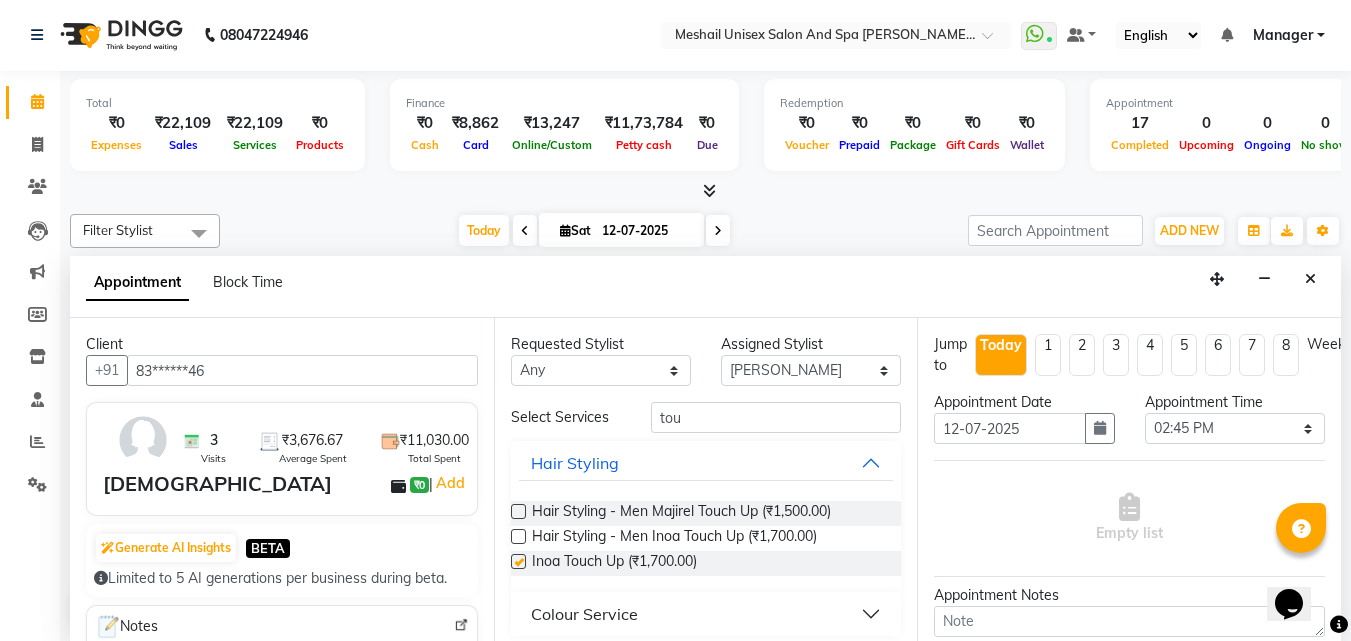 checkbox on "false" 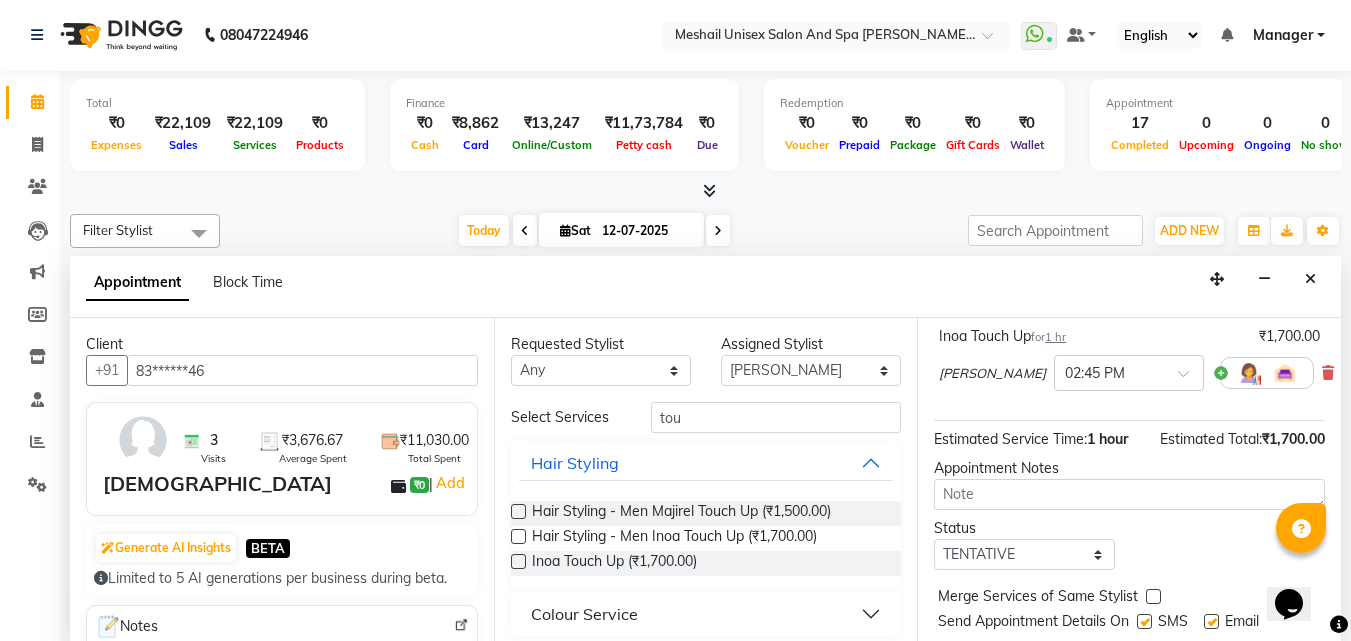 scroll, scrollTop: 221, scrollLeft: 0, axis: vertical 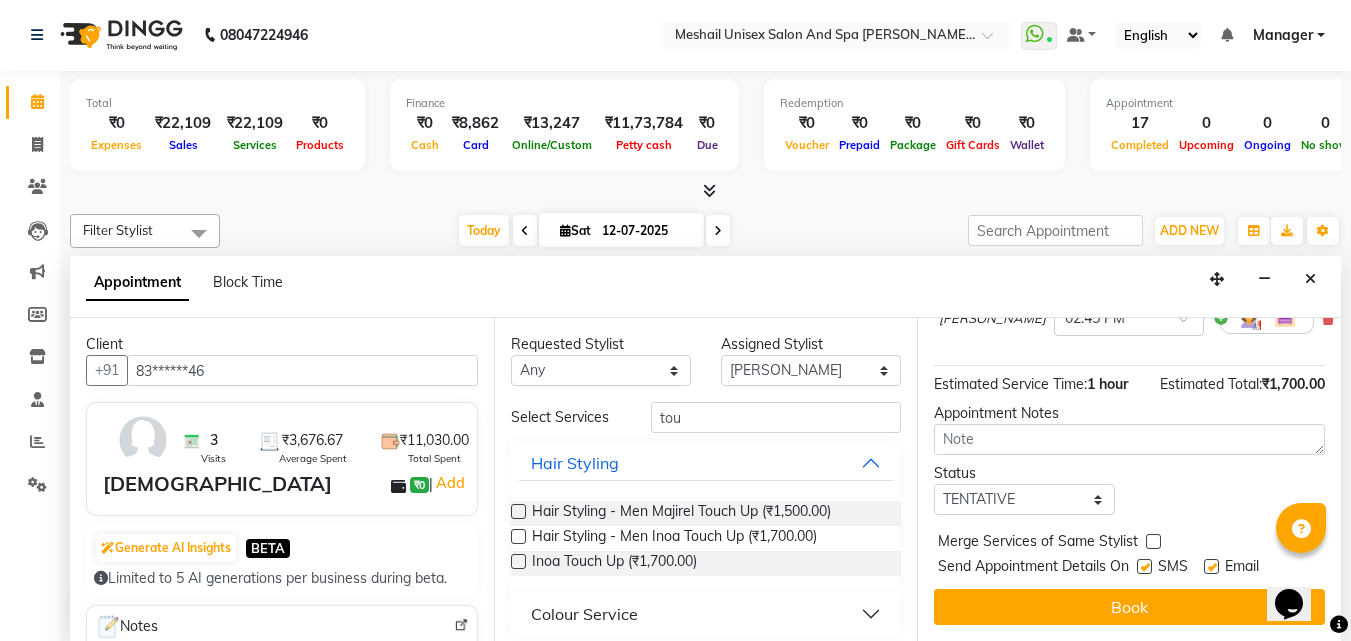 click at bounding box center [1144, 566] 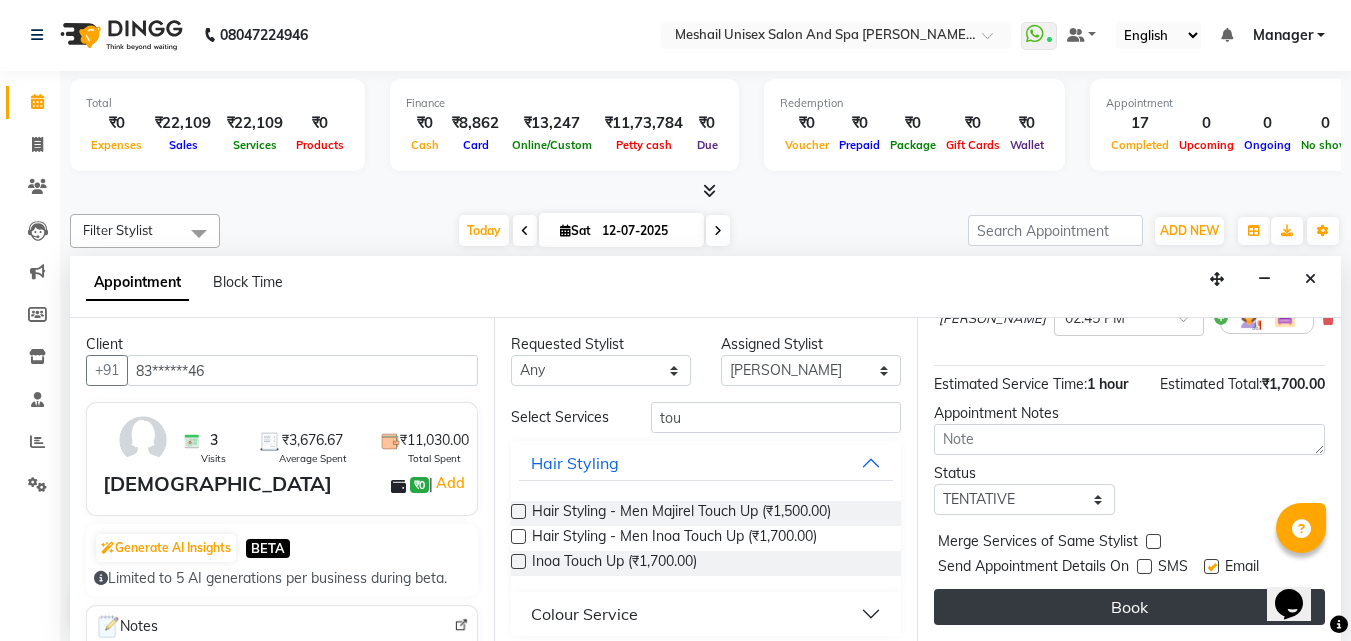 click on "Book" at bounding box center [1129, 607] 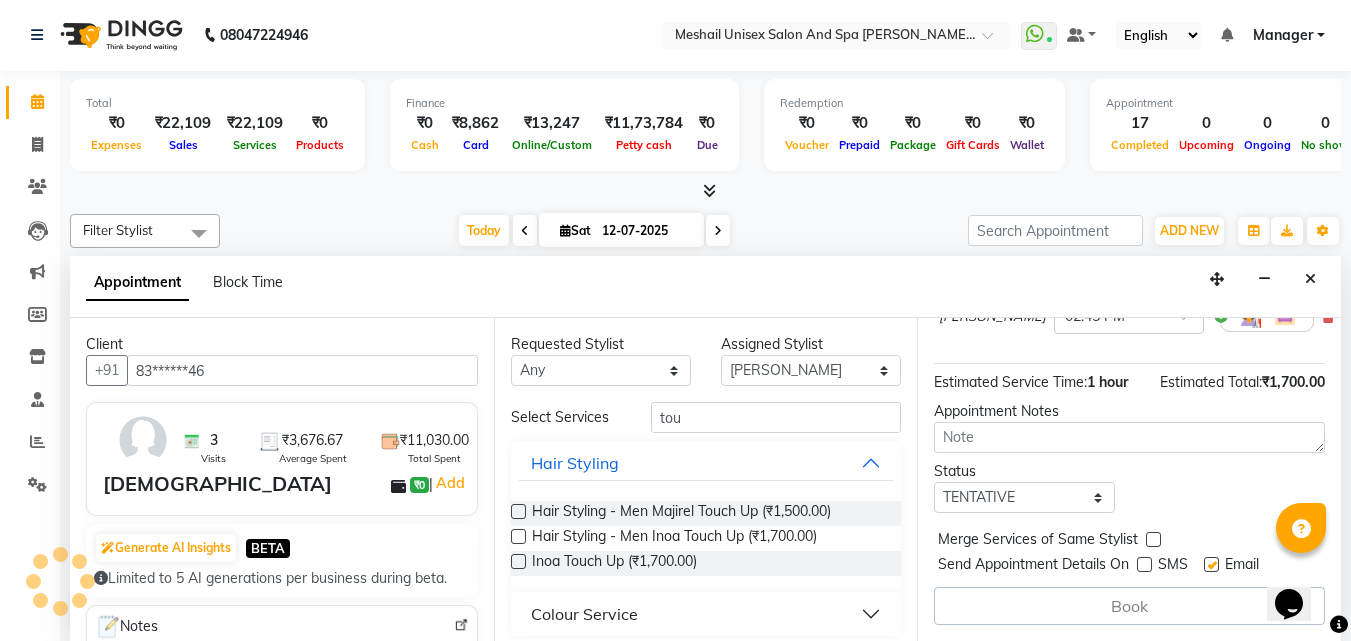scroll, scrollTop: 0, scrollLeft: 0, axis: both 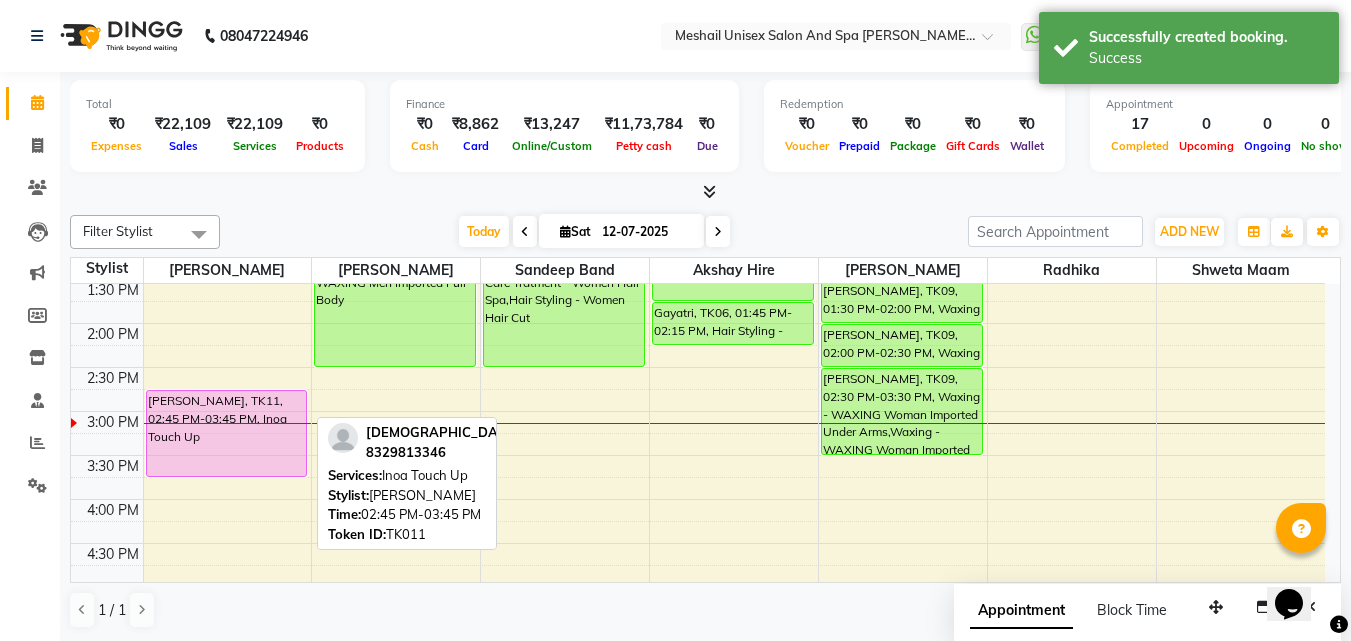 click on "[PERSON_NAME], TK11, 02:45 PM-03:45 PM, Inoa Touch Up" at bounding box center (227, 433) 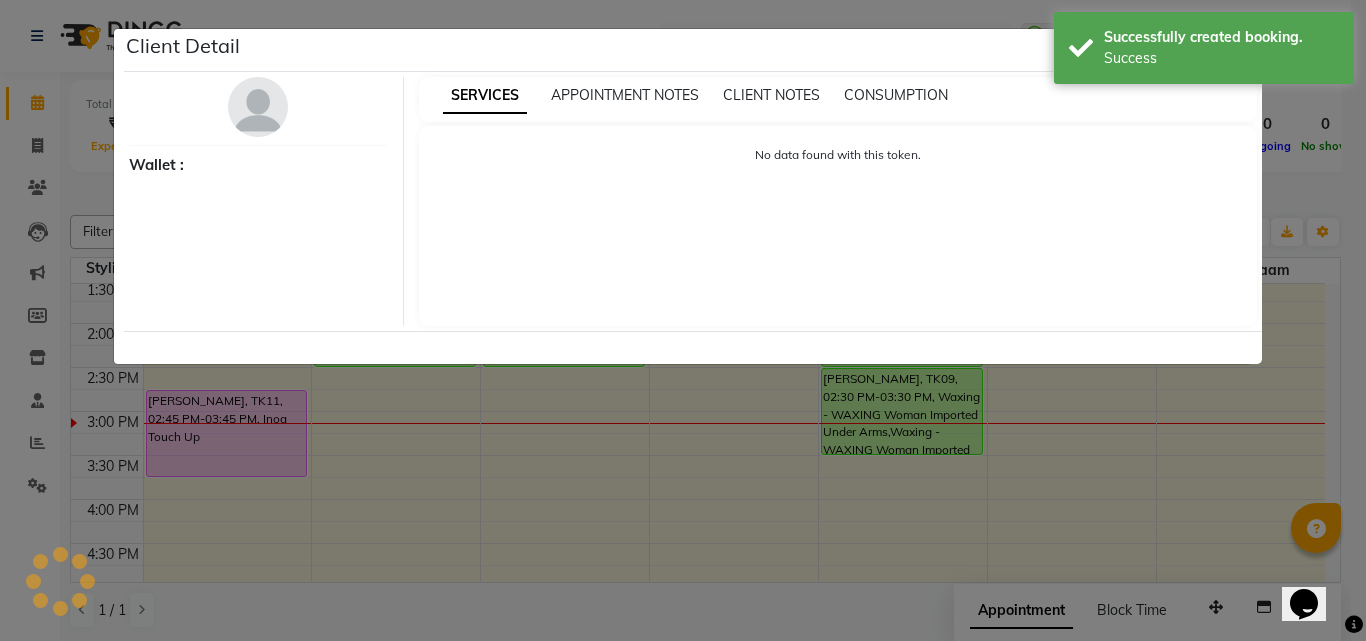 select on "7" 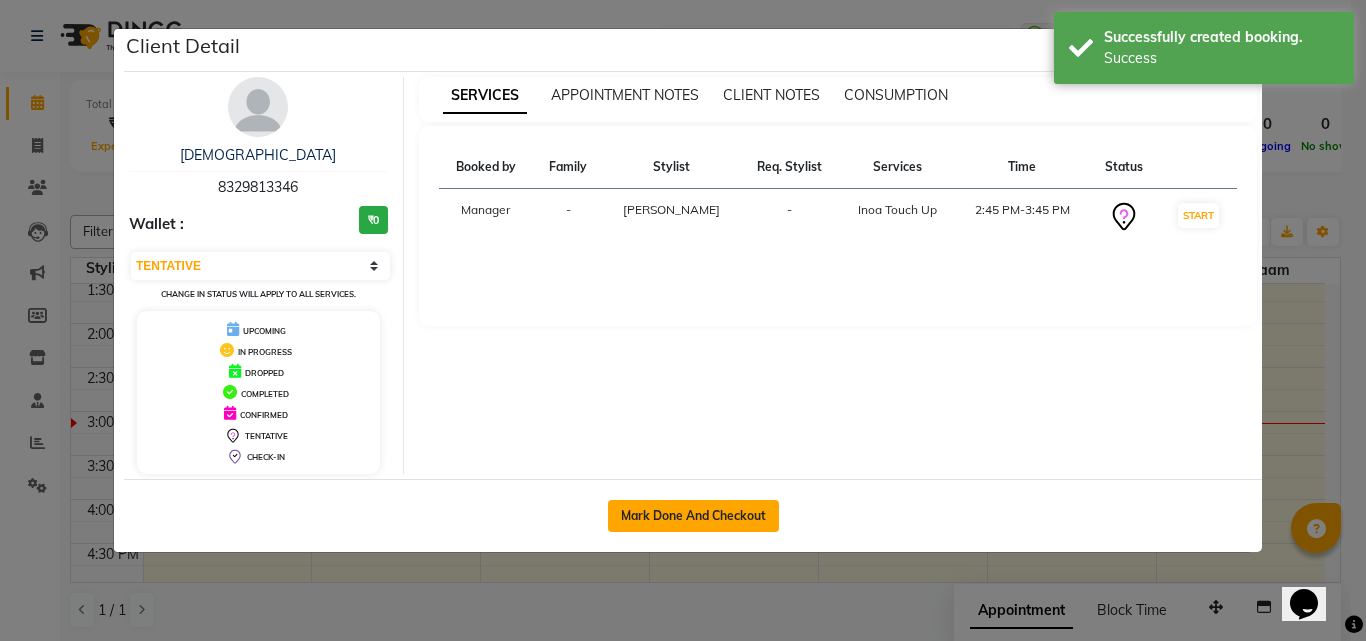 click on "Mark Done And Checkout" 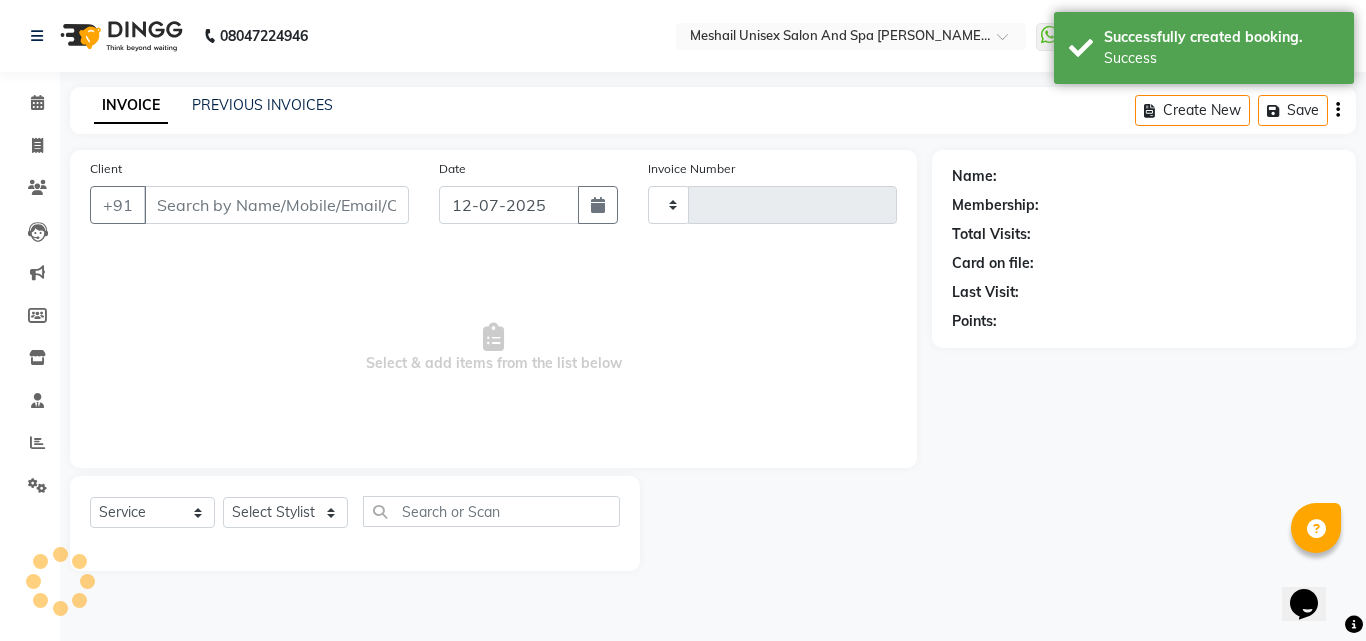 type on "1668" 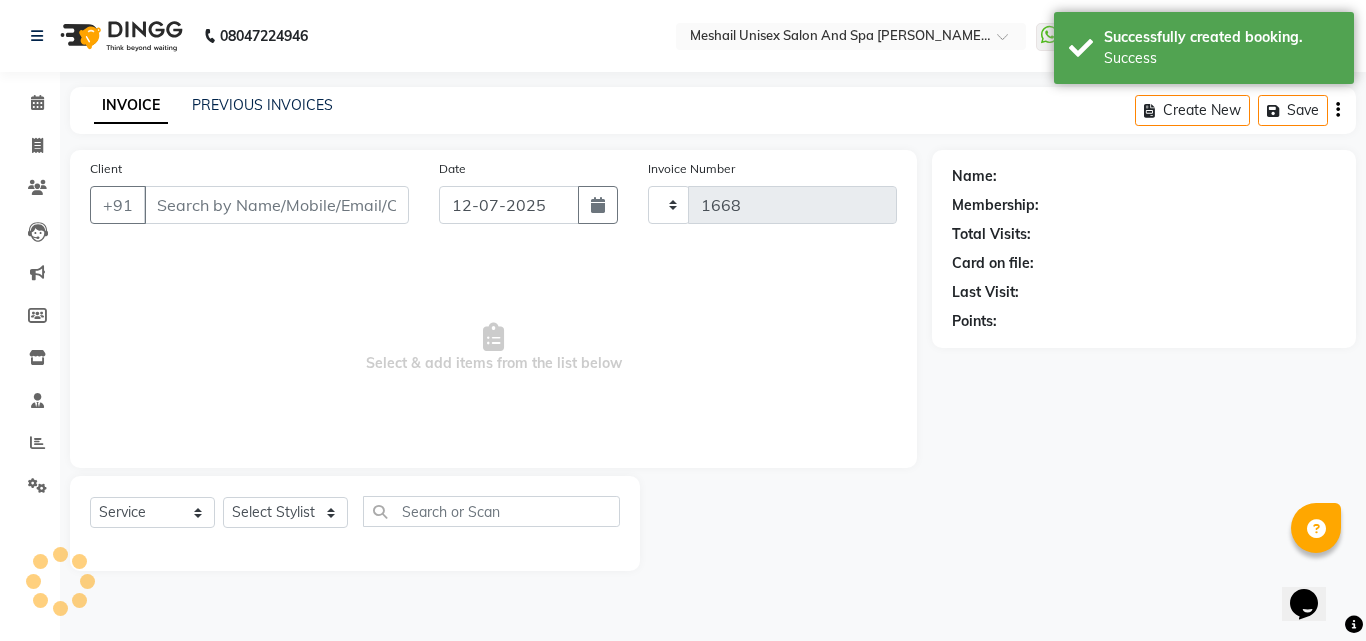 select on "6713" 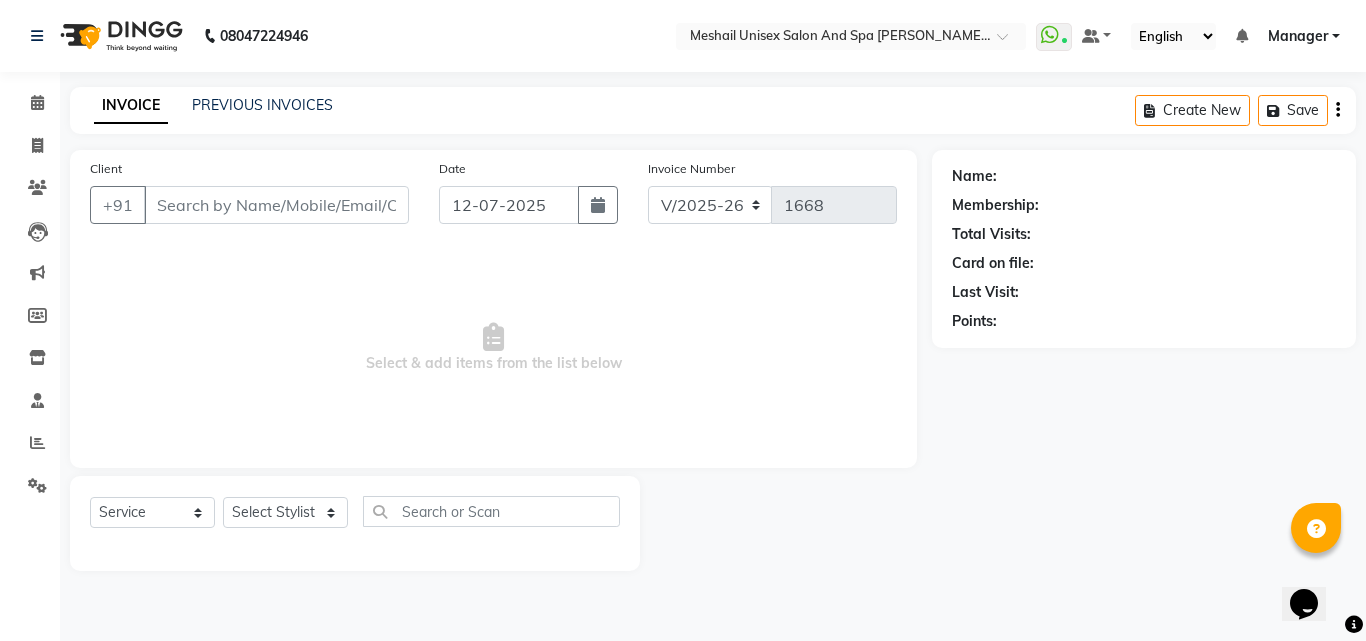 type on "83******46" 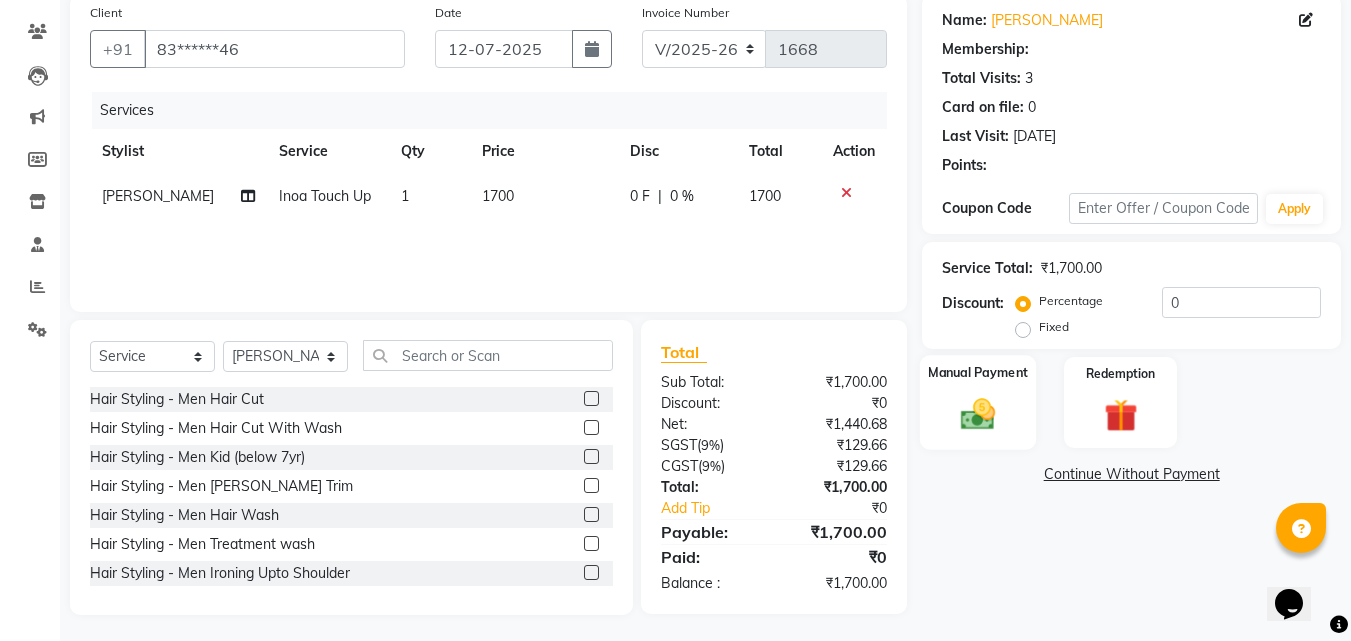 scroll, scrollTop: 160, scrollLeft: 0, axis: vertical 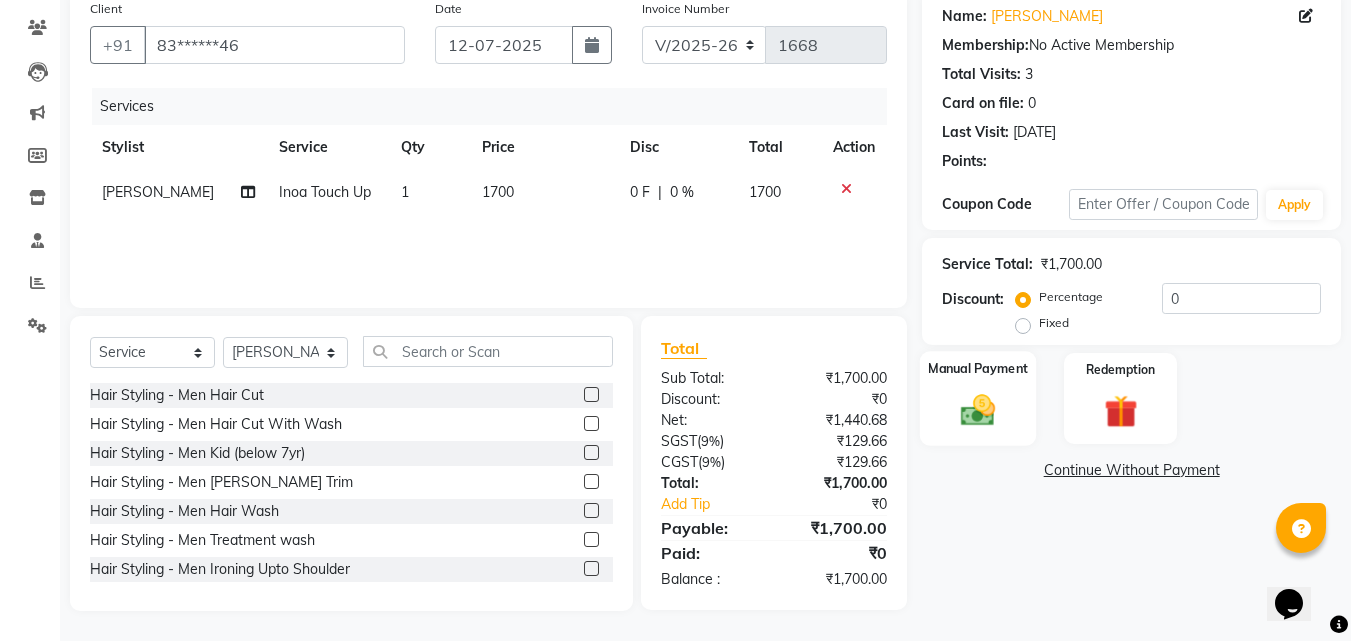 click 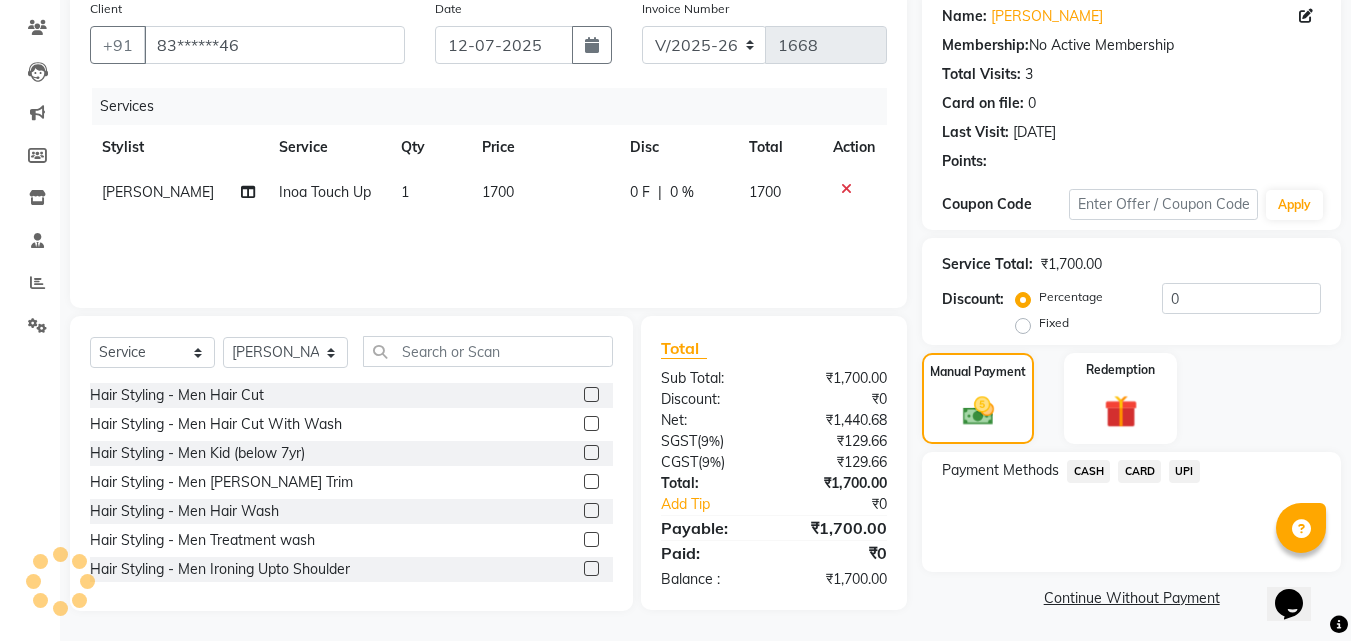click on "UPI" 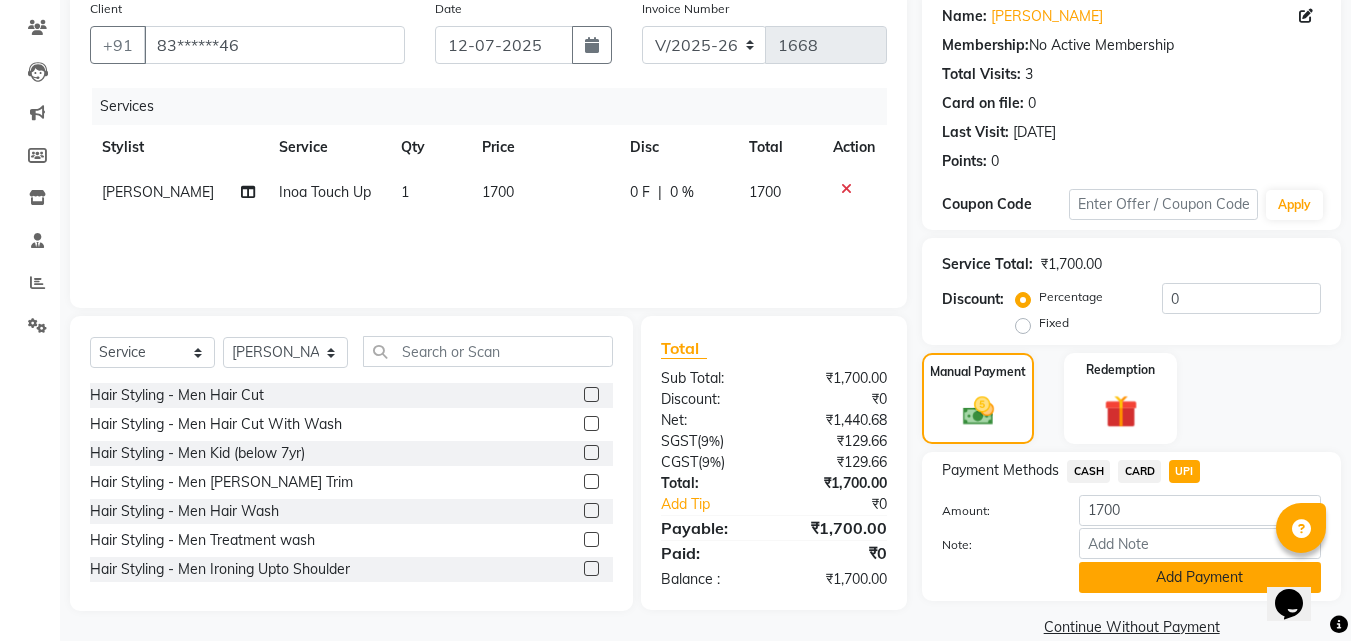click on "Add Payment" 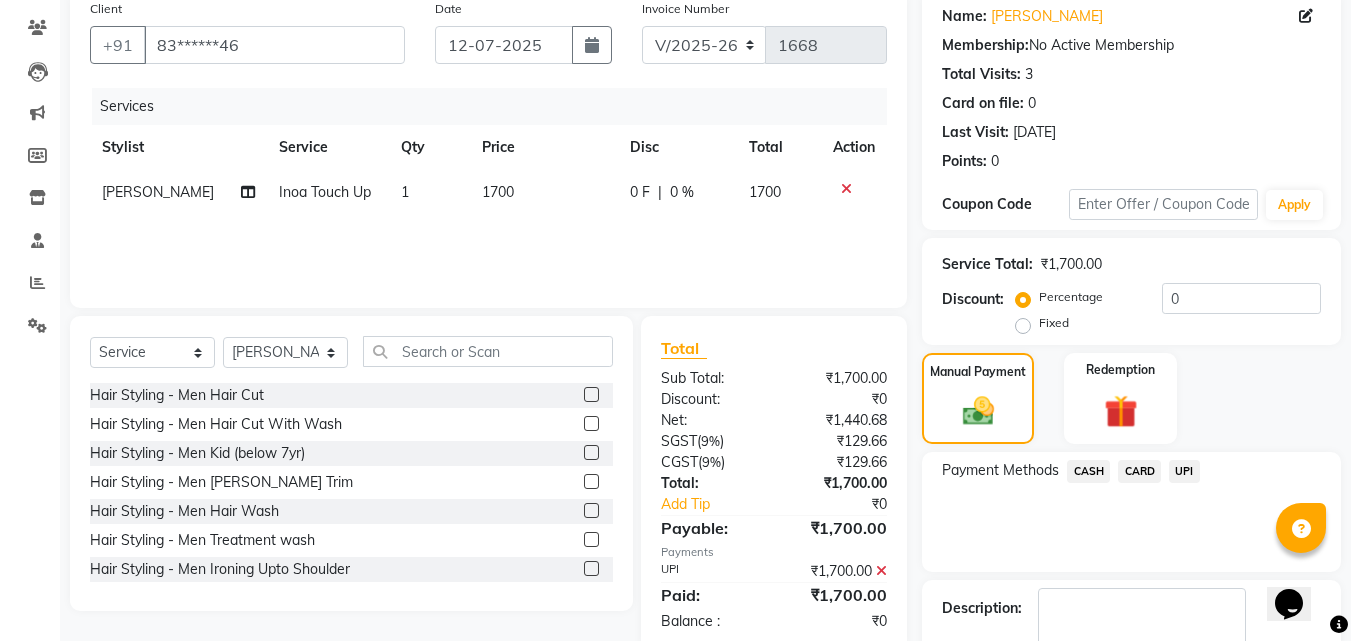 scroll, scrollTop: 275, scrollLeft: 0, axis: vertical 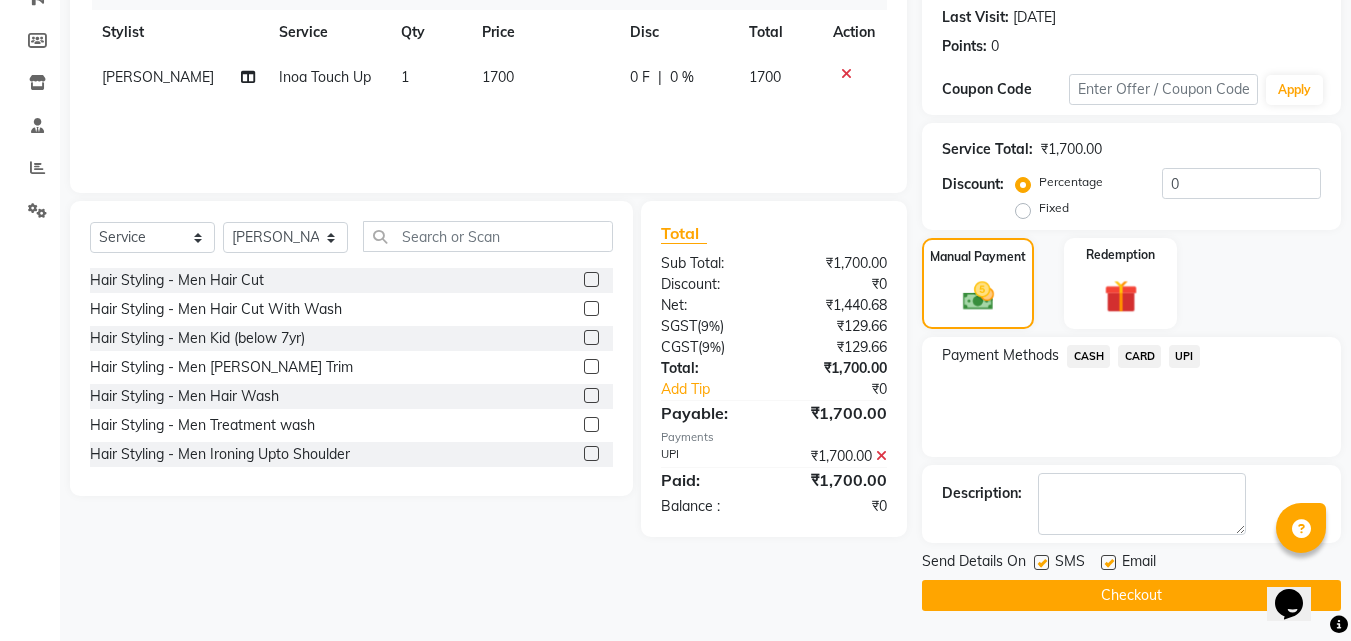click 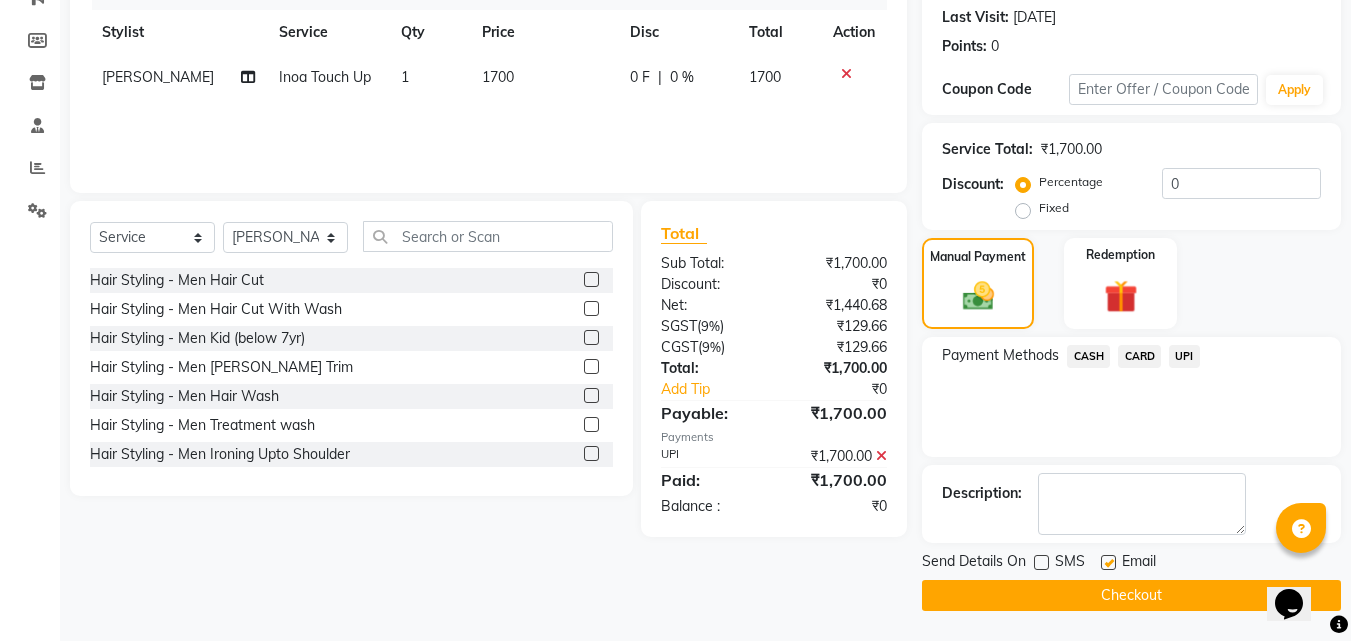 click on "Checkout" 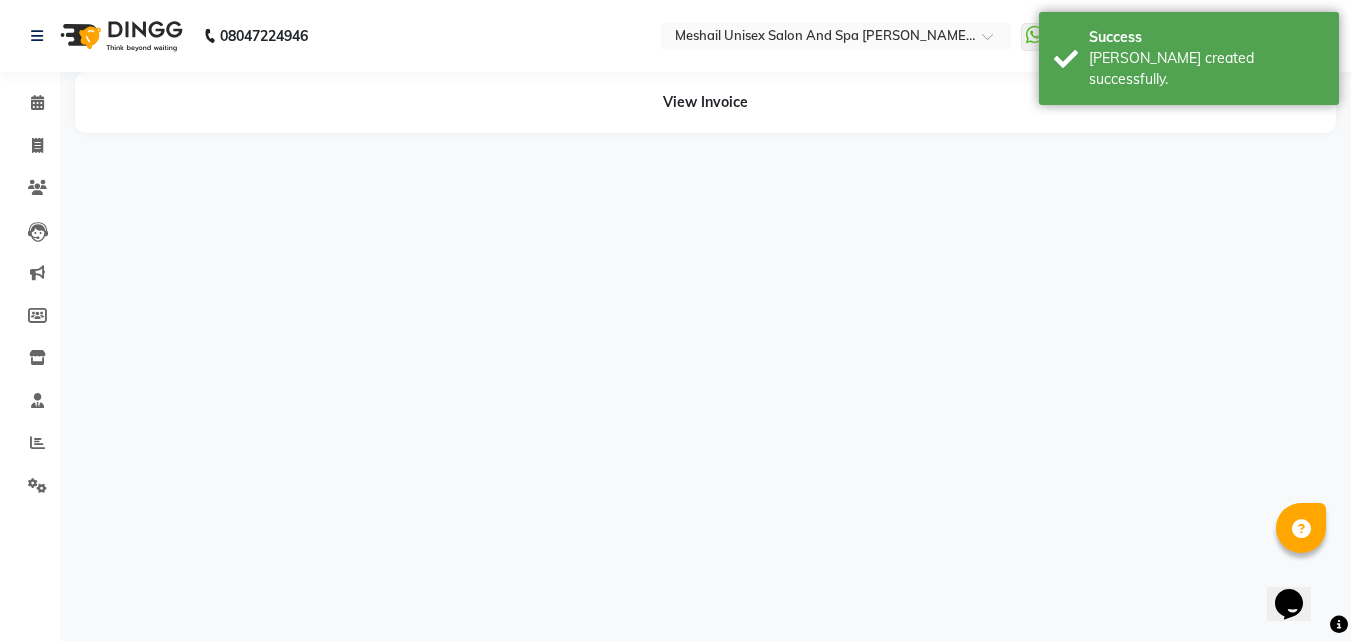 scroll, scrollTop: 0, scrollLeft: 0, axis: both 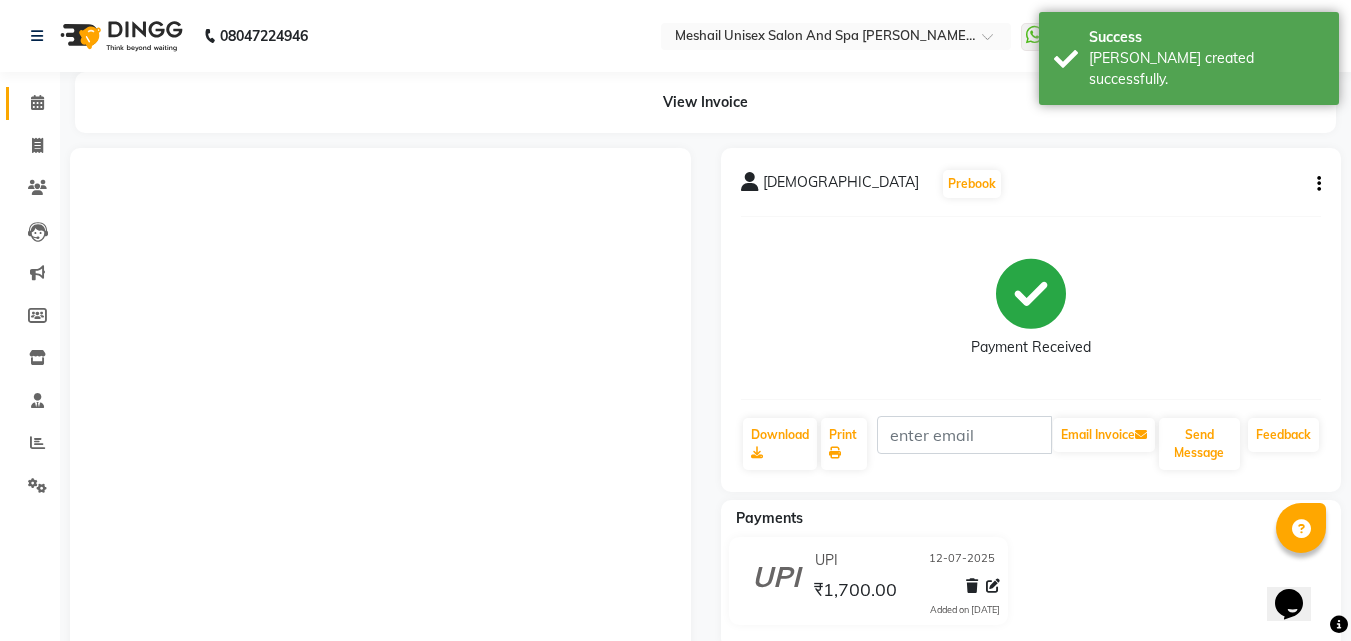 click on "Calendar" 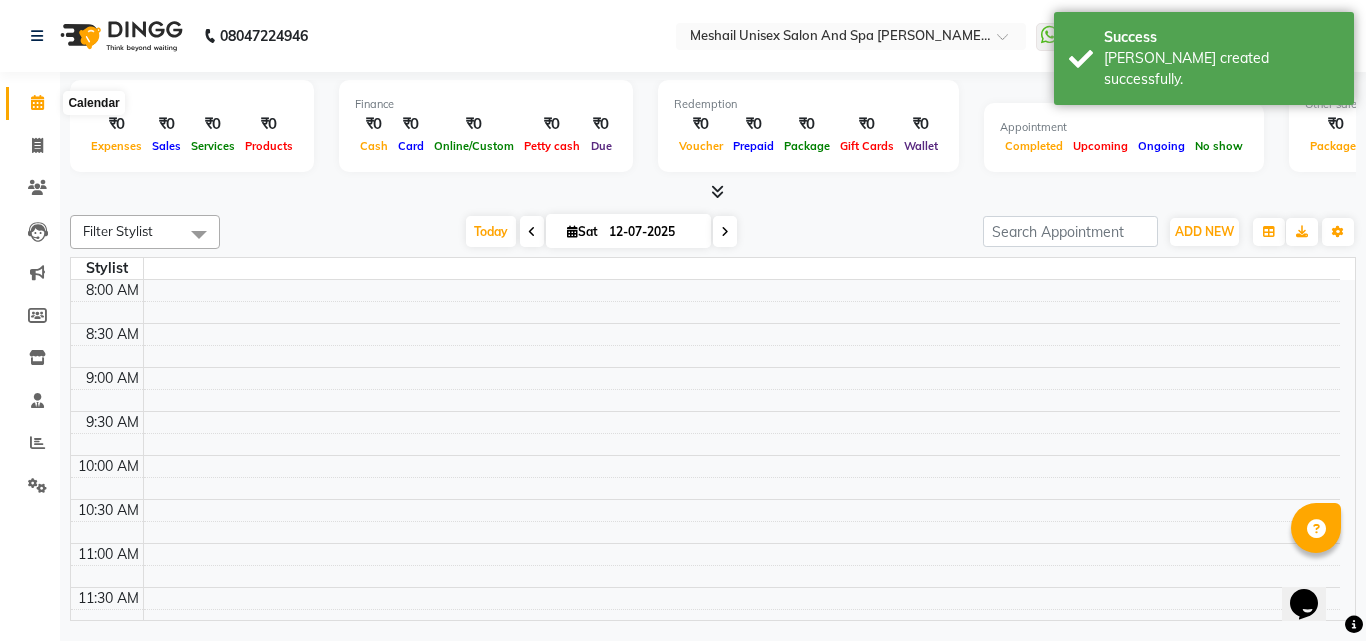 click 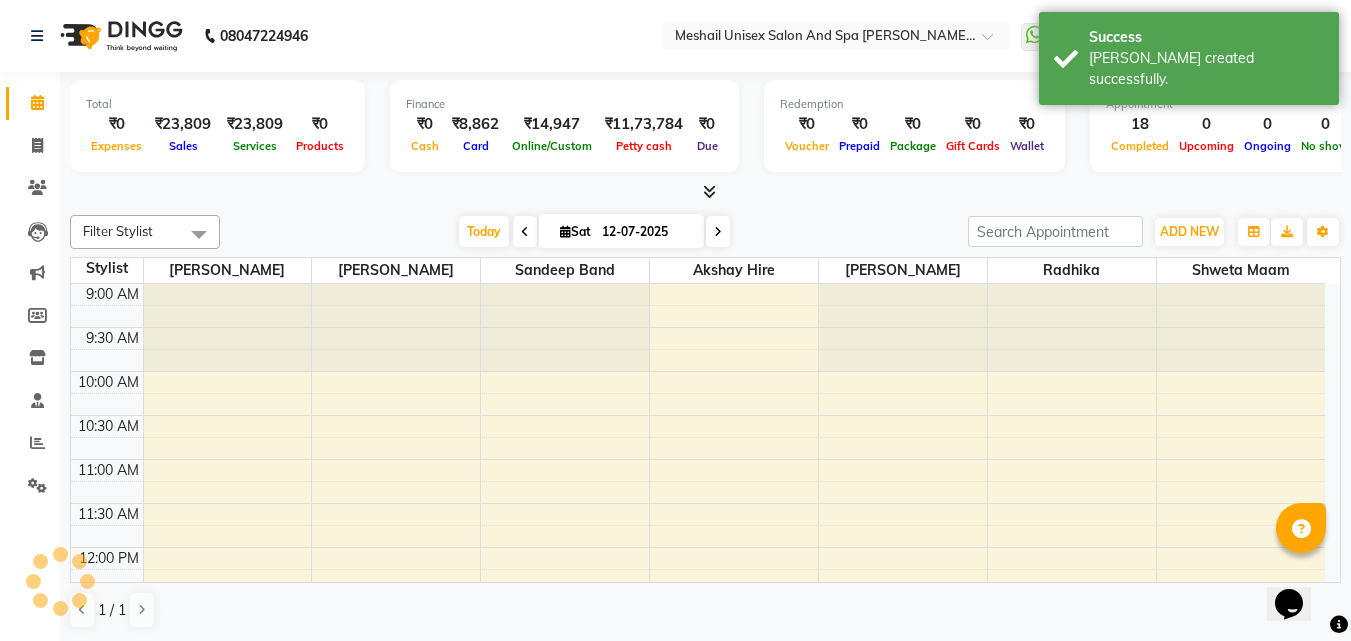 scroll, scrollTop: 529, scrollLeft: 0, axis: vertical 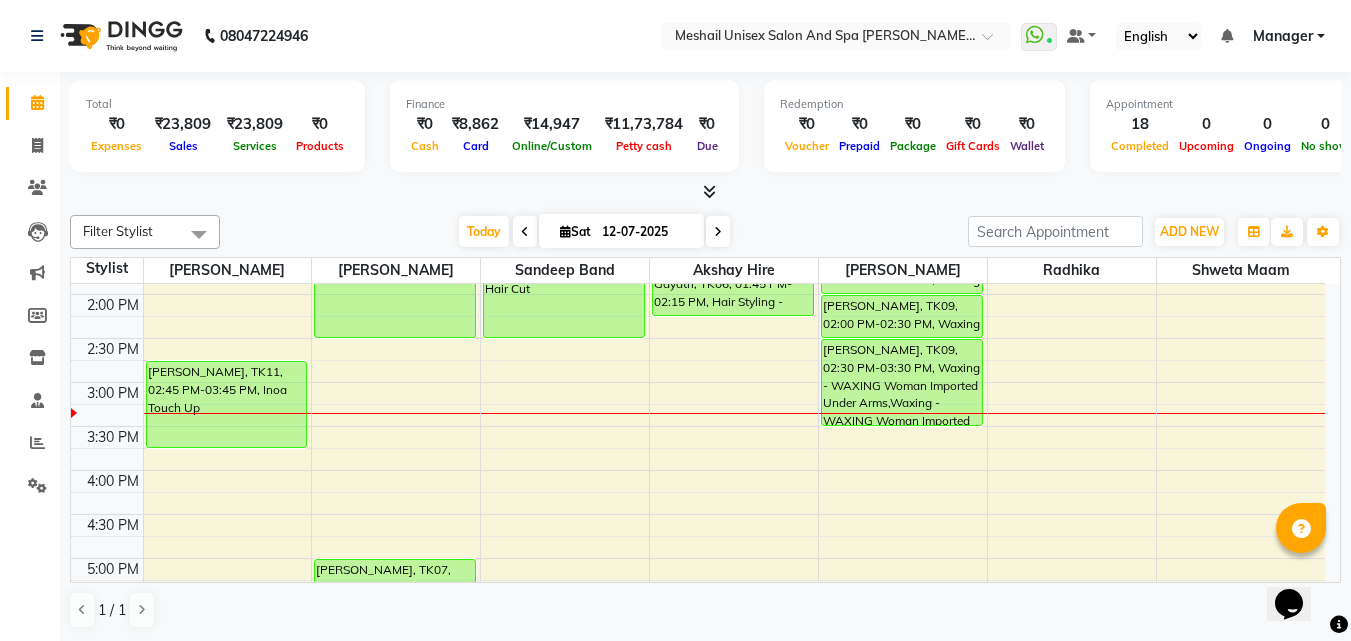 click on "9:00 AM 9:30 AM 10:00 AM 10:30 AM 11:00 AM 11:30 AM 12:00 PM 12:30 PM 1:00 PM 1:30 PM 2:00 PM 2:30 PM 3:00 PM 3:30 PM 4:00 PM 4:30 PM 5:00 PM 5:30 PM 6:00 PM 6:30 PM 7:00 PM 7:30 PM 8:00 PM 8:30 PM 9:00 PM 9:30 PM    [PERSON_NAME], TK01, 10:00 AM-11:00 AM, Hair Care Tratment - Women Hair Spa    [PERSON_NAME], TK03, 11:00 AM-12:00 PM, Inoa Touch Up    [PERSON_NAME], TK11, 02:45 PM-03:45 PM, Inoa Touch Up    Milid K, TK10, 01:00 PM-02:30 PM, Waxing - WAXING Men Imported Full Body    [PERSON_NAME], TK07, 05:00 PM-05:45 PM, Body Bliss Massage - Balinese    [PERSON_NAME], TK04, 01:00 PM-02:30 PM, Hair Care Tratment - Women Hair Spa,Hair Styling - Women Hair Cut    [PERSON_NAME], TK02, 11:00 AM-11:30 AM, [MEDICAL_DATA] tretment    samruddhi, TK05, 11:45 AM-12:15 PM, Hair Styling - Women Hair Wash    Gayatri, TK06, 12:45 PM-01:45 PM, Inoa Touch Up    Gayatri, TK06, 01:45 PM-02:15 PM, Hair Styling - Women Hair Cut    [PERSON_NAME], TK03, 12:00 PM-12:30 PM, Threading - Women Full Face" at bounding box center [698, 426] 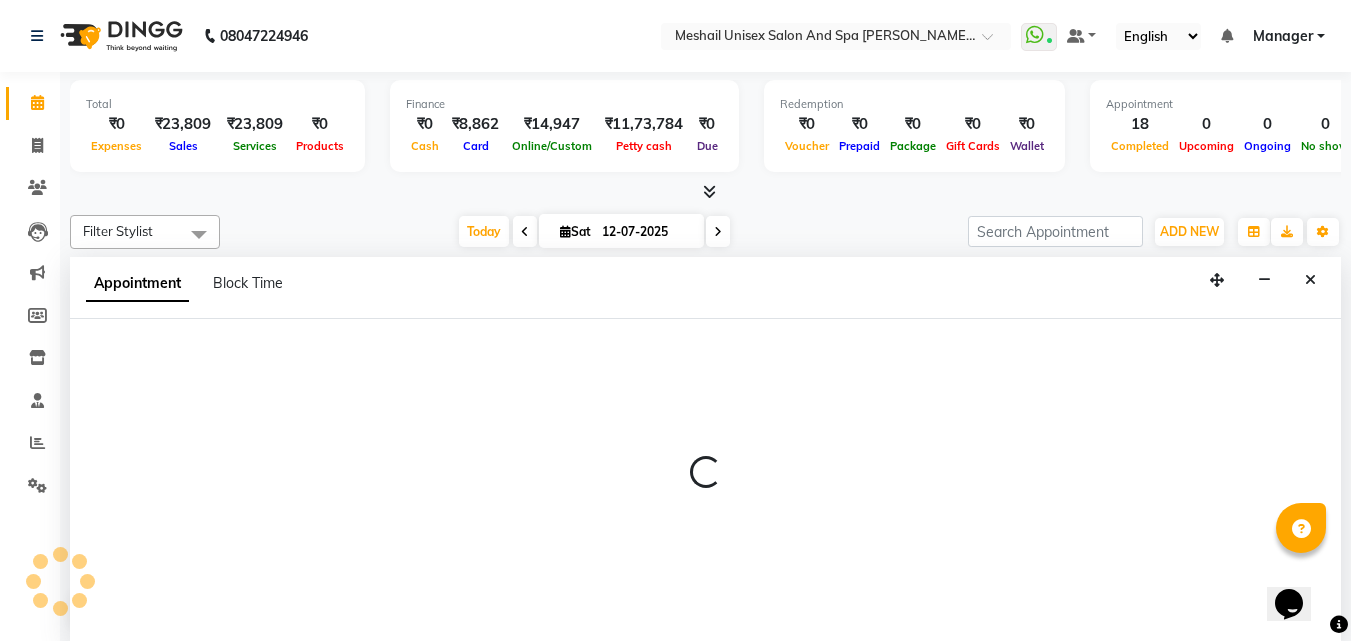 scroll, scrollTop: 1, scrollLeft: 0, axis: vertical 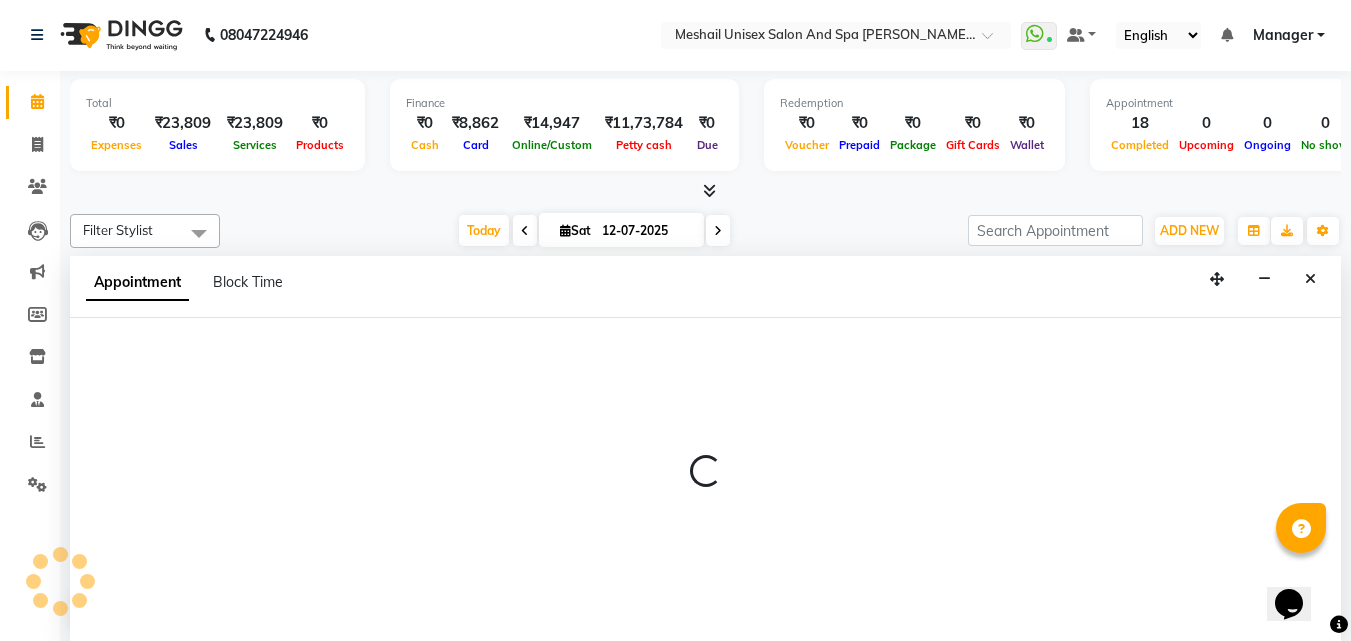 select on "52968" 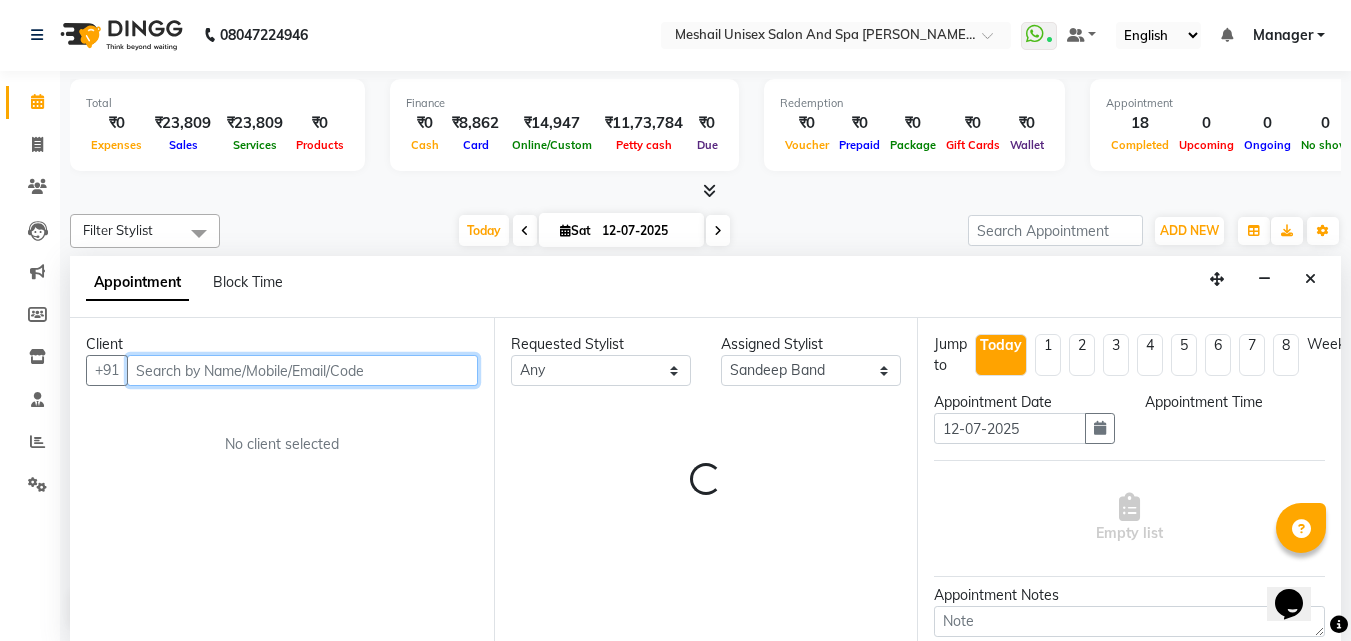 select on "885" 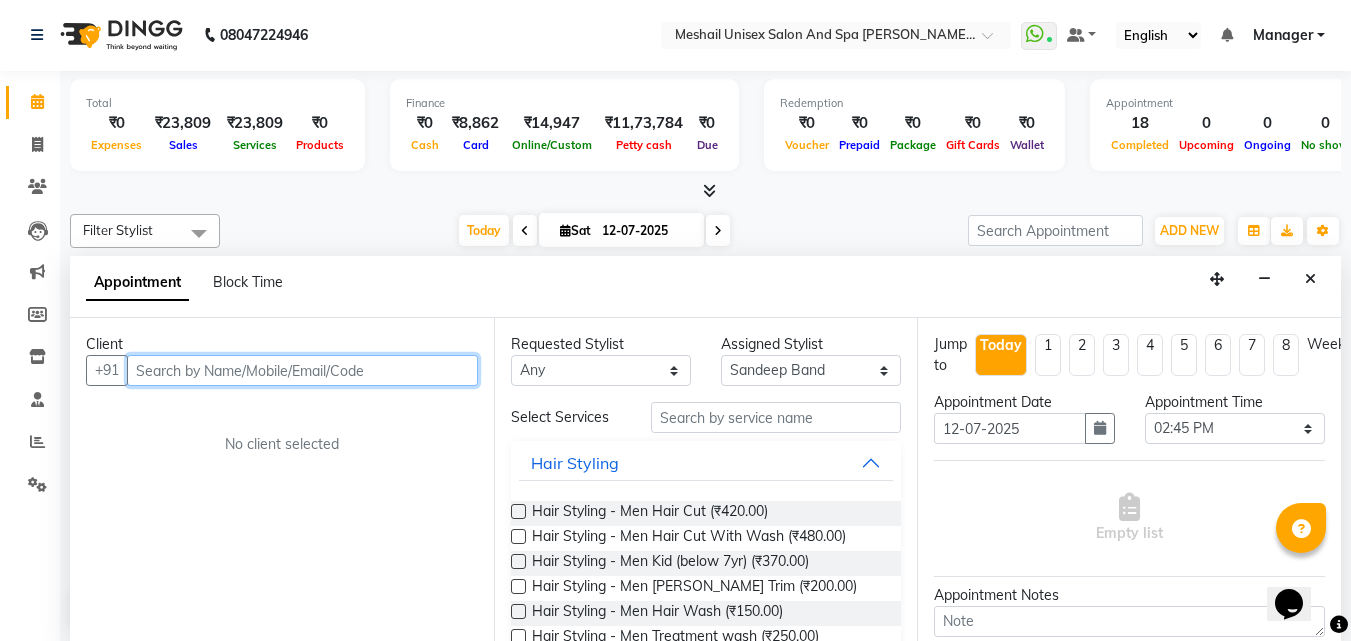 click at bounding box center [302, 370] 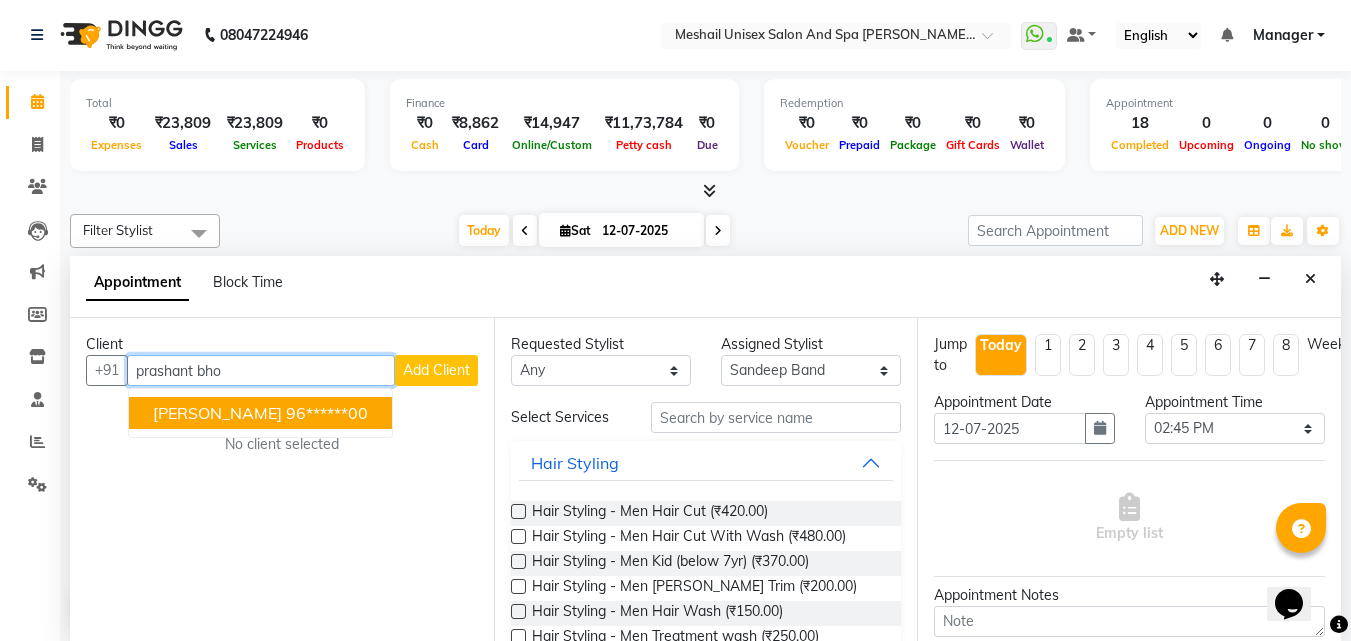 click on "[PERSON_NAME]  96******00" at bounding box center (260, 413) 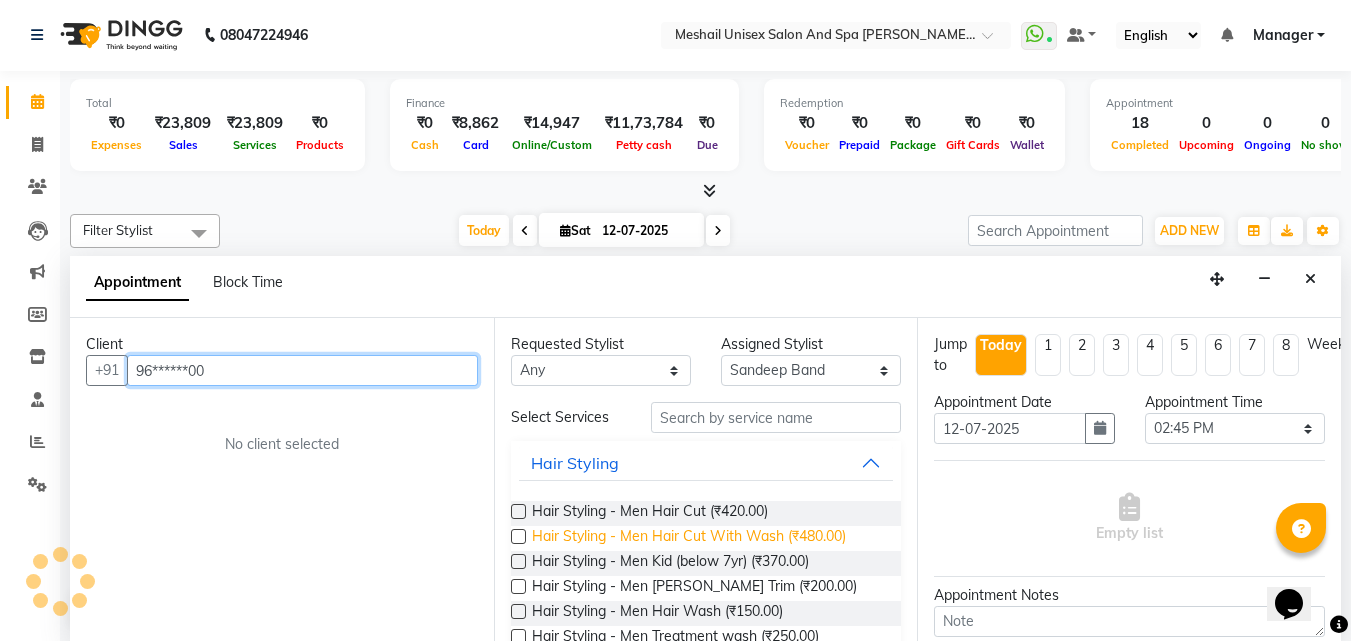 type on "96******00" 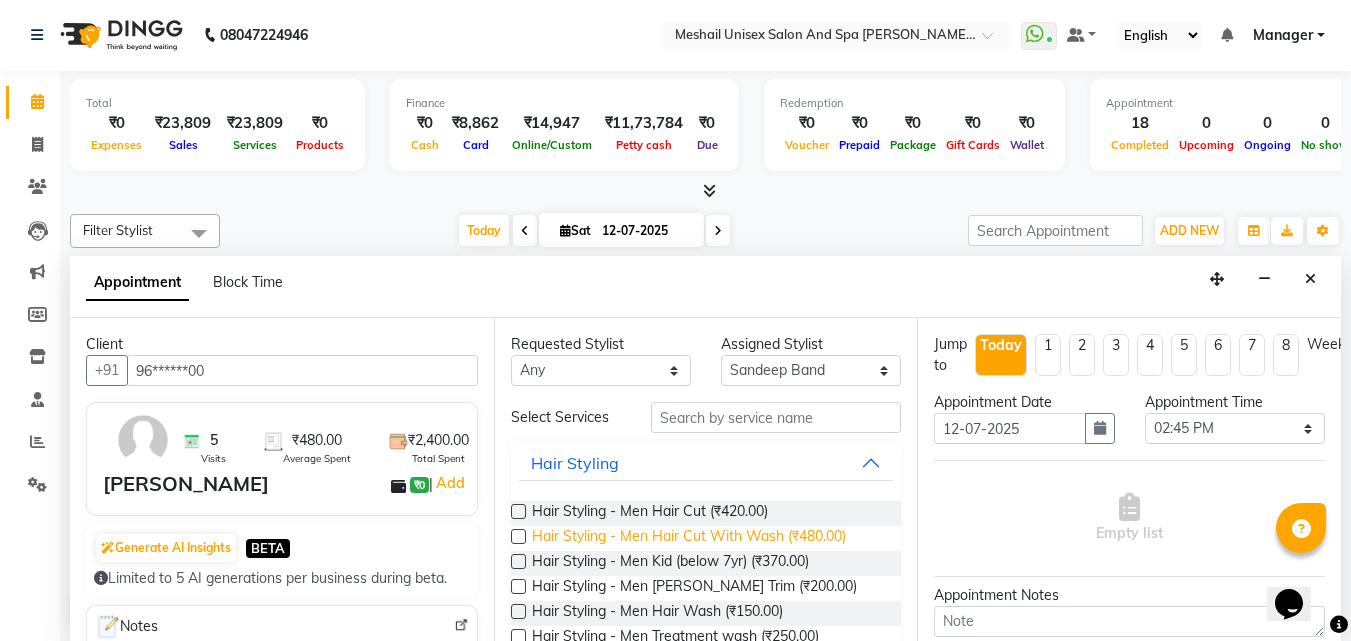 click on "Hair Styling - Men Hair Cut With Wash (₹480.00)" at bounding box center [689, 538] 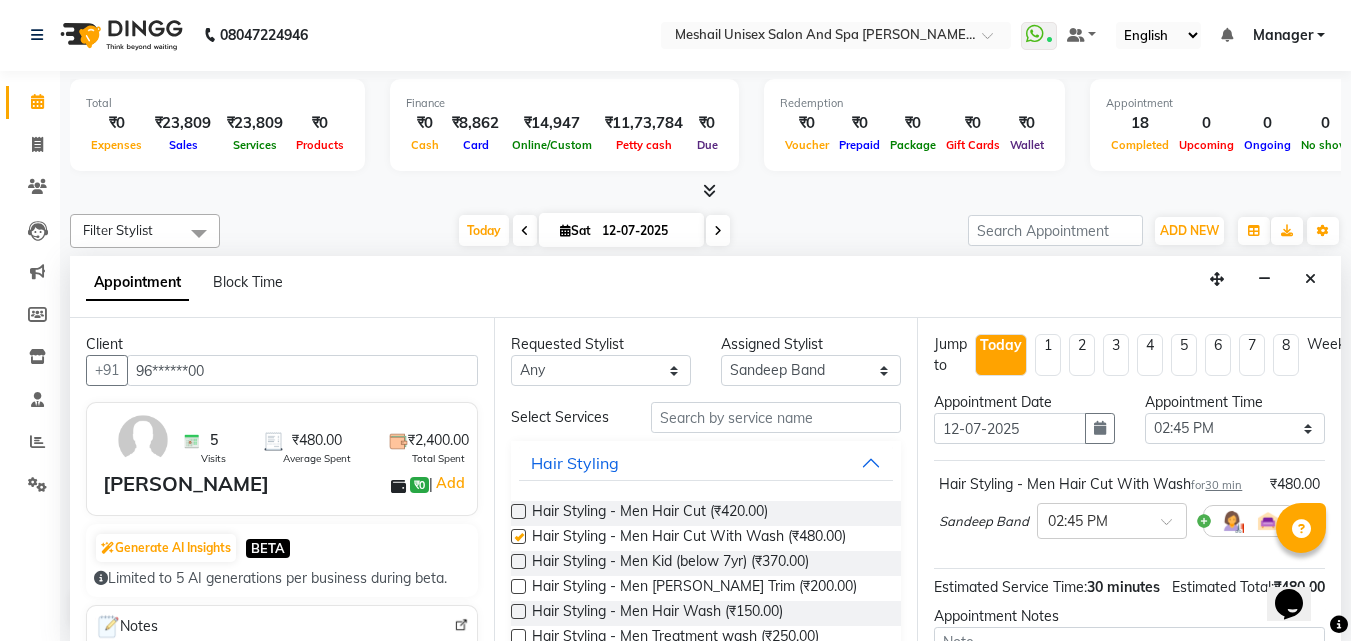 checkbox on "false" 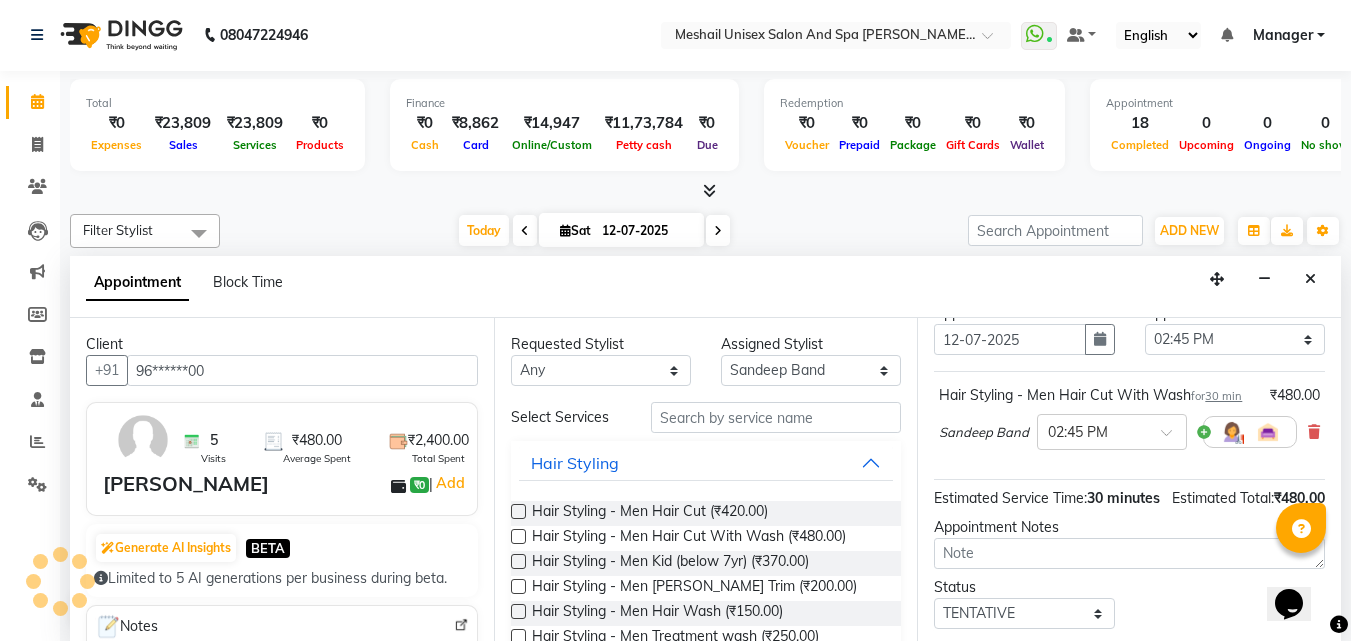 scroll, scrollTop: 263, scrollLeft: 0, axis: vertical 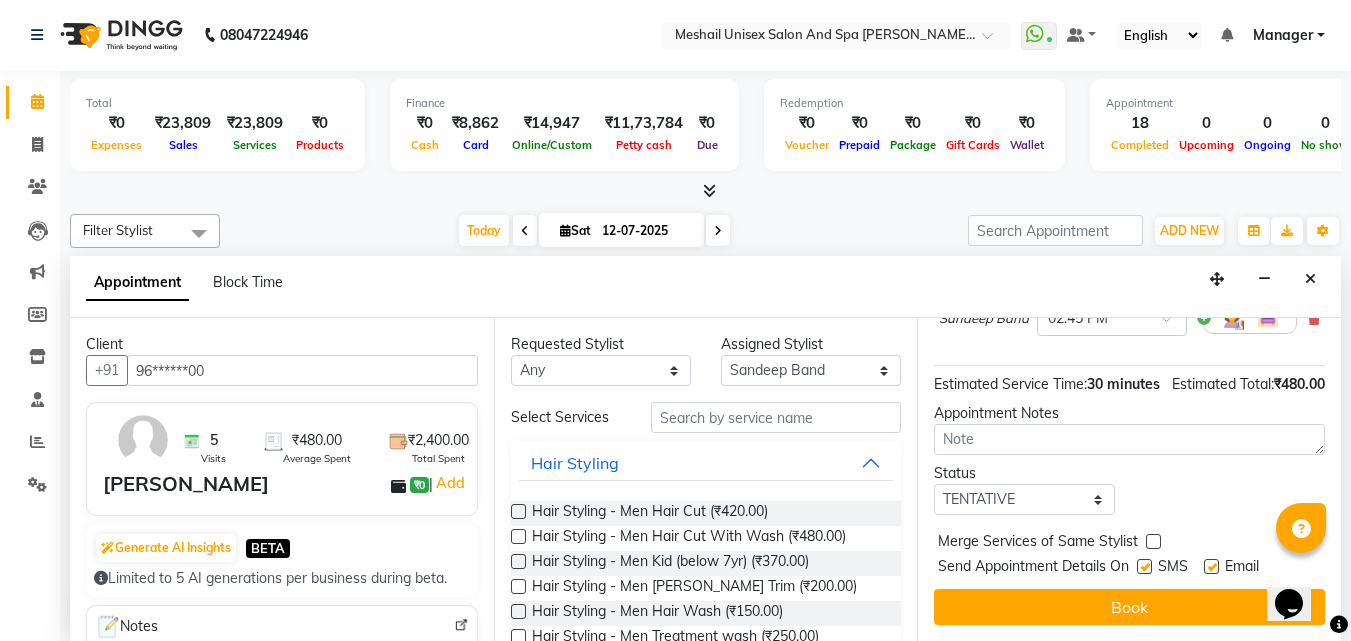 click at bounding box center (1144, 566) 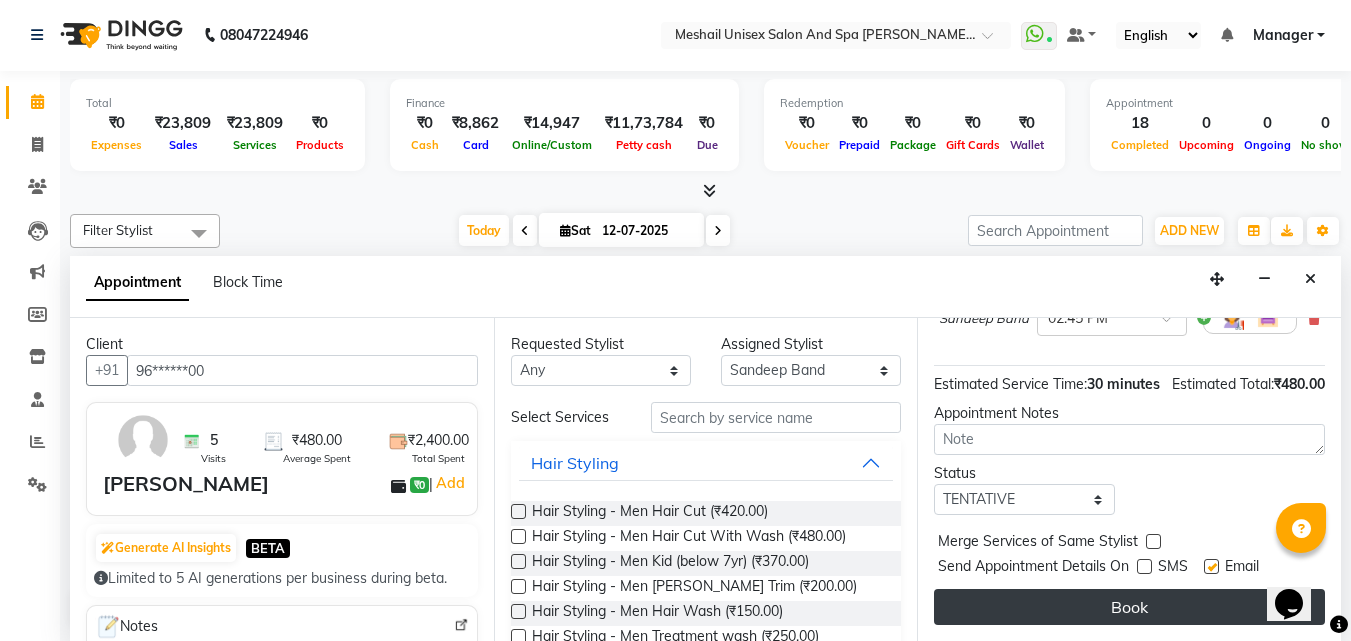 click on "Book" at bounding box center (1129, 607) 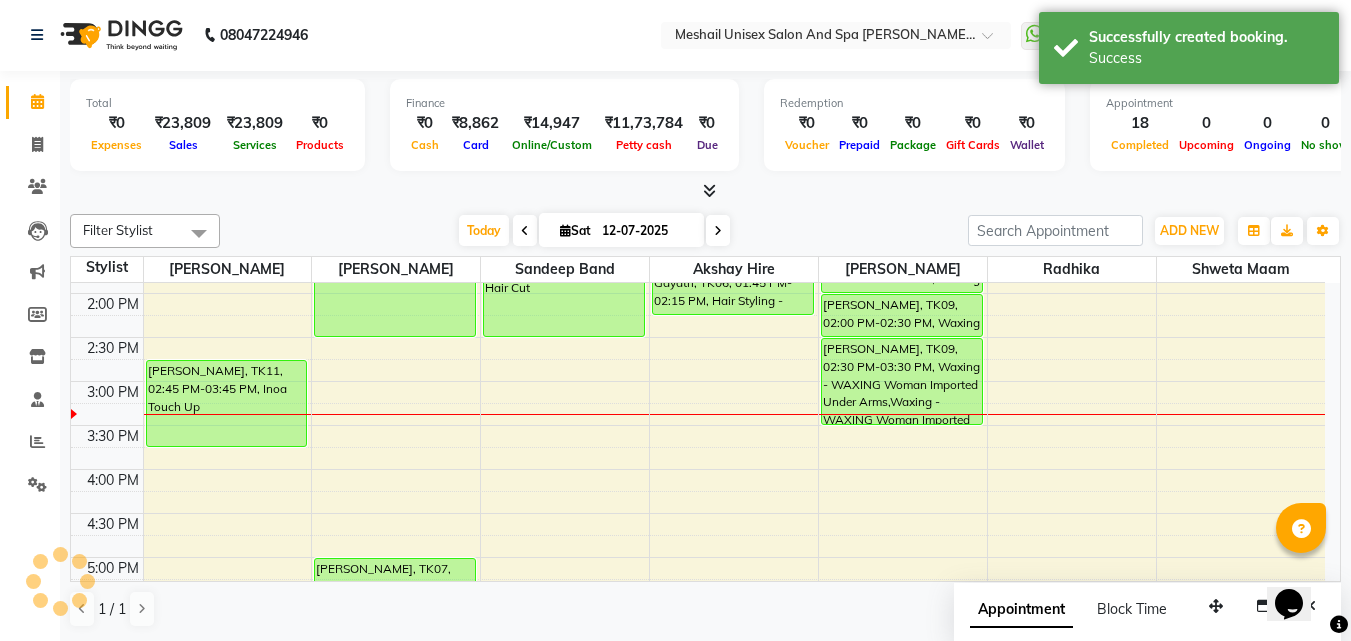 scroll, scrollTop: 0, scrollLeft: 0, axis: both 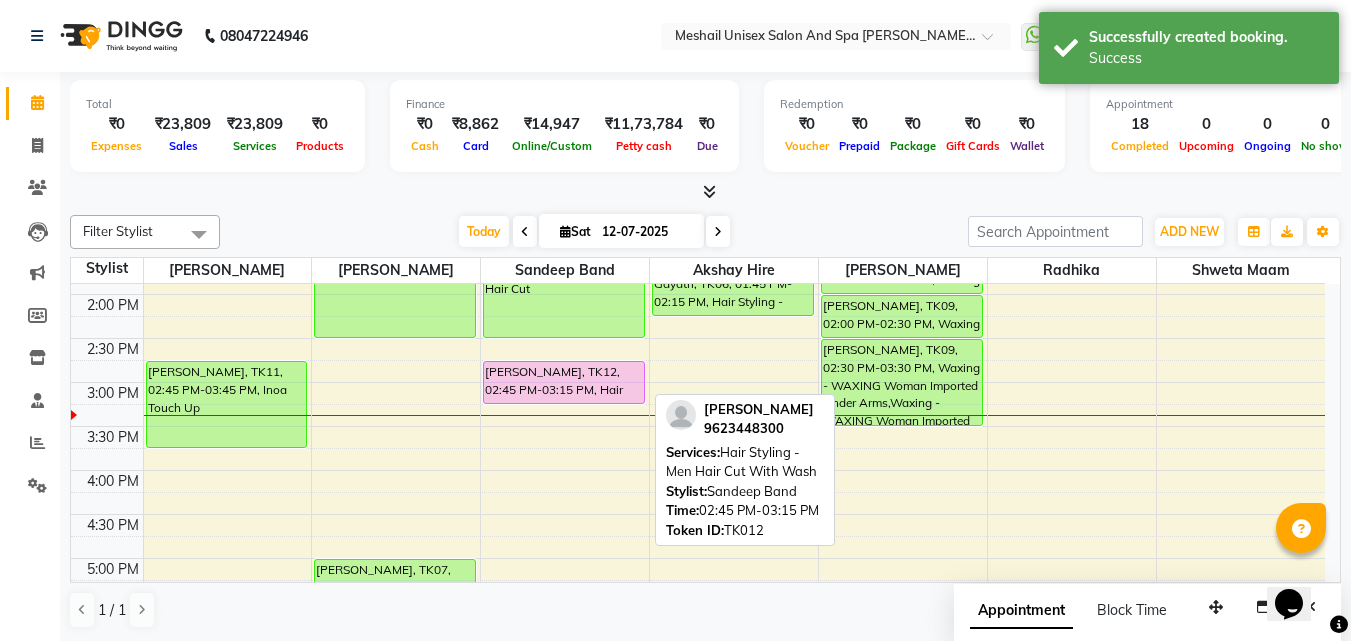 click on "[PERSON_NAME], TK12, 02:45 PM-03:15 PM, Hair Styling - Men Hair Cut With Wash" at bounding box center [564, 382] 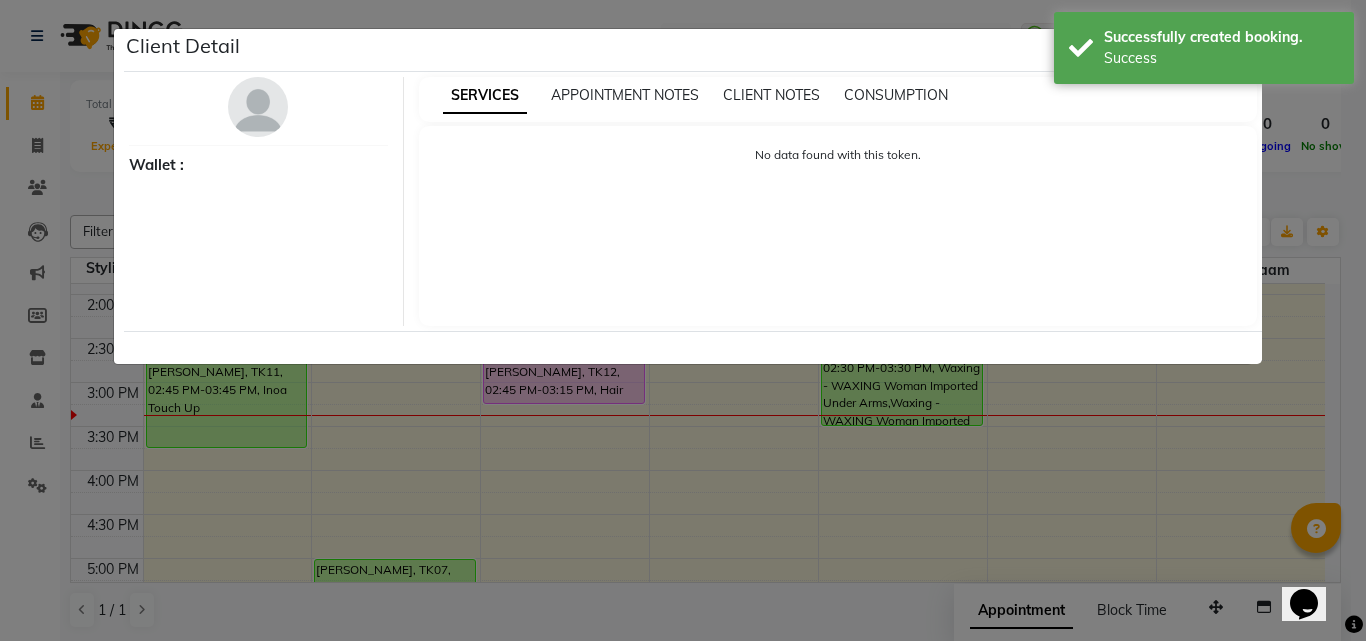 select on "7" 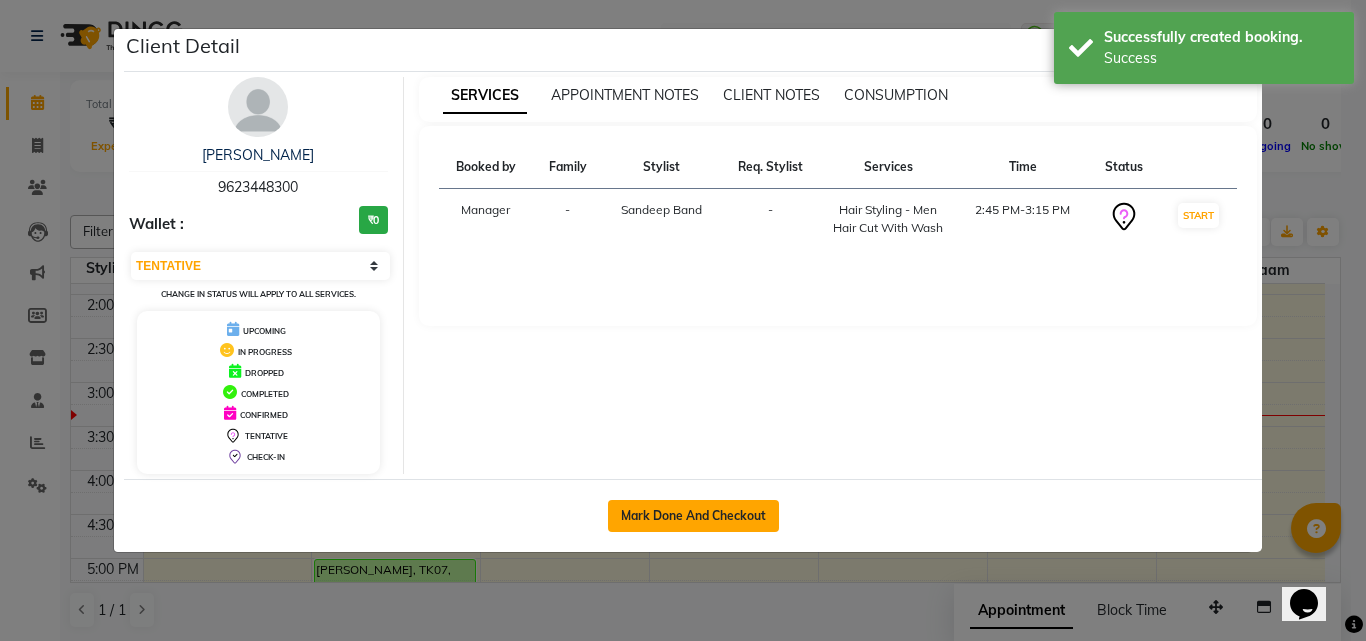 click on "Mark Done And Checkout" 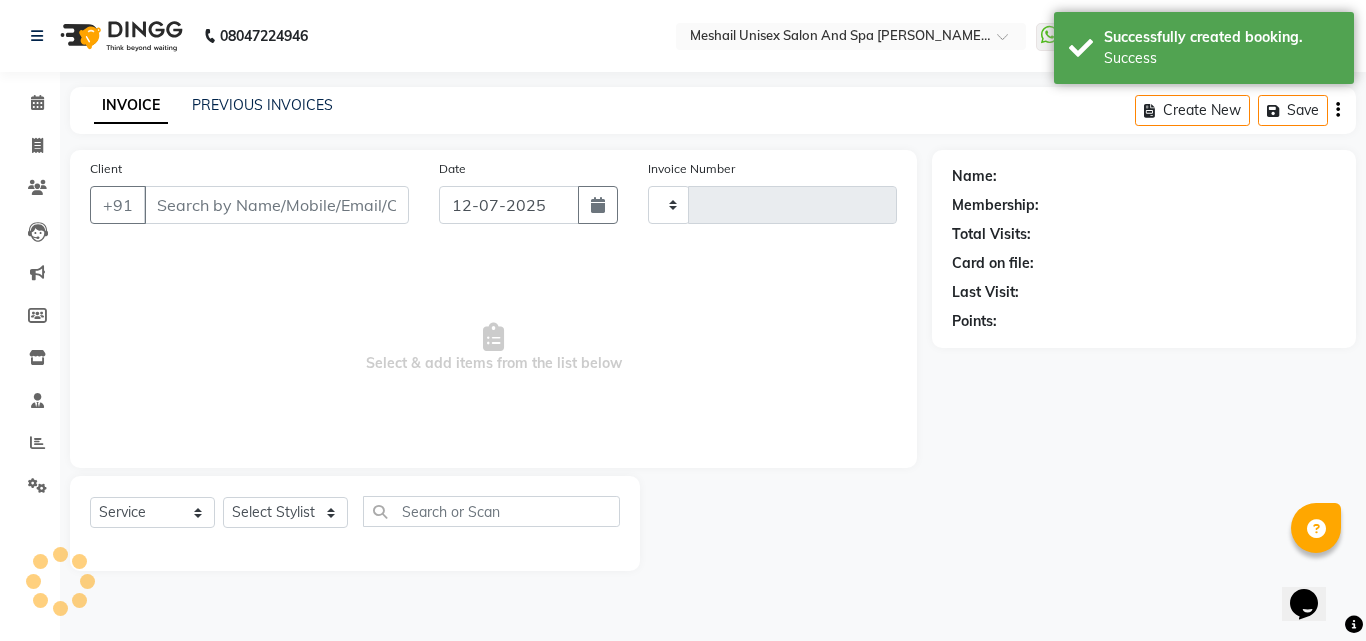 type on "1669" 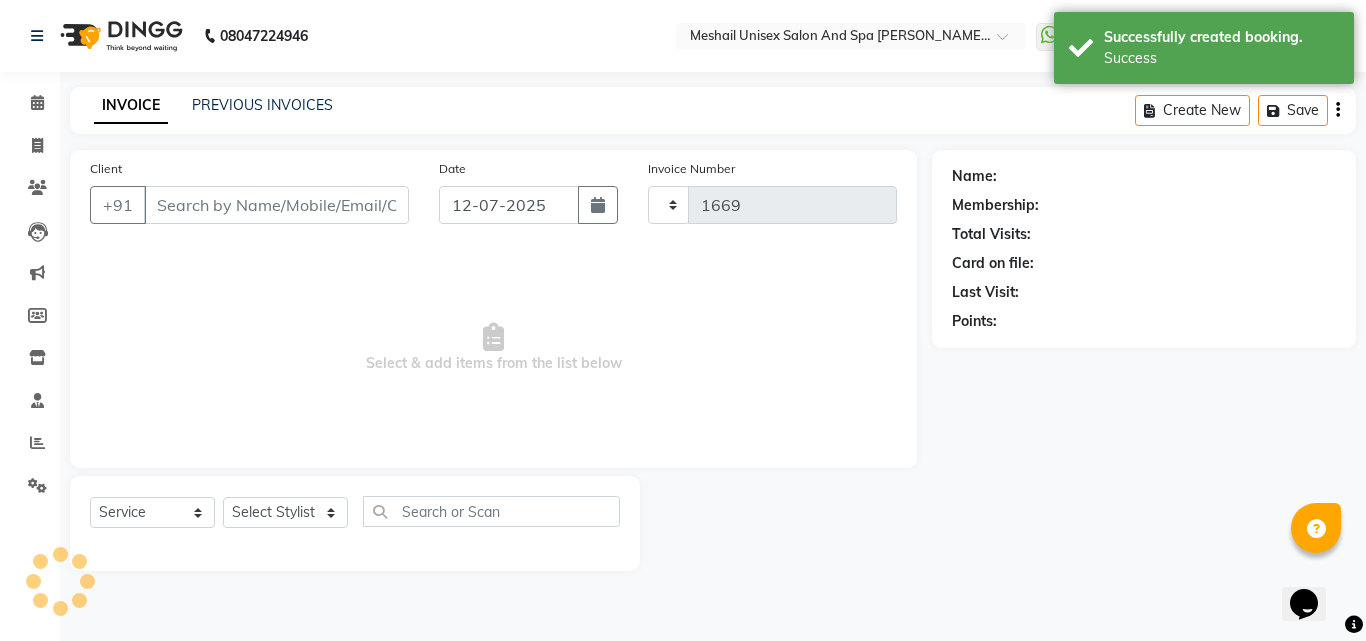 select on "6713" 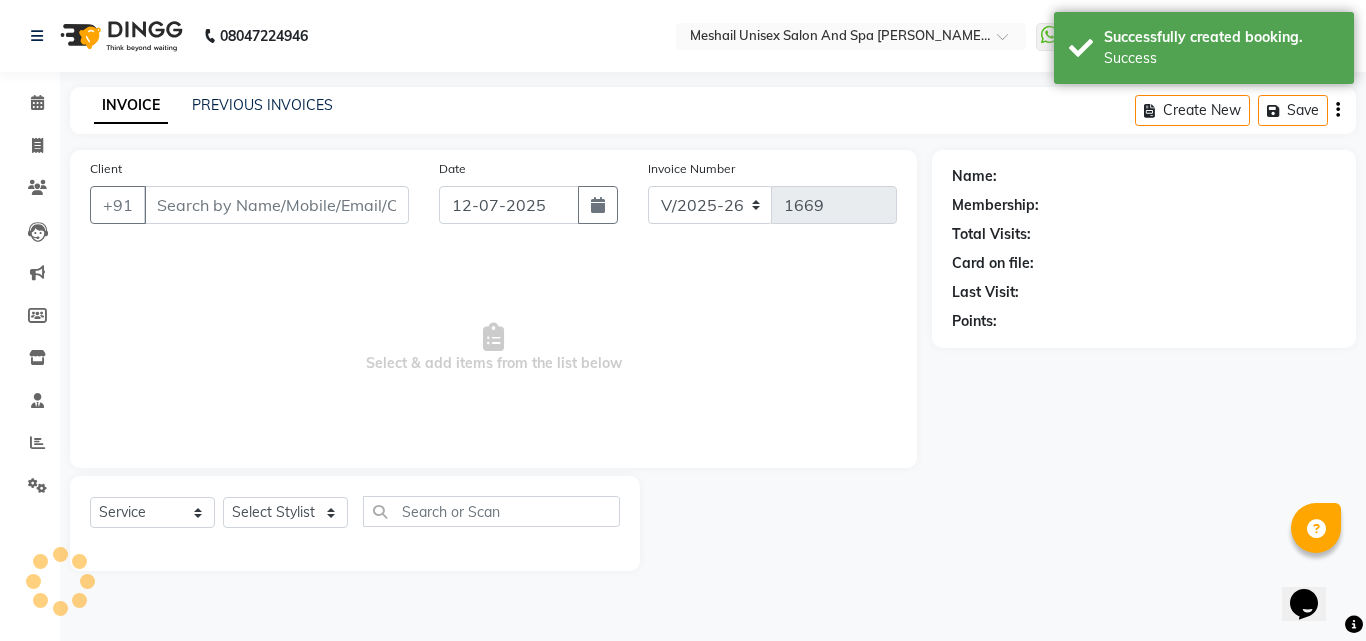 type on "96******00" 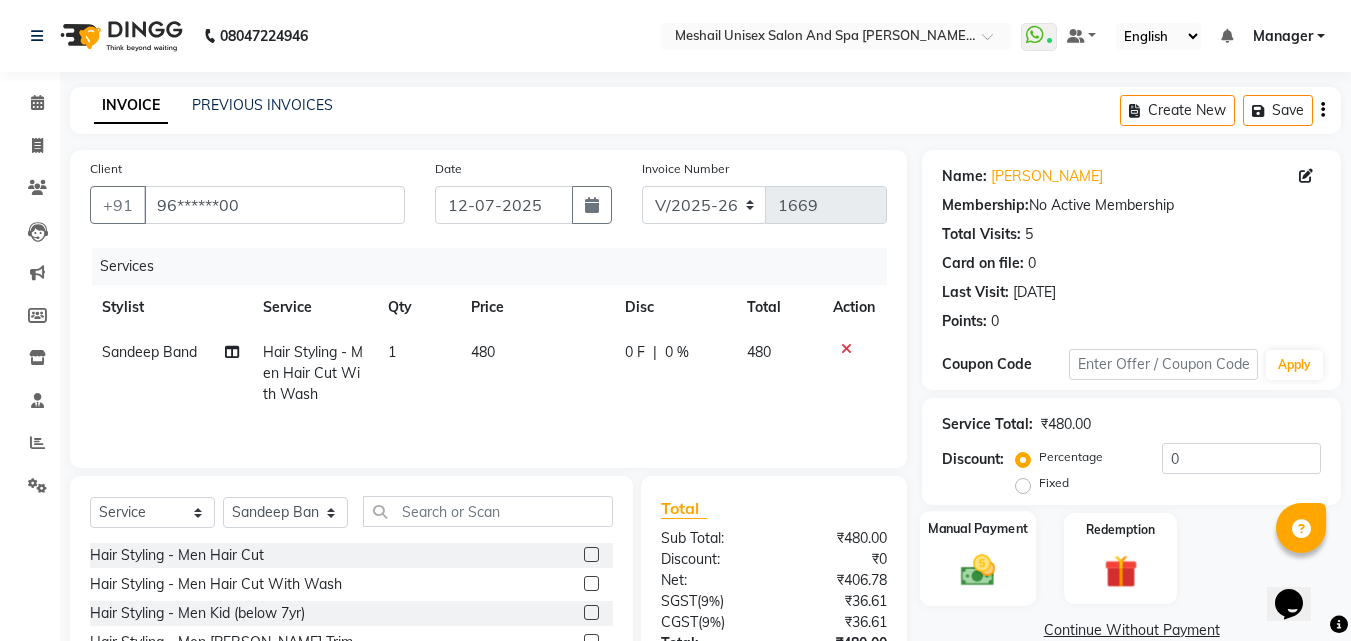 click 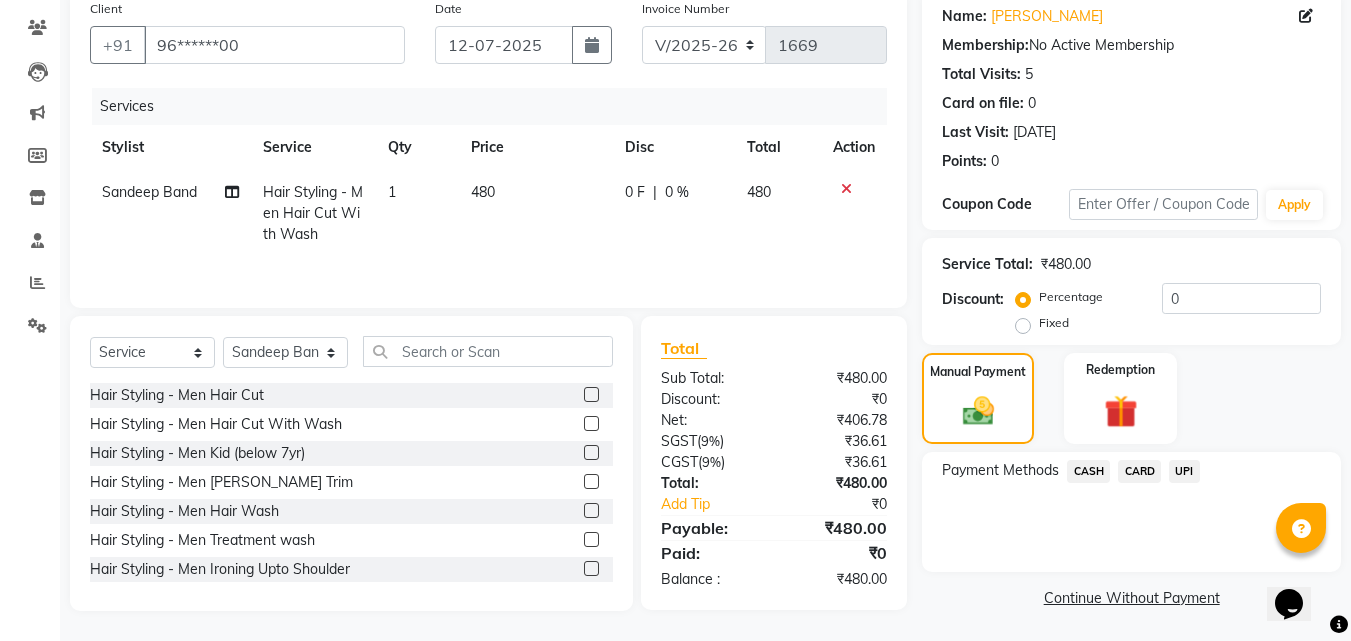 click on "UPI" 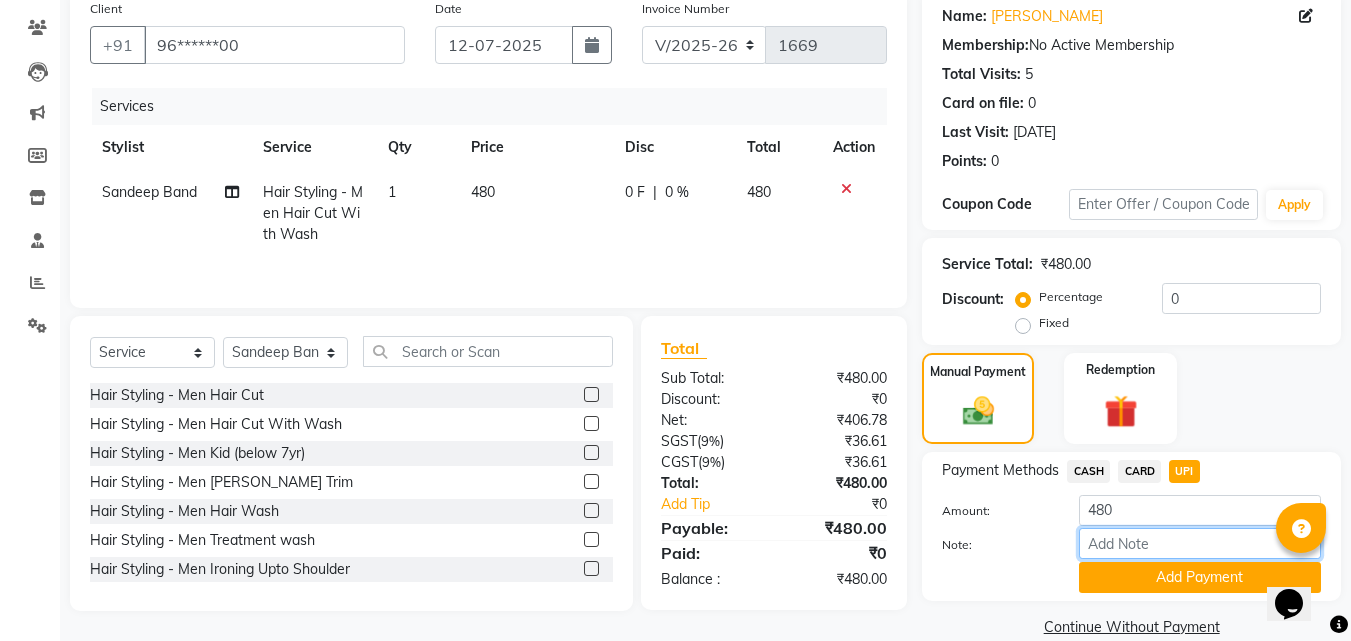 click on "Note:" at bounding box center [1200, 543] 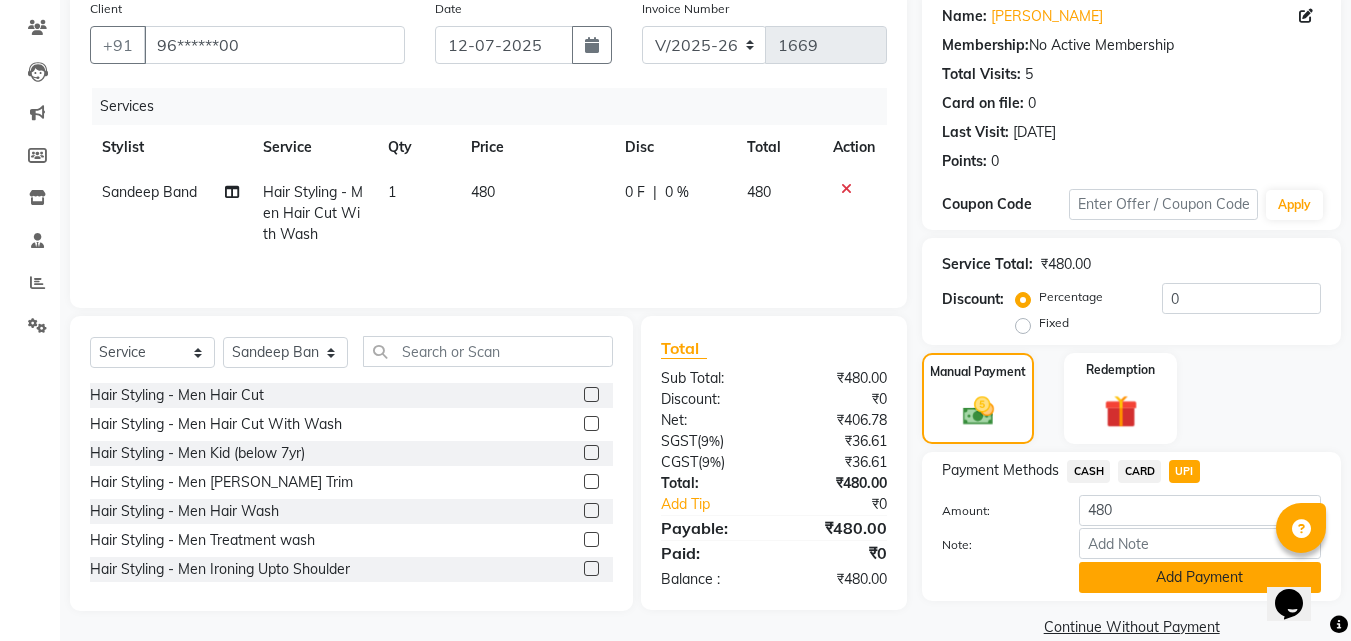 click on "Add Payment" 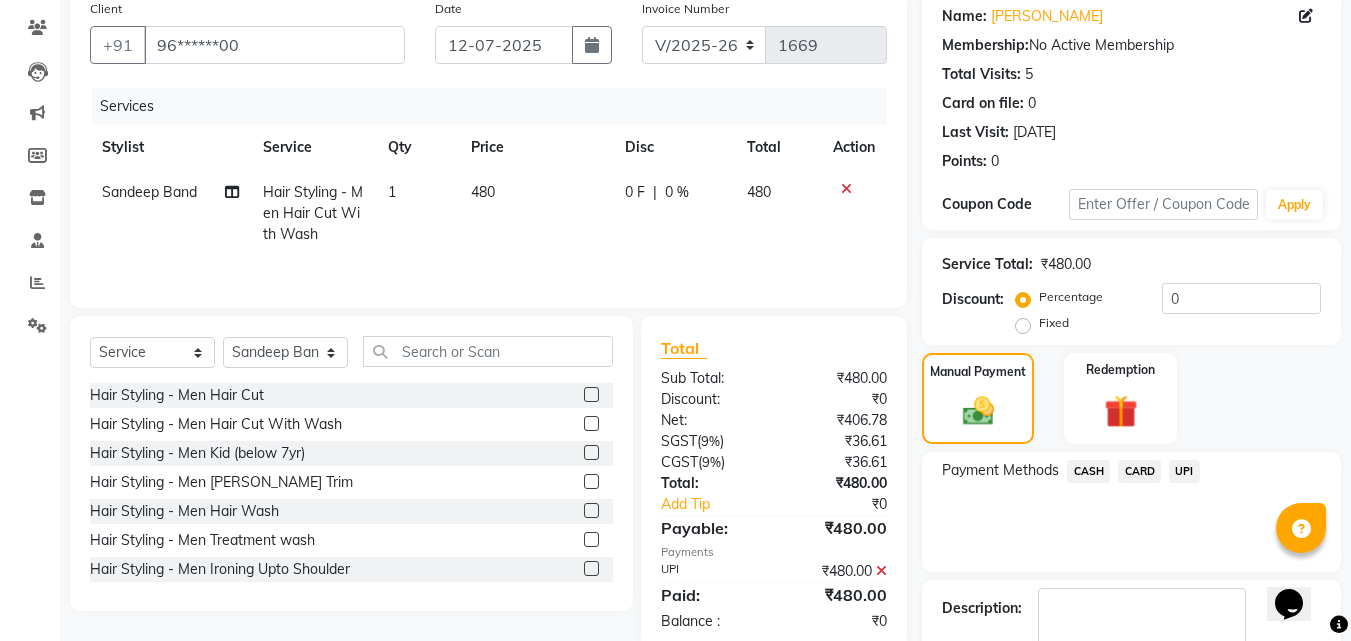scroll, scrollTop: 275, scrollLeft: 0, axis: vertical 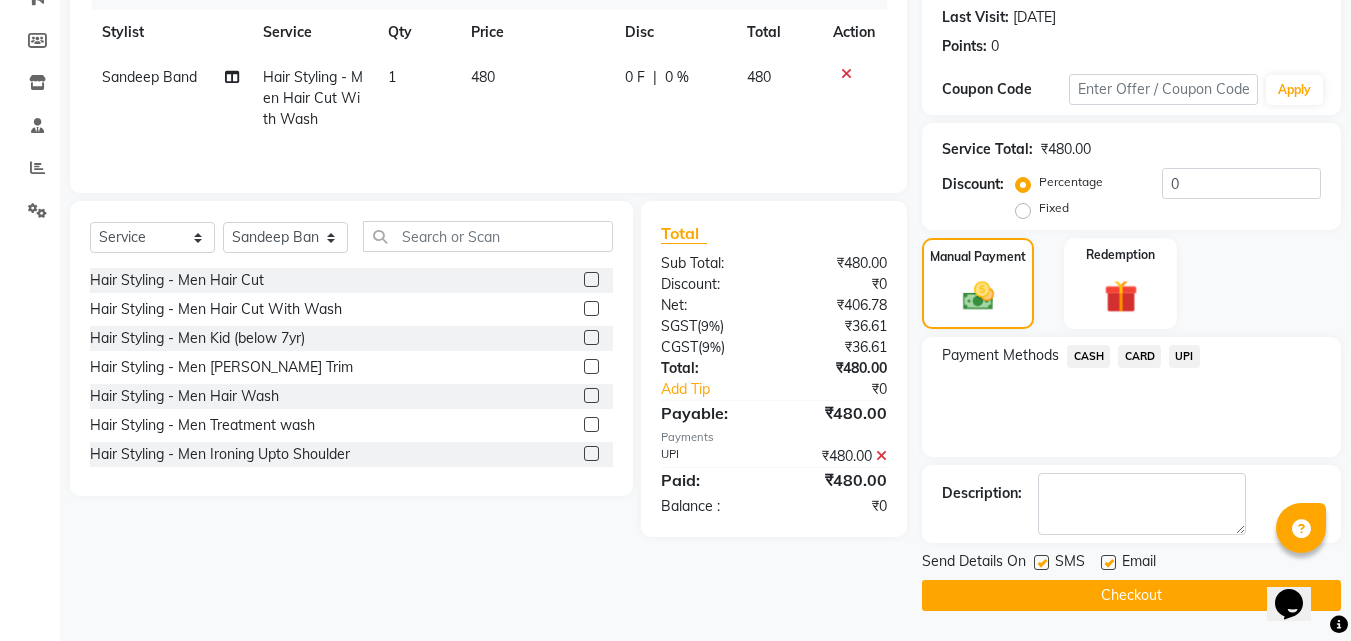 click 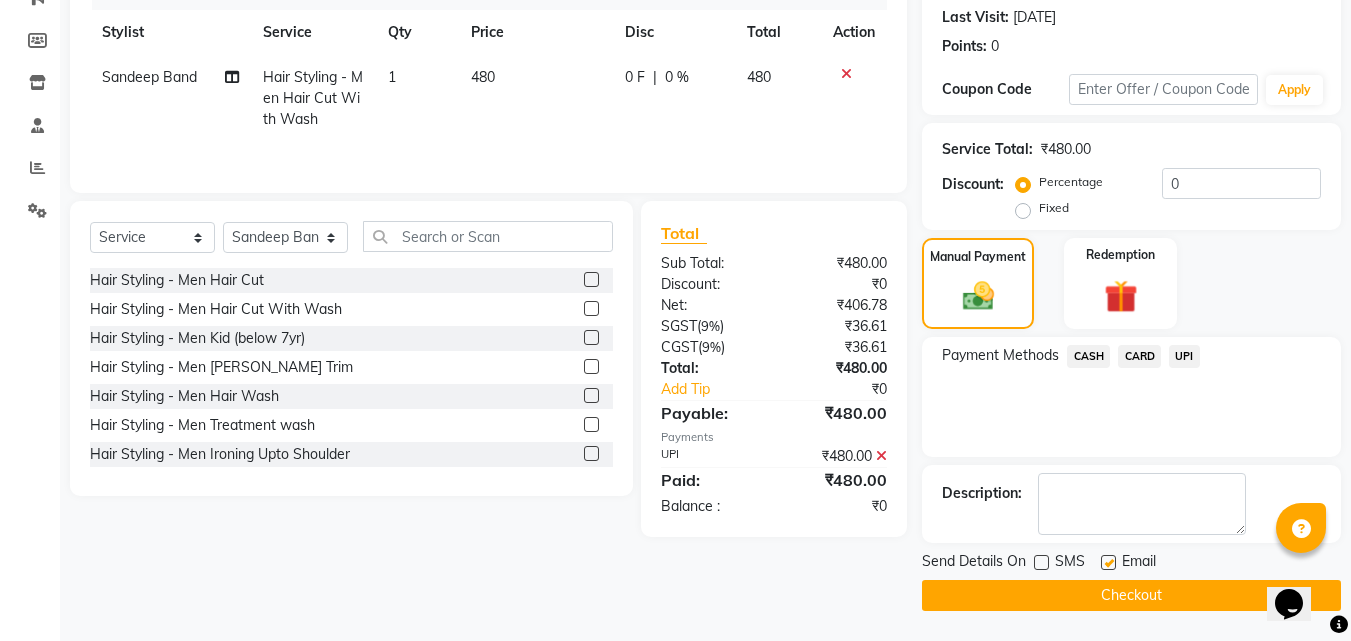 click on "Checkout" 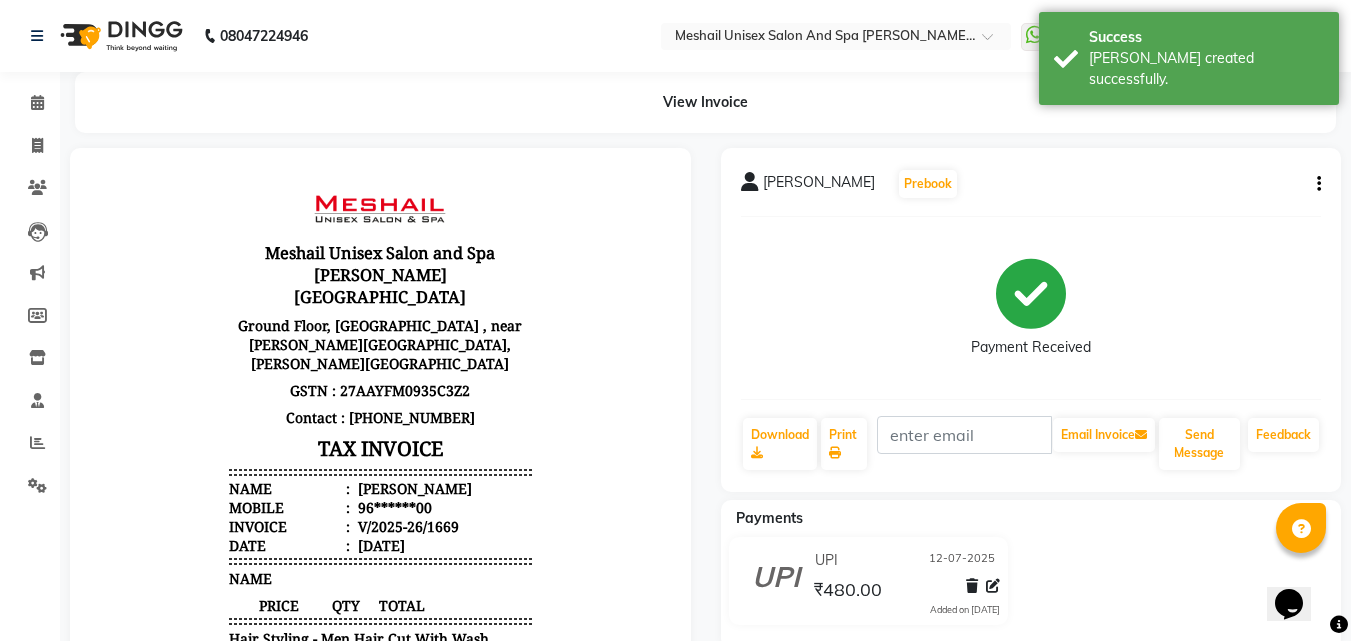 scroll, scrollTop: 0, scrollLeft: 0, axis: both 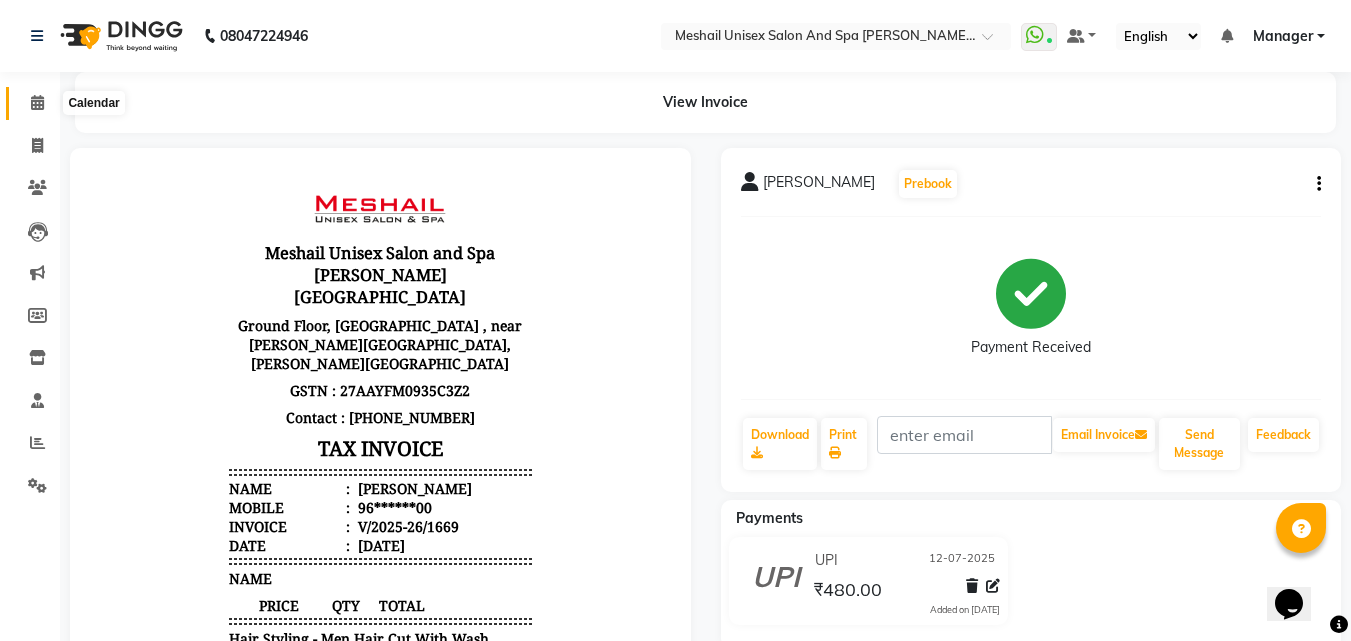 click 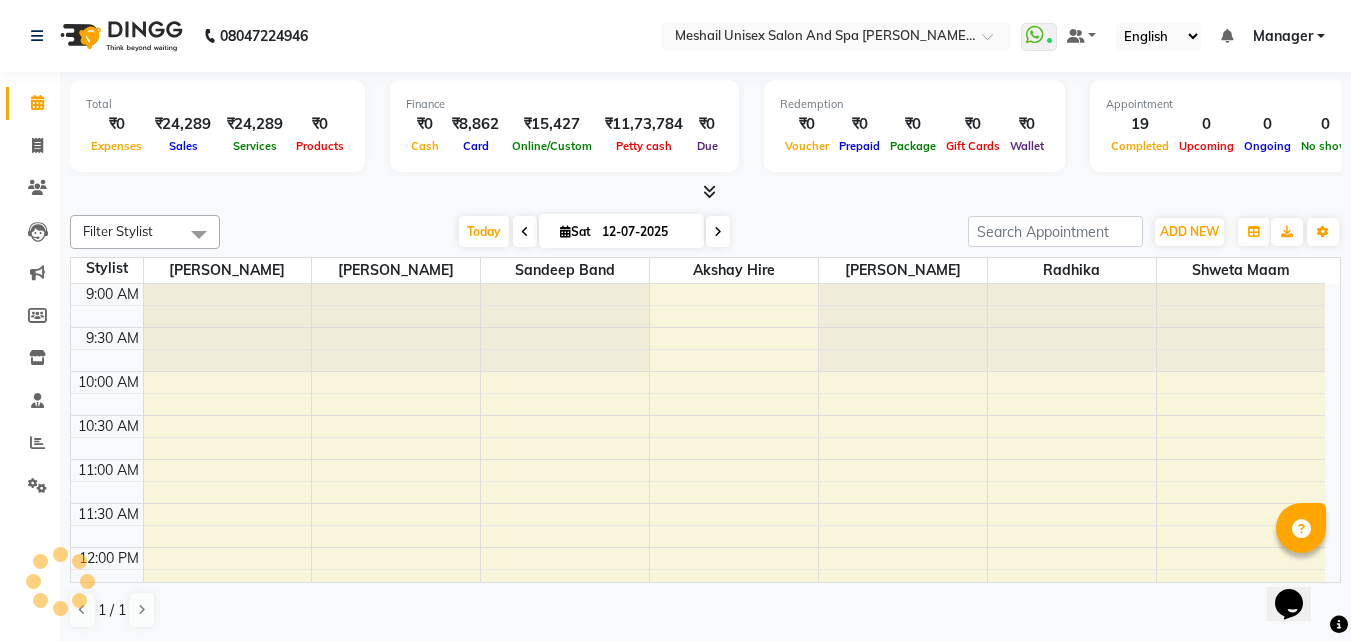 scroll, scrollTop: 0, scrollLeft: 0, axis: both 